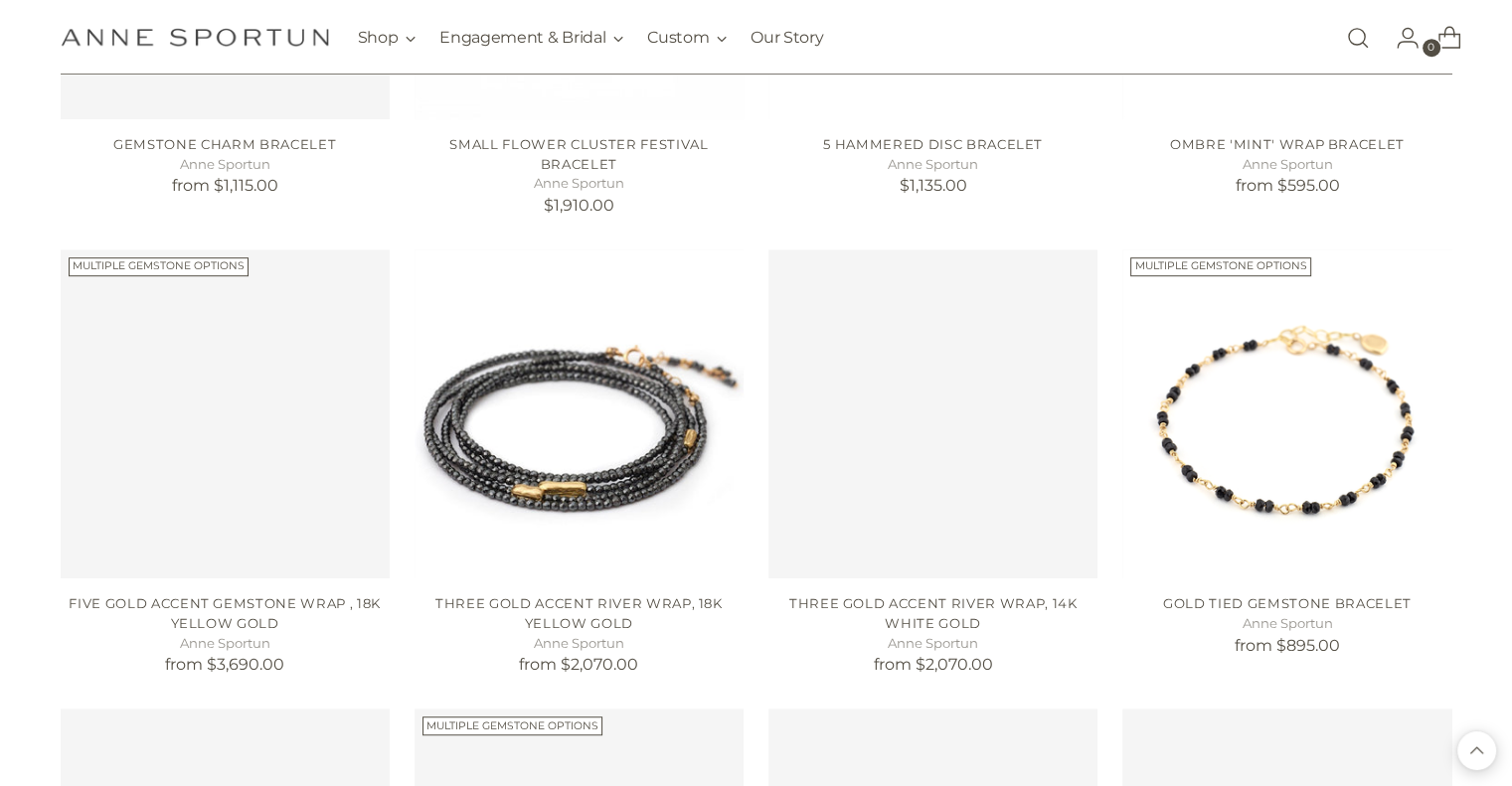 scroll, scrollTop: 1151, scrollLeft: 0, axis: vertical 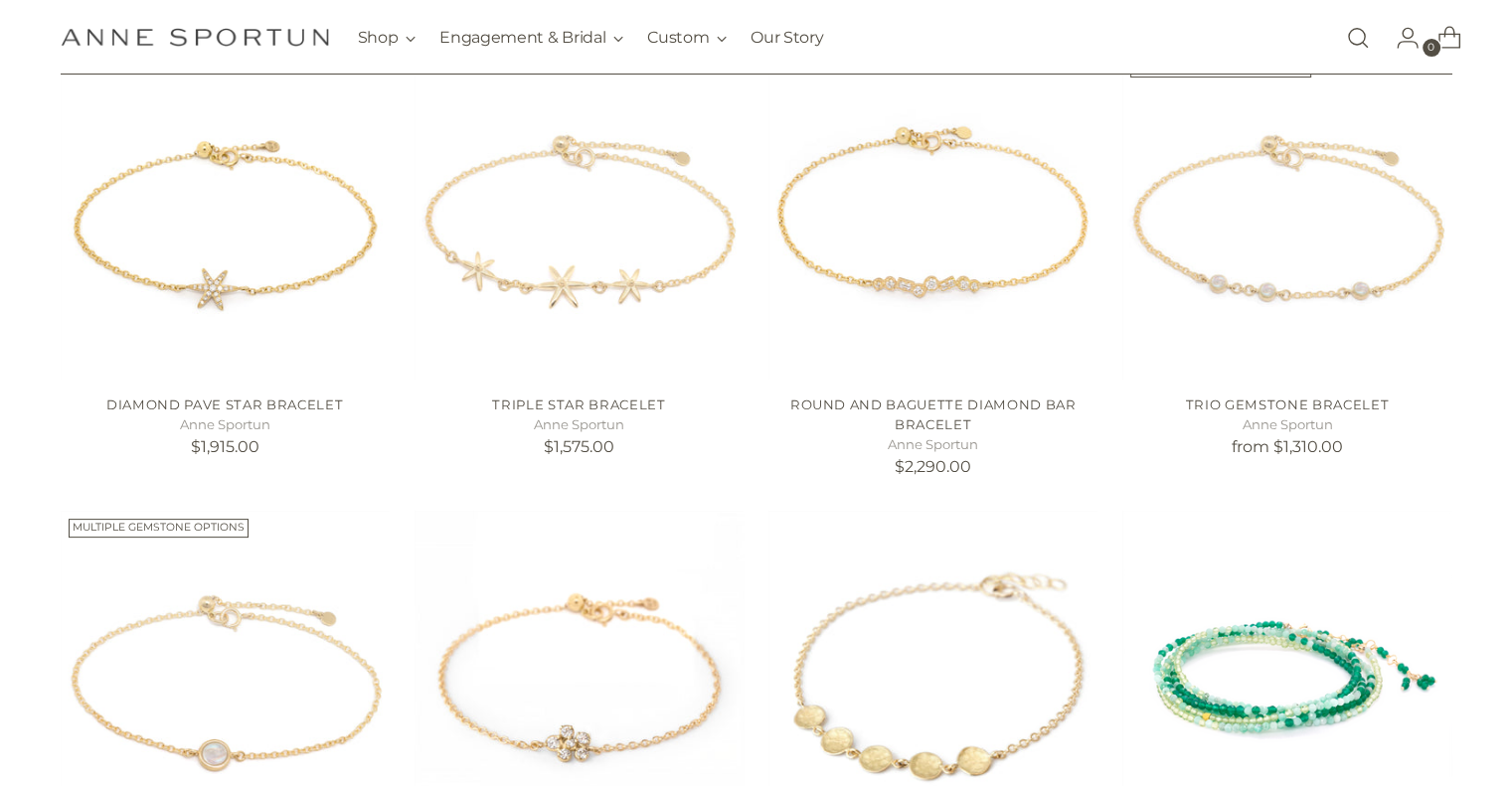click 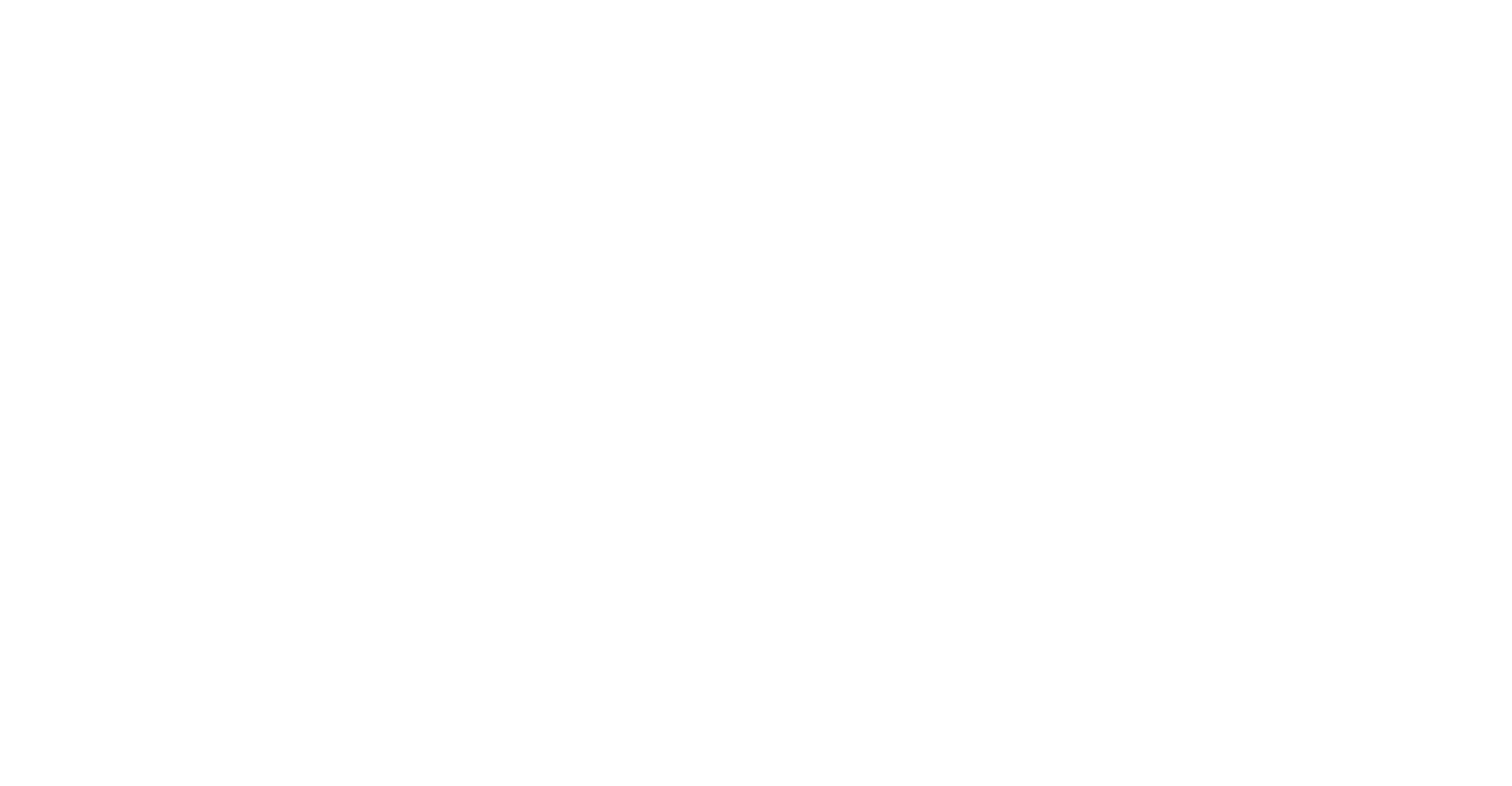 scroll, scrollTop: 0, scrollLeft: 0, axis: both 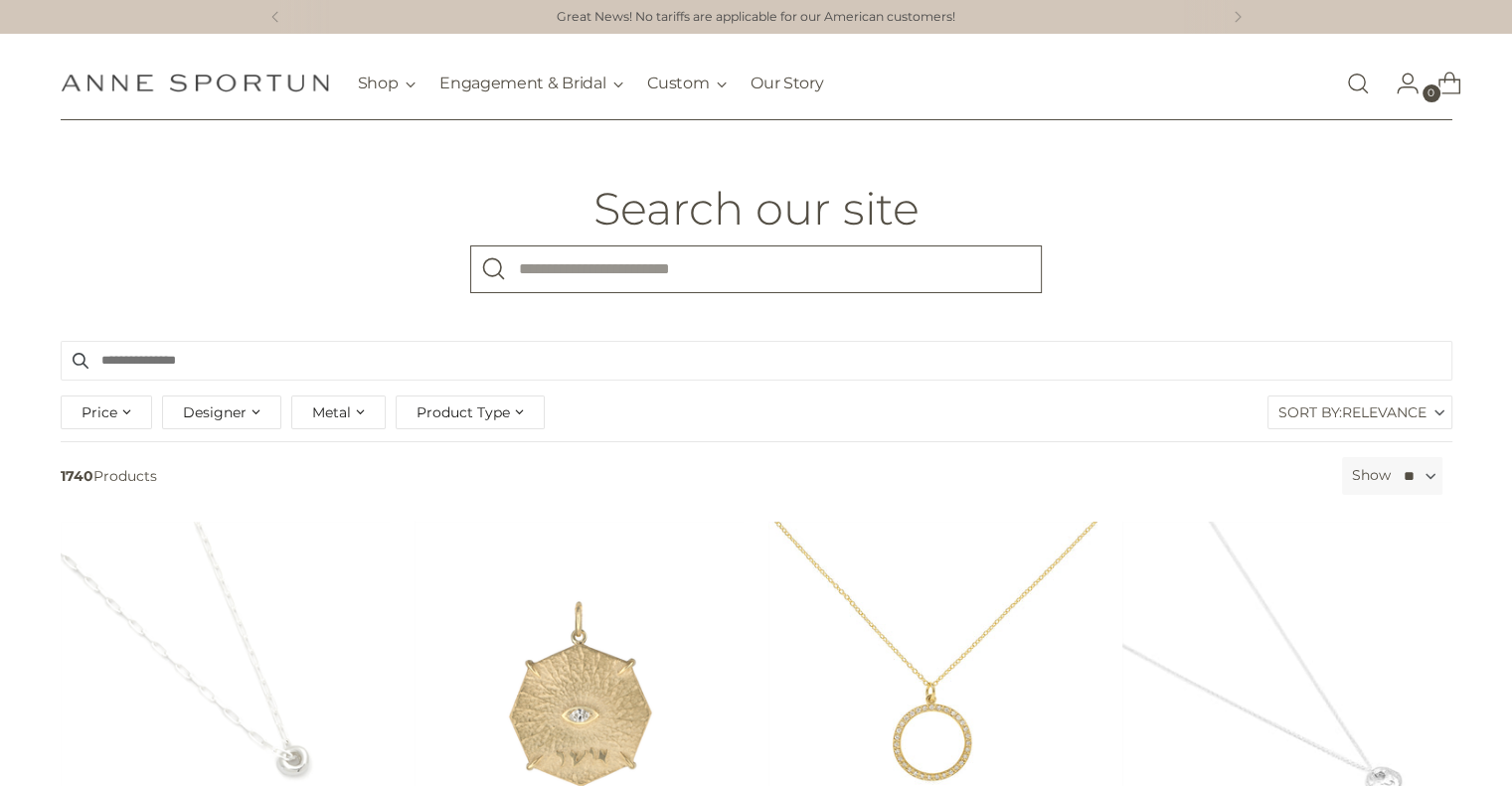 click on "What are you looking for?" at bounding box center [756, 269] 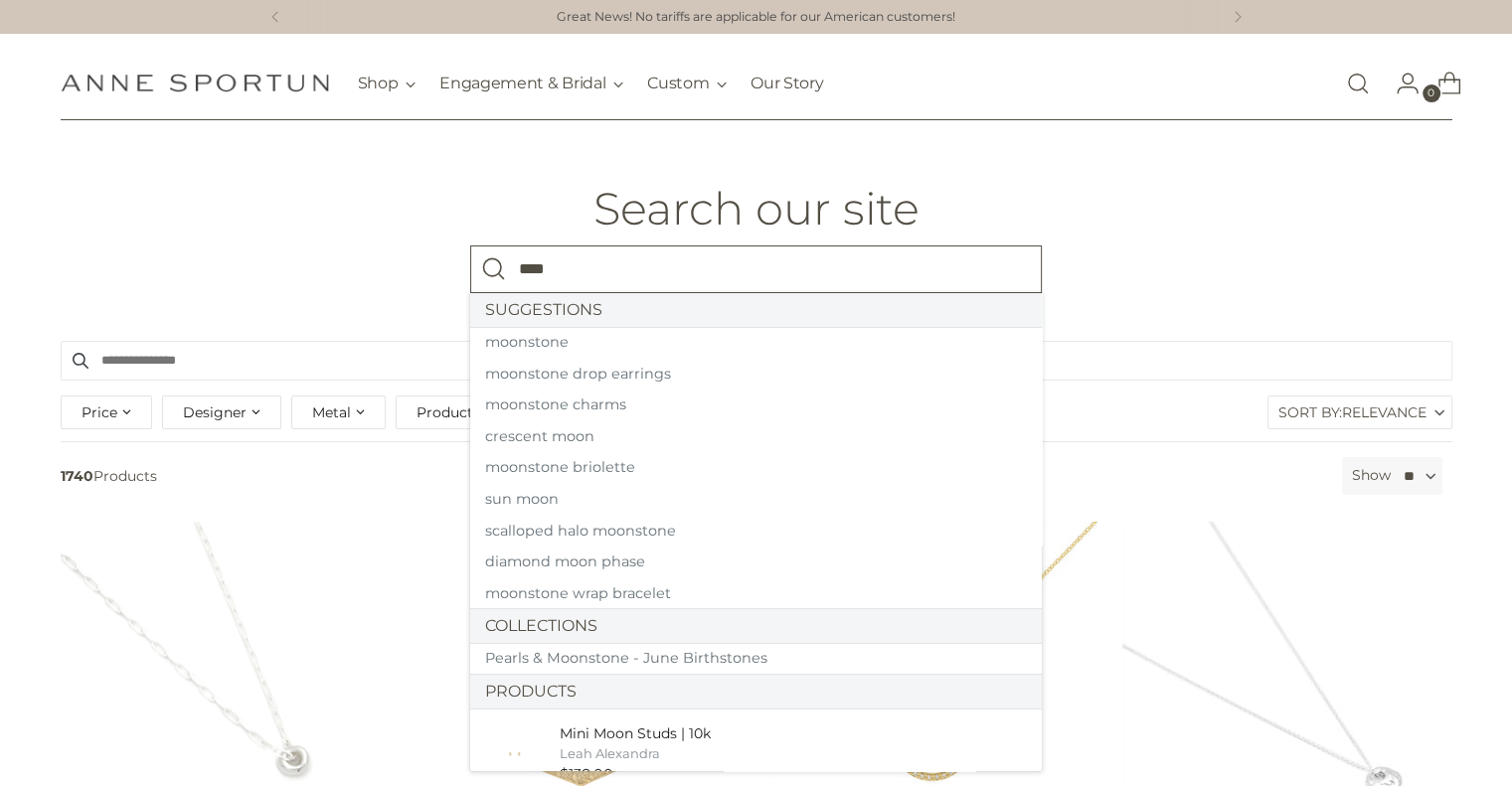 click on "crescent moon" at bounding box center [756, 437] 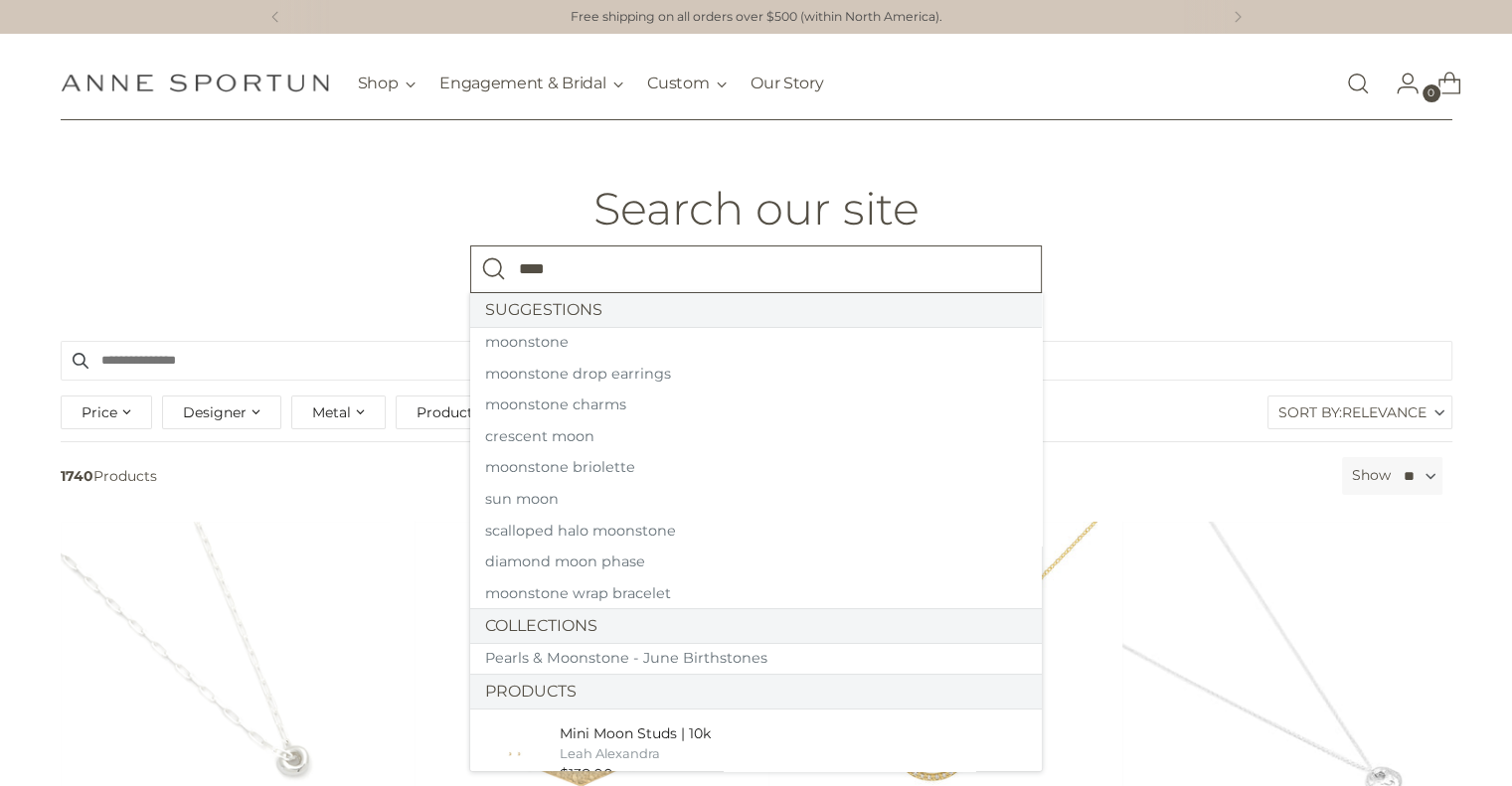 type on "****" 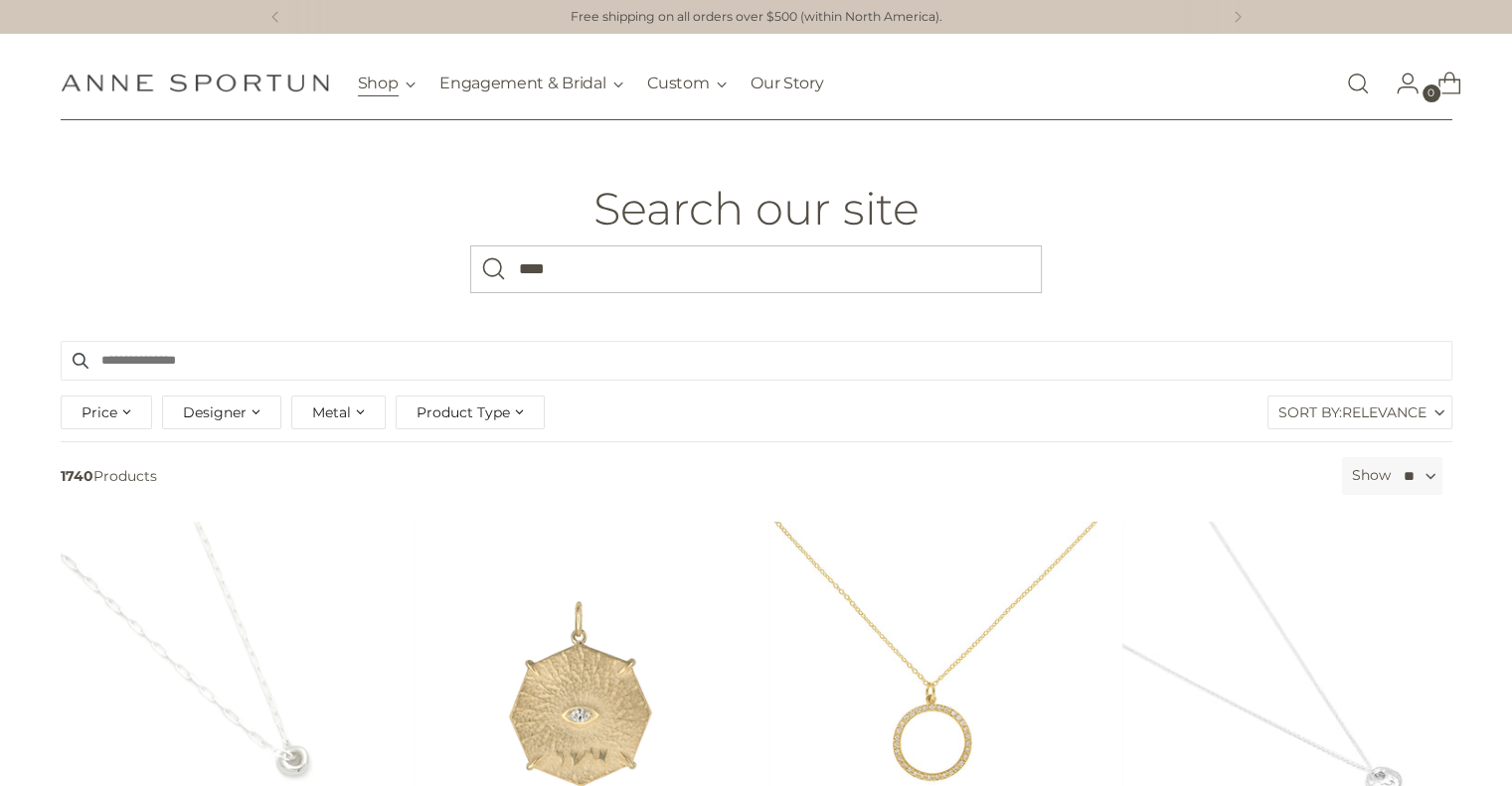 click on "Shop" at bounding box center (387, 83) 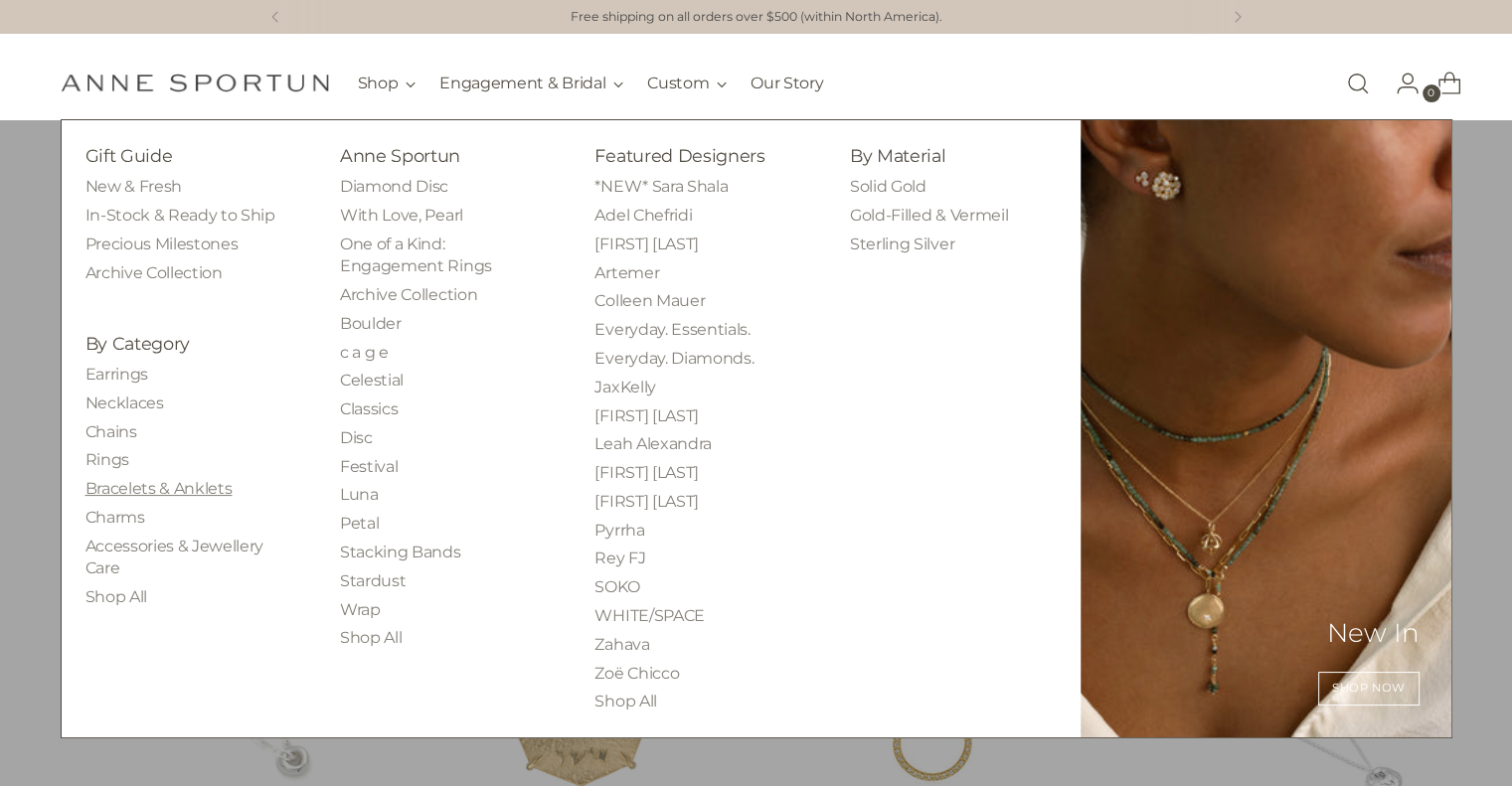 click on "Bracelets & Anklets" at bounding box center [159, 488] 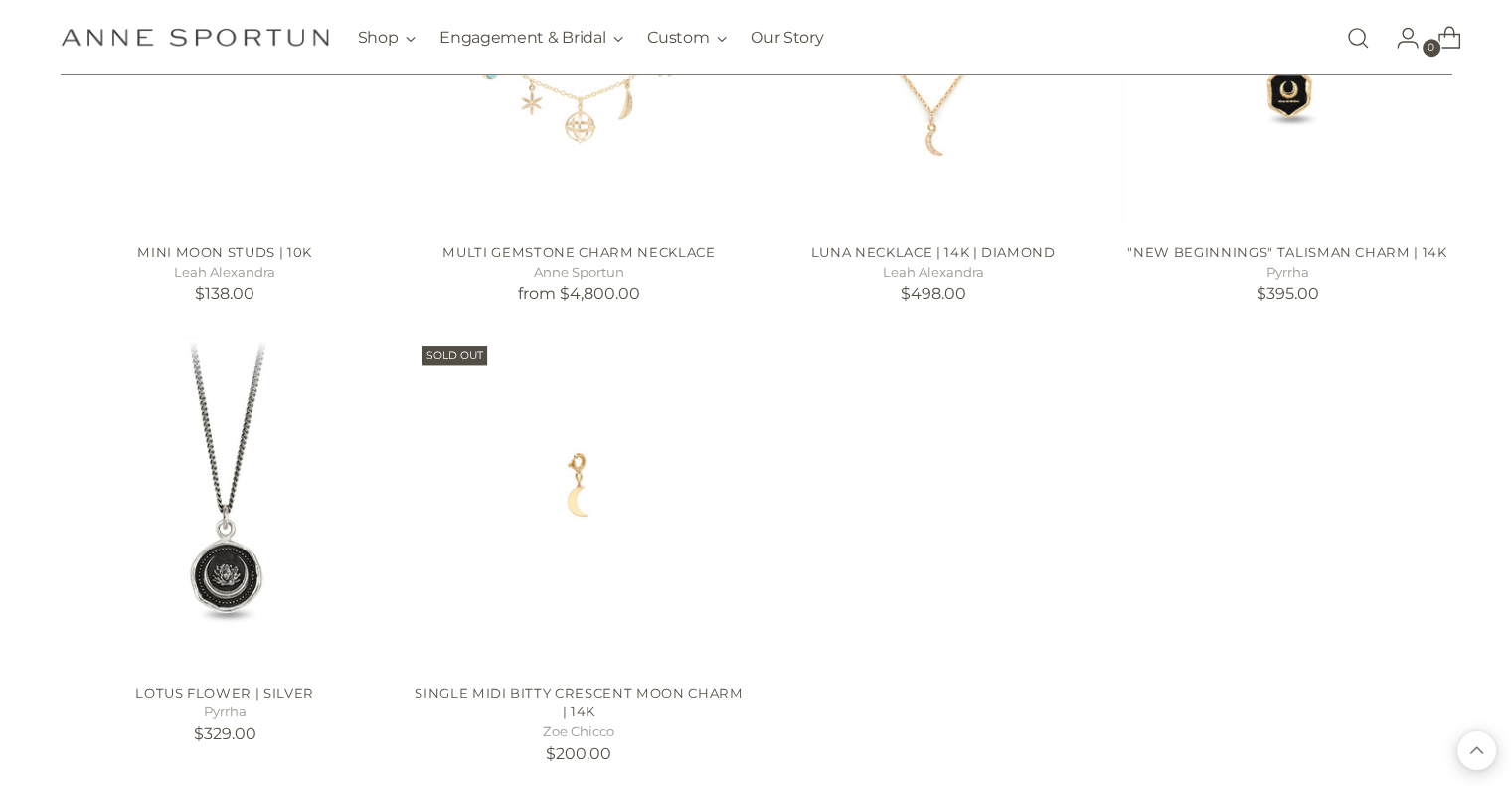 scroll, scrollTop: 1545, scrollLeft: 0, axis: vertical 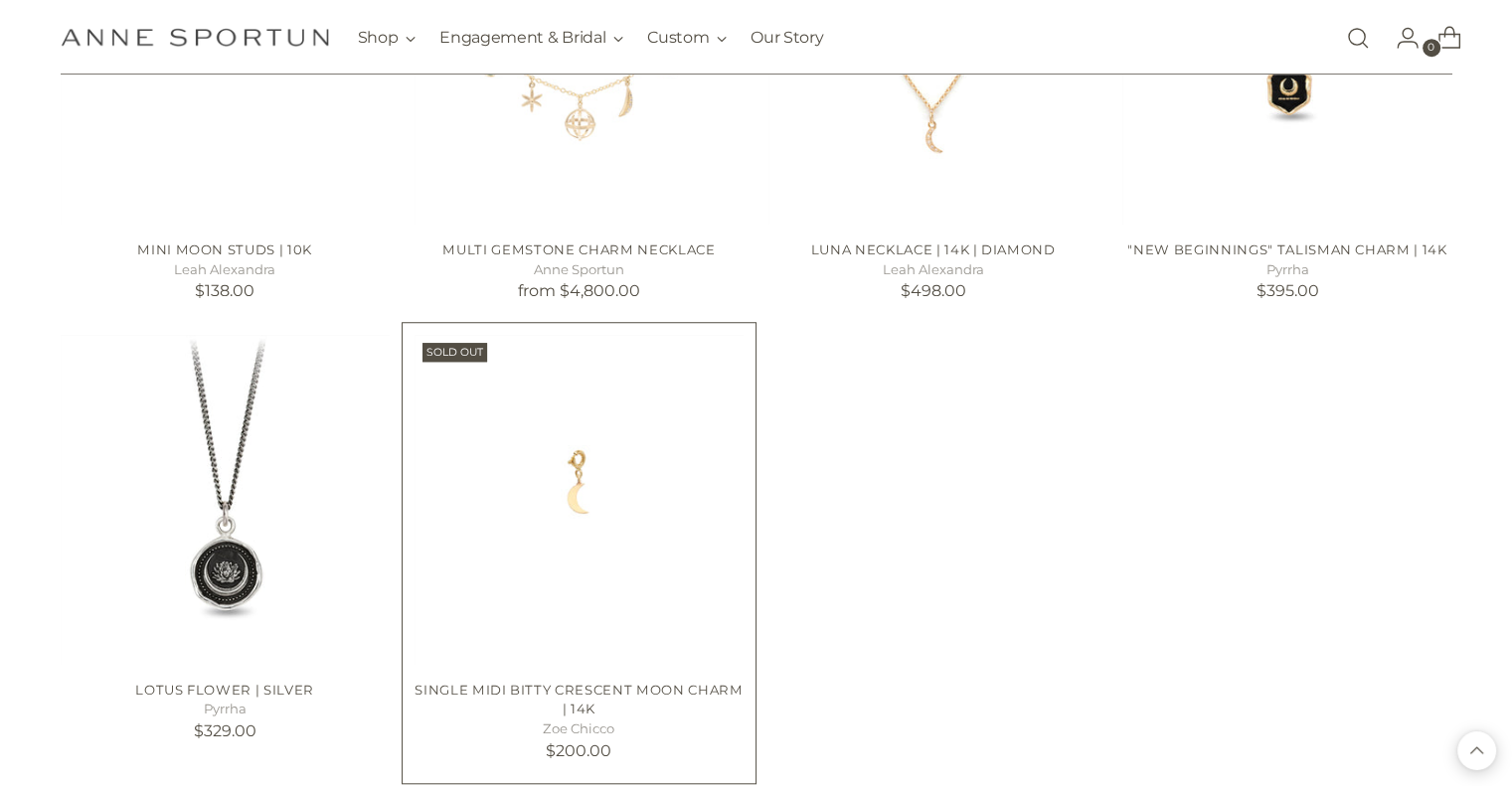 click at bounding box center (0, 0) 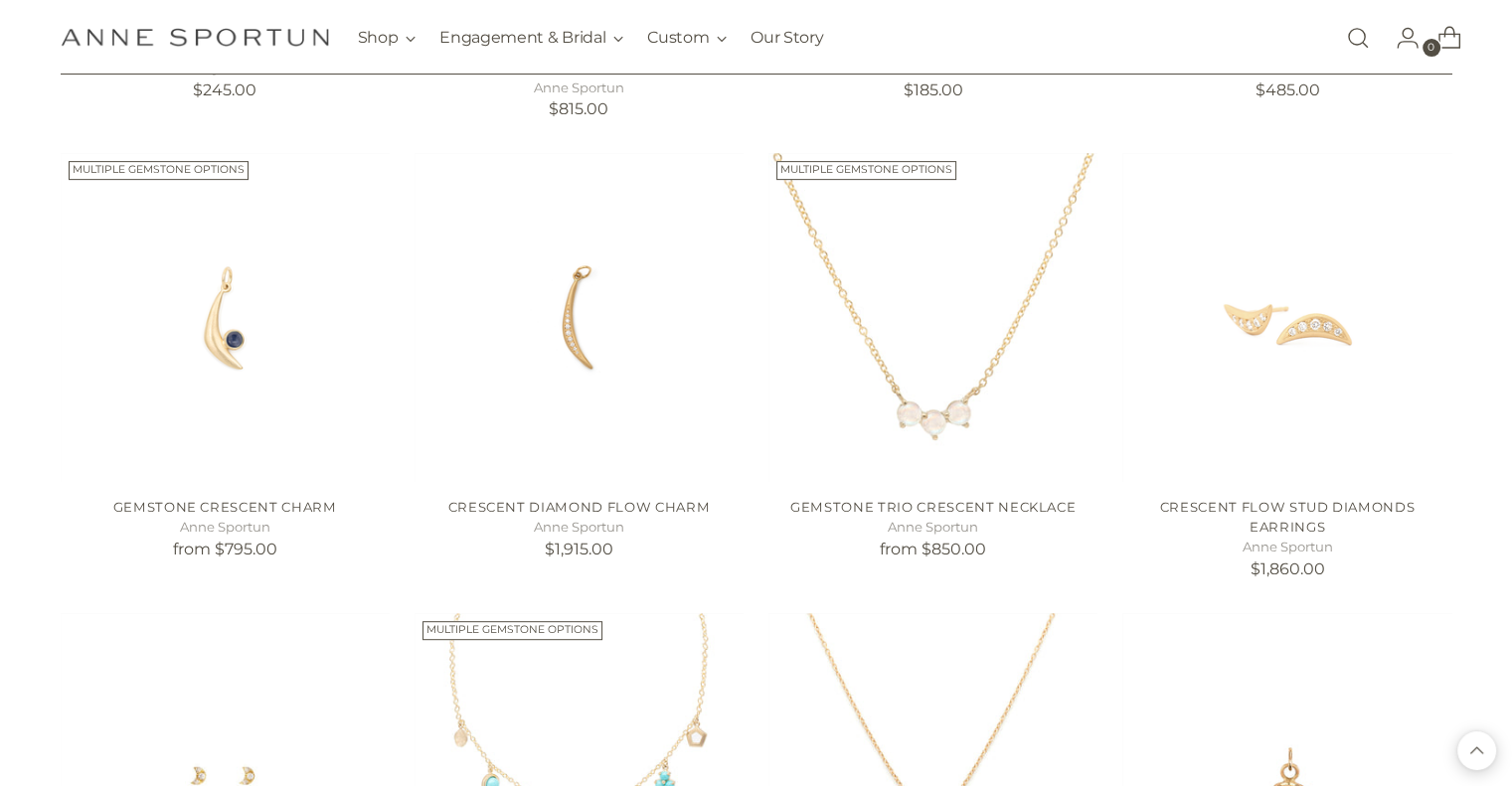 scroll, scrollTop: 793, scrollLeft: 0, axis: vertical 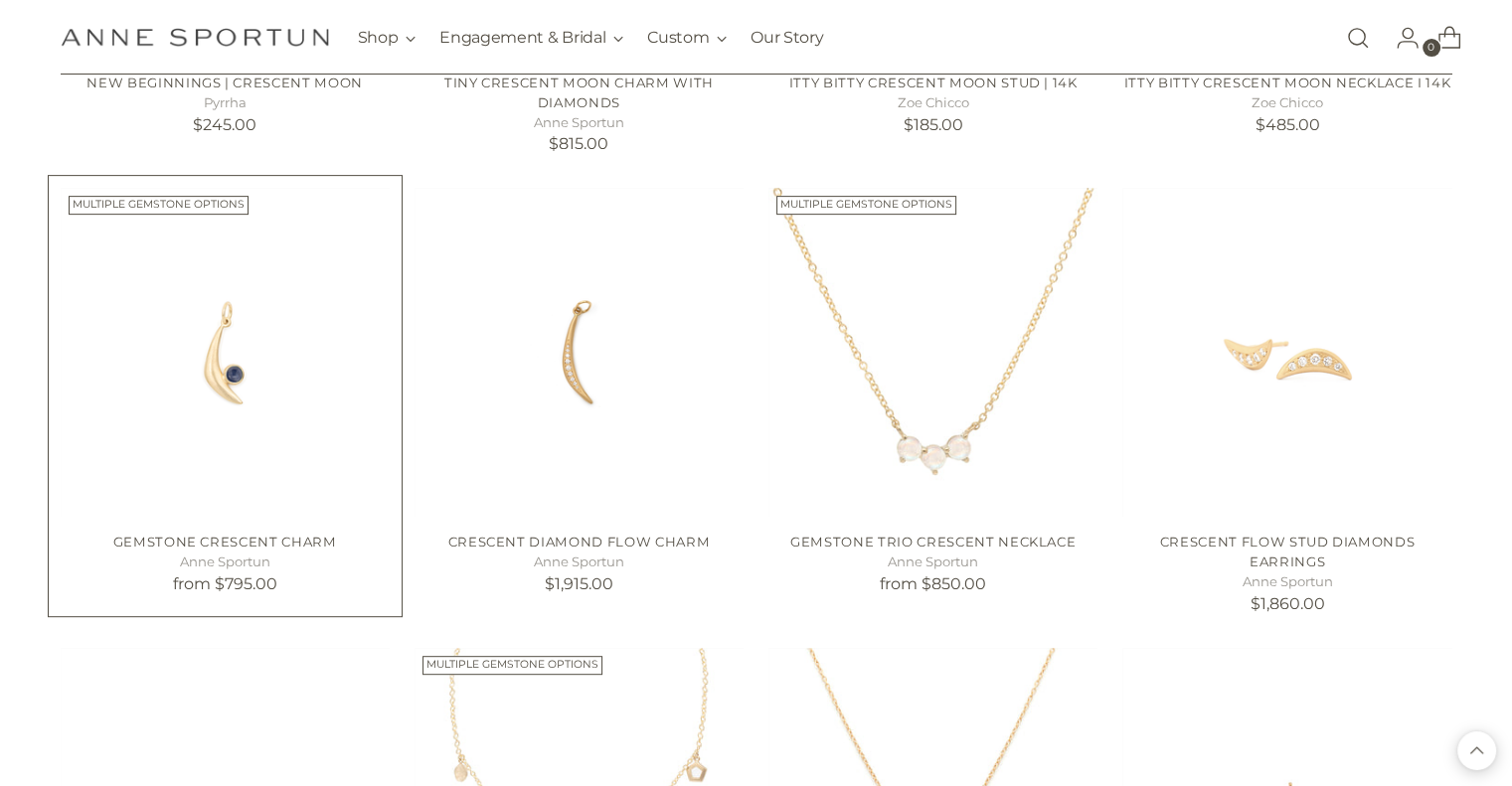 click at bounding box center [0, 0] 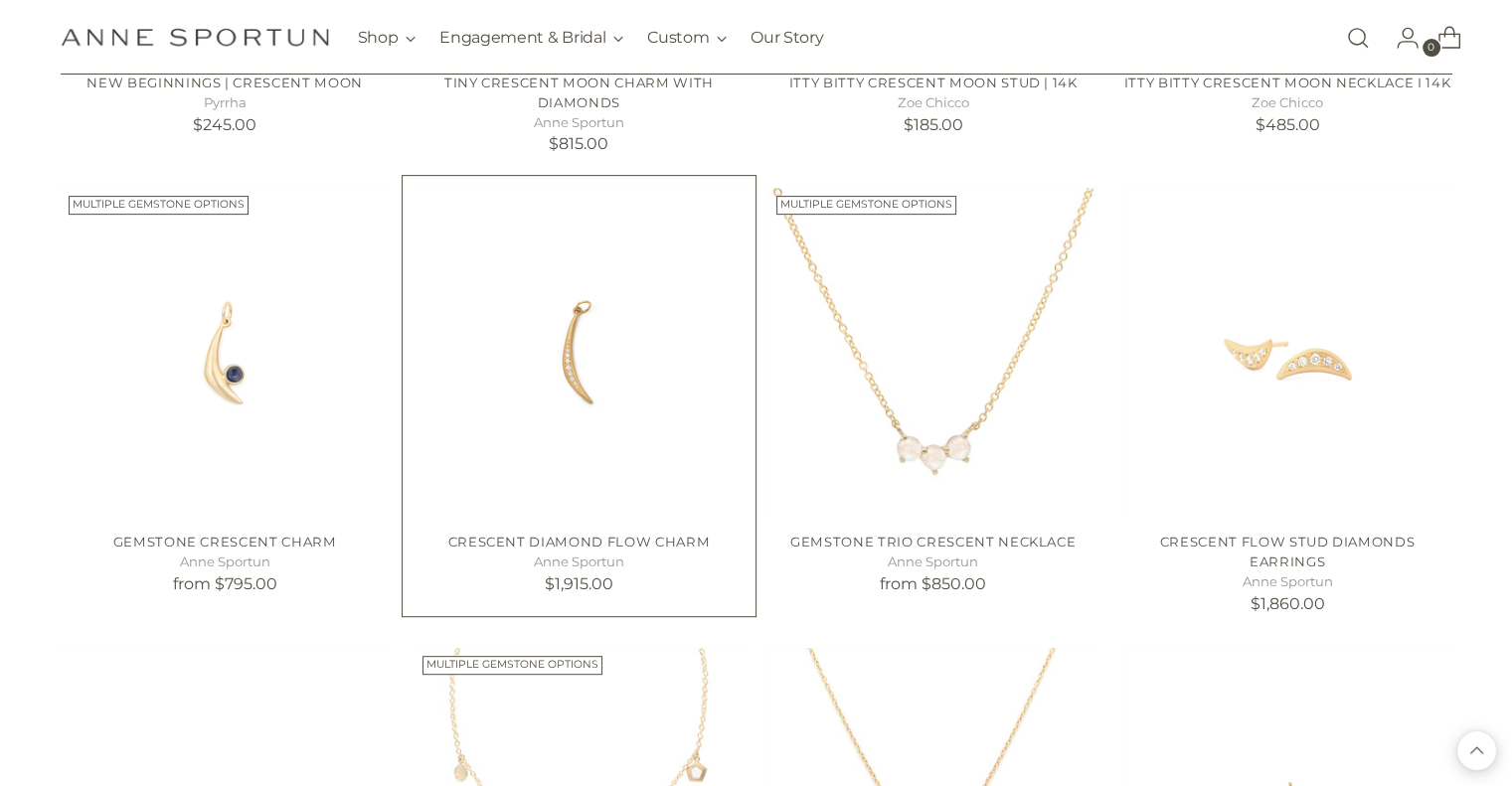 click at bounding box center [0, 0] 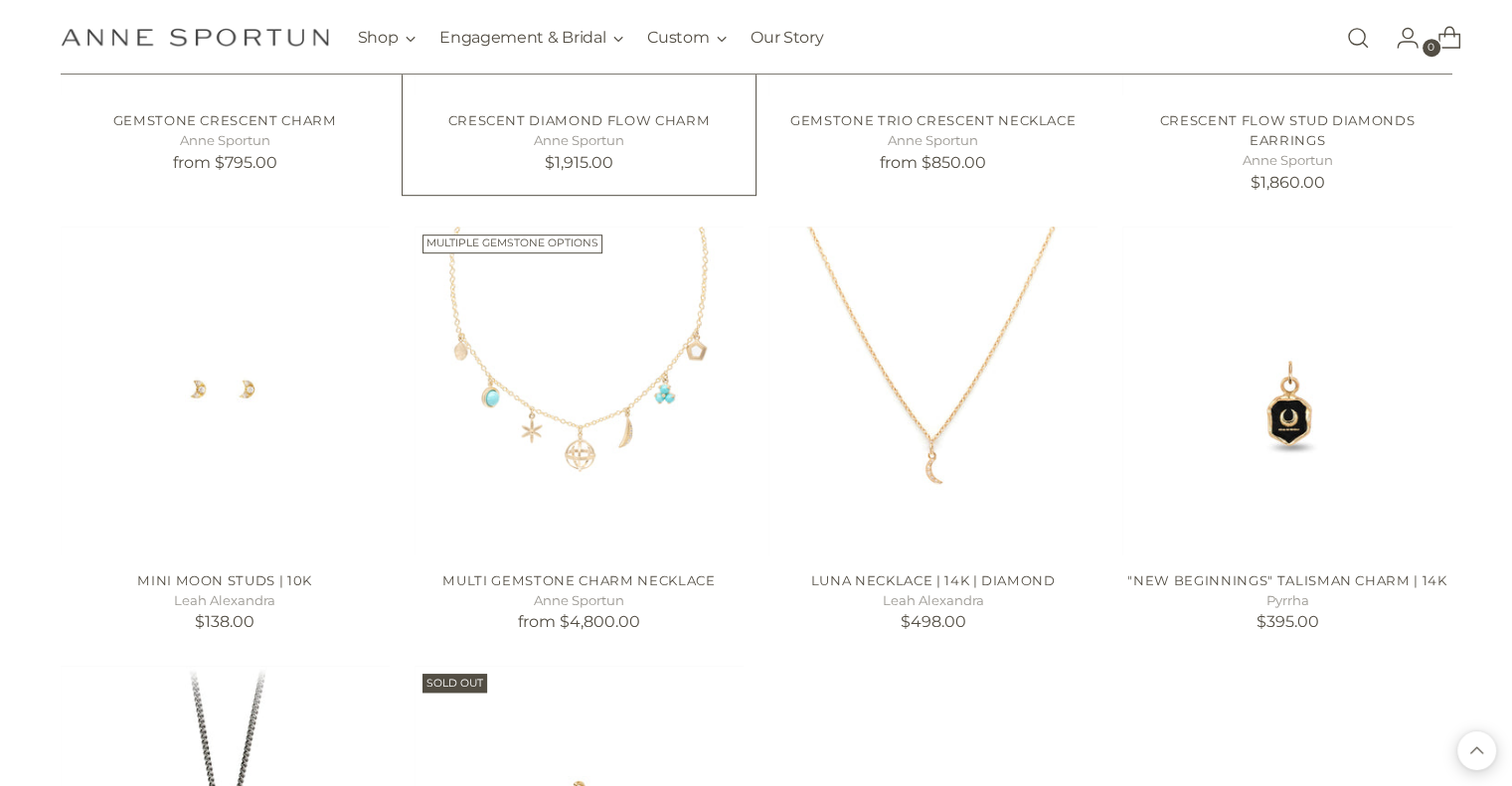 scroll, scrollTop: 1220, scrollLeft: 0, axis: vertical 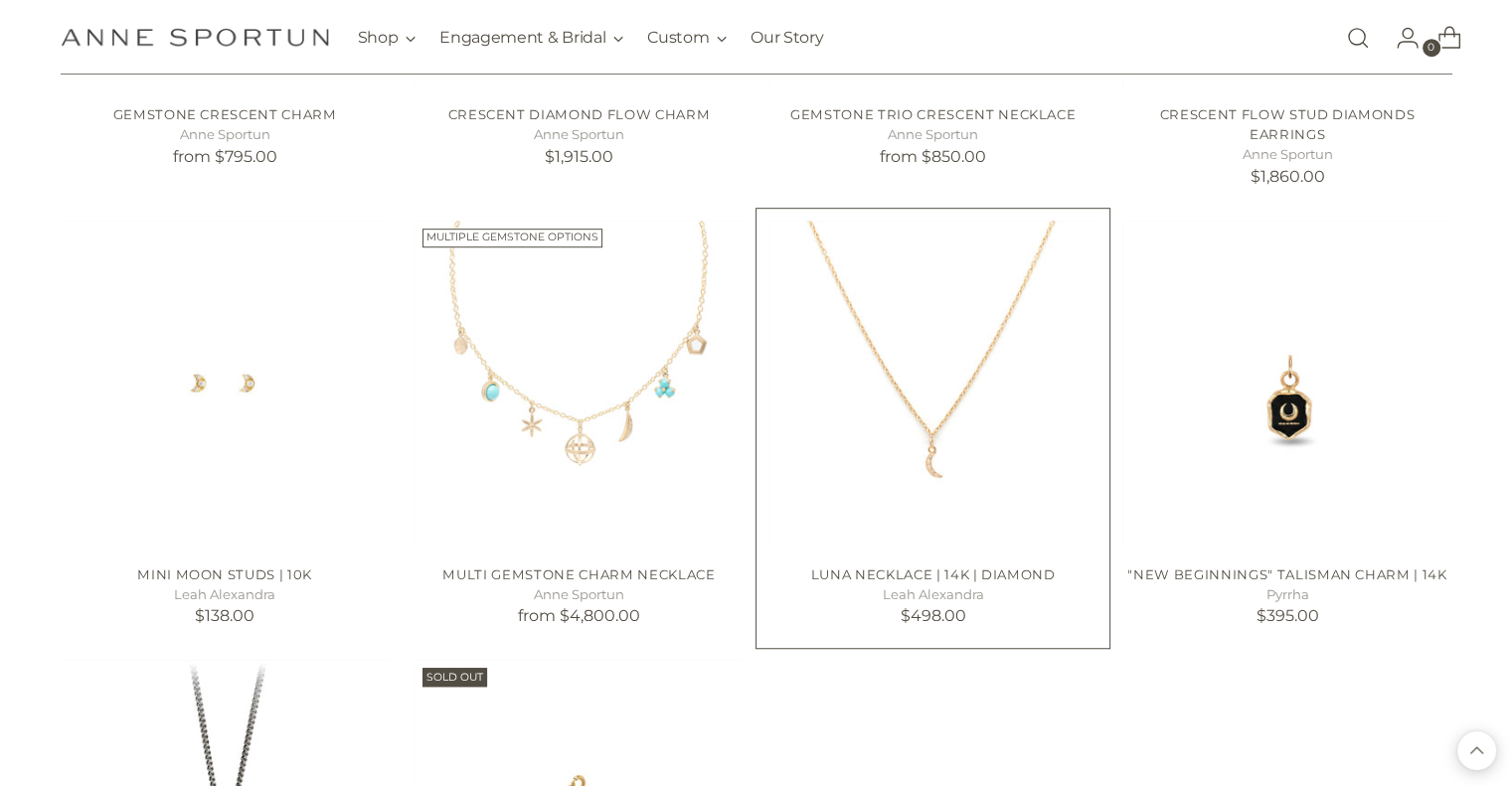 click at bounding box center (0, 0) 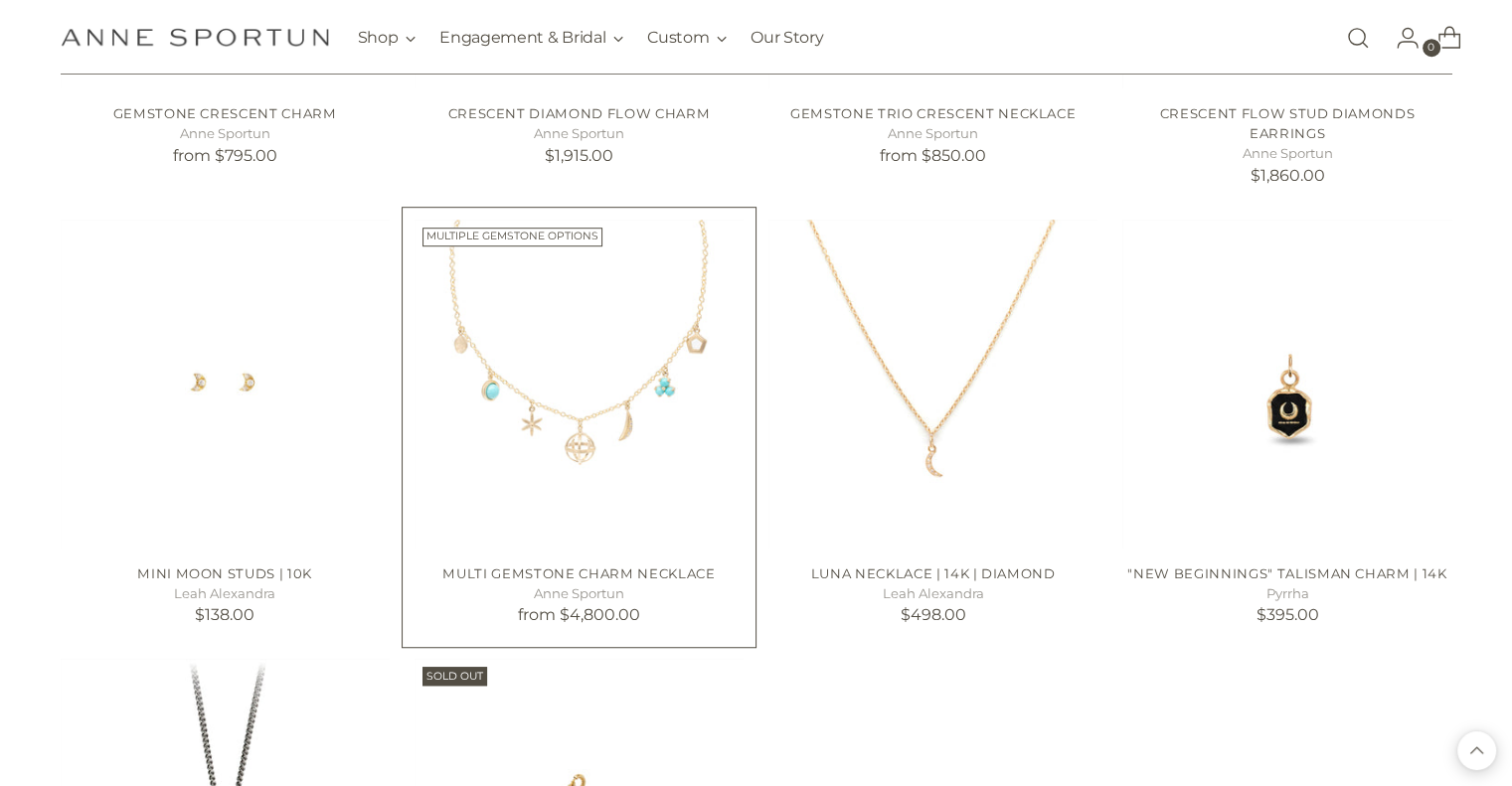 click at bounding box center (0, 0) 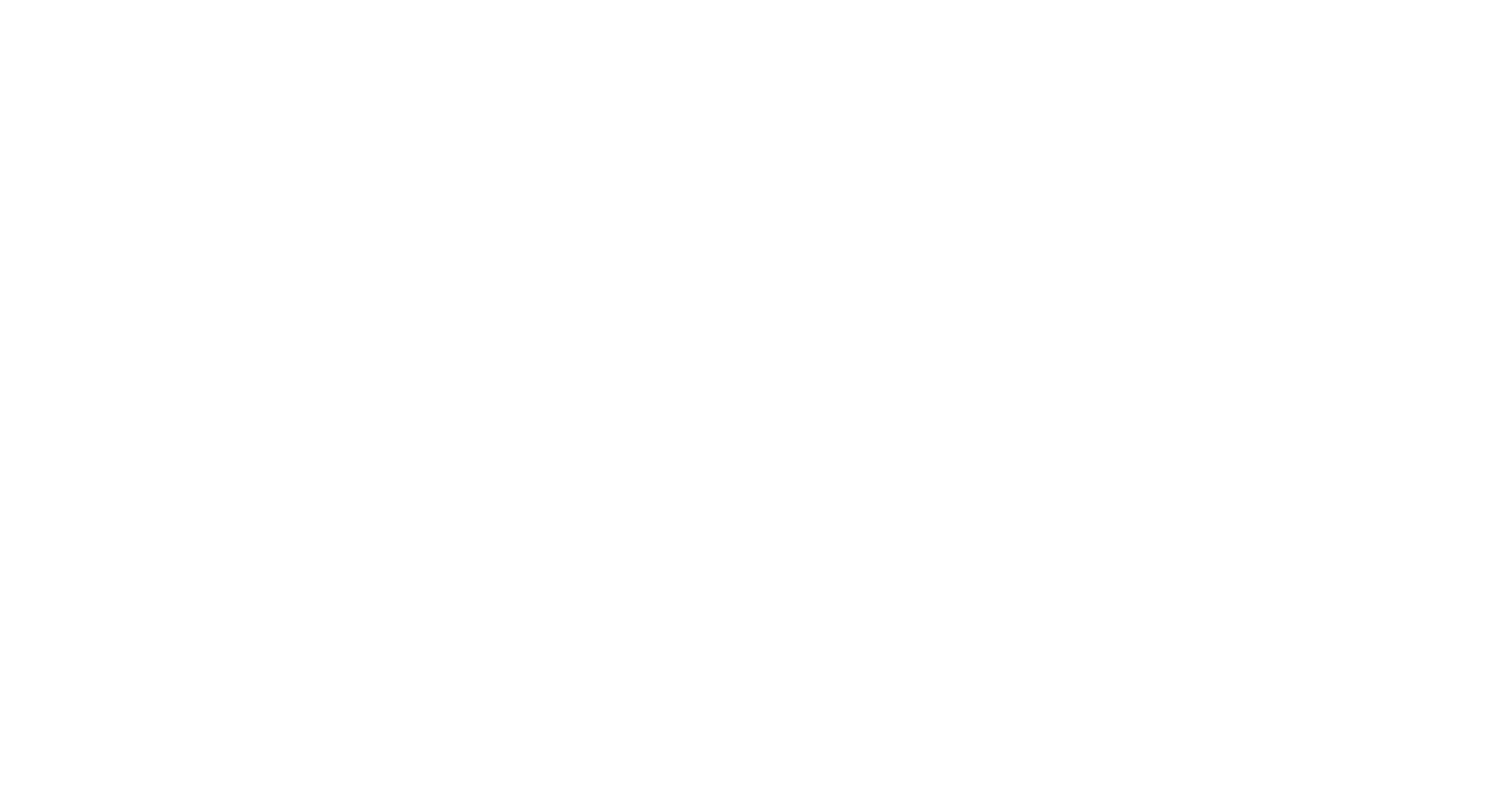 scroll, scrollTop: 0, scrollLeft: 0, axis: both 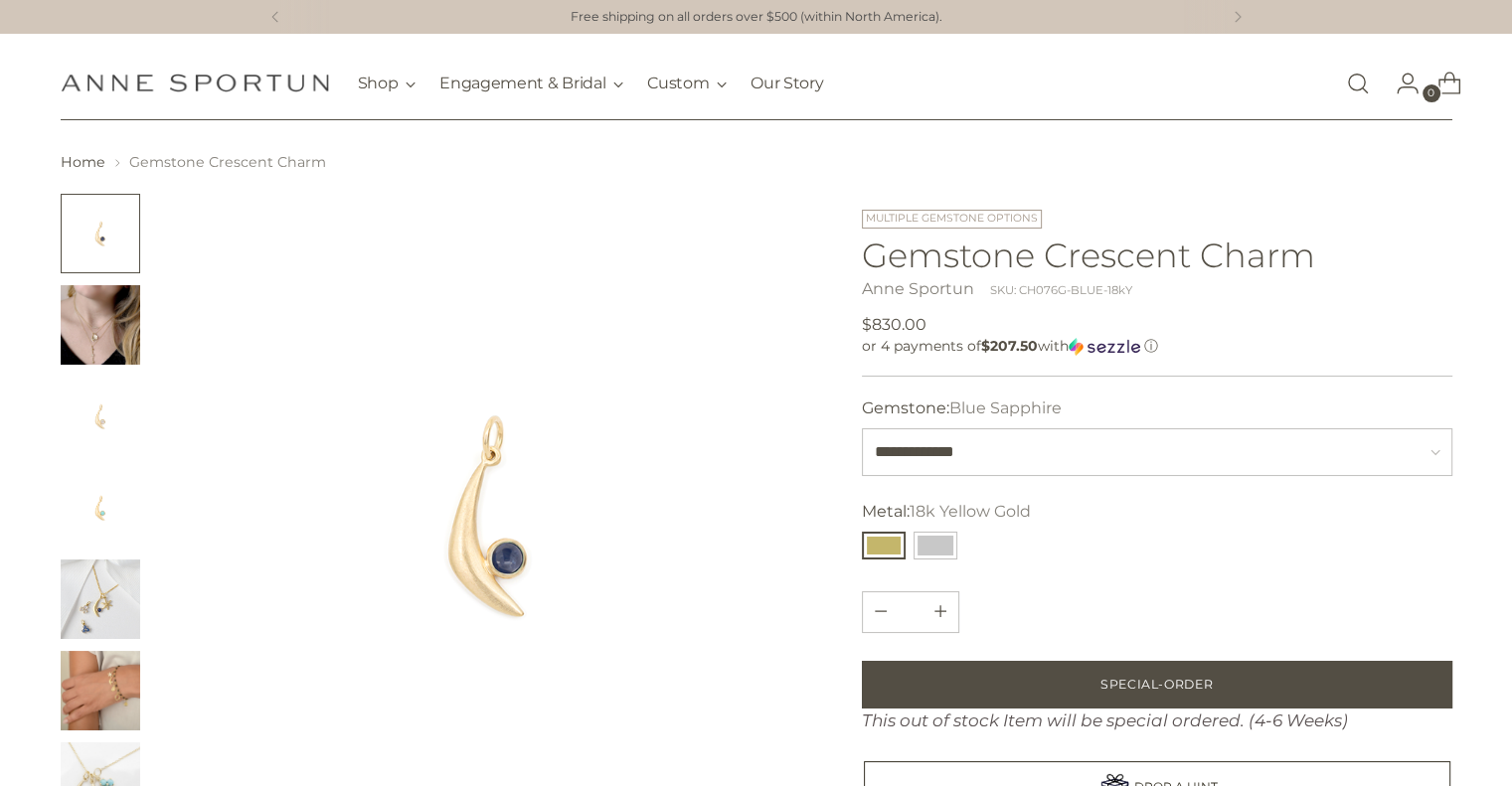 click at bounding box center (100, 691) 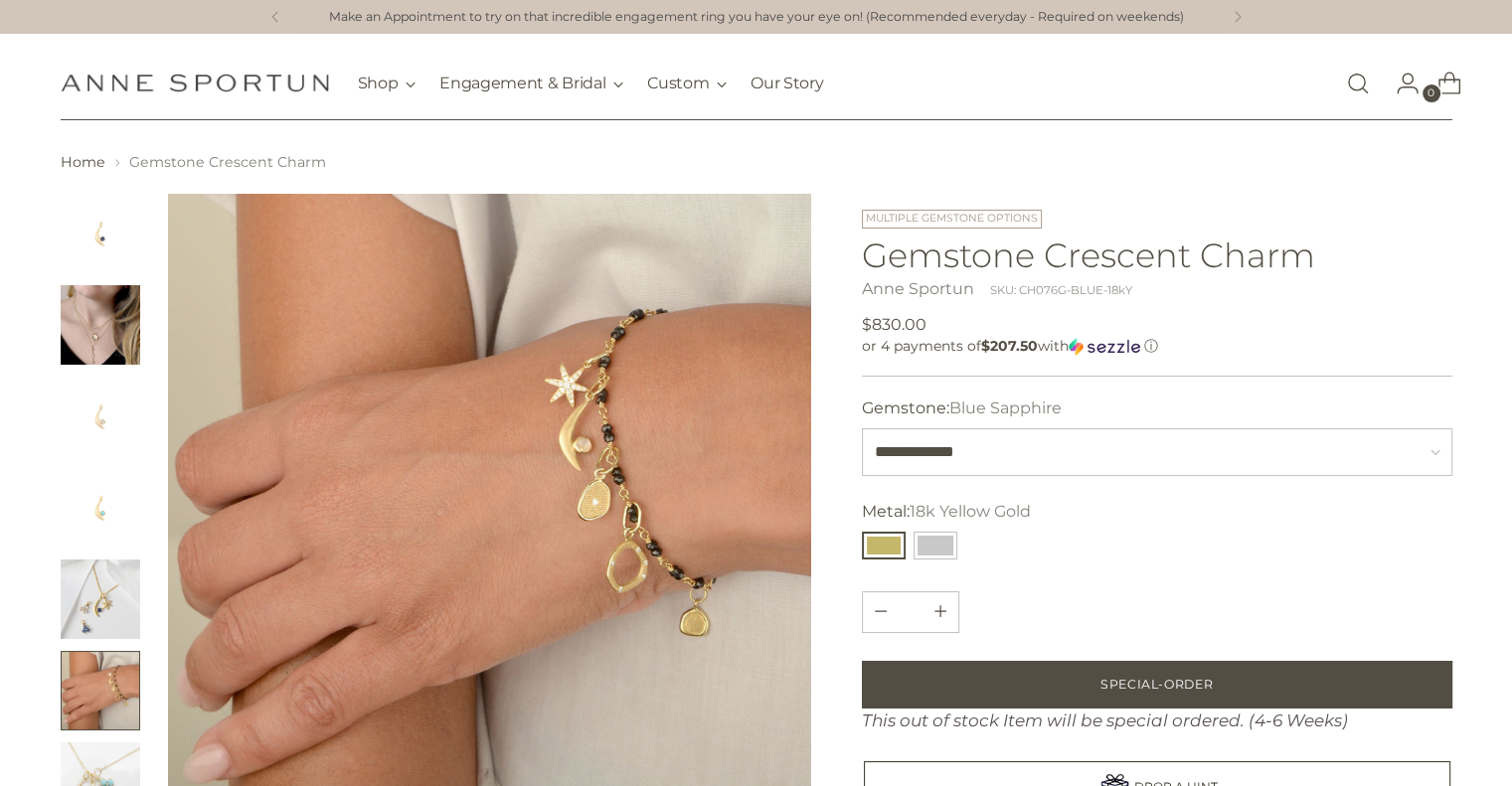 click at bounding box center (100, 599) 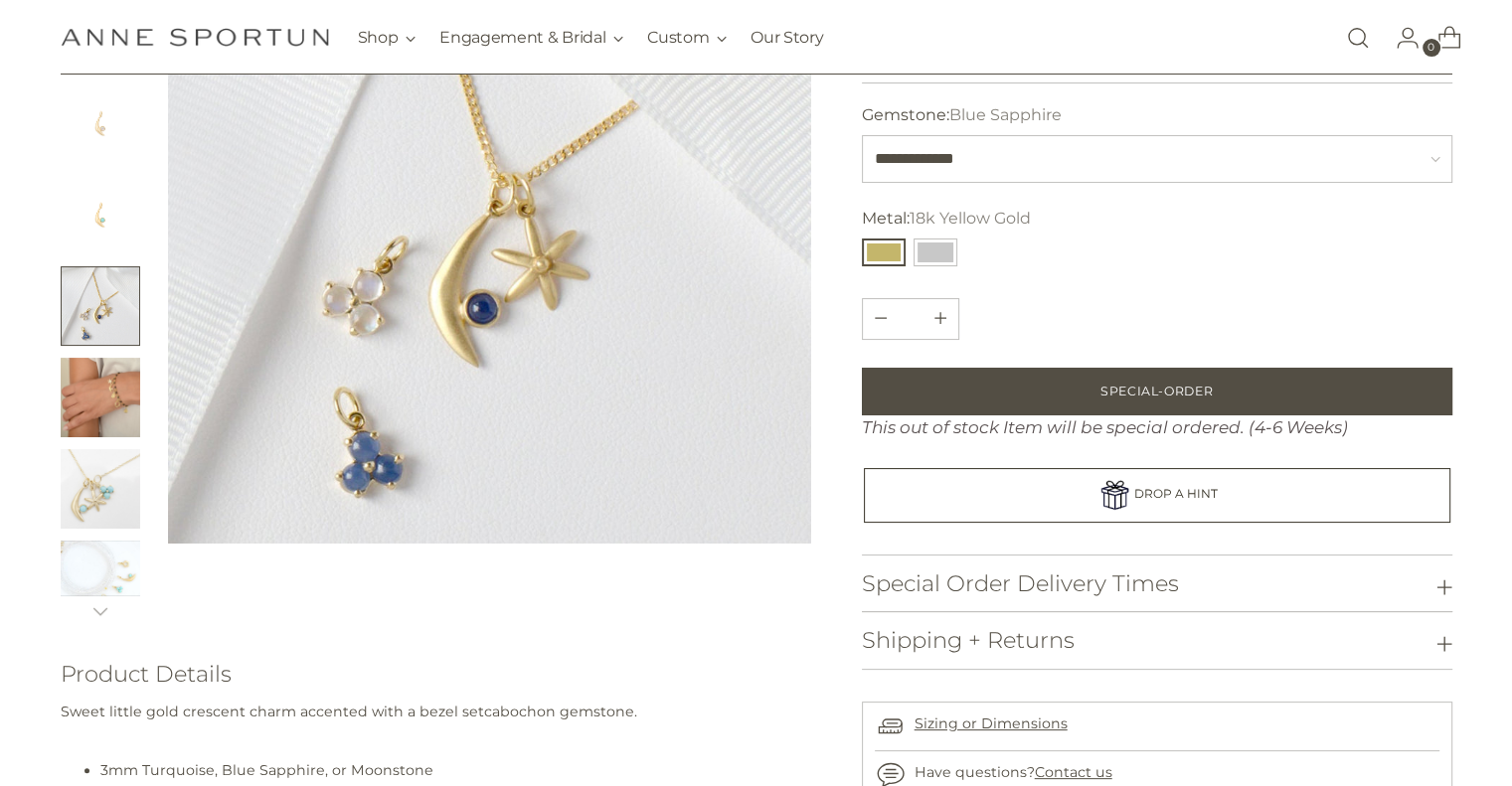 scroll, scrollTop: 294, scrollLeft: 0, axis: vertical 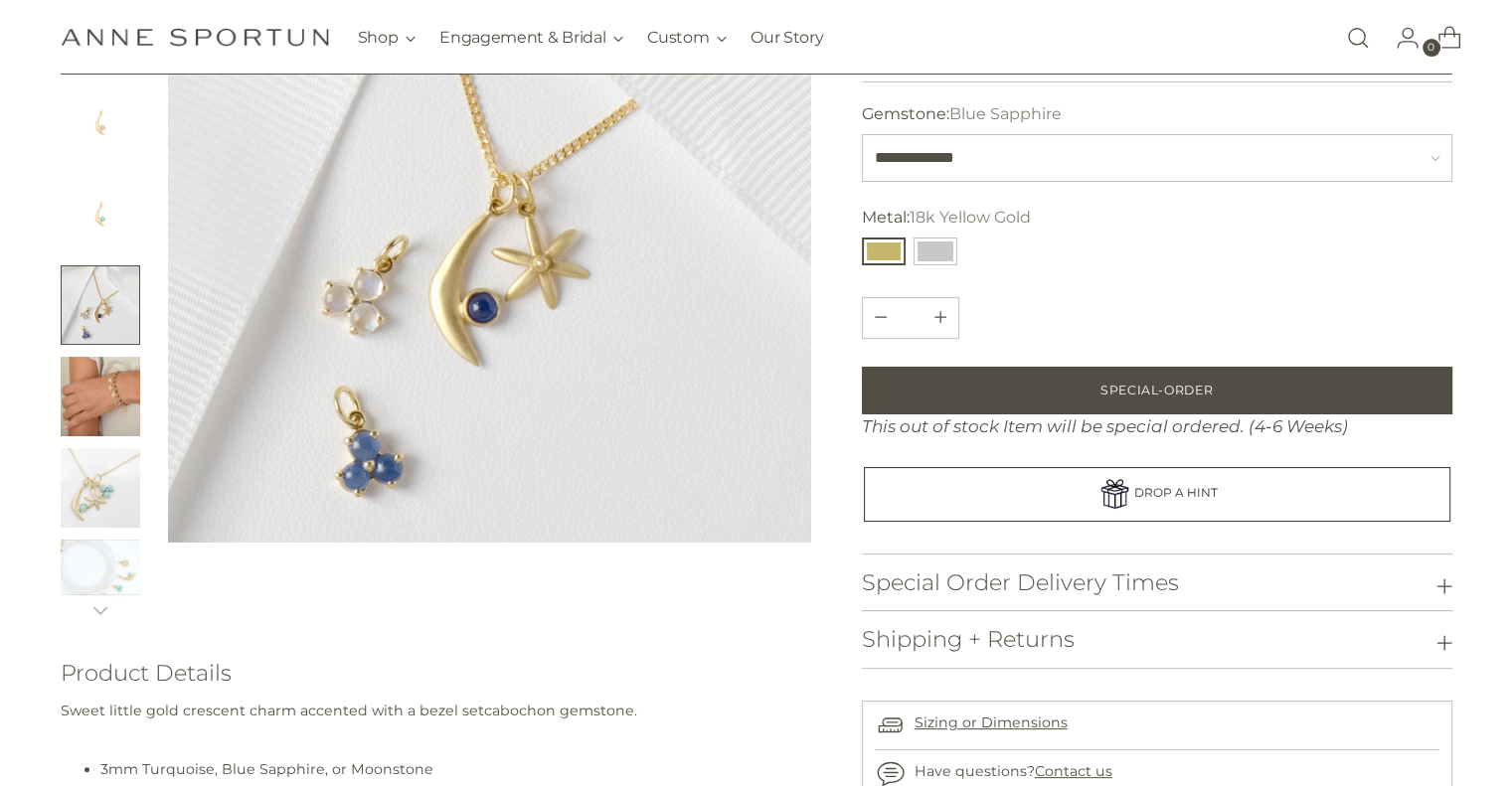 click at bounding box center [100, 488] 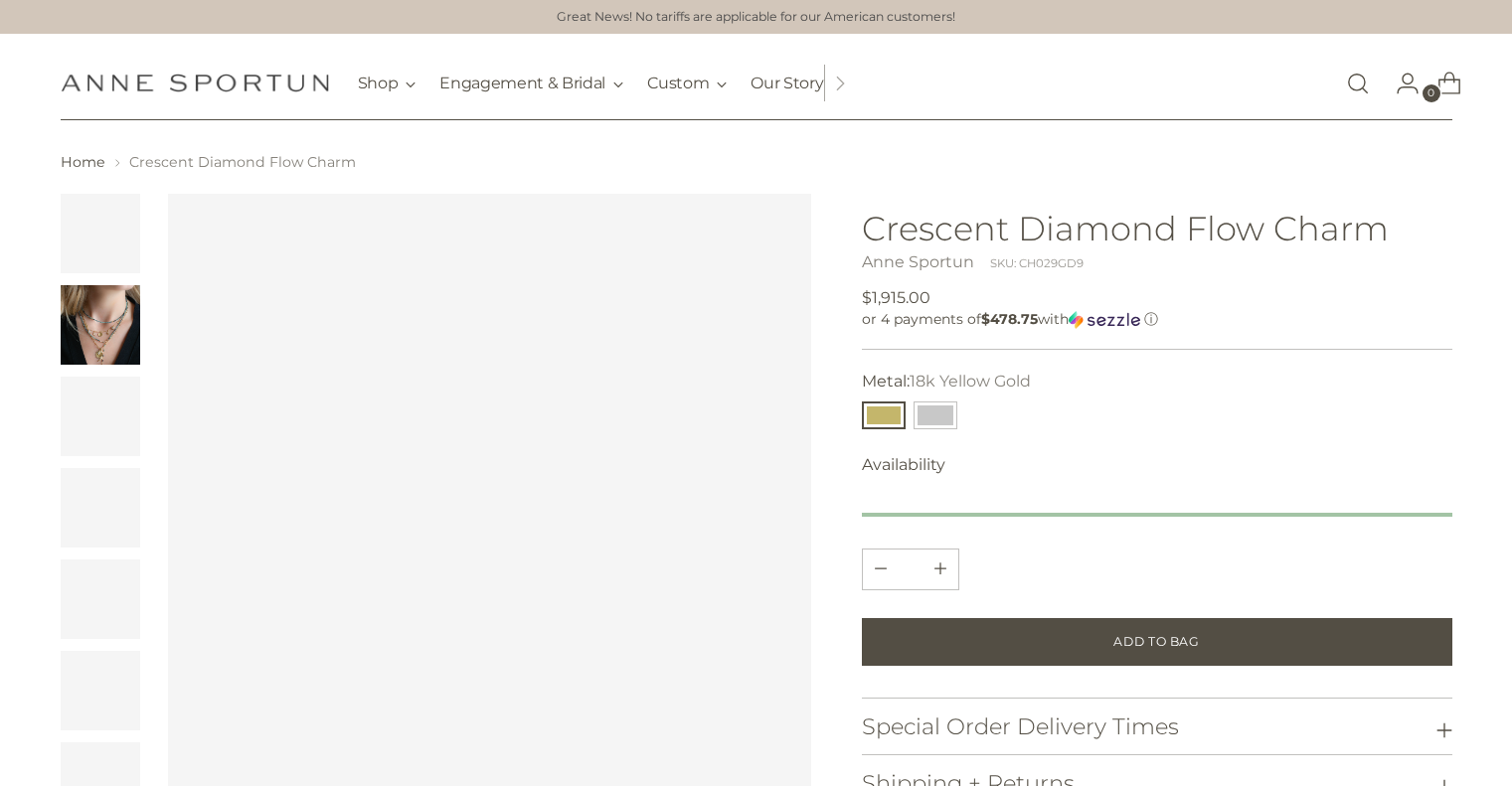 scroll, scrollTop: 0, scrollLeft: 0, axis: both 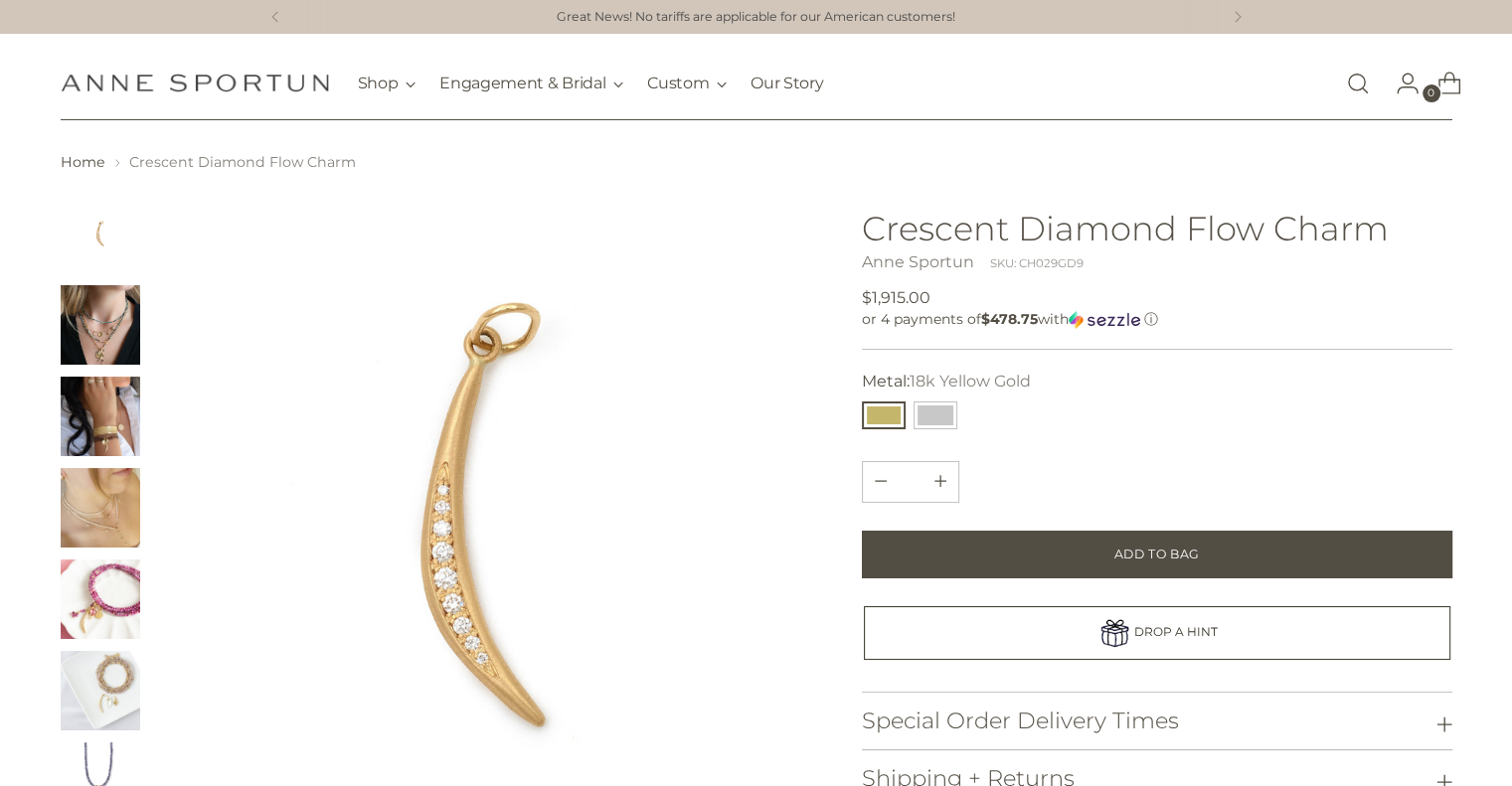 click at bounding box center [100, 325] 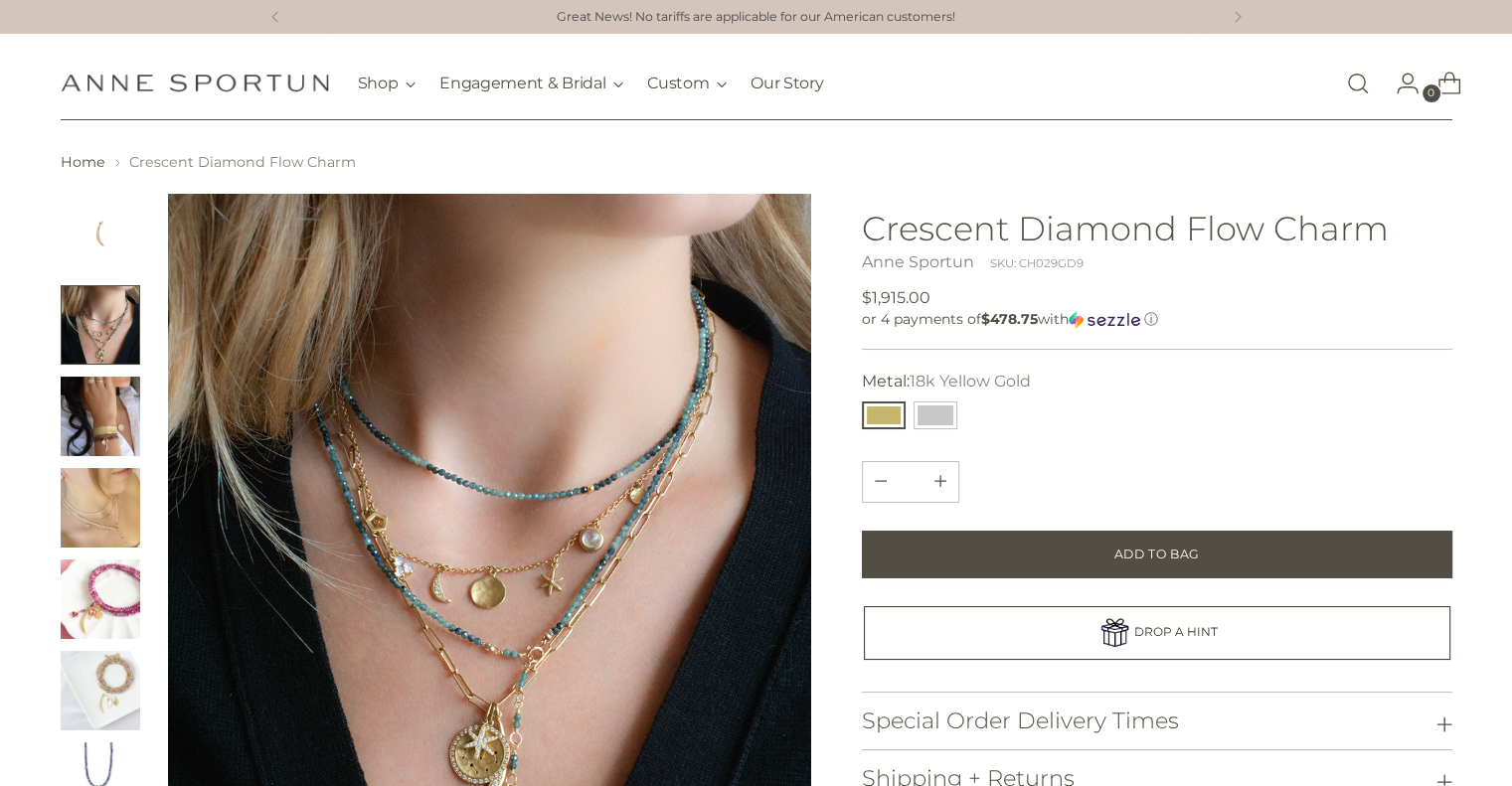 click at bounding box center (100, 416) 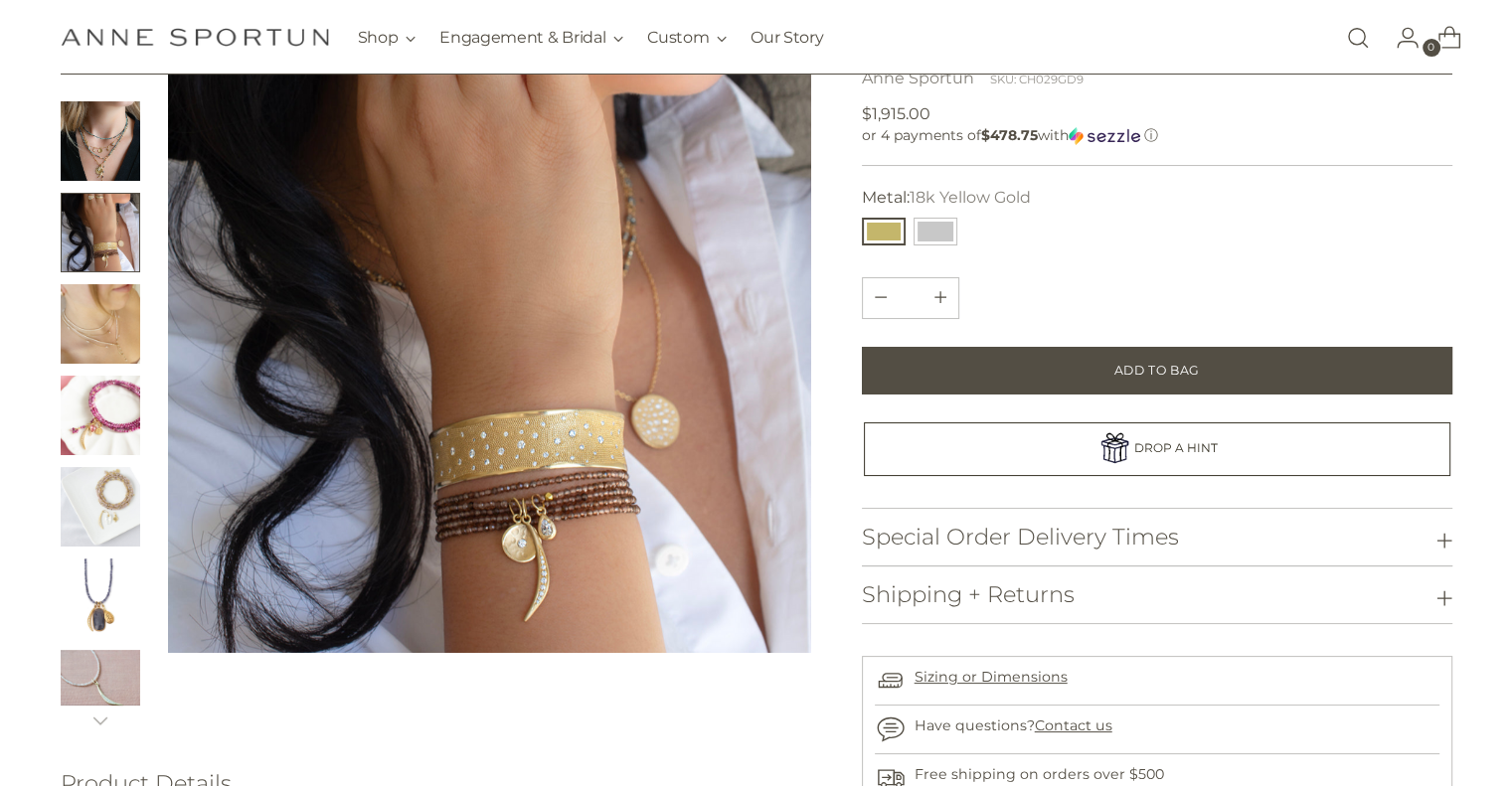 scroll, scrollTop: 195, scrollLeft: 0, axis: vertical 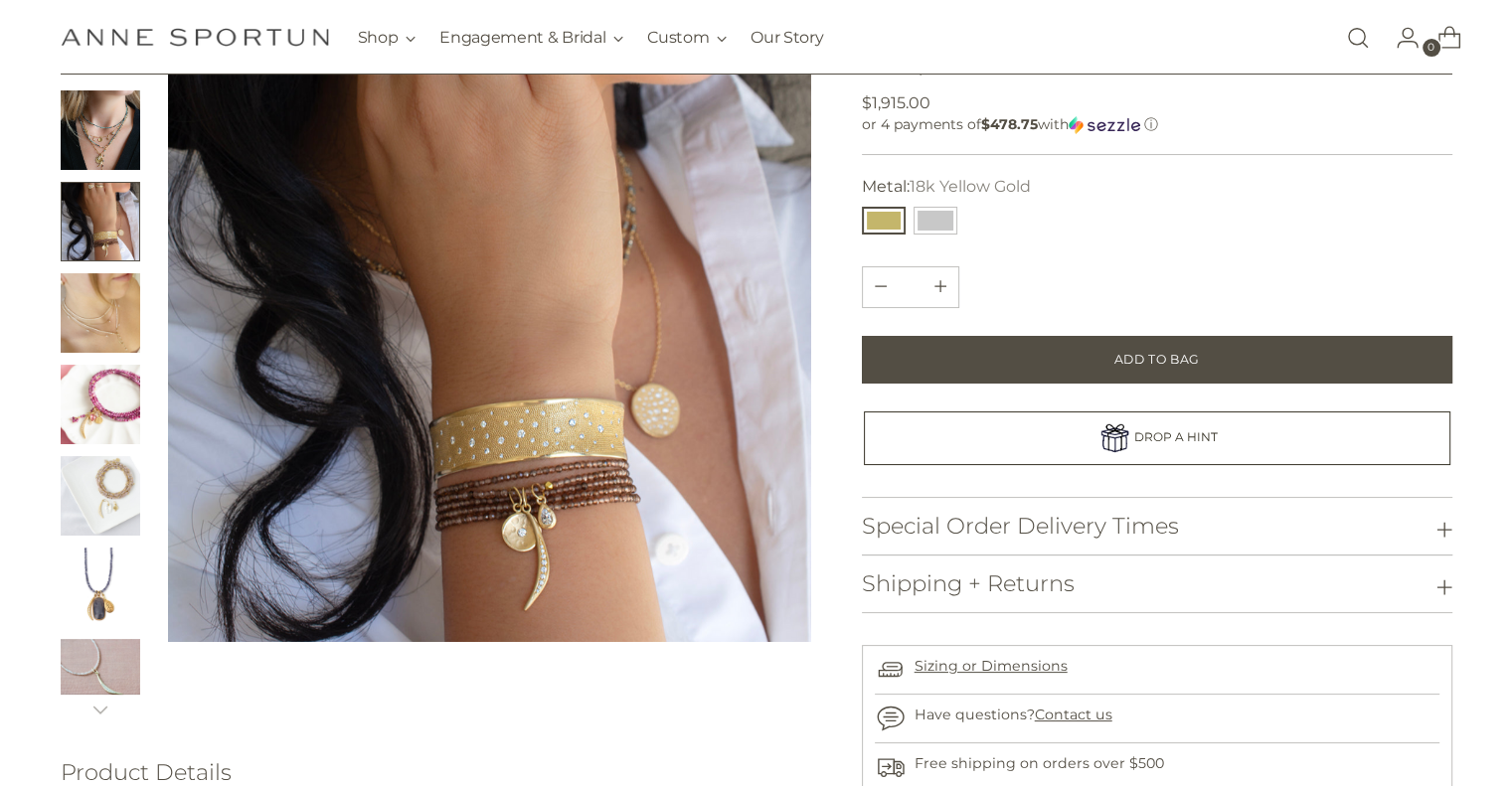 click at bounding box center [100, 313] 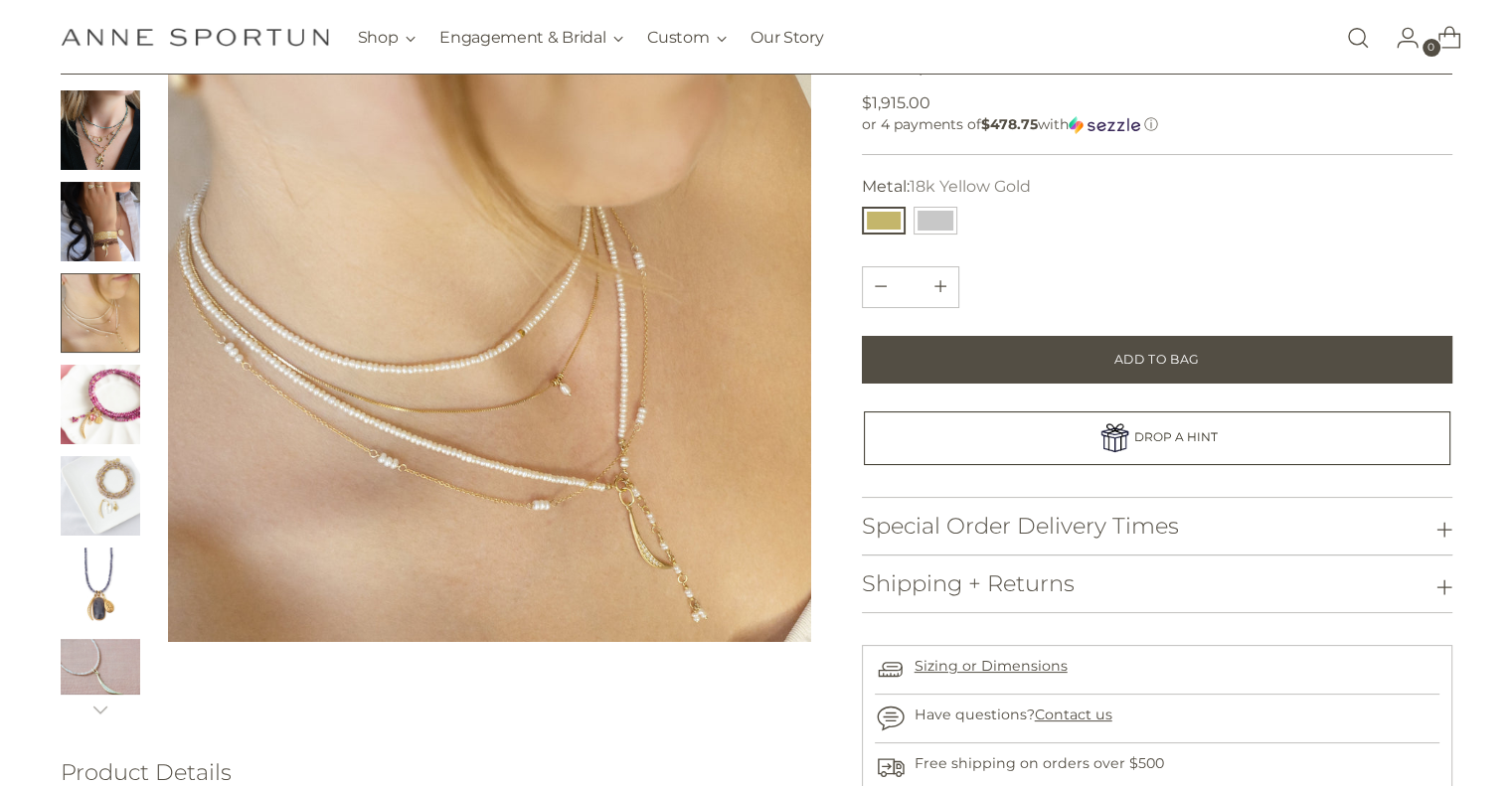 click at bounding box center (100, 404) 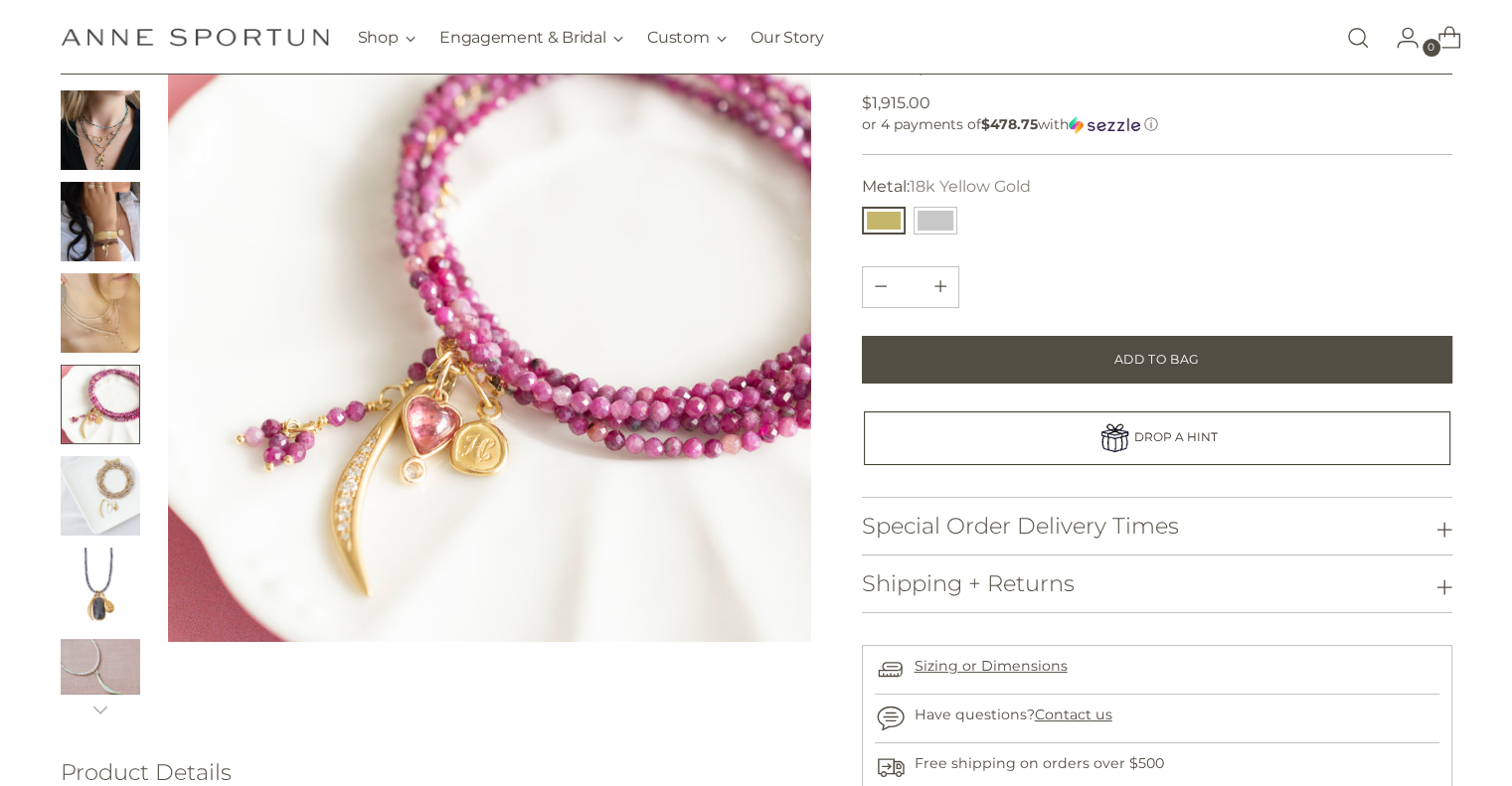 click at bounding box center (100, 496) 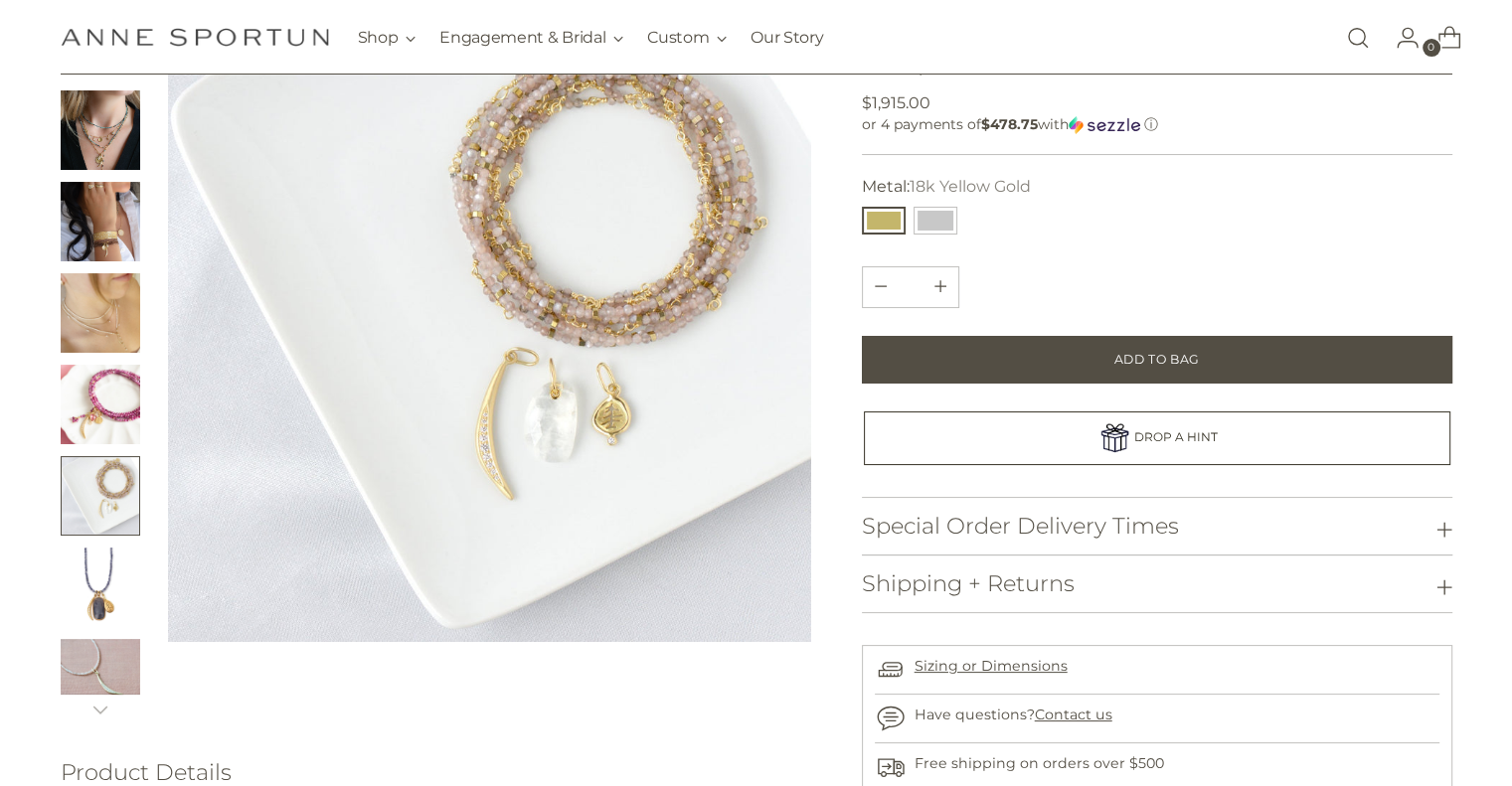 click at bounding box center (100, 587) 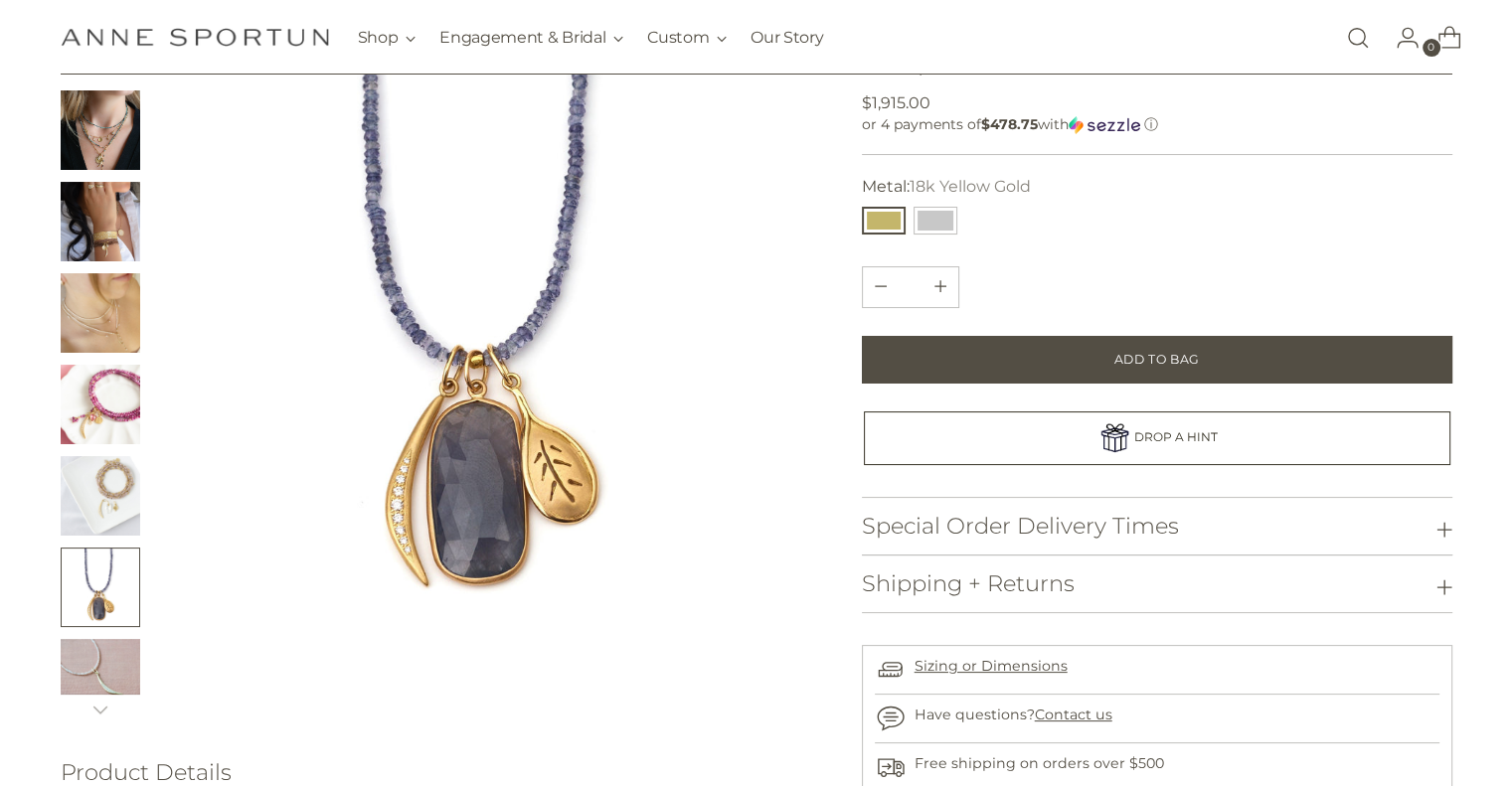 click at bounding box center (100, 679) 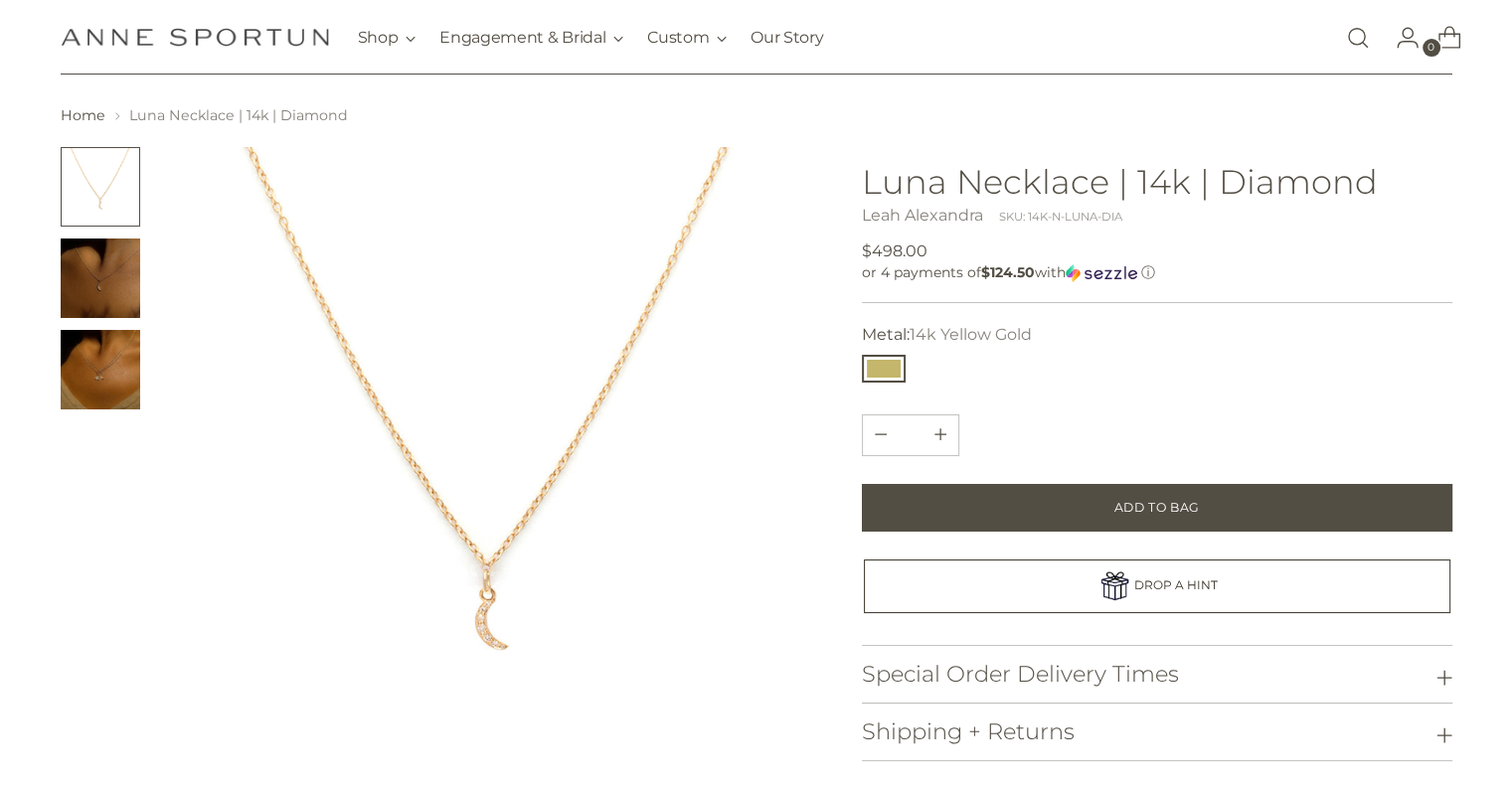 scroll, scrollTop: 0, scrollLeft: 0, axis: both 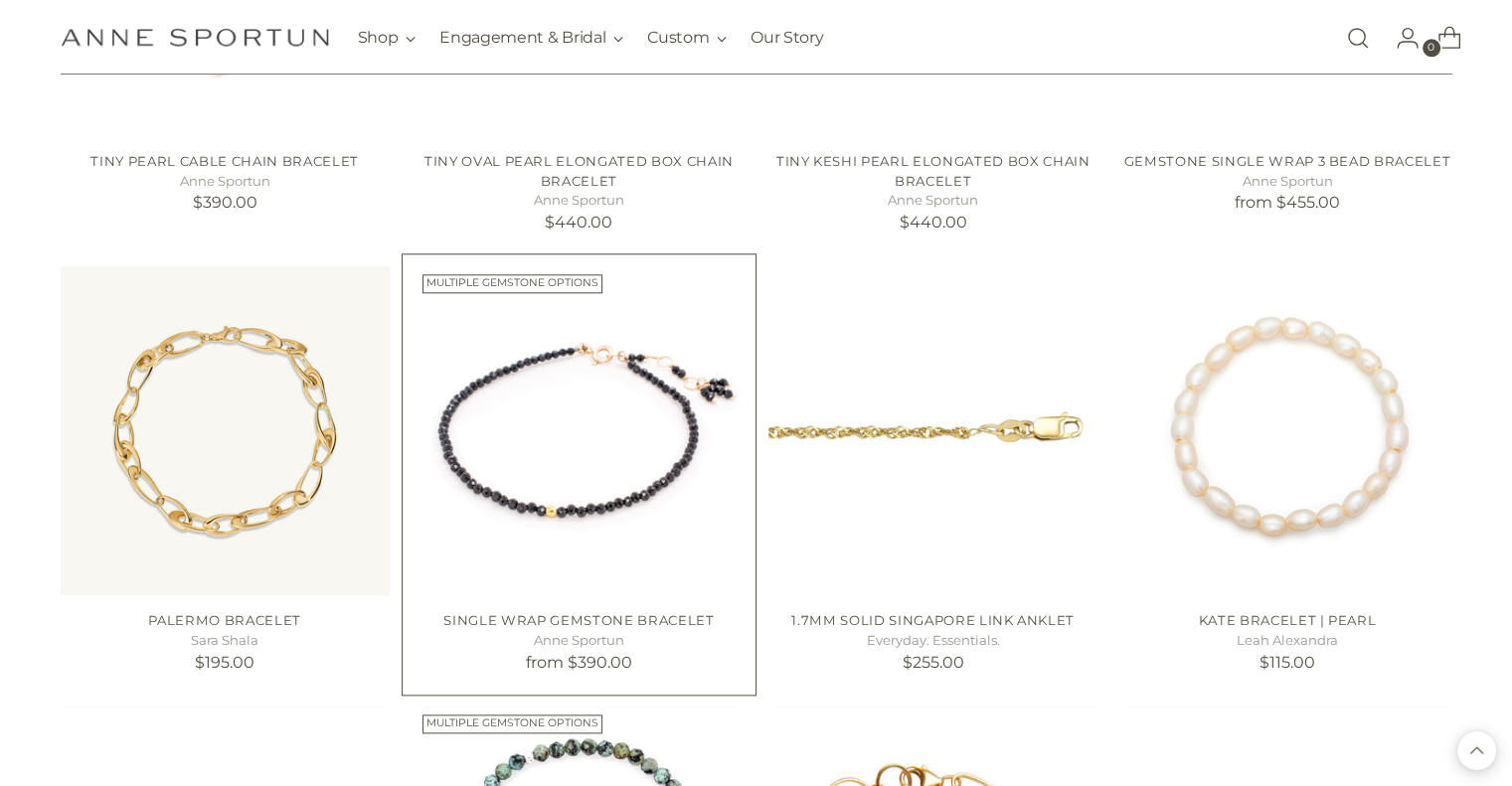 click at bounding box center [0, 0] 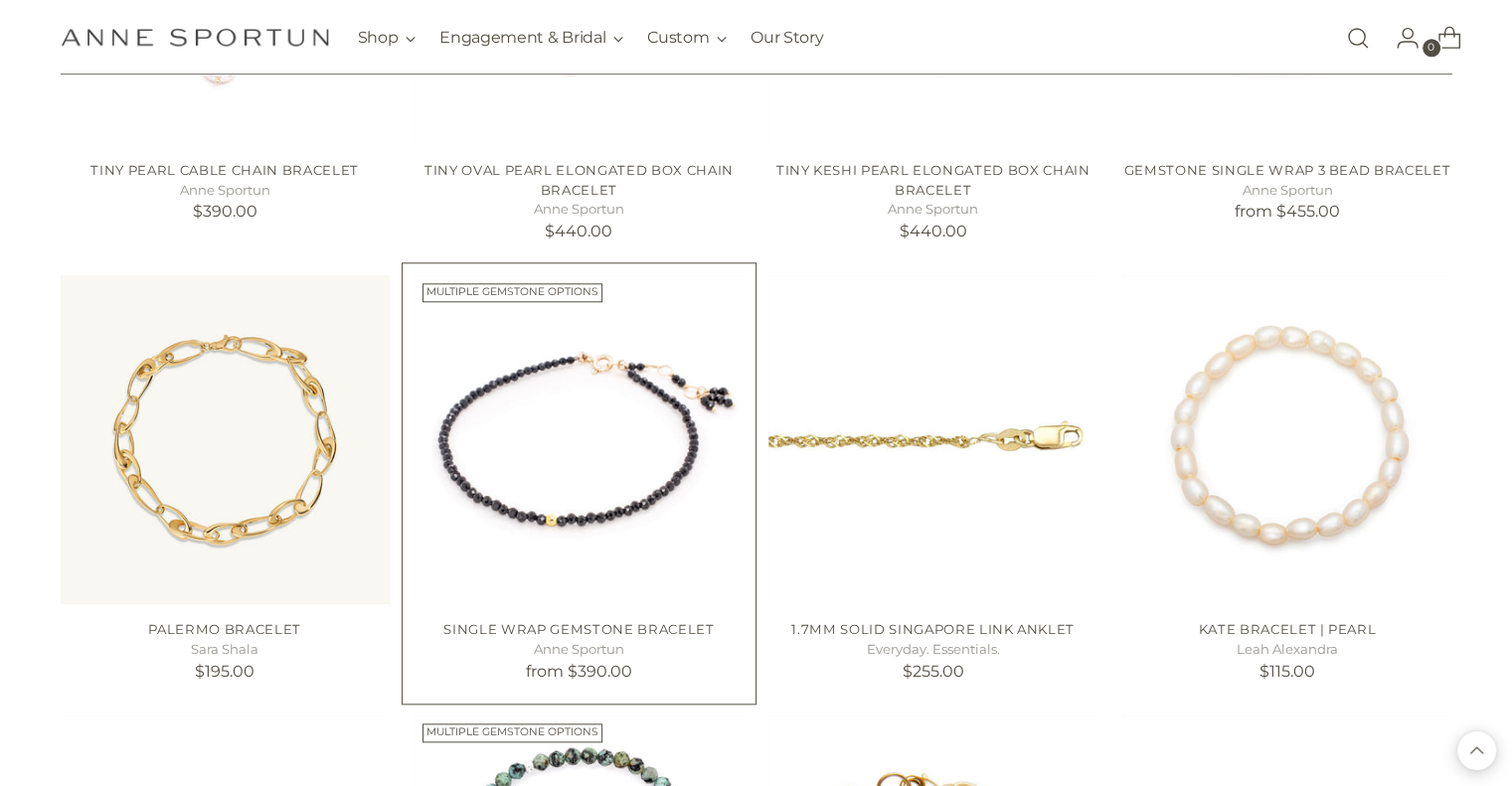 scroll, scrollTop: 2014, scrollLeft: 0, axis: vertical 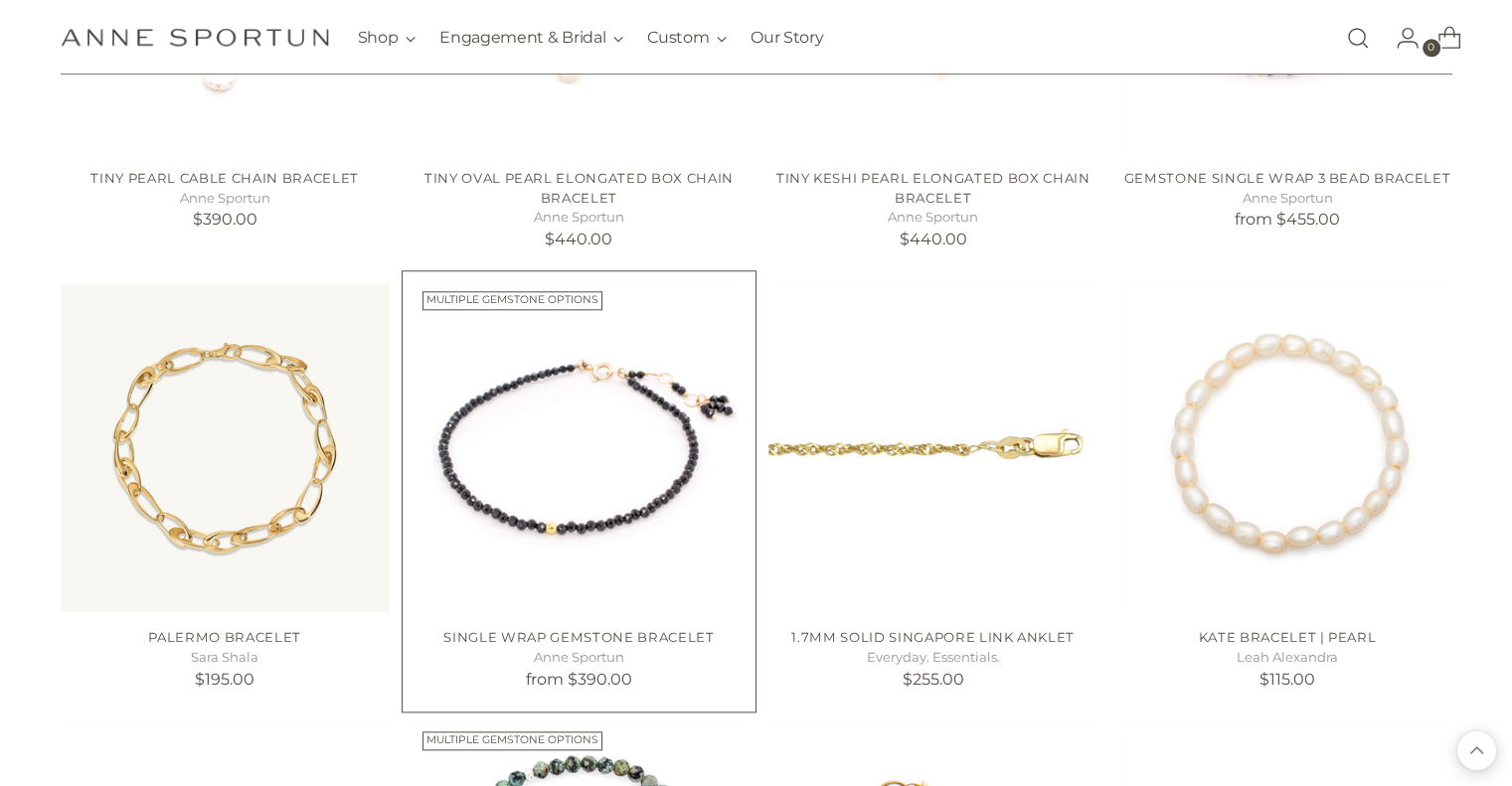 click at bounding box center (0, 0) 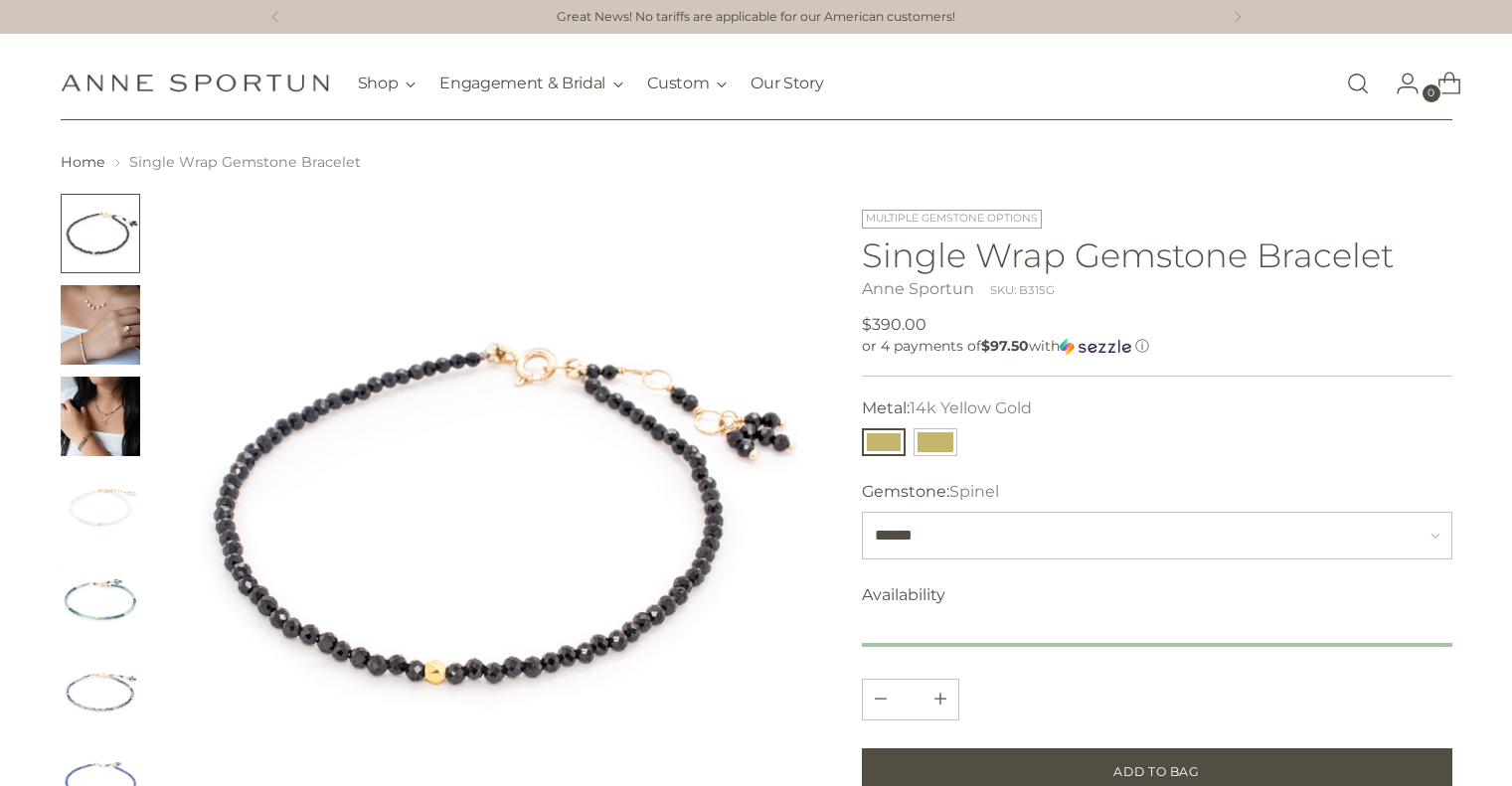scroll, scrollTop: 0, scrollLeft: 0, axis: both 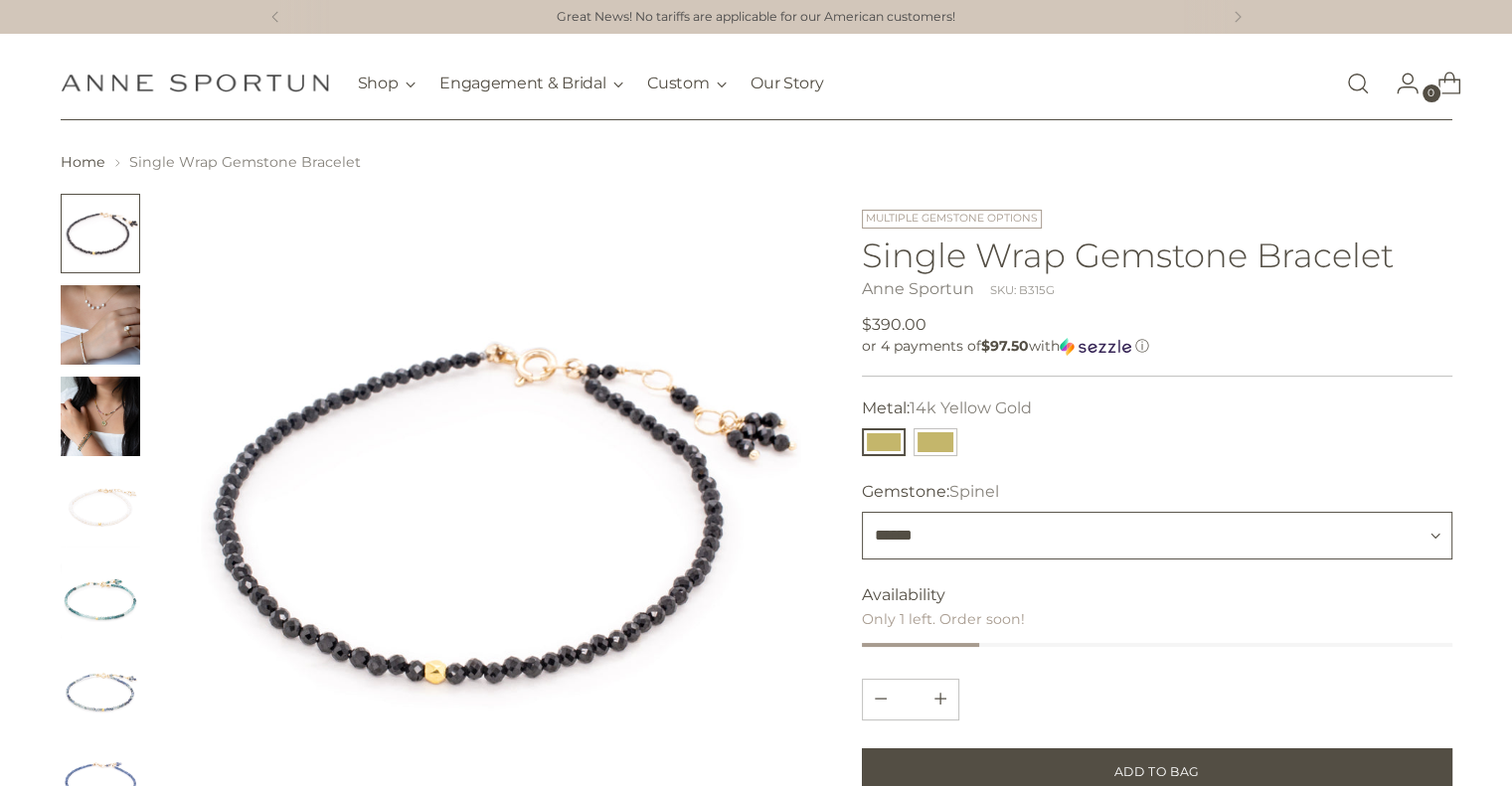 click on "**********" at bounding box center [1157, 536] 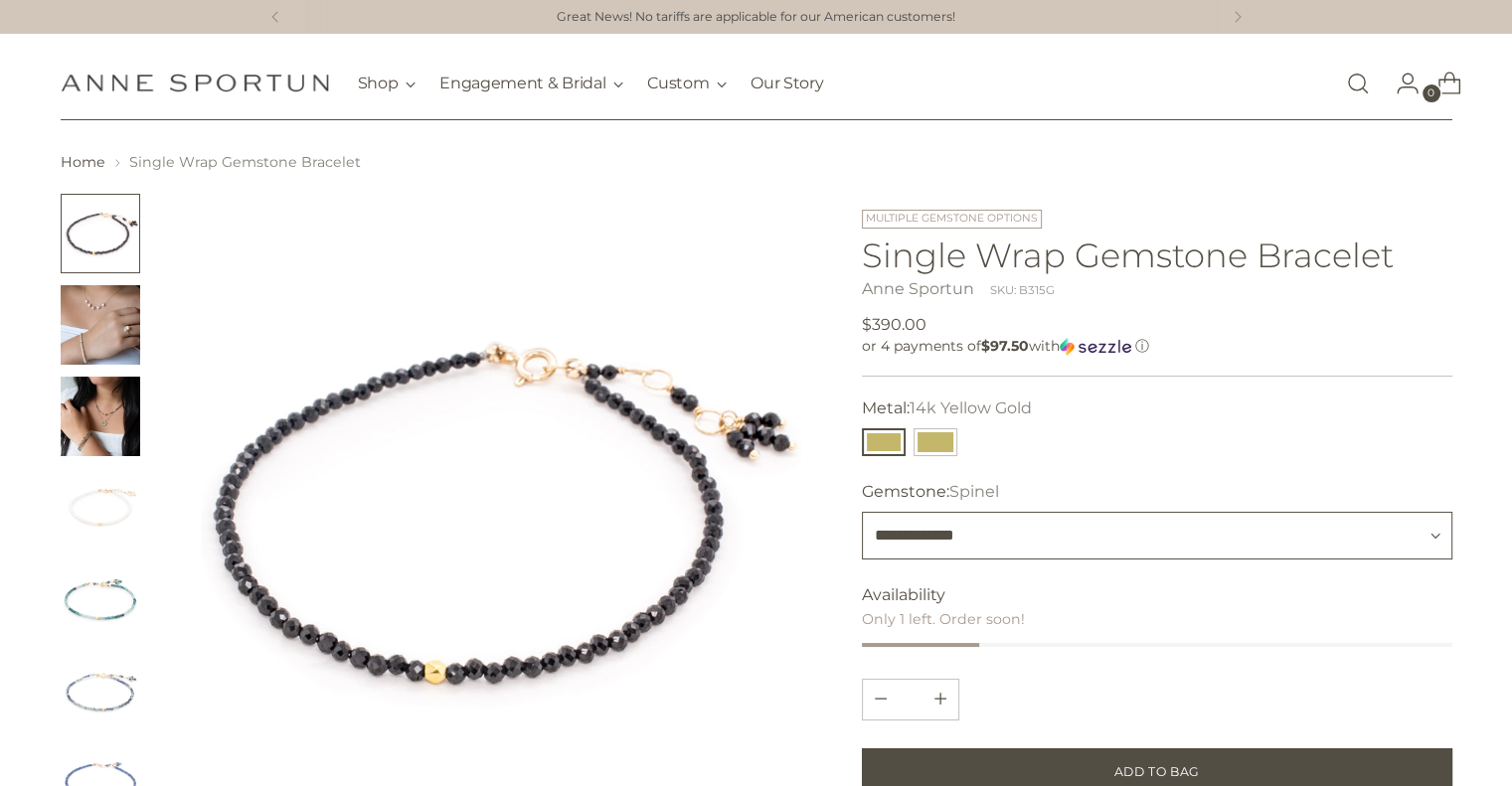 type 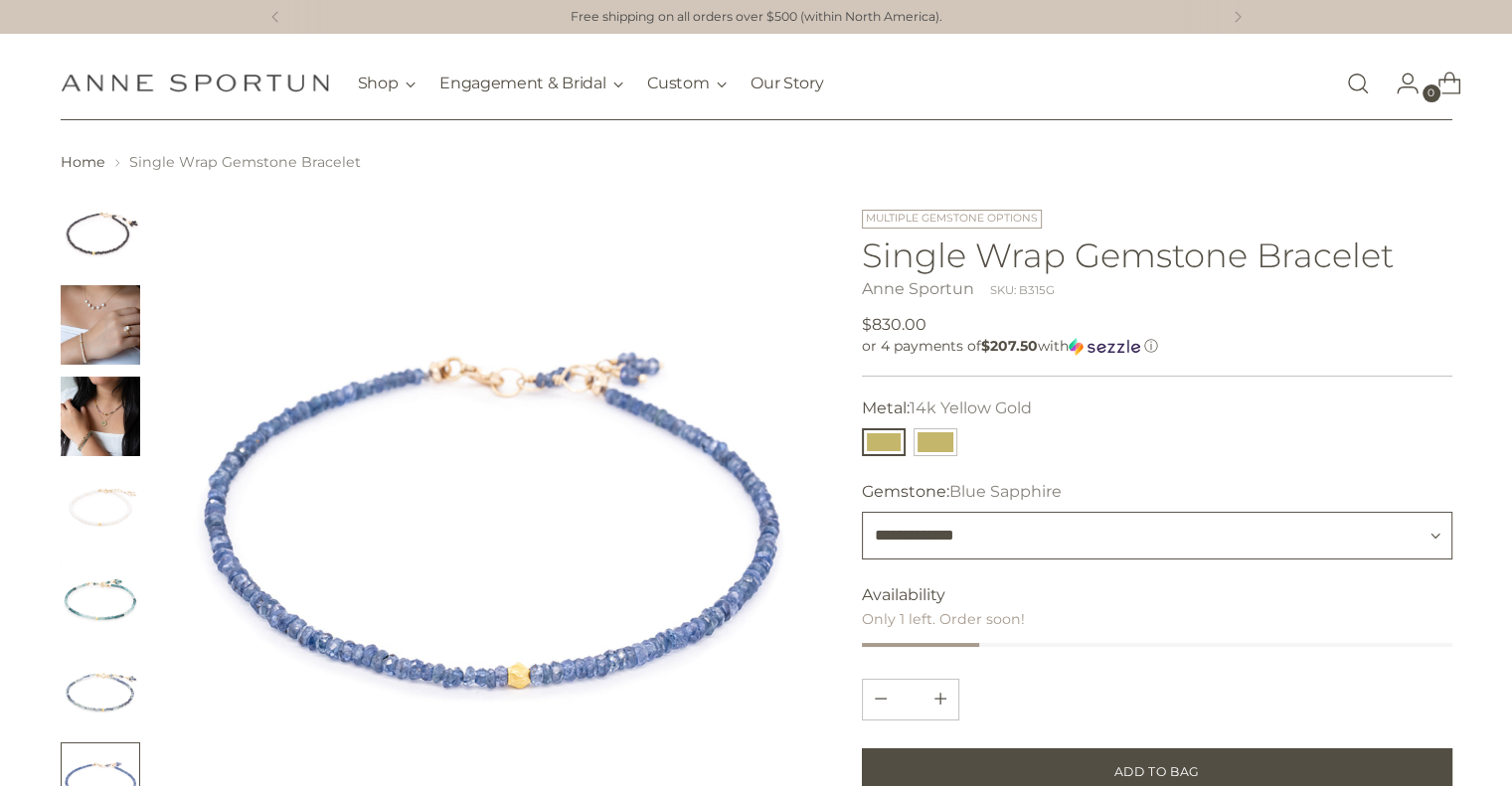 click on "**********" at bounding box center (1157, 536) 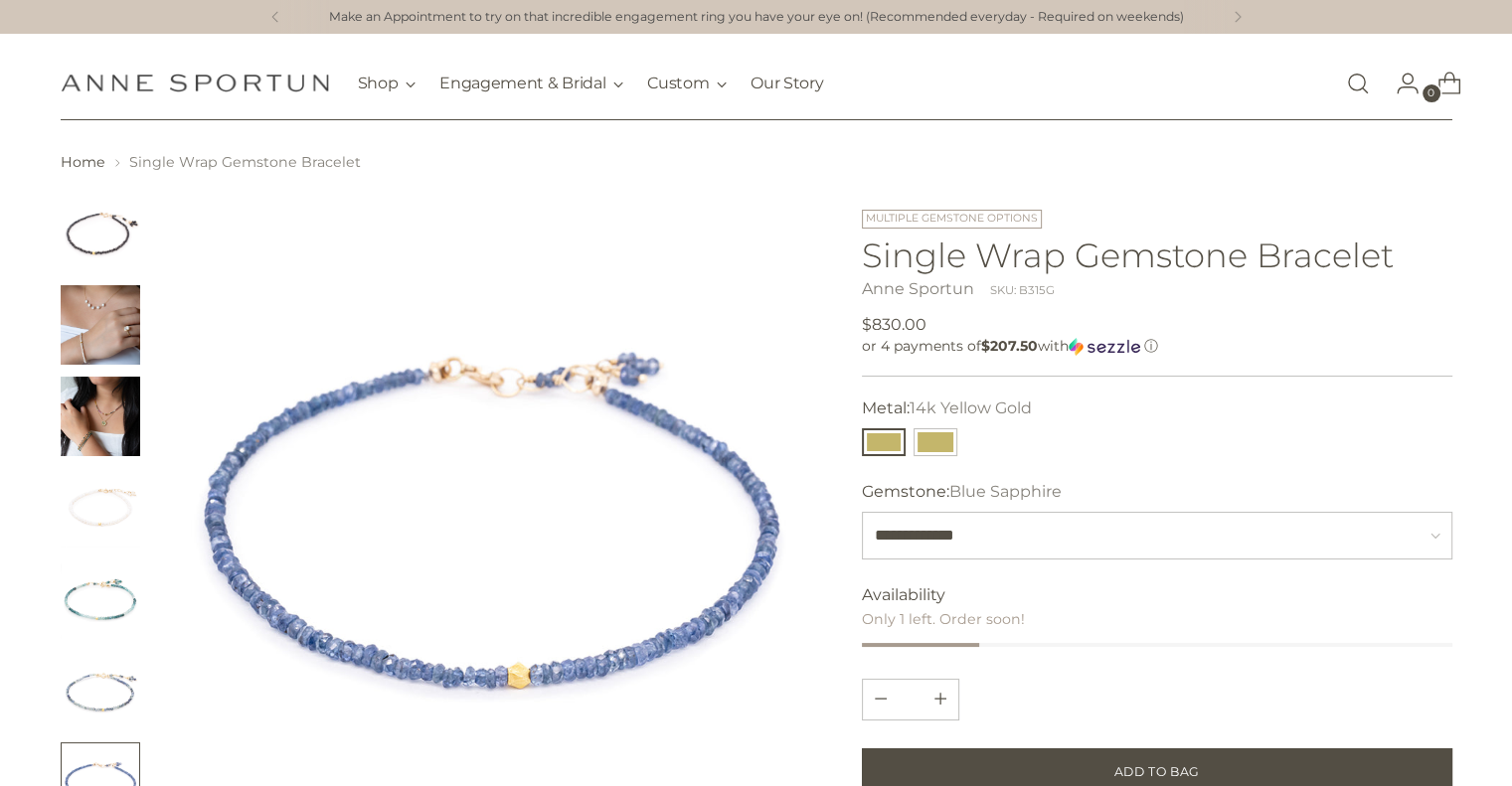 click at bounding box center (490, 516) 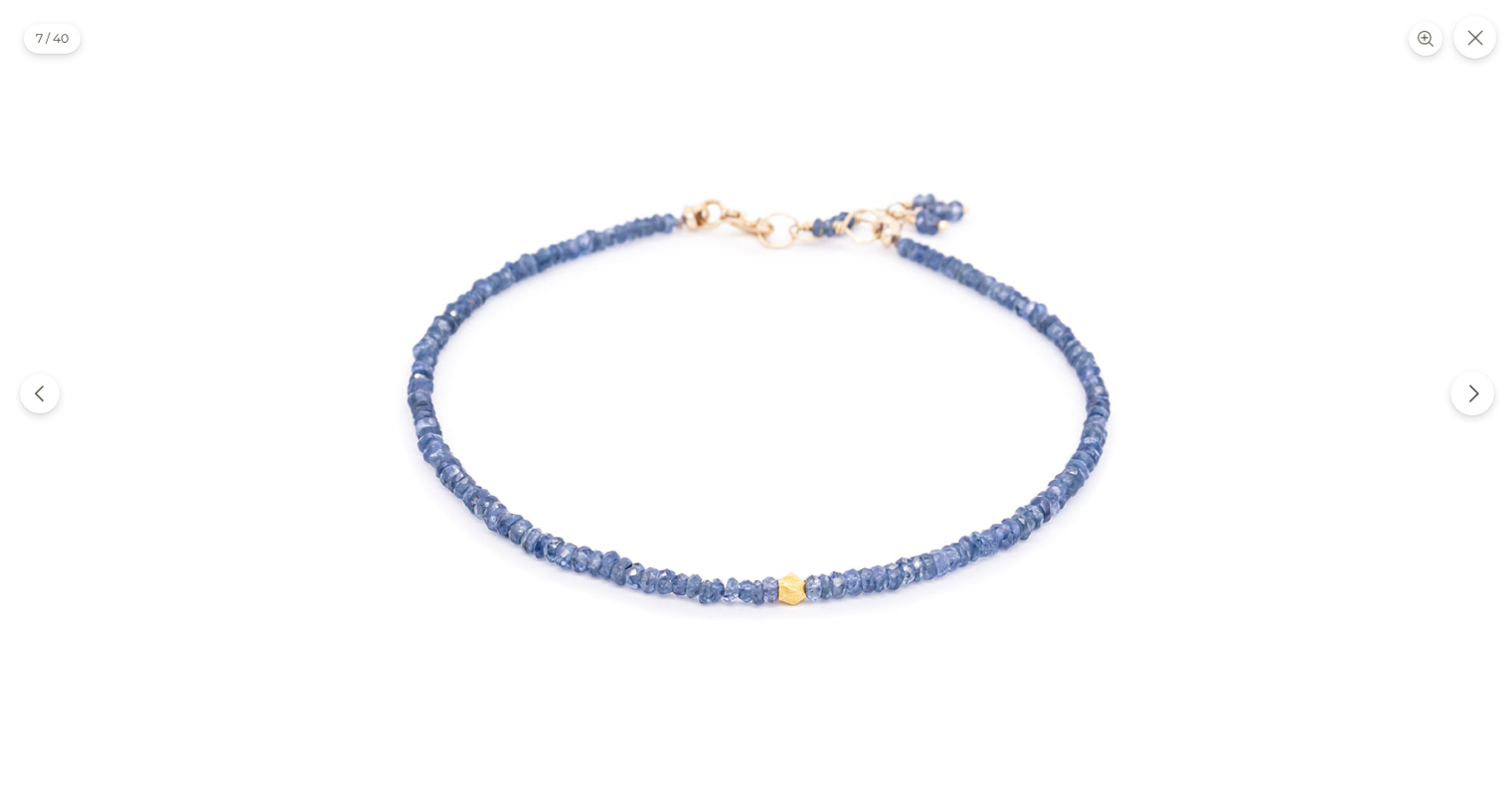 click 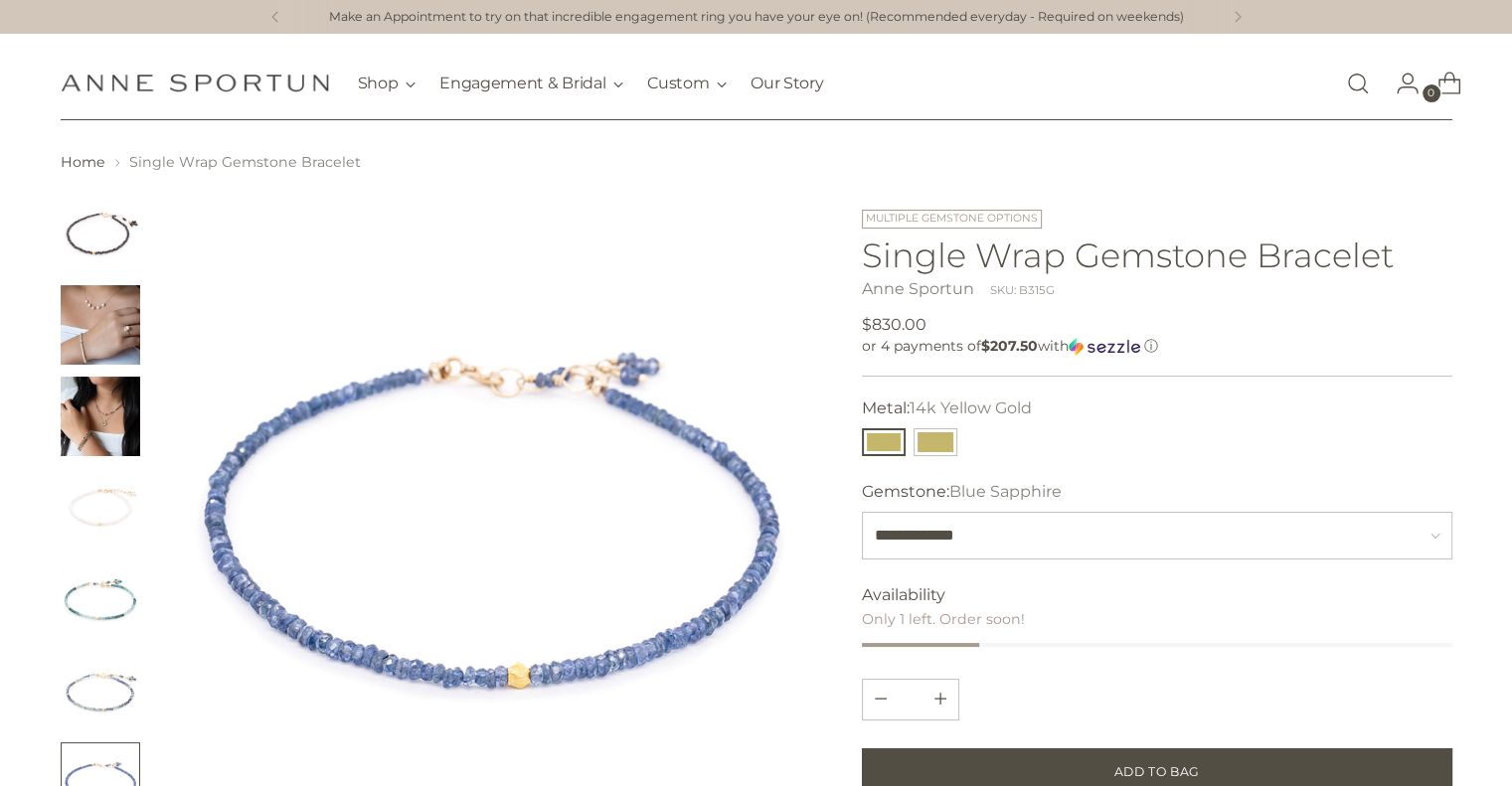 click at bounding box center [100, 325] 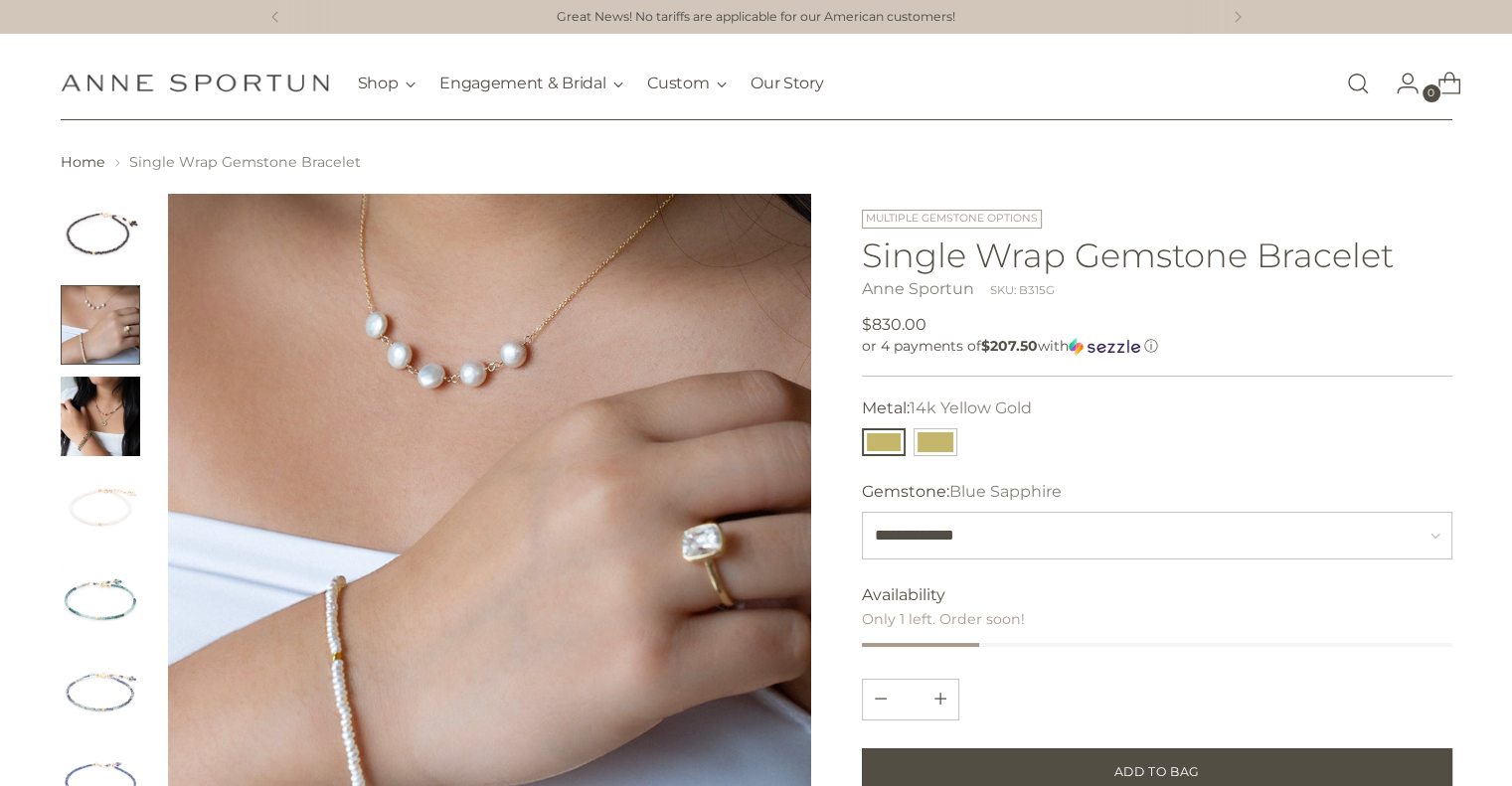 click at bounding box center (100, 416) 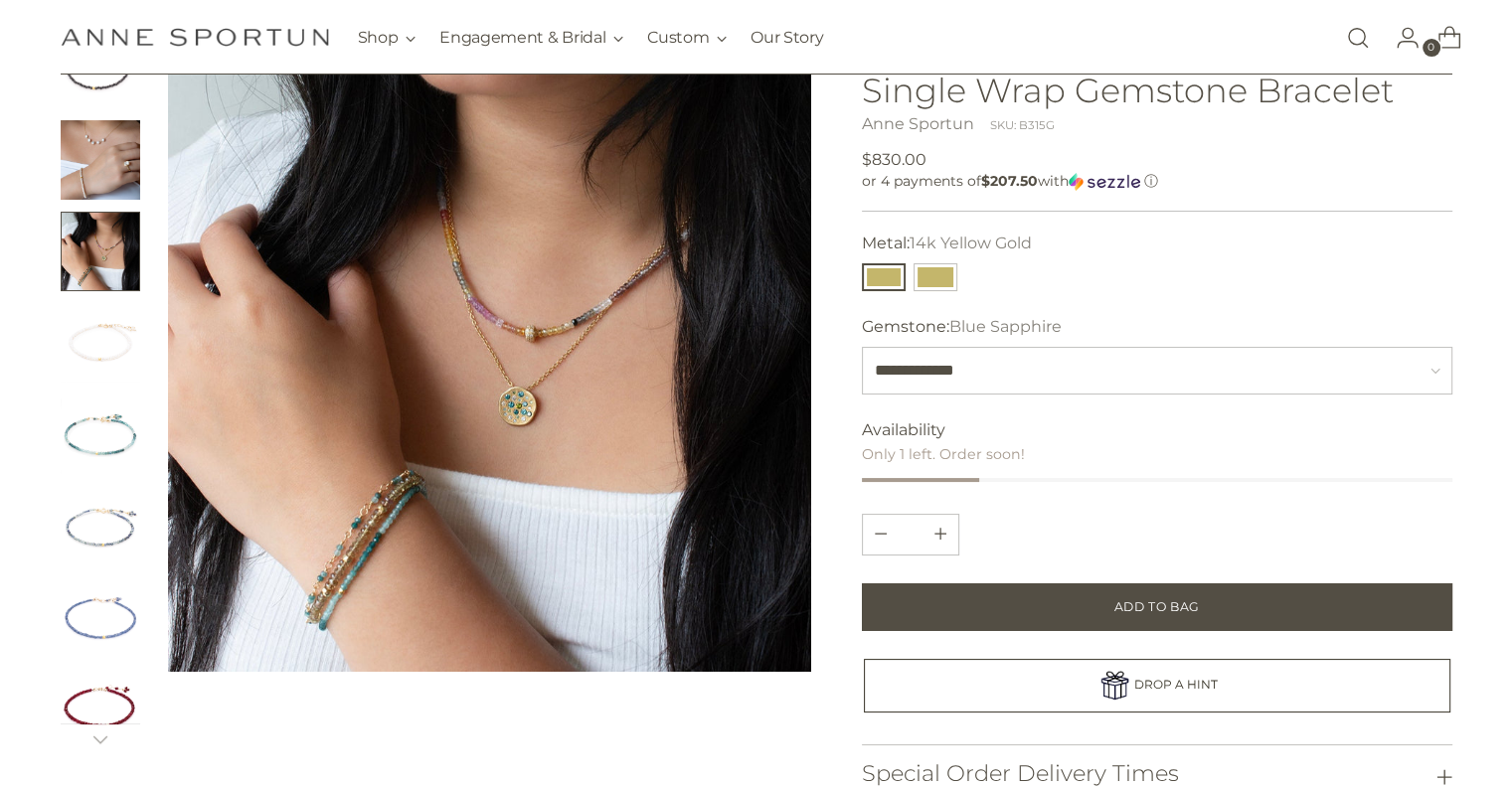 scroll, scrollTop: 196, scrollLeft: 0, axis: vertical 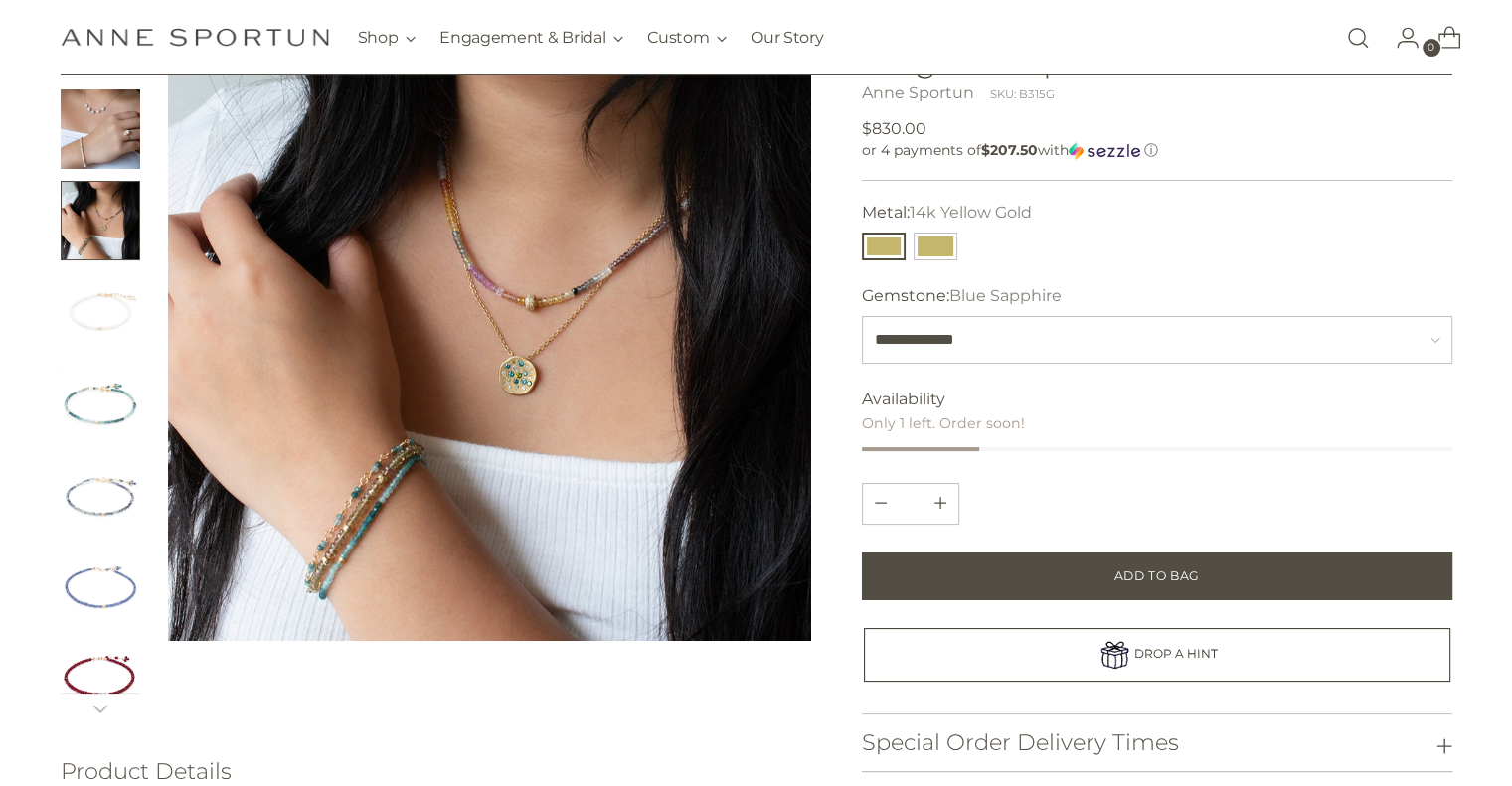 click at bounding box center [490, 320] 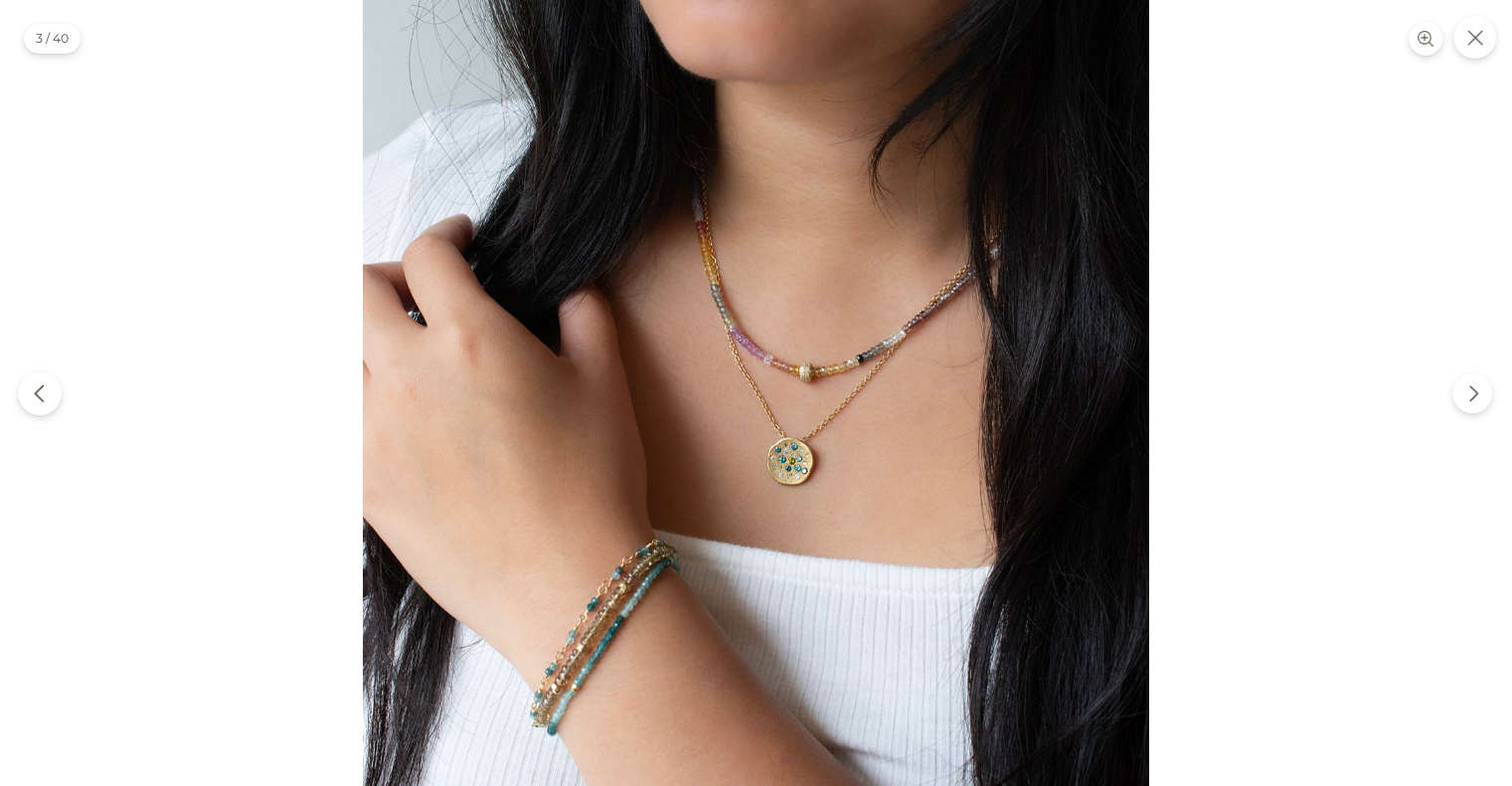 click at bounding box center [40, 393] 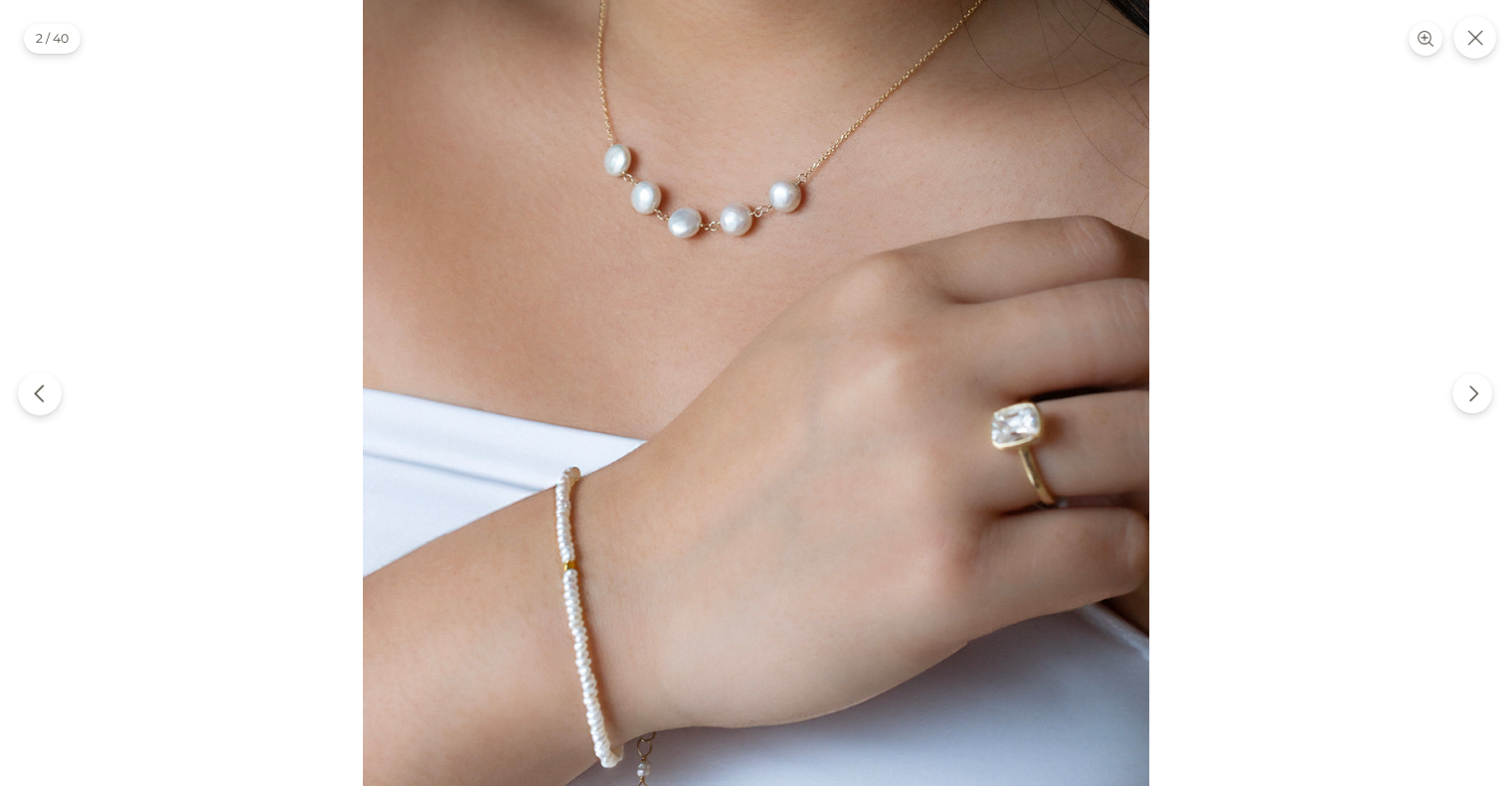 click 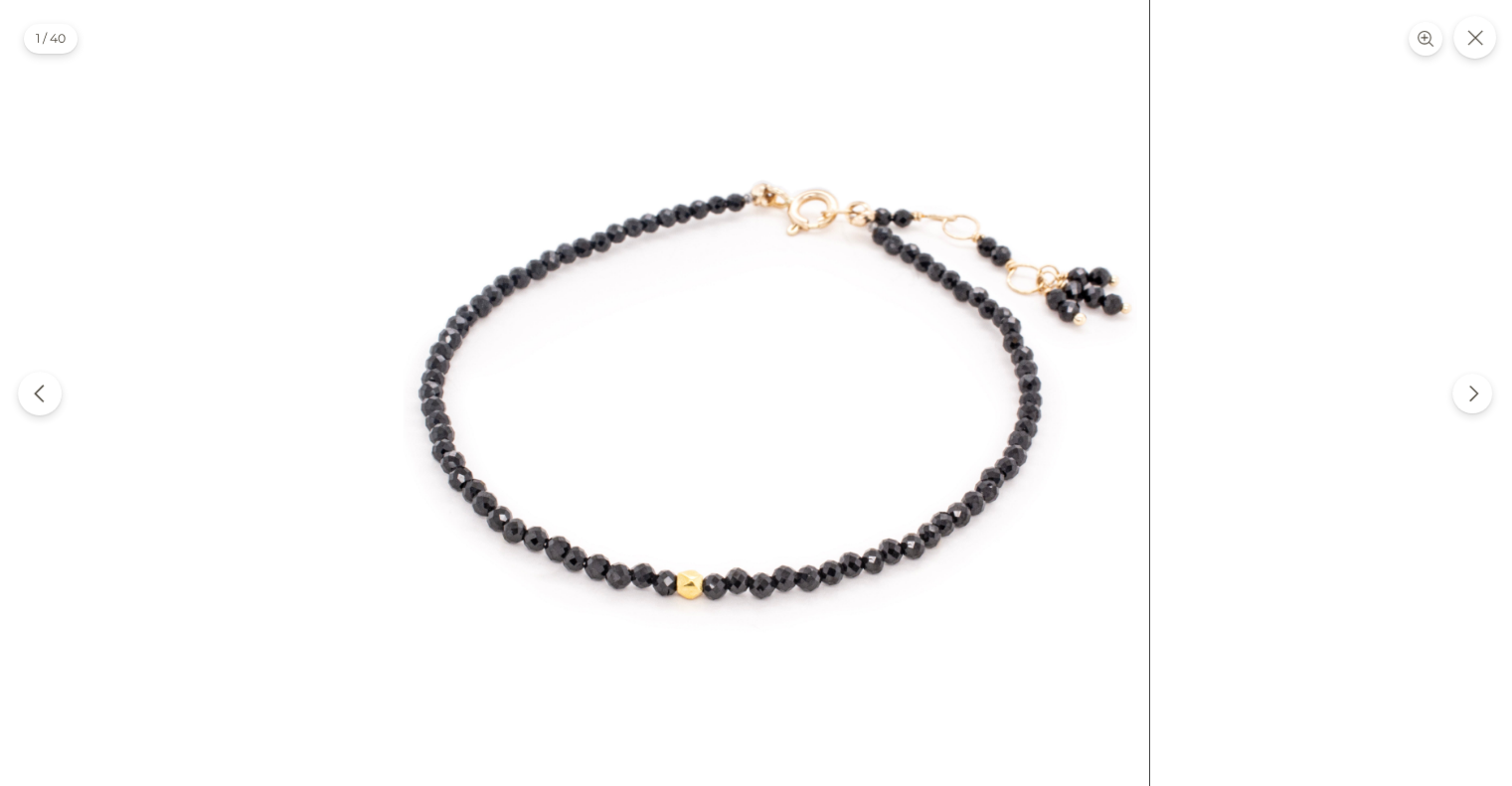 click at bounding box center [40, 393] 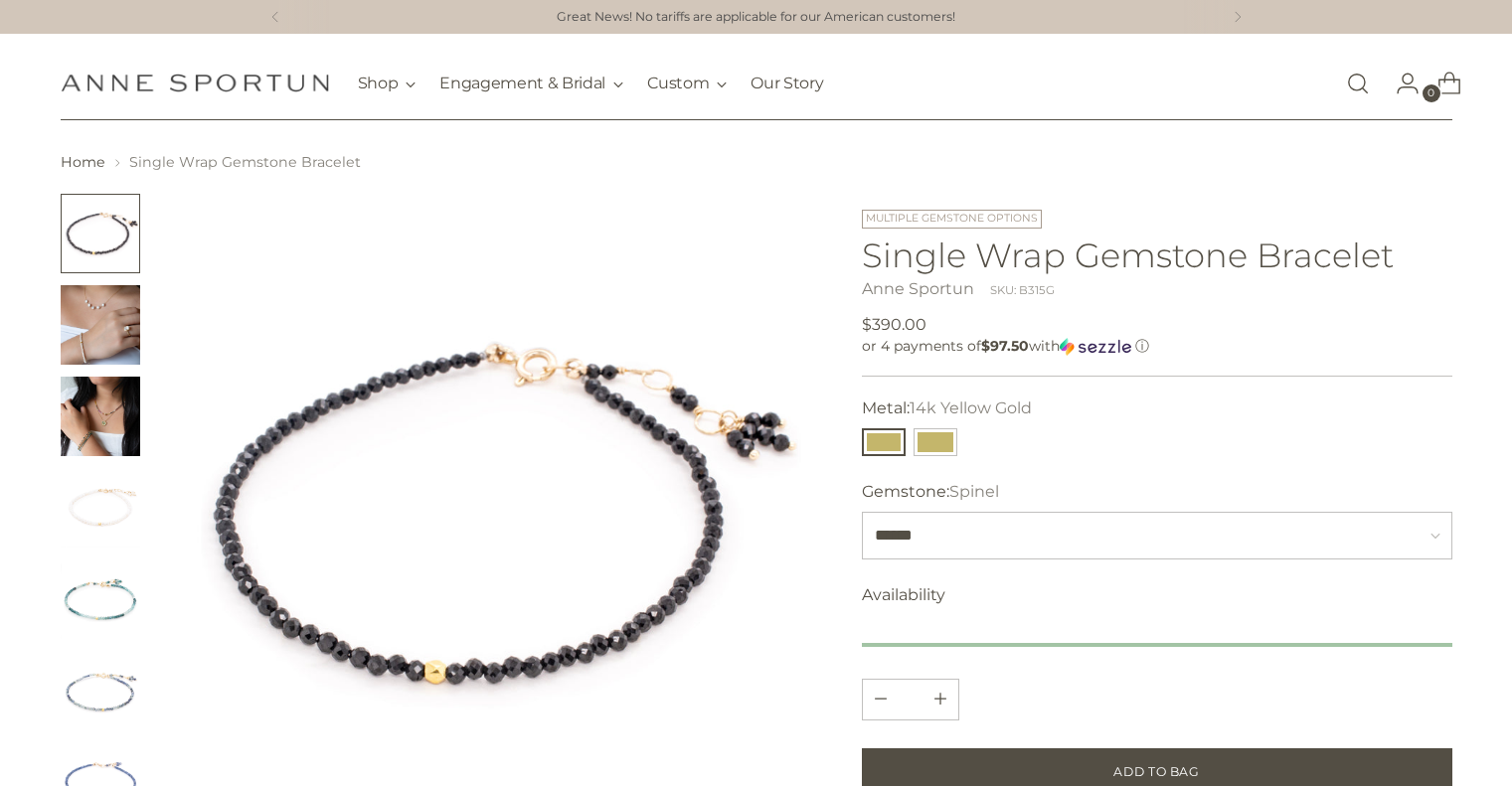 scroll, scrollTop: 0, scrollLeft: 0, axis: both 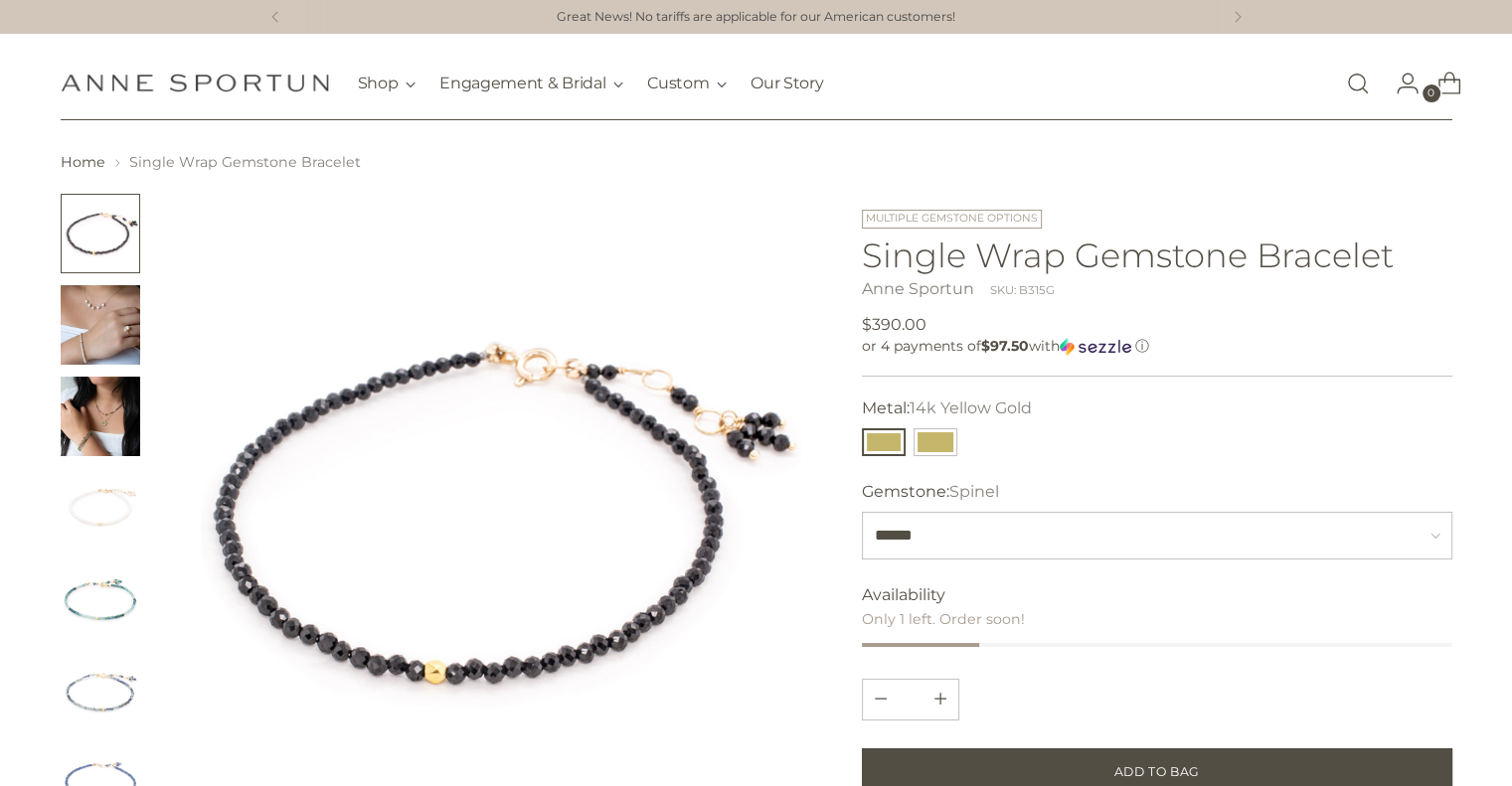 click at bounding box center (100, 599) 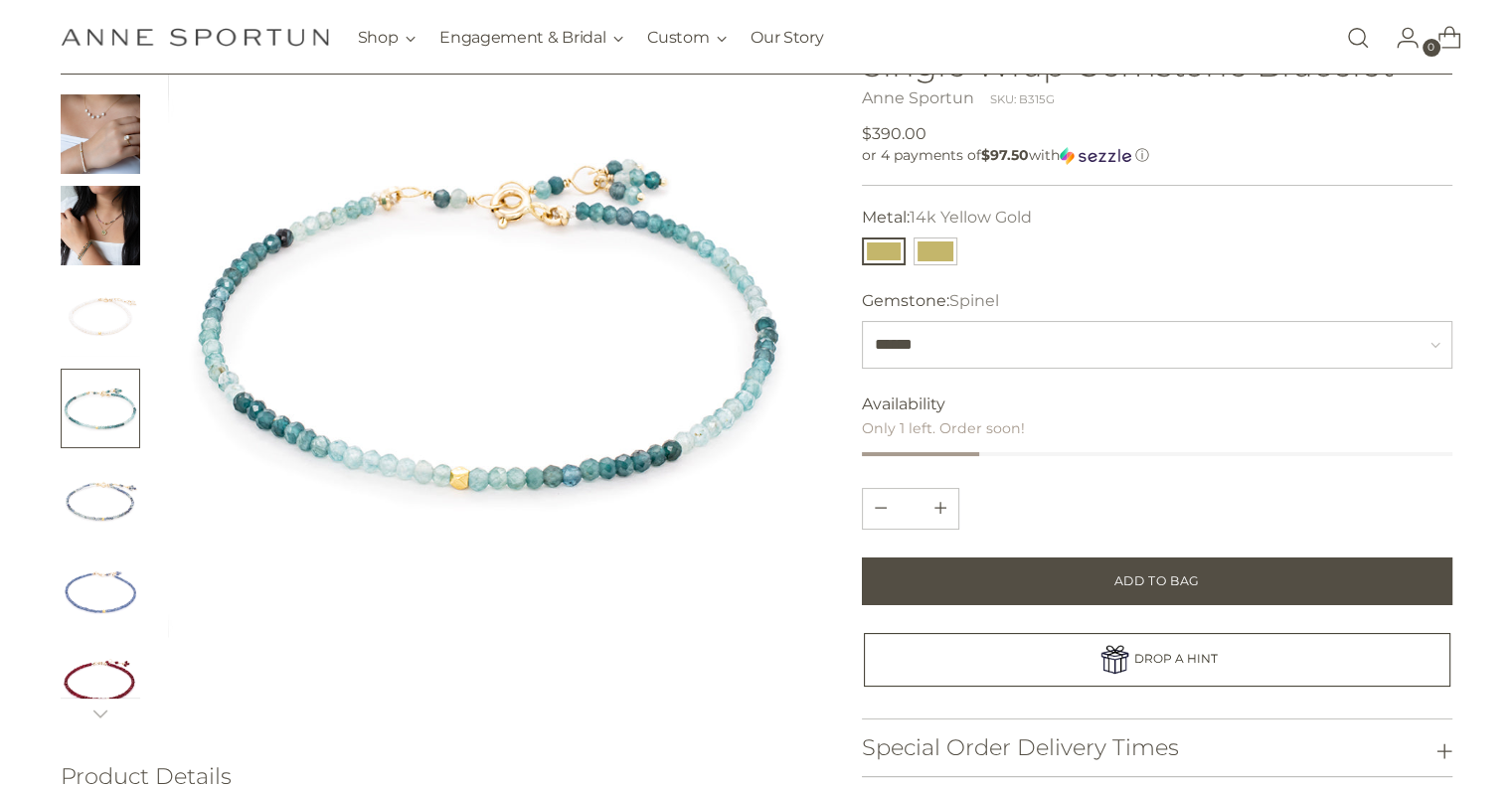 scroll, scrollTop: 193, scrollLeft: 0, axis: vertical 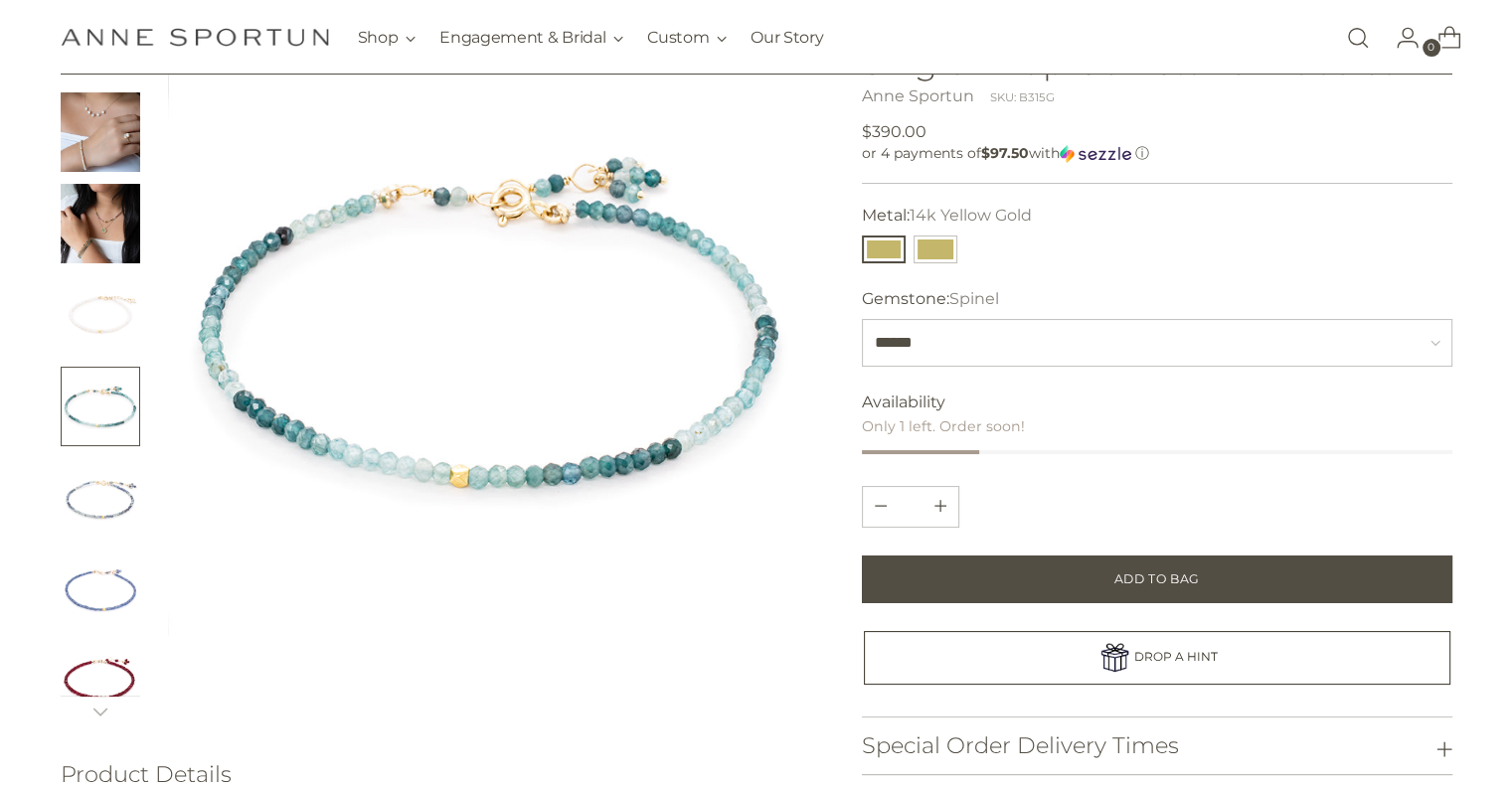 click at bounding box center (100, 498) 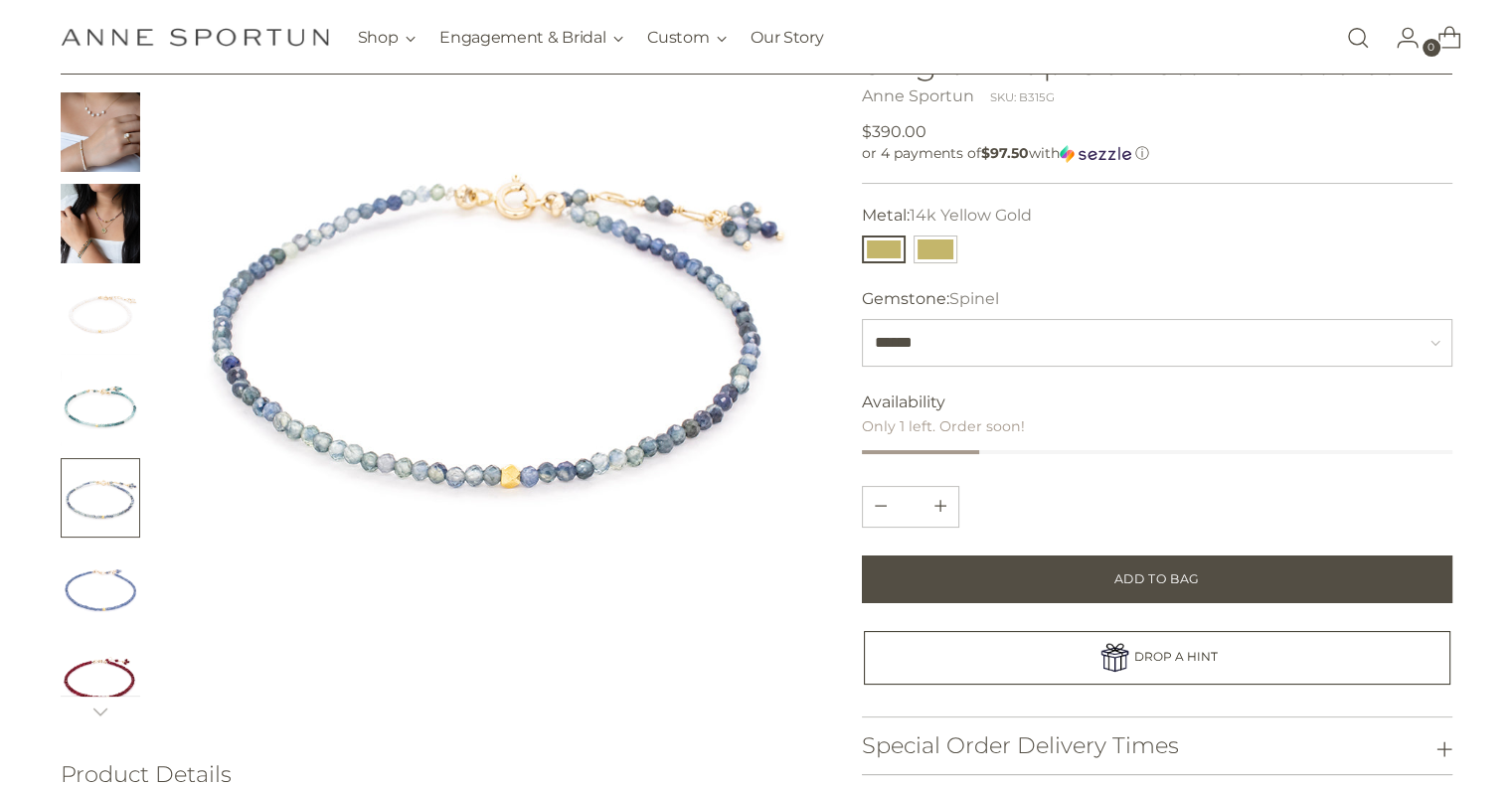 click at bounding box center [100, 589] 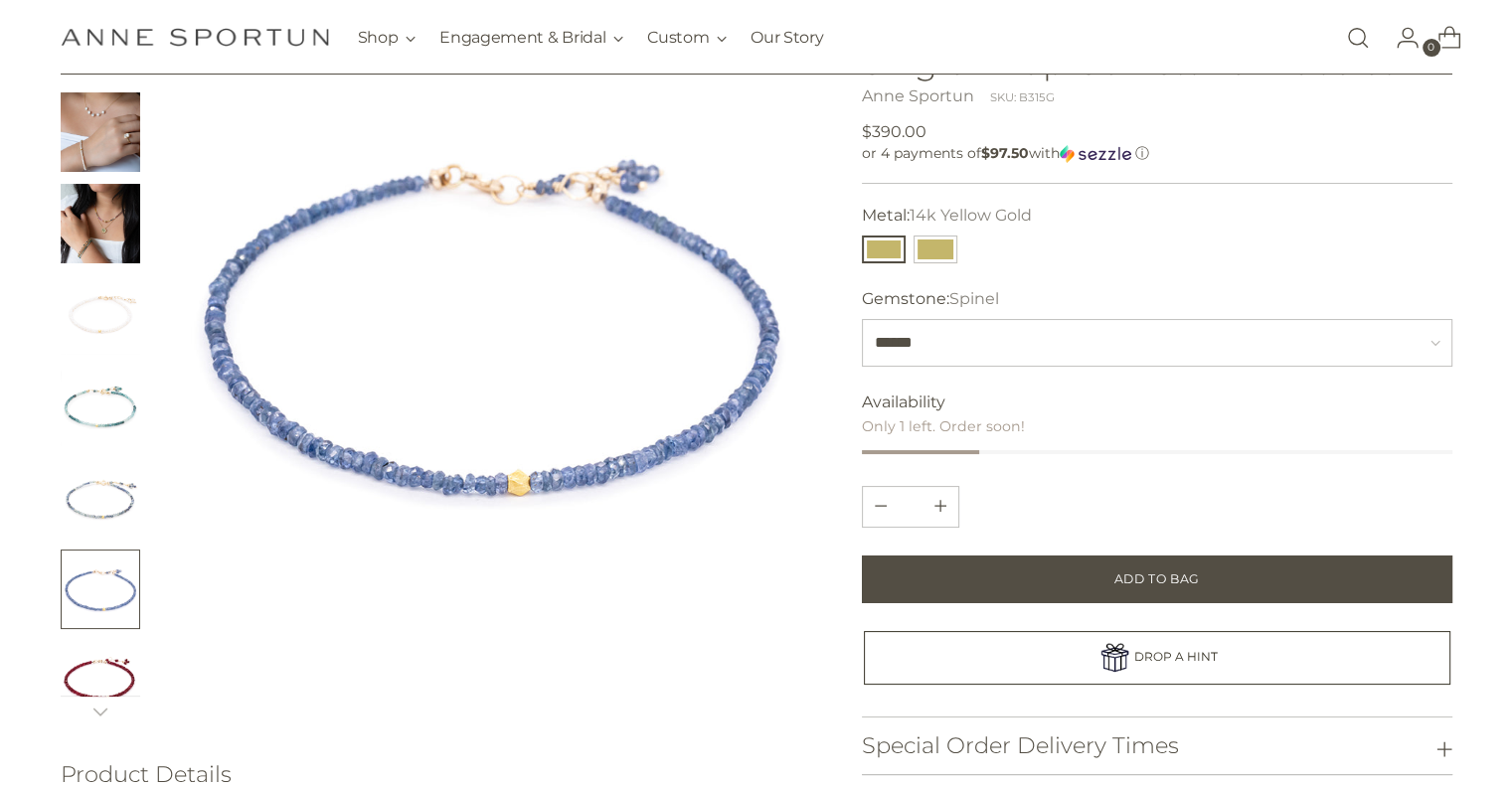 click at bounding box center [100, 681] 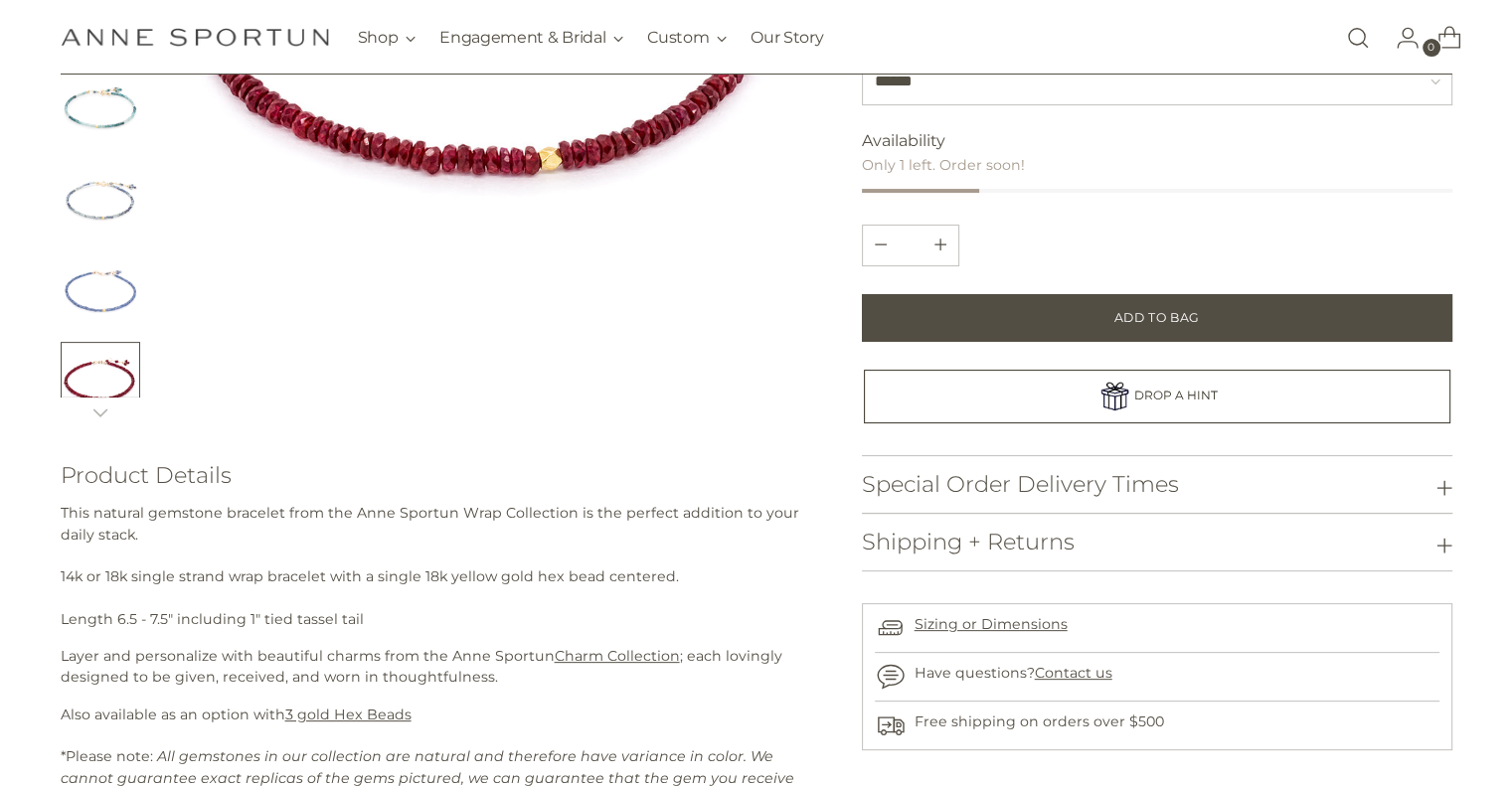 scroll, scrollTop: 505, scrollLeft: 0, axis: vertical 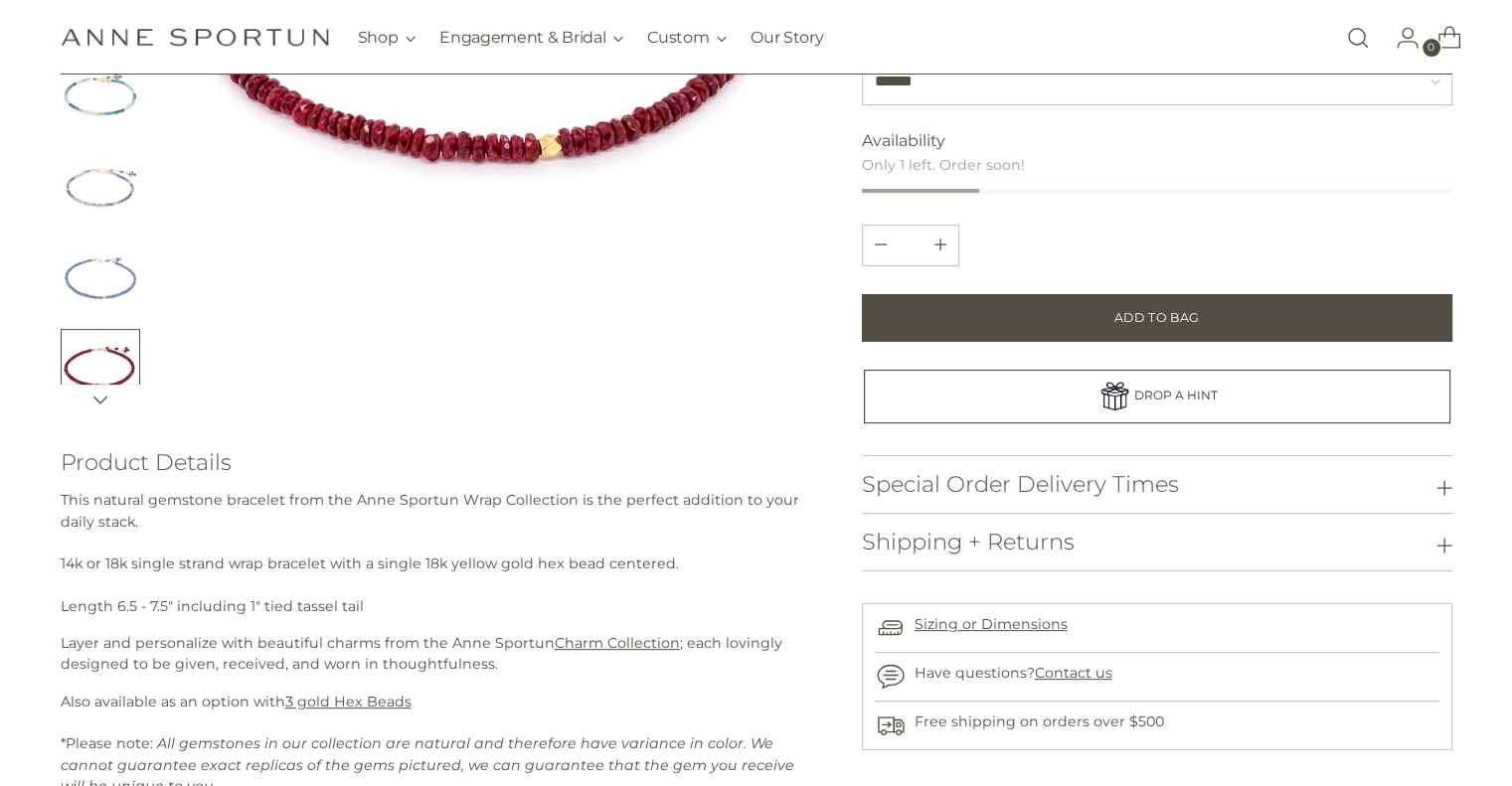 click at bounding box center (100, 399) 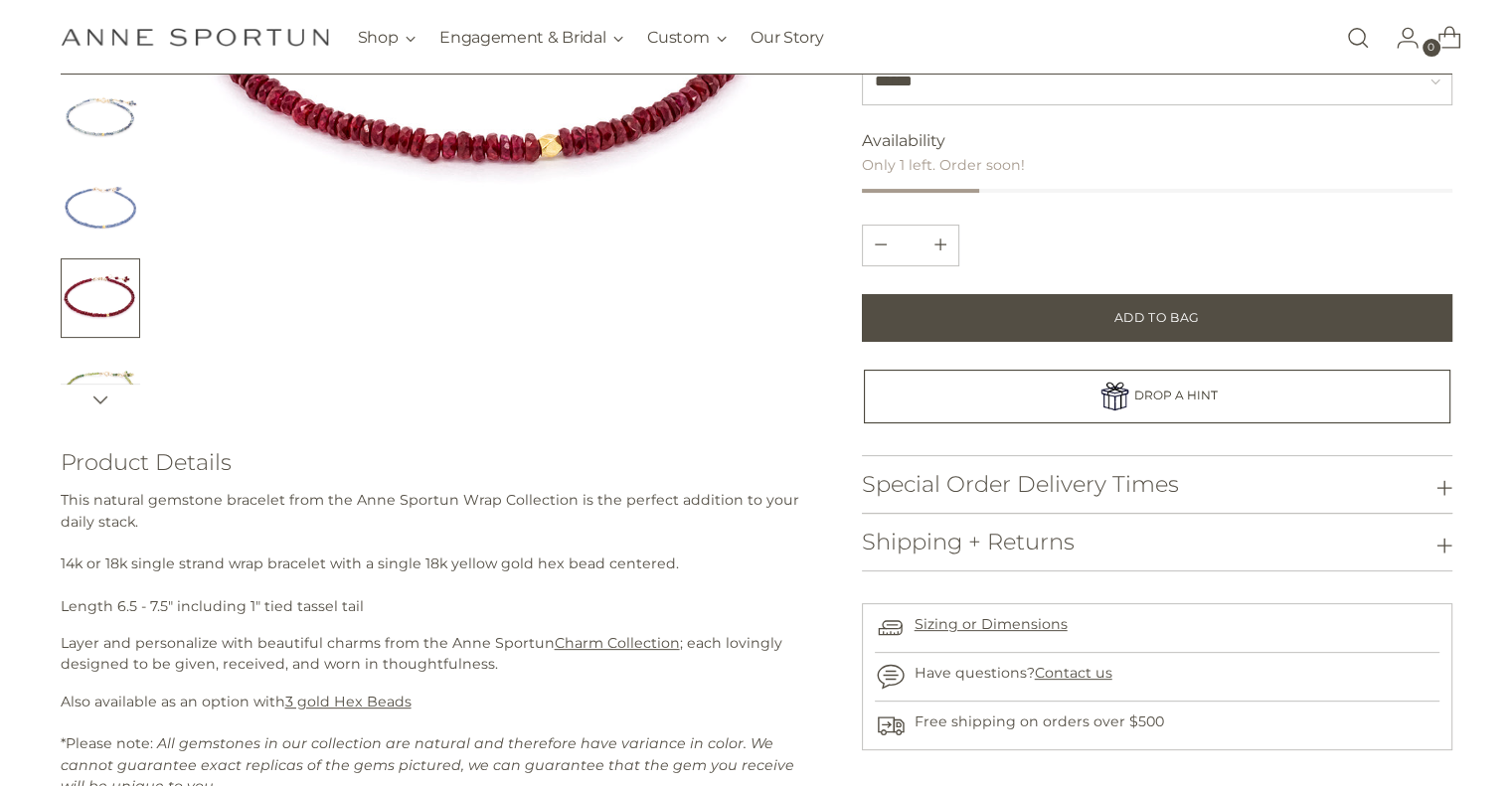 scroll, scrollTop: 99, scrollLeft: 0, axis: vertical 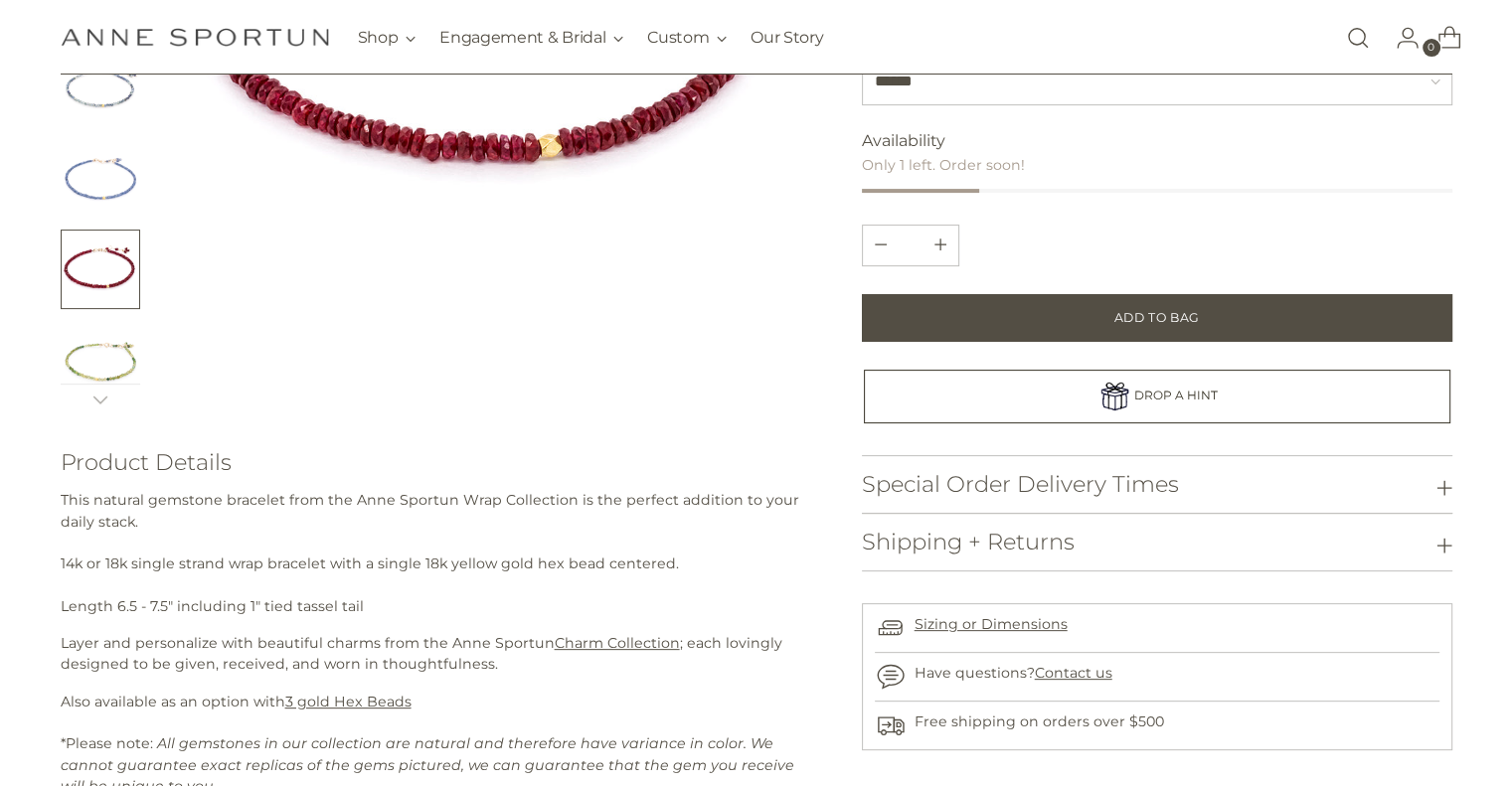 click at bounding box center (100, 361) 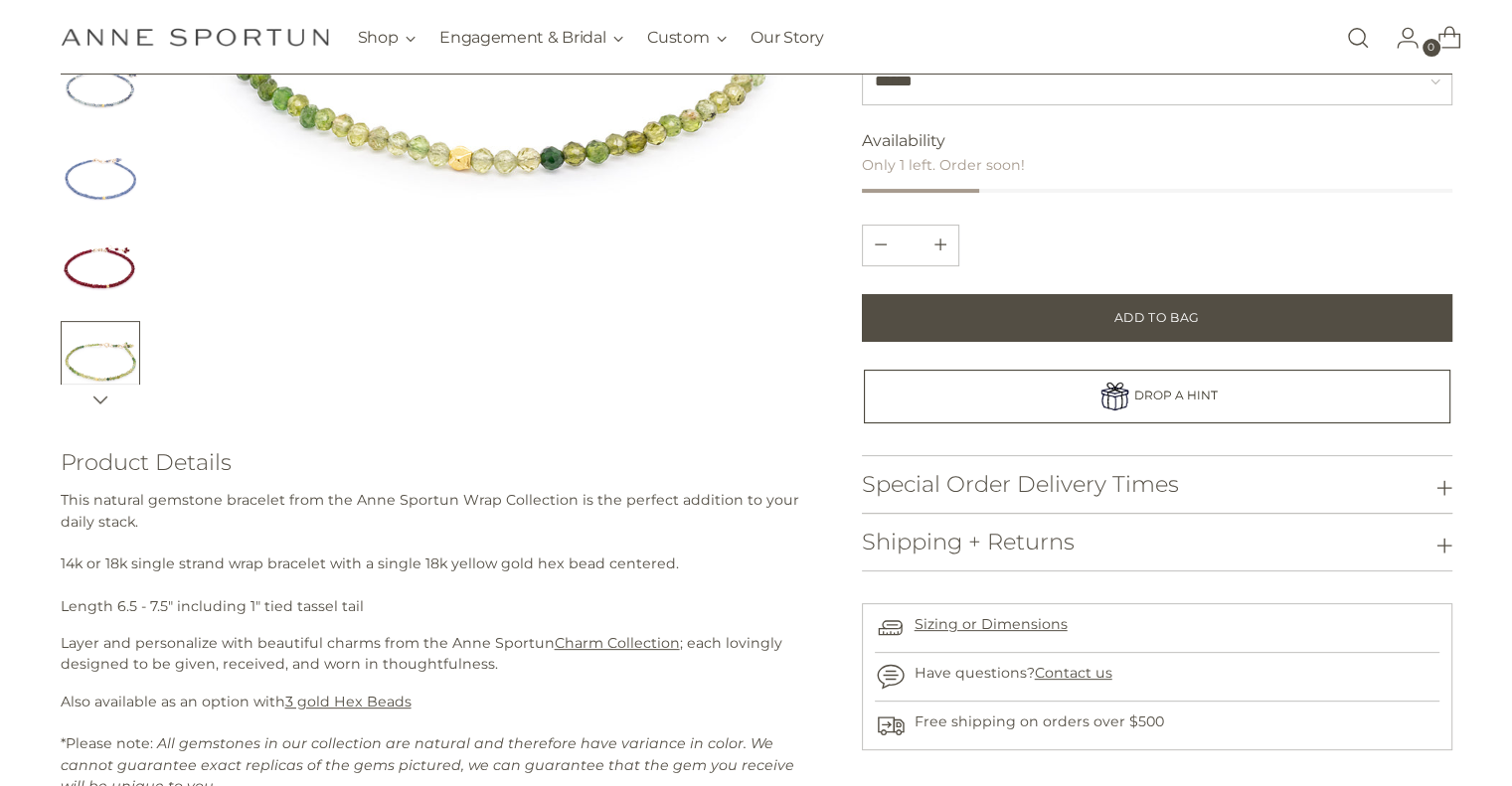 click 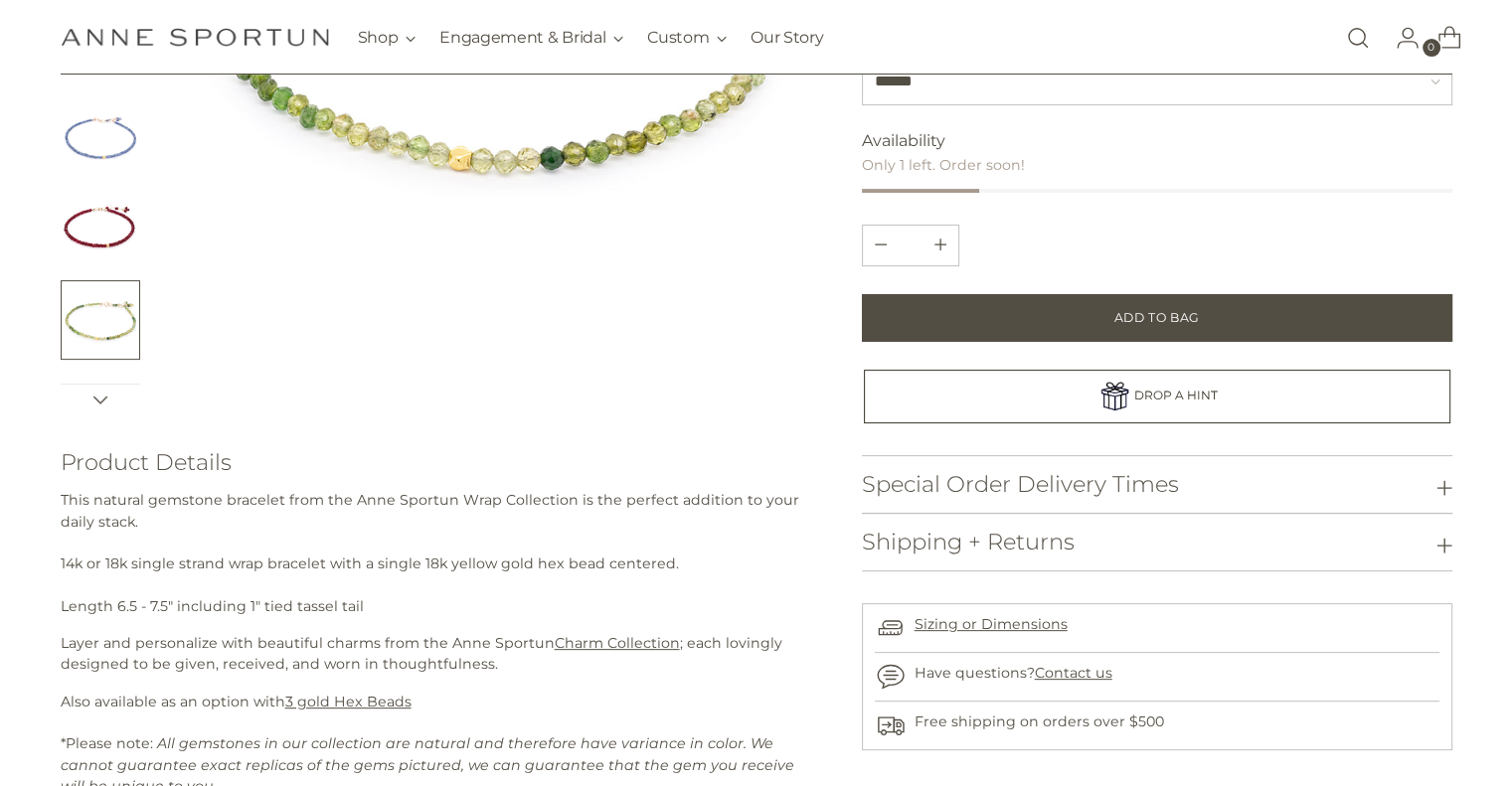 scroll, scrollTop: 199, scrollLeft: 0, axis: vertical 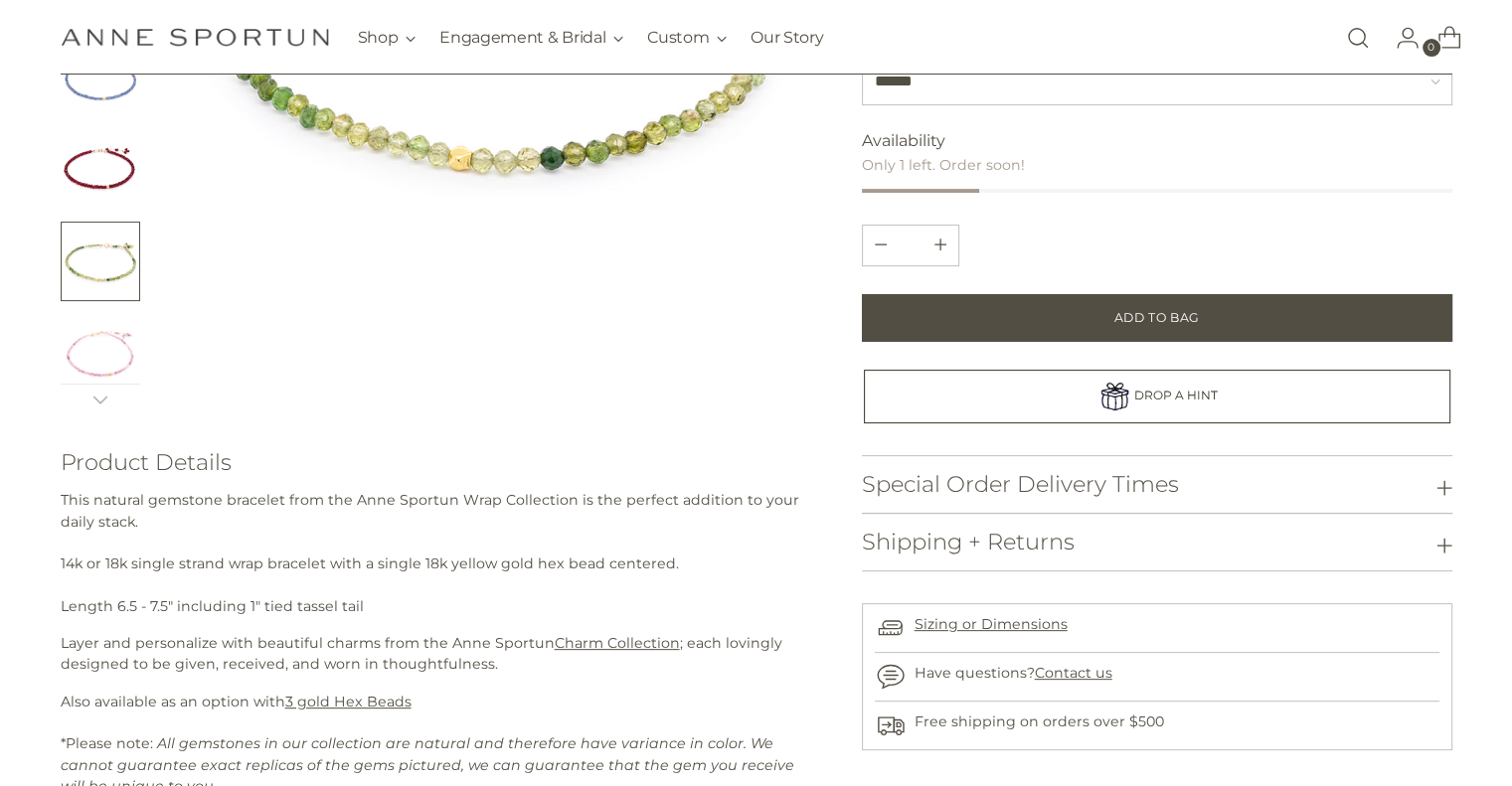 click at bounding box center [100, 353] 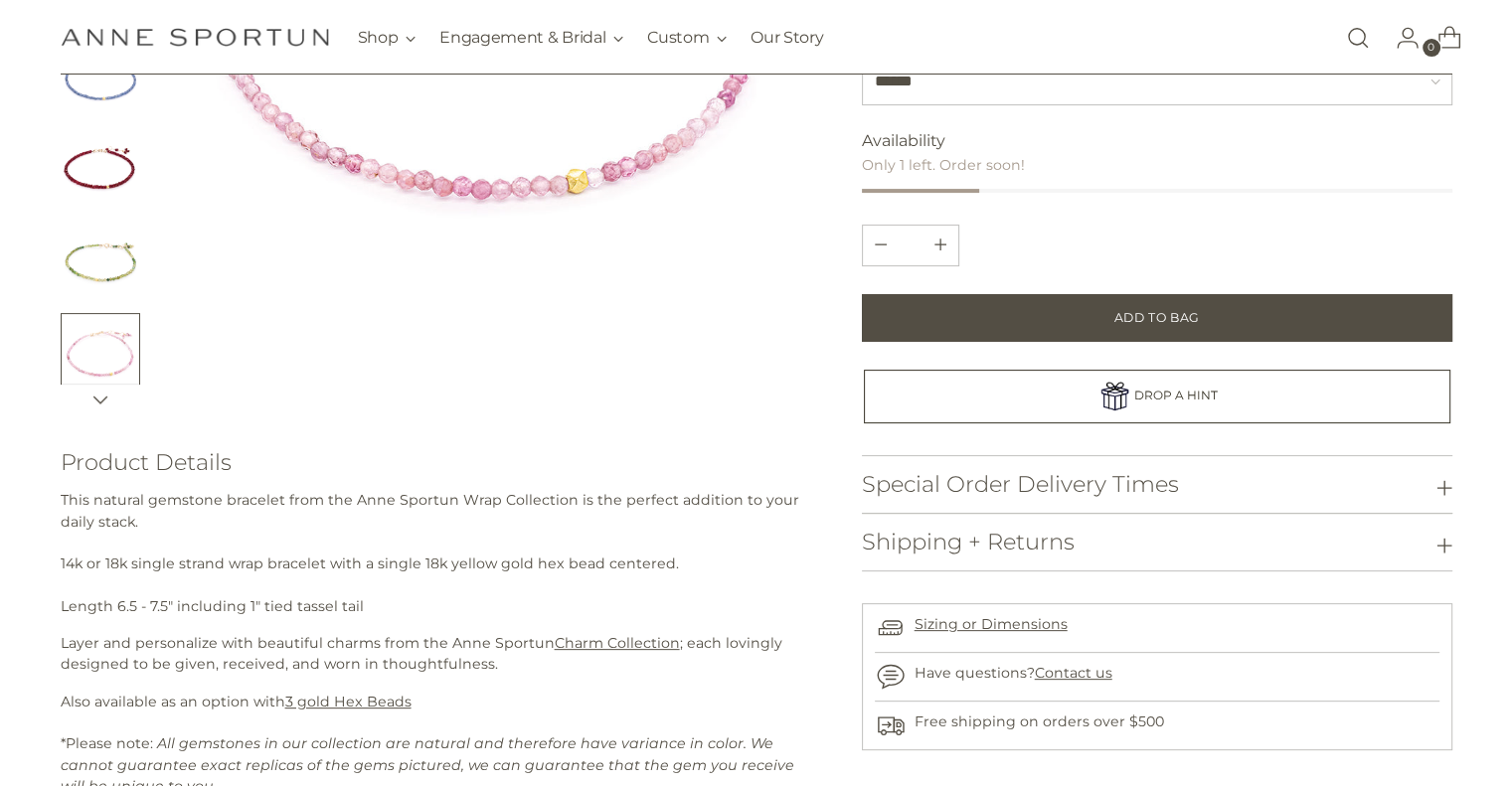 click 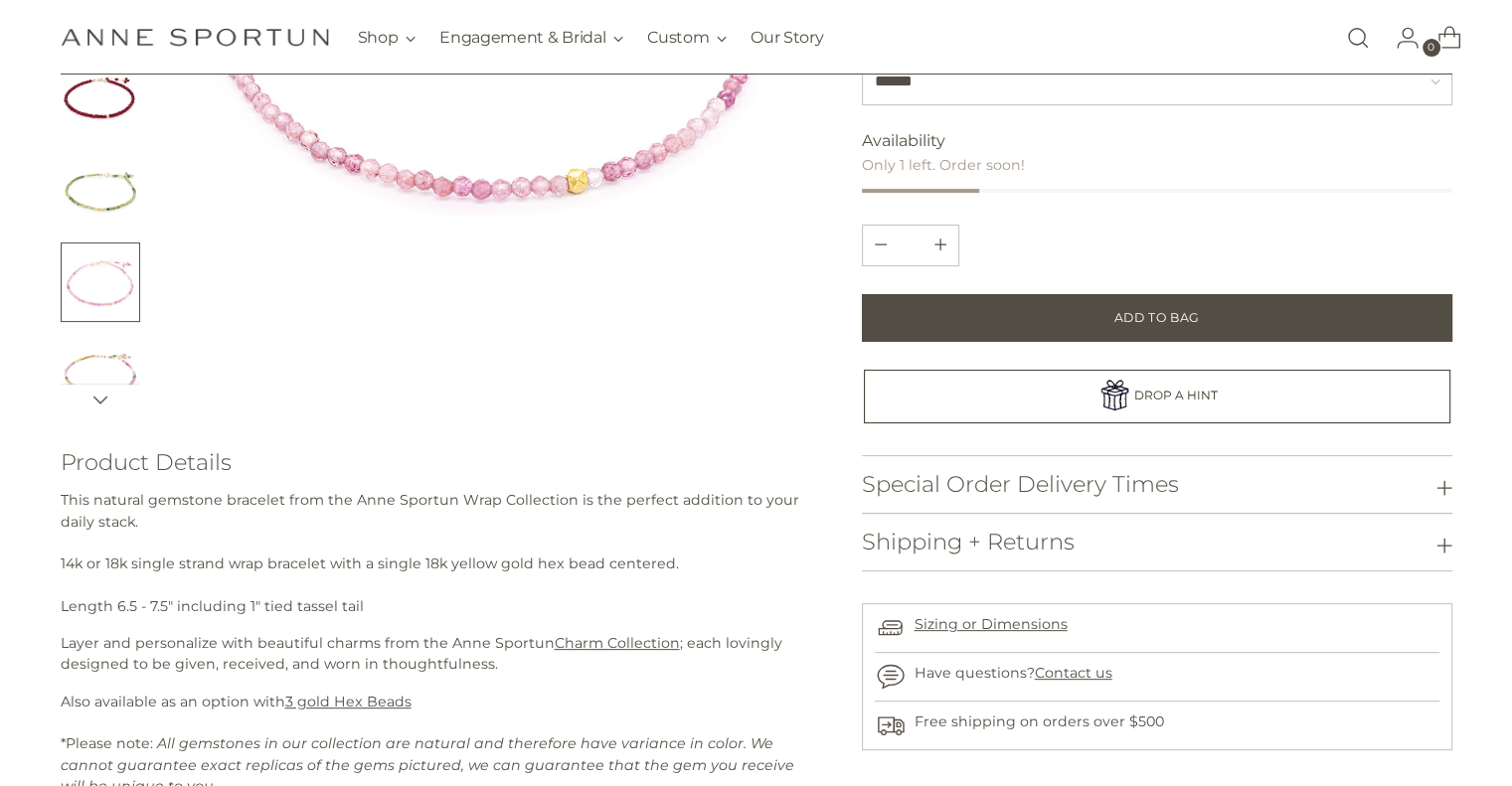 scroll, scrollTop: 298, scrollLeft: 0, axis: vertical 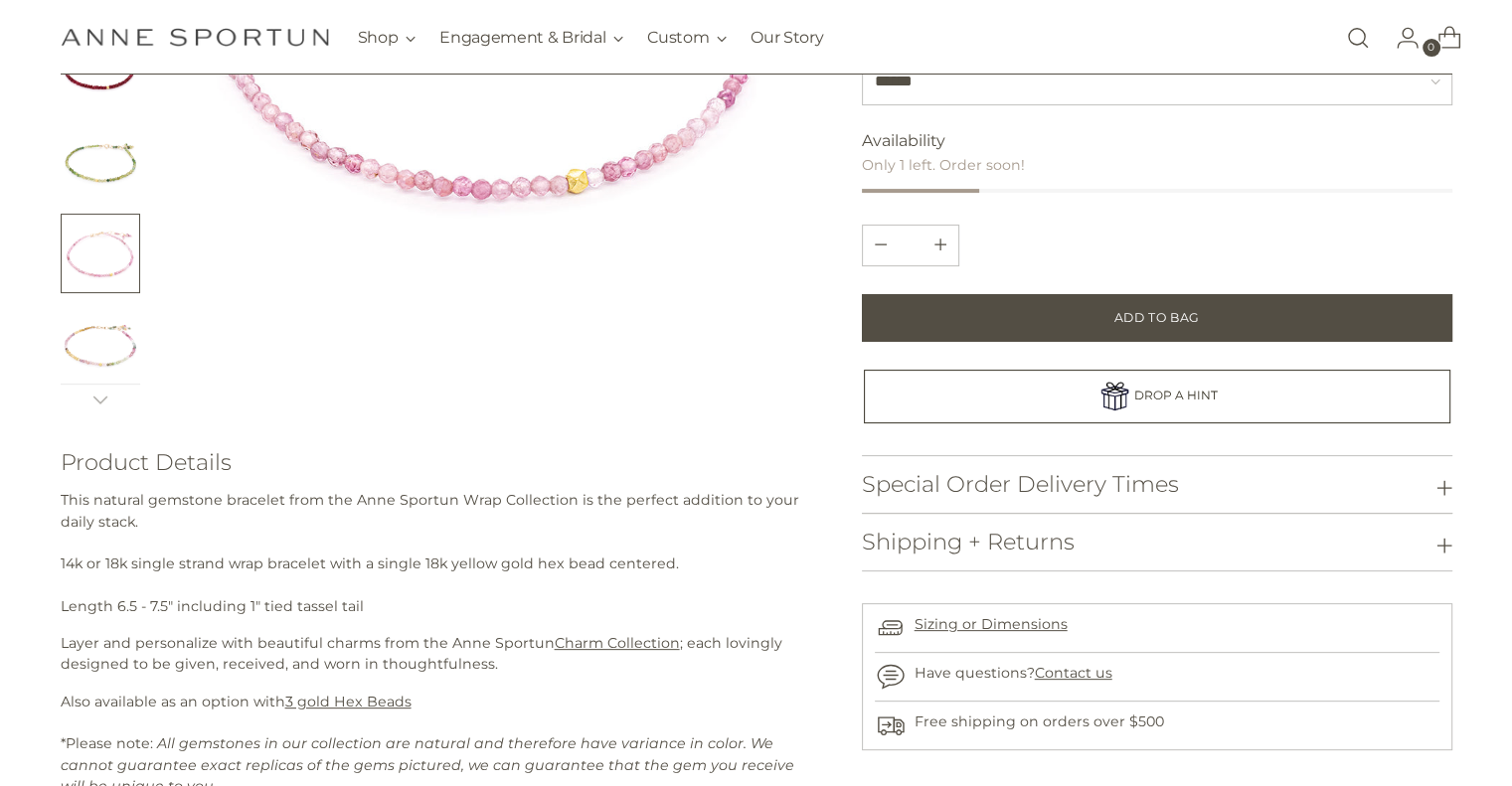 click at bounding box center [100, 345] 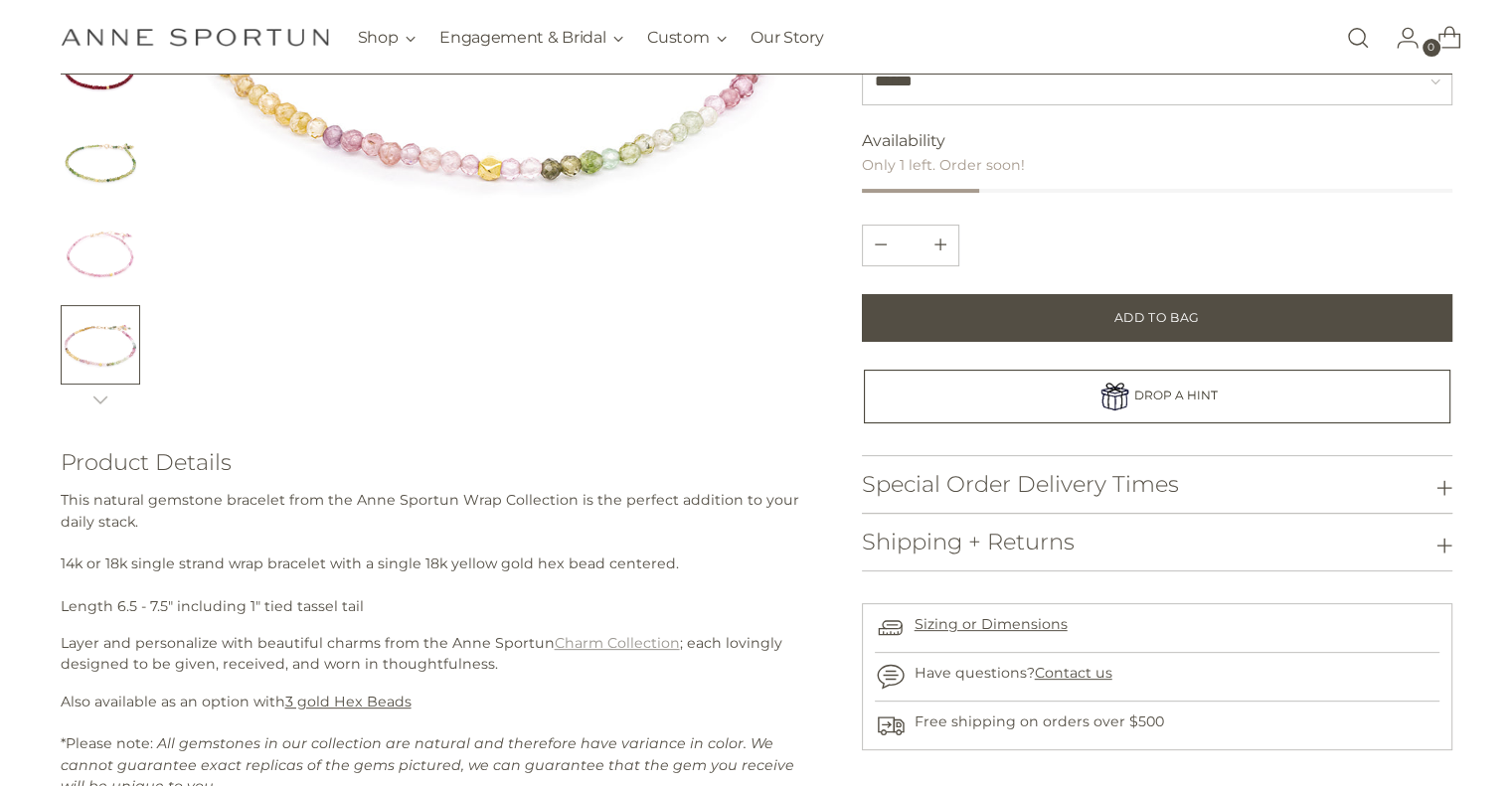 click on "Charm Collection" at bounding box center [617, 643] 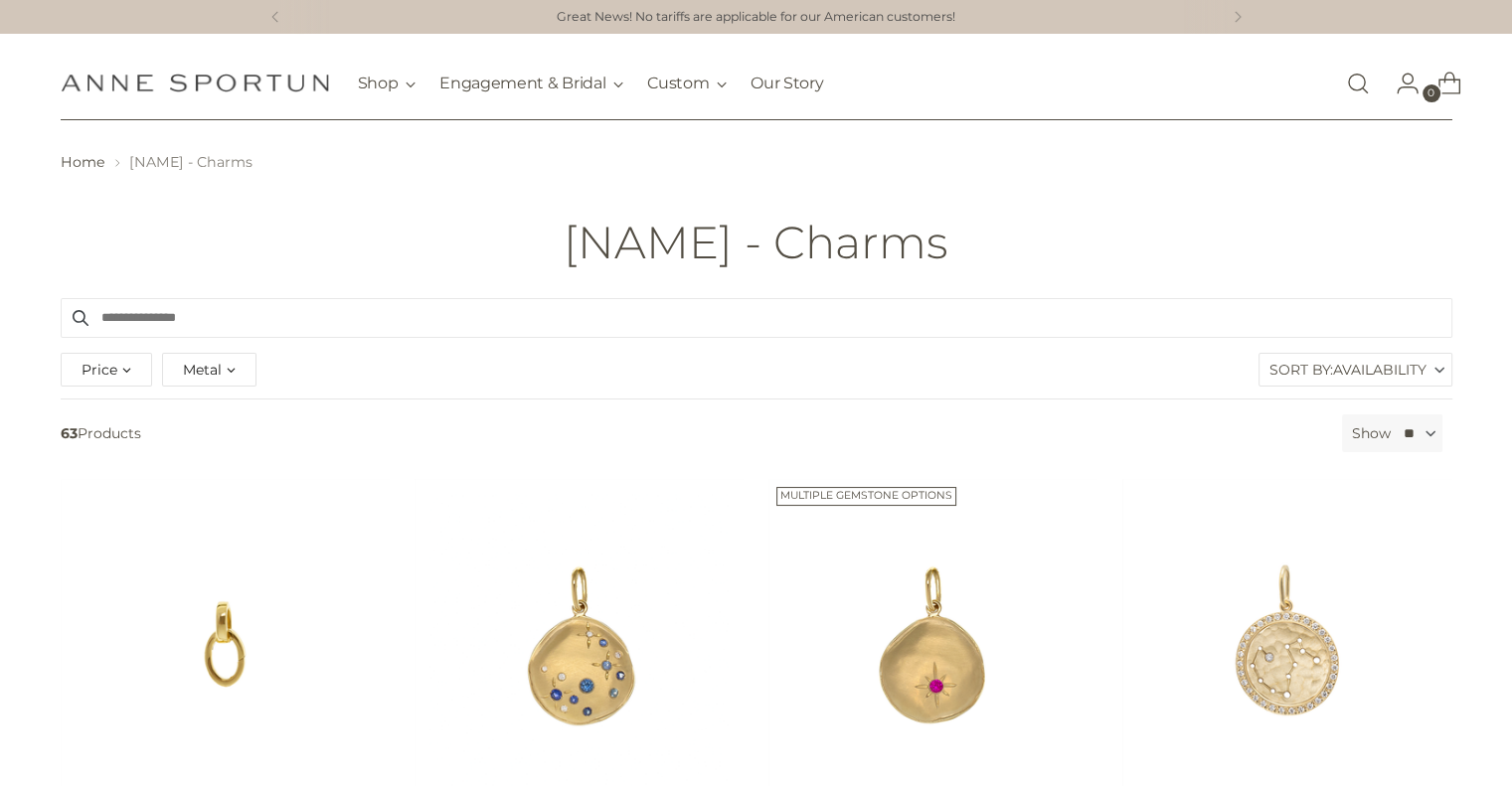 scroll, scrollTop: 688, scrollLeft: 0, axis: vertical 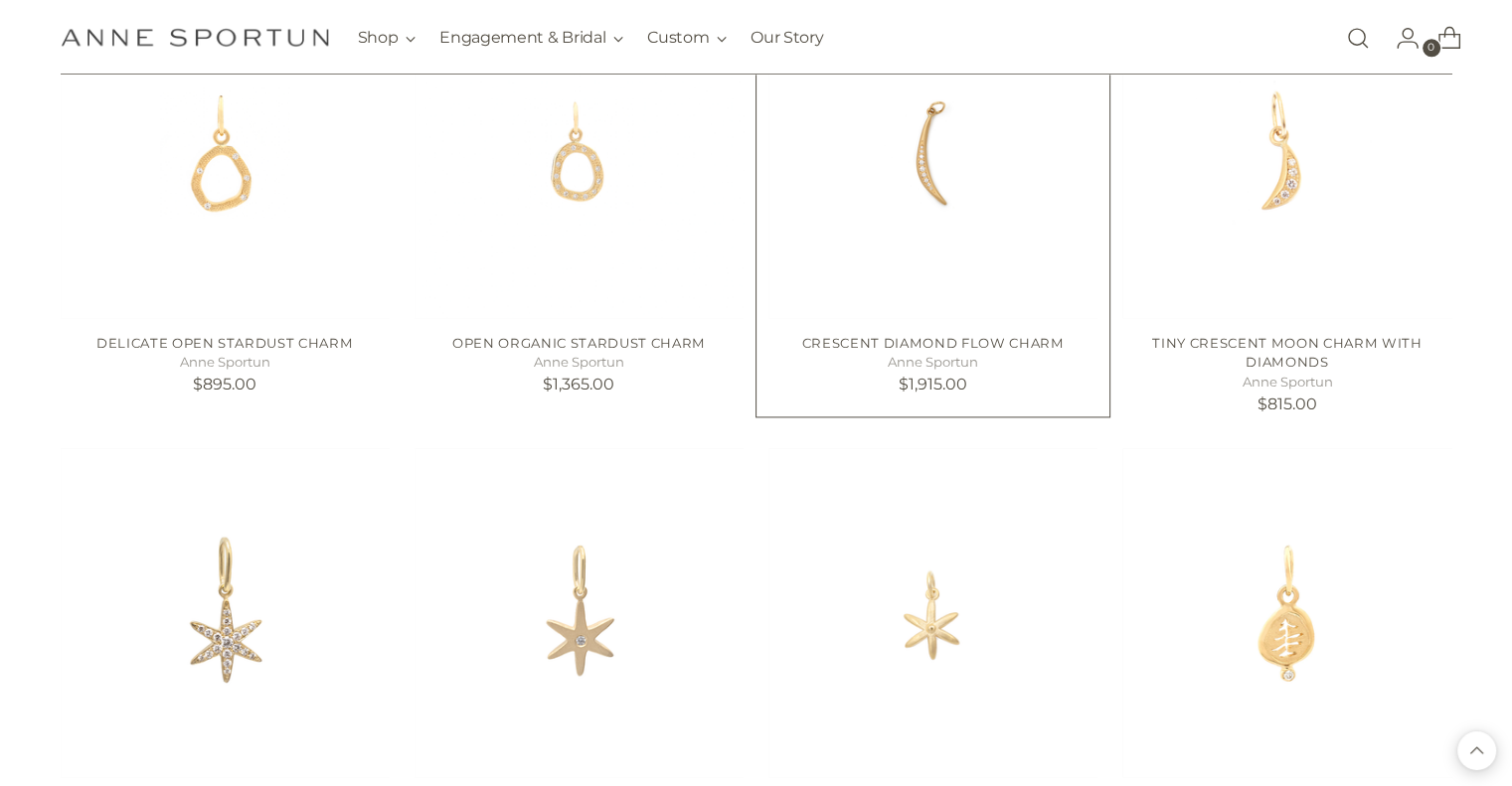 click at bounding box center [0, 0] 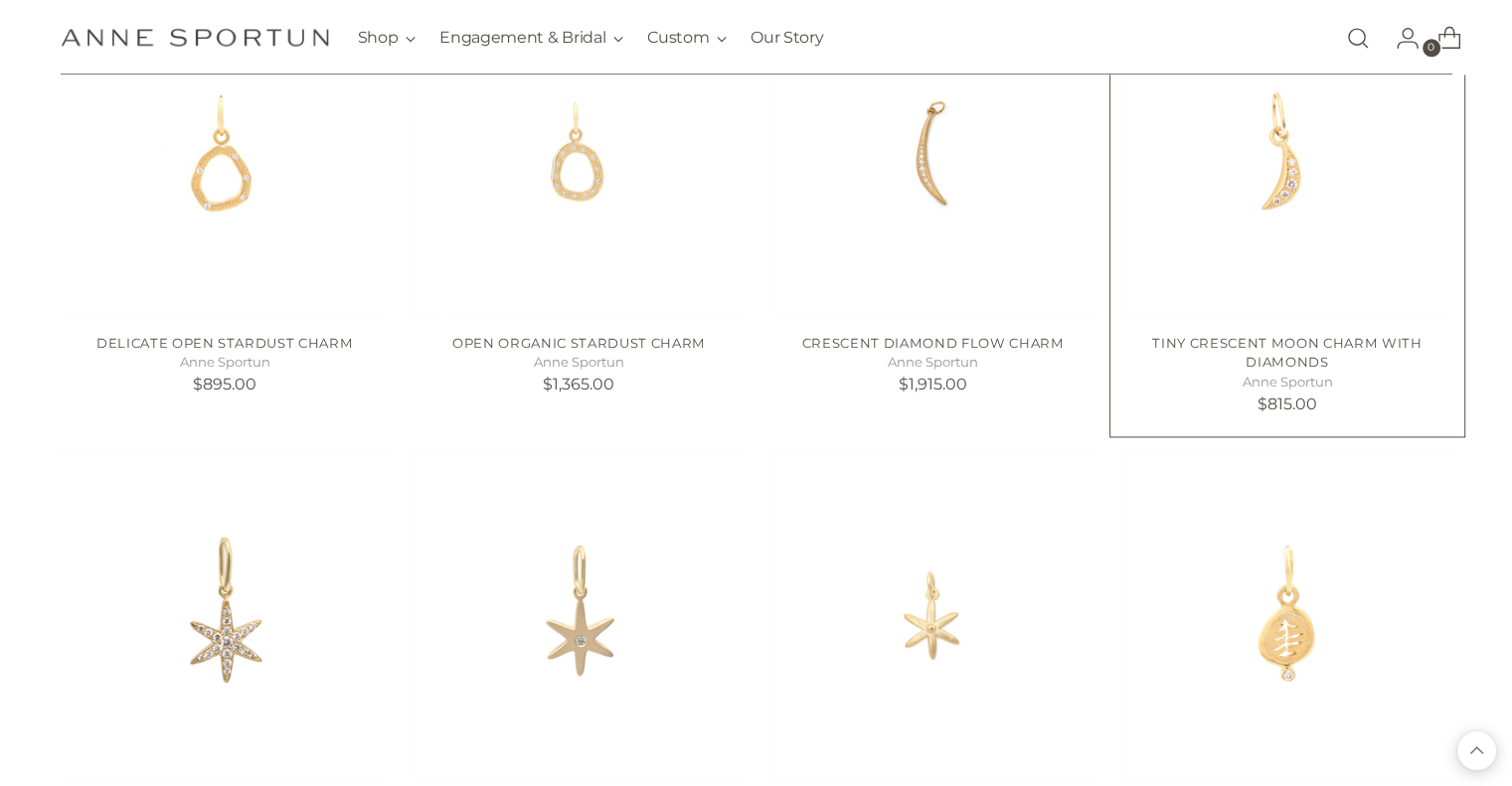 click at bounding box center [0, 0] 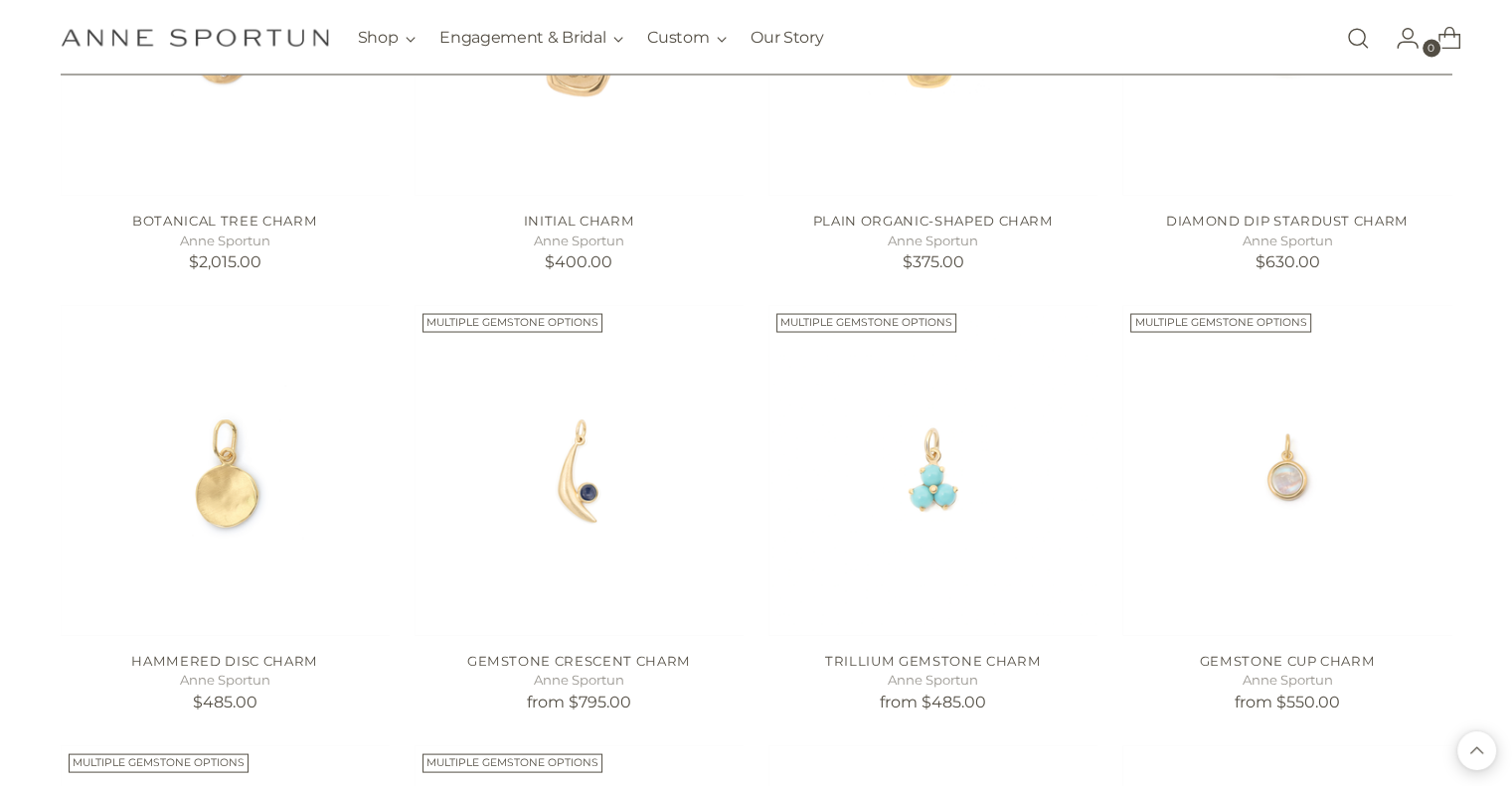 scroll, scrollTop: 3767, scrollLeft: 0, axis: vertical 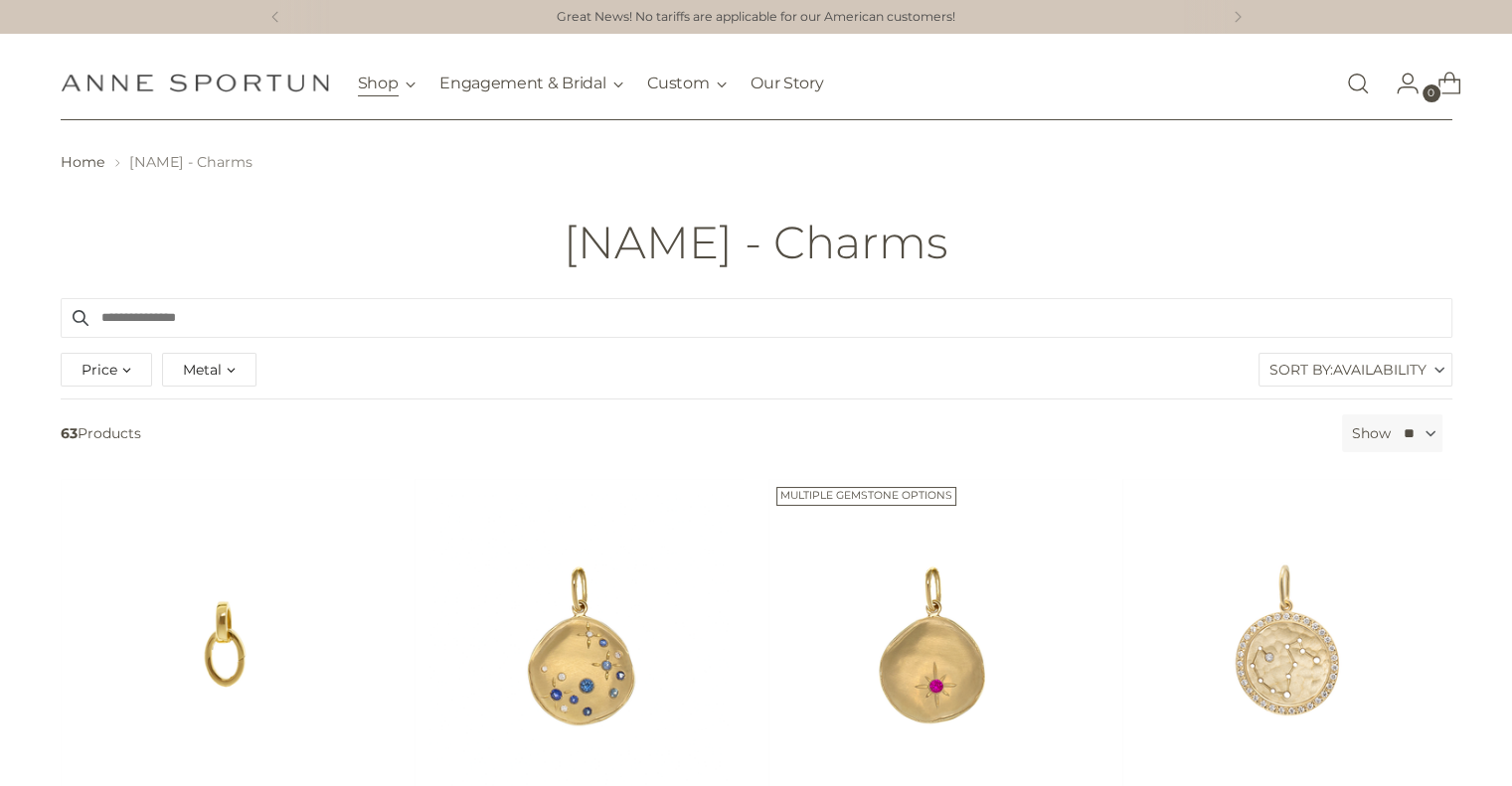 click on "Shop" at bounding box center [387, 83] 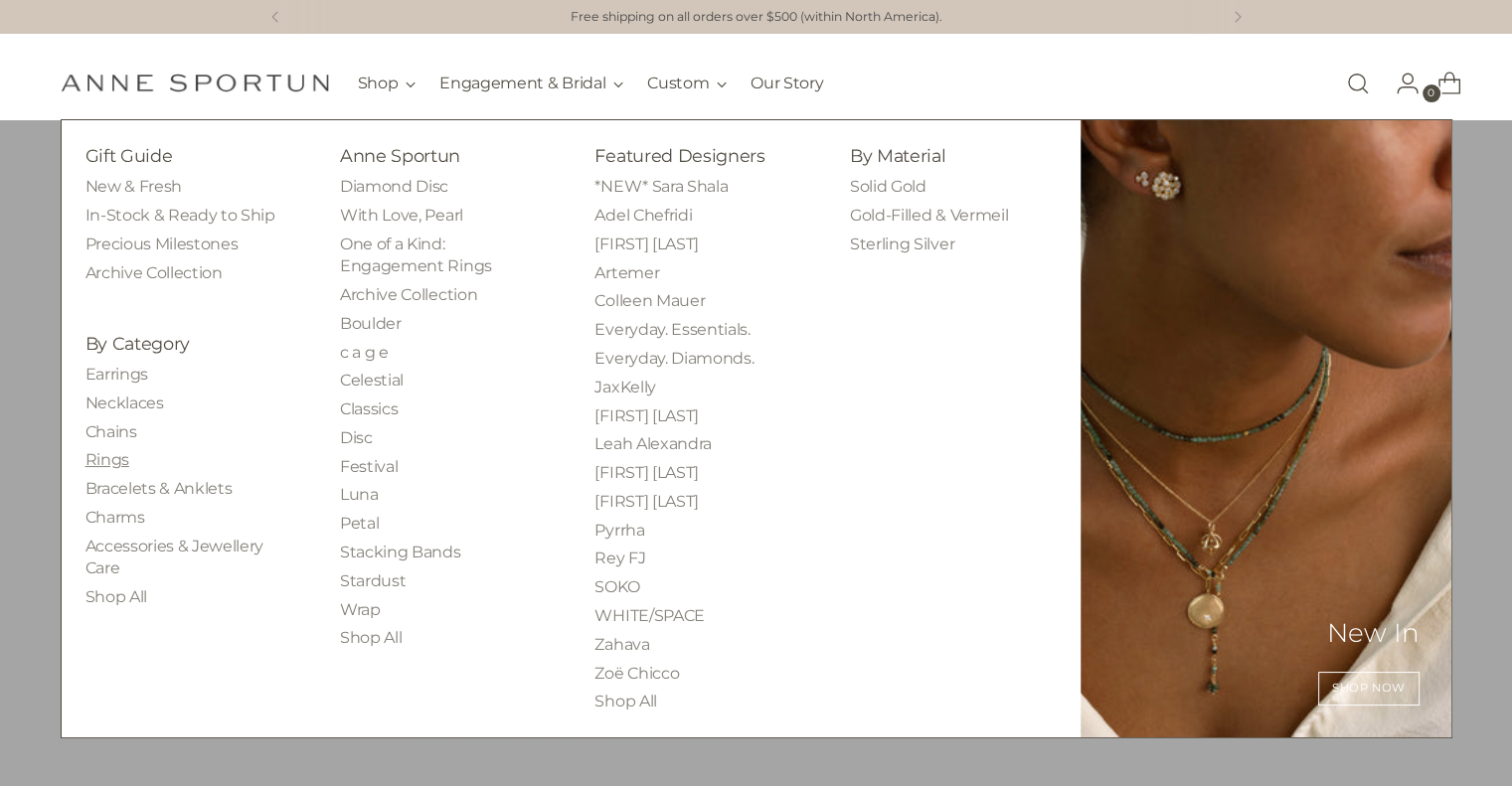 click on "Rings" at bounding box center [107, 459] 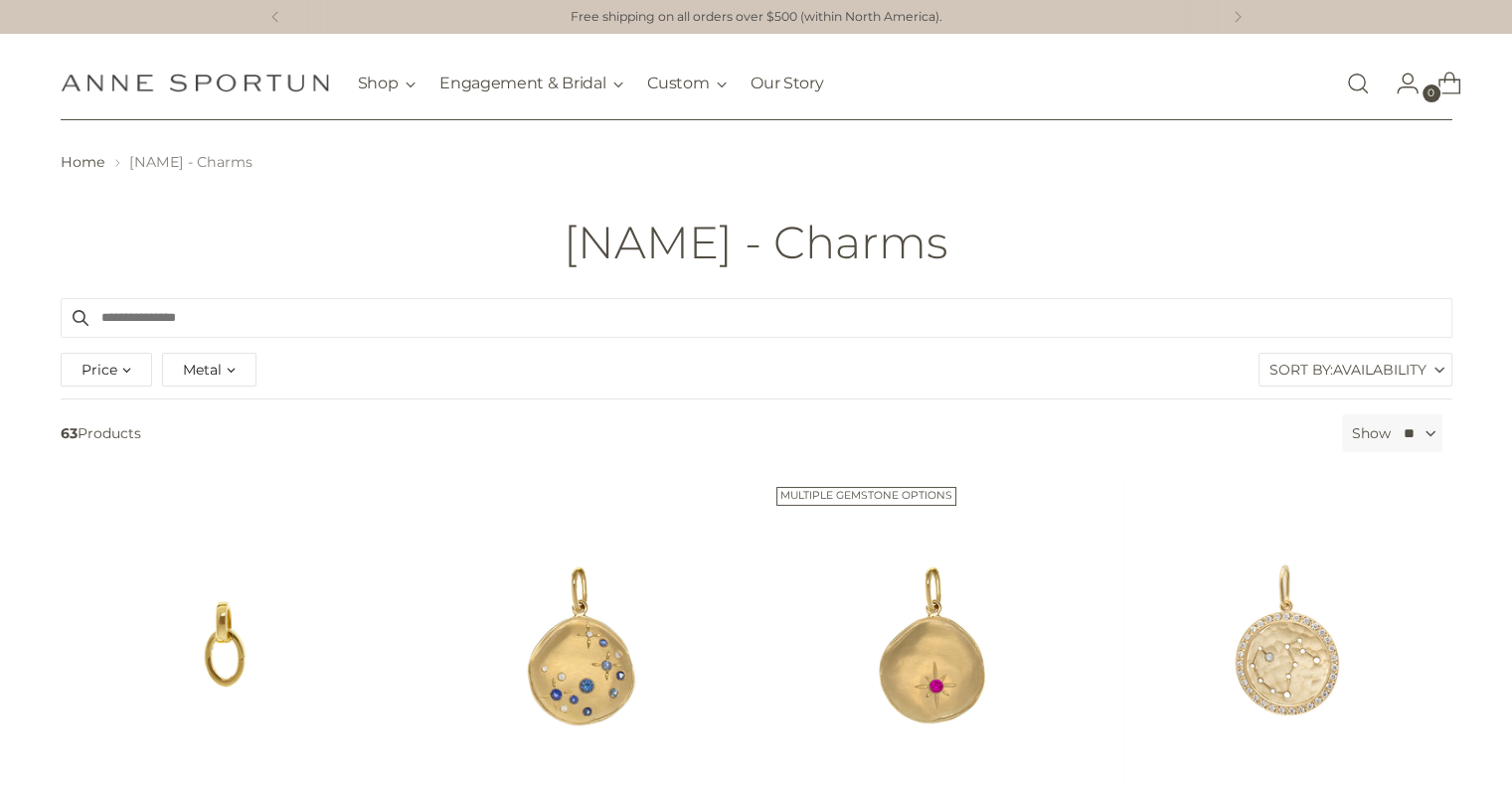click at bounding box center [756, 318] 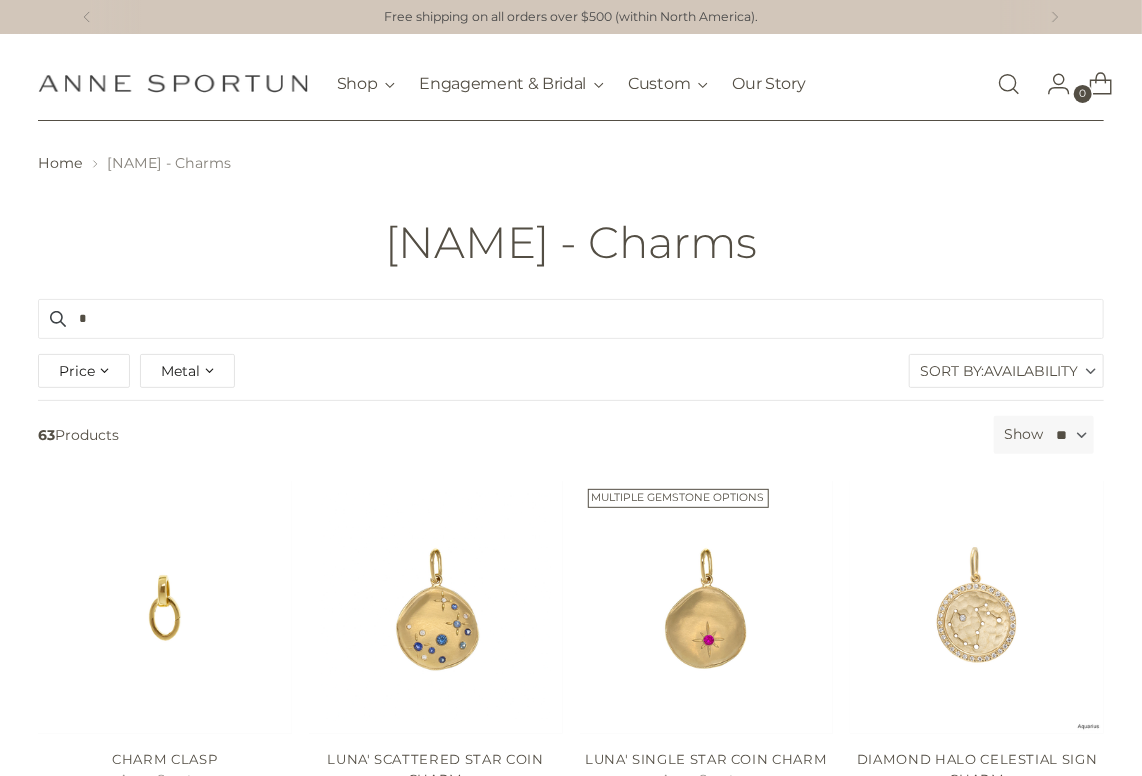 click on "*" at bounding box center (571, 319) 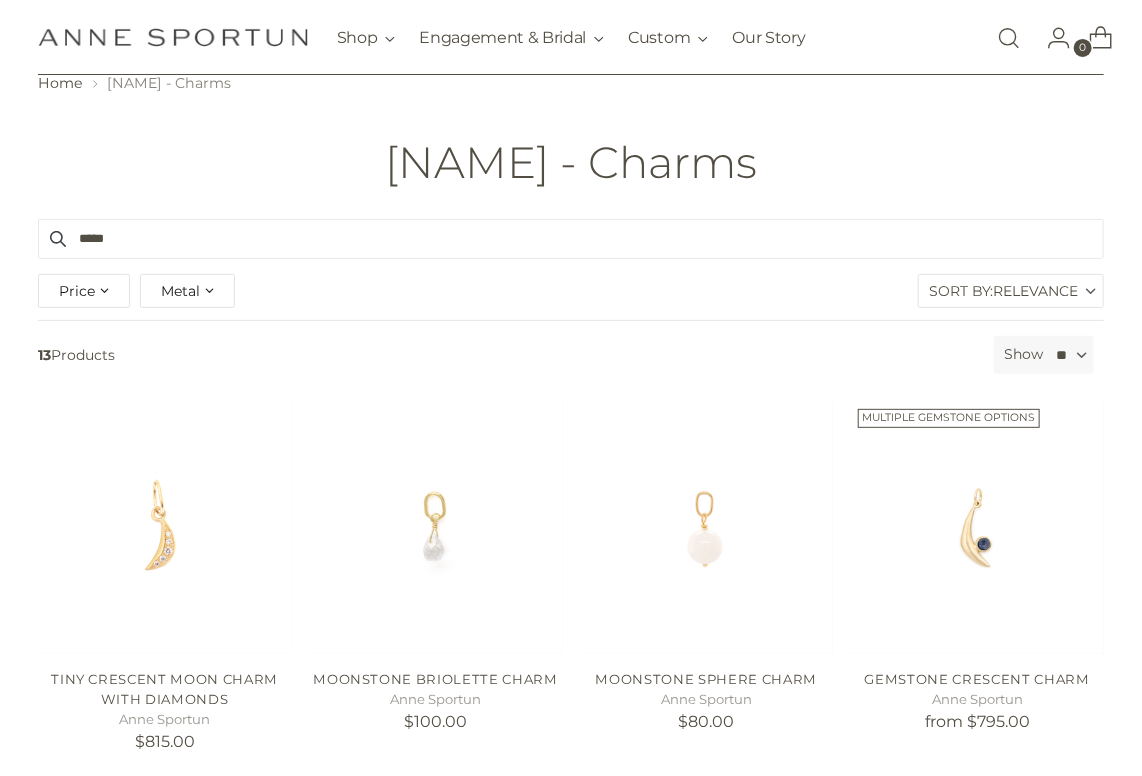 scroll, scrollTop: 72, scrollLeft: 0, axis: vertical 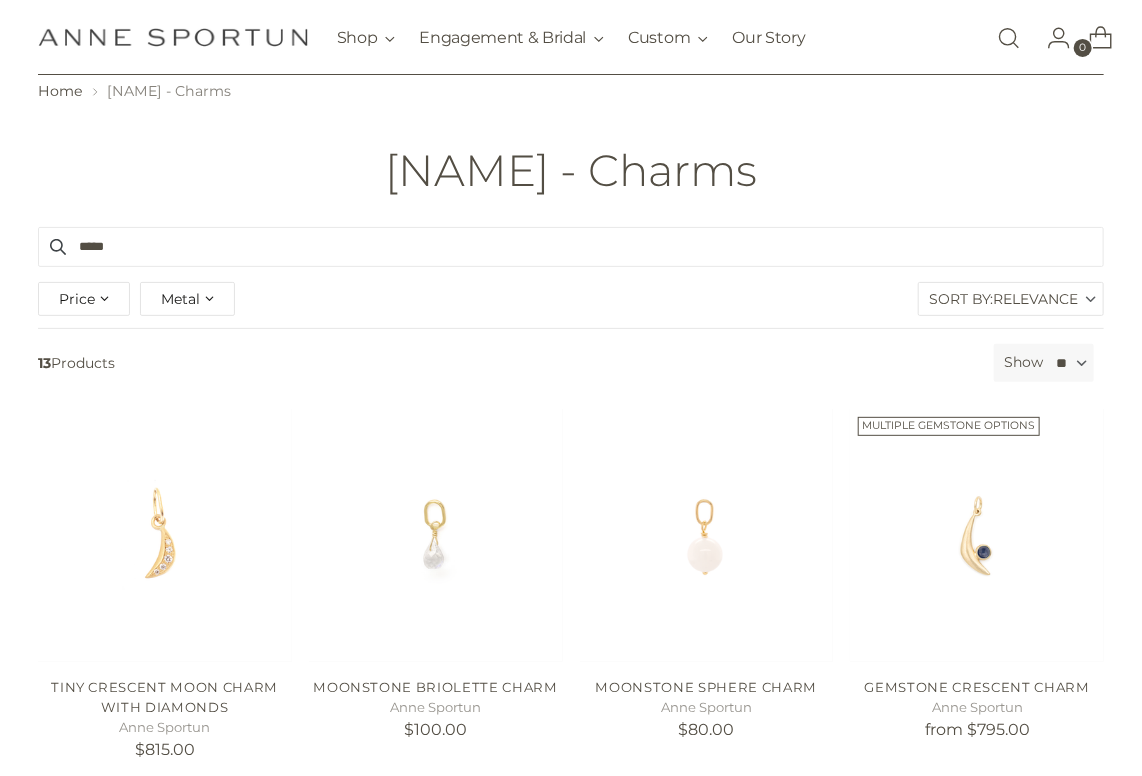 type on "****" 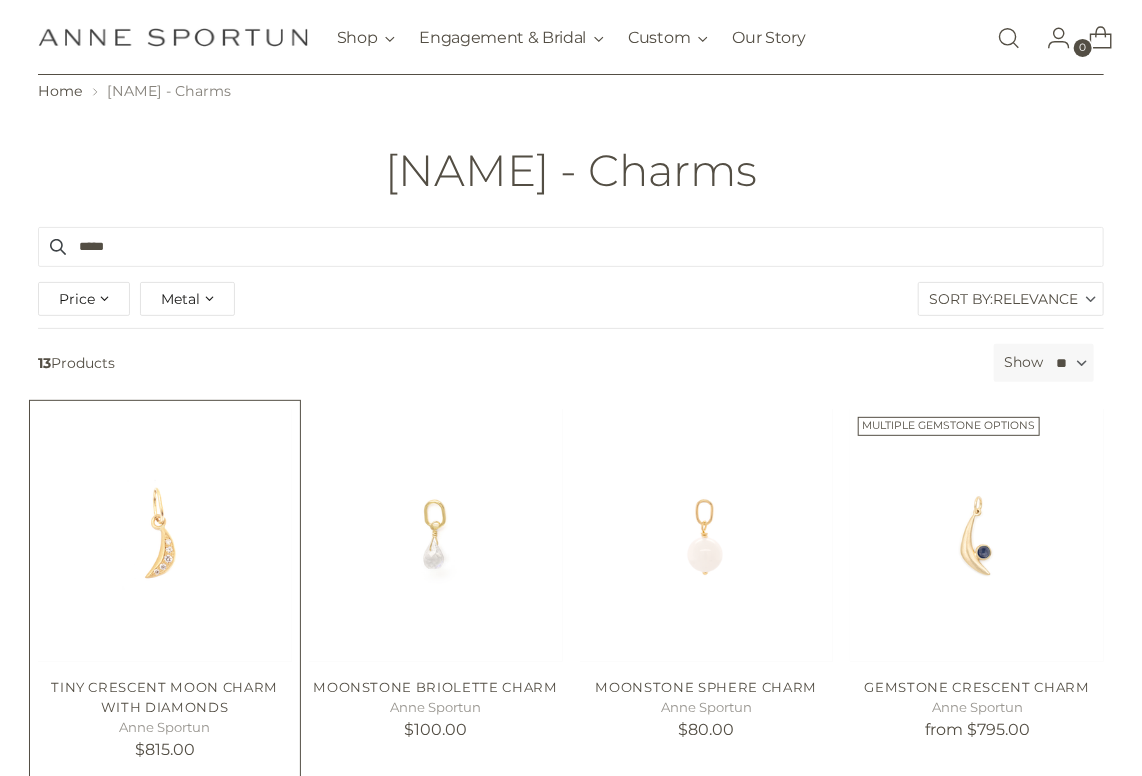click at bounding box center (0, 0) 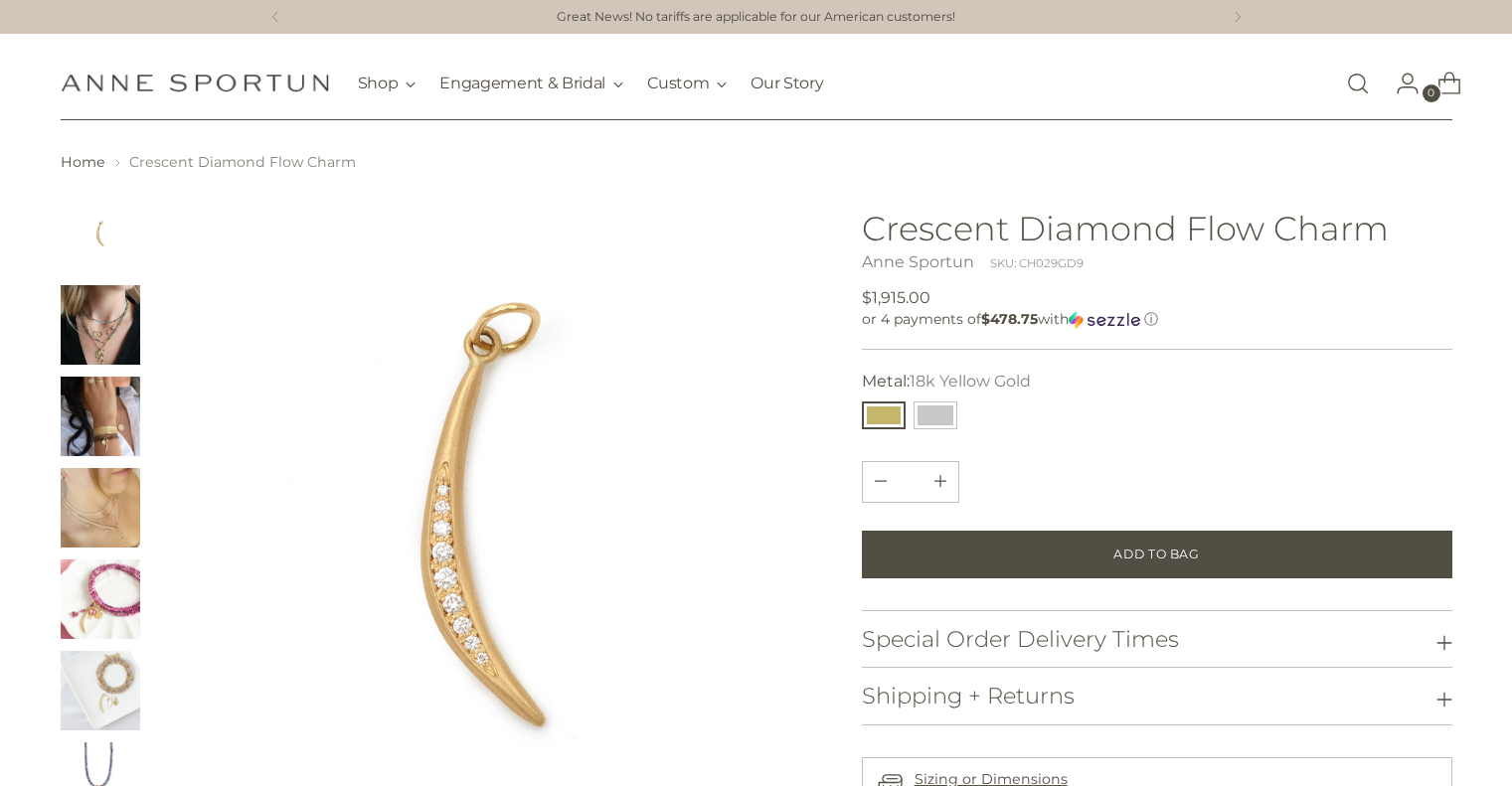 scroll, scrollTop: 0, scrollLeft: 0, axis: both 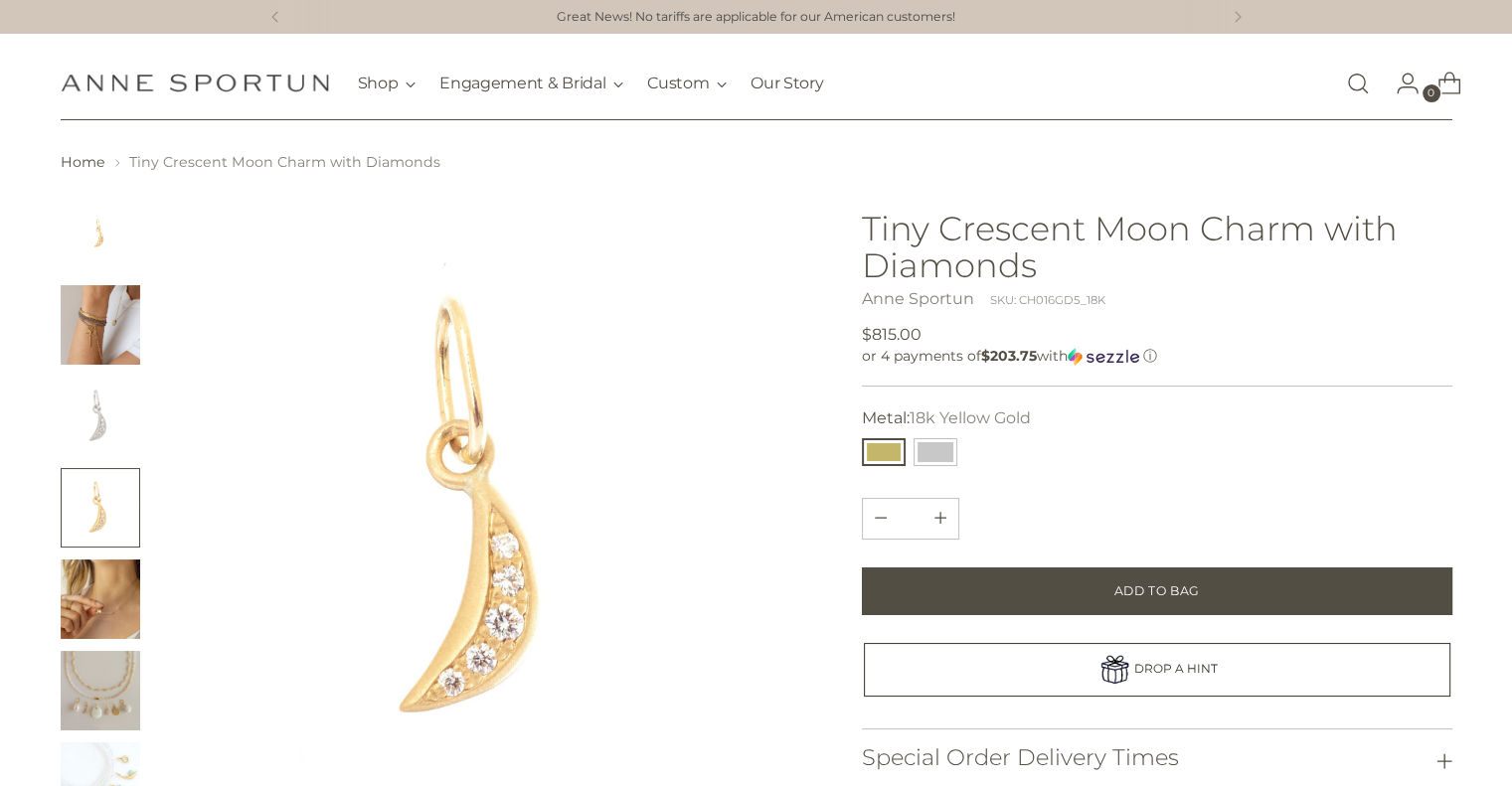 click at bounding box center (100, 325) 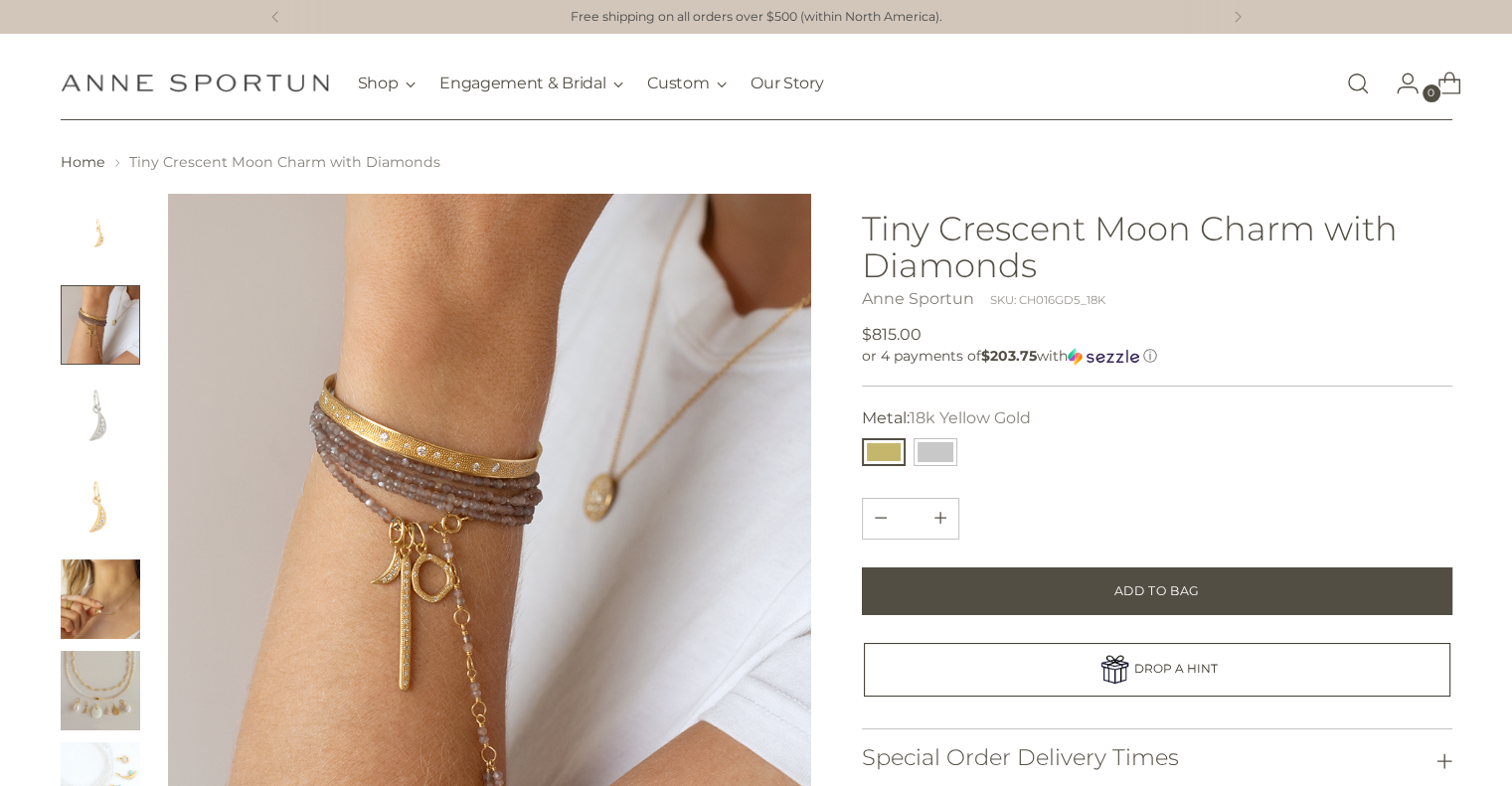 click at bounding box center [100, 416] 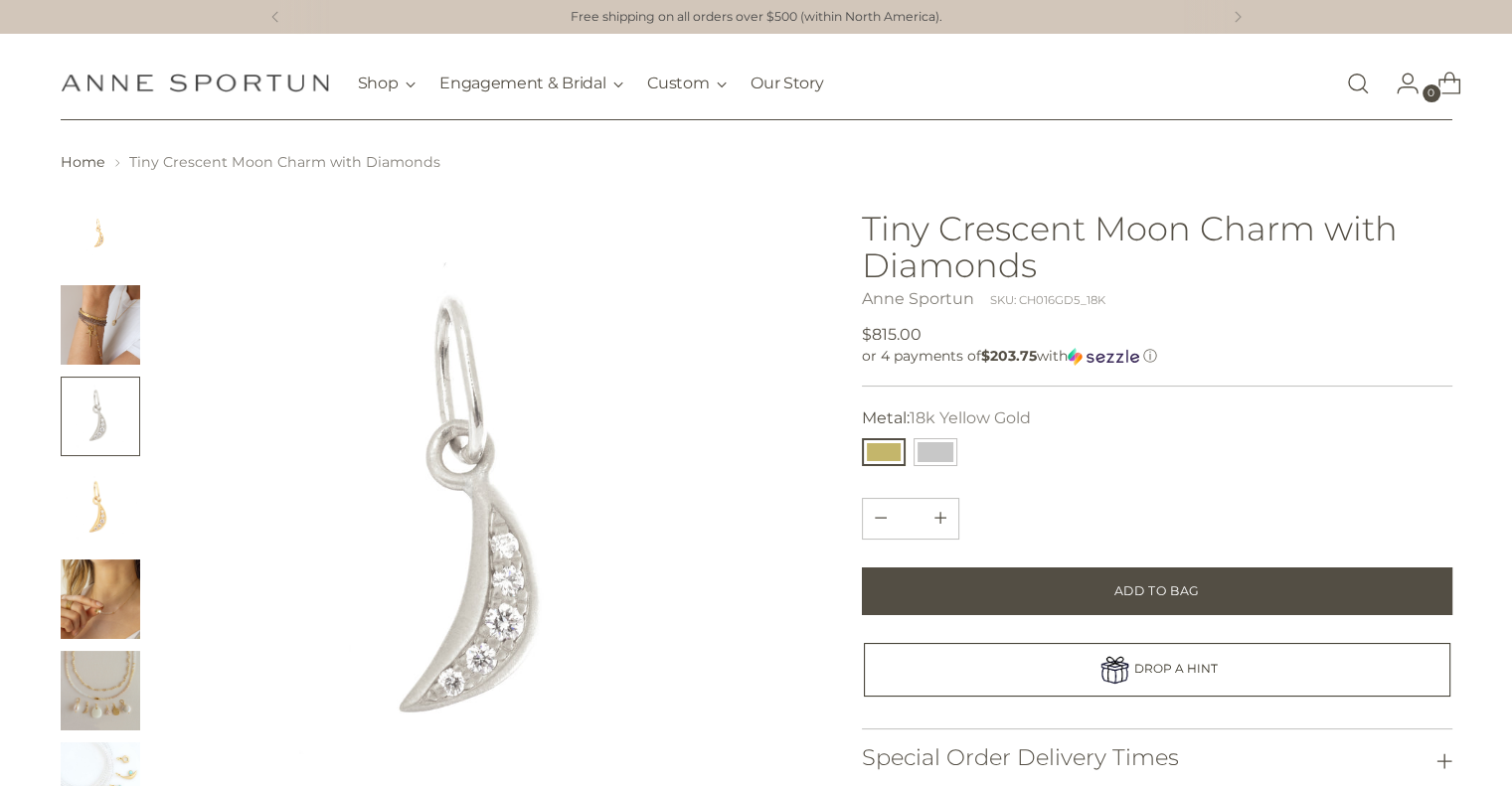 click at bounding box center [100, 508] 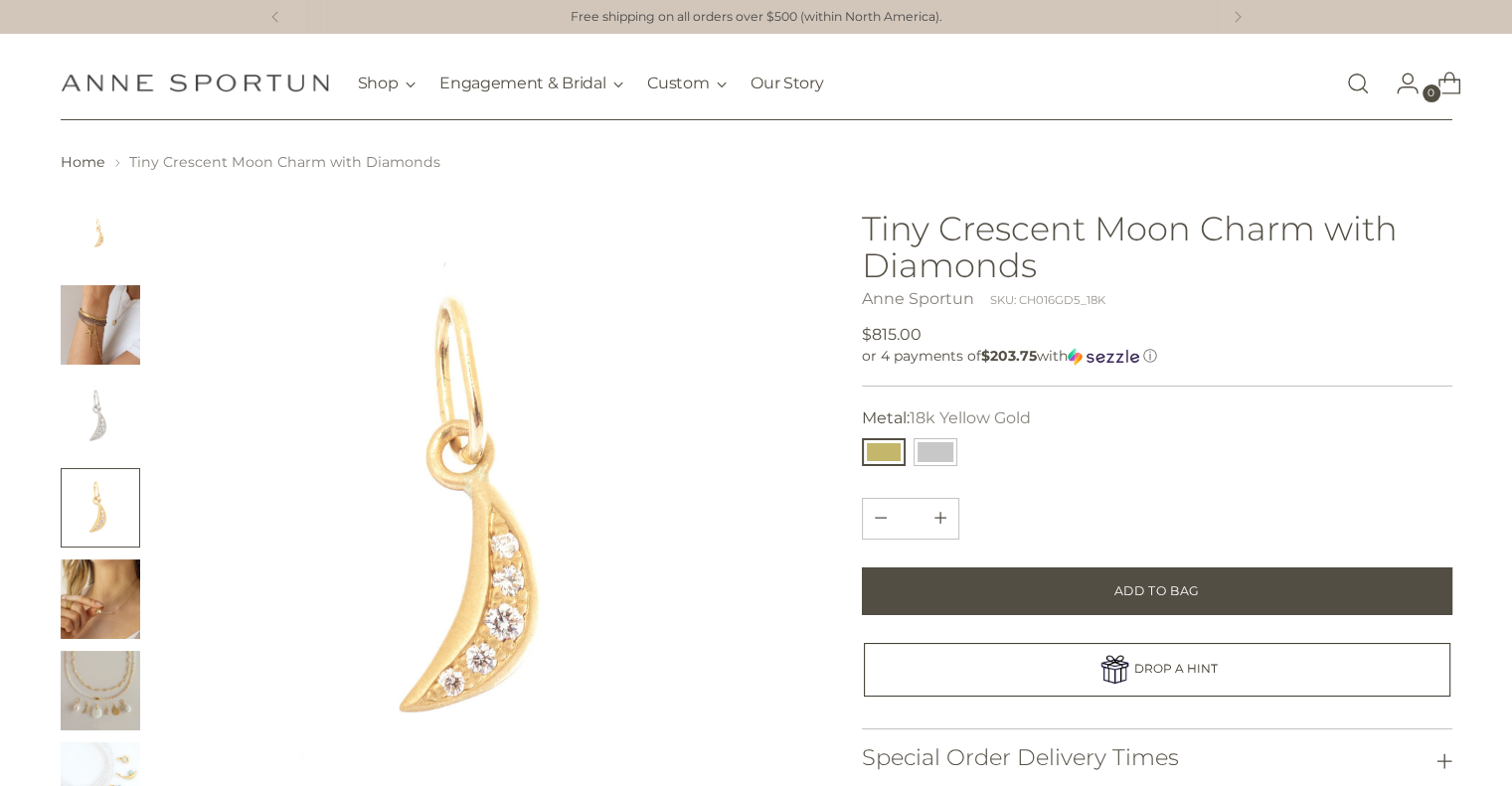click at bounding box center [100, 416] 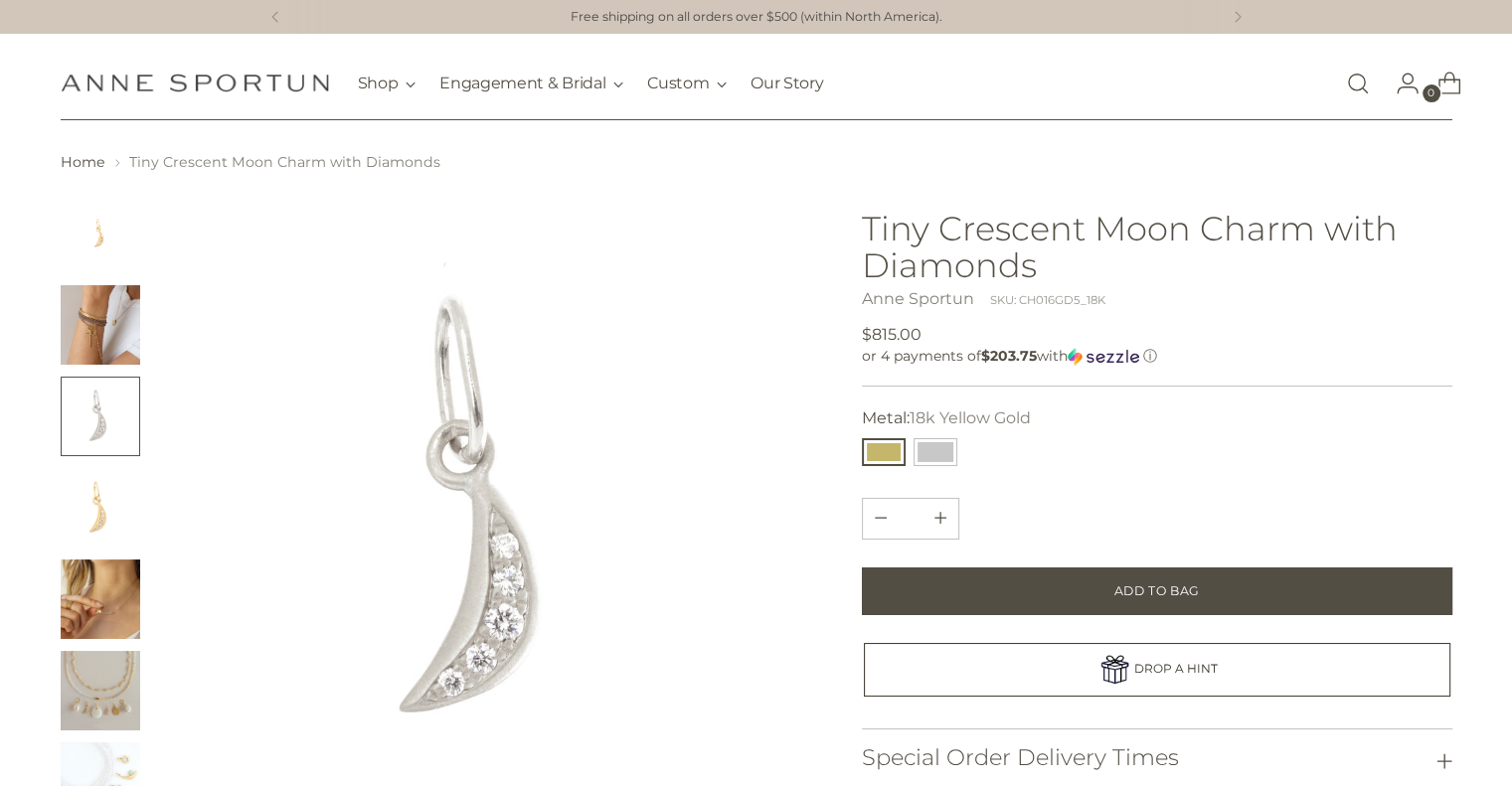 click at bounding box center [100, 508] 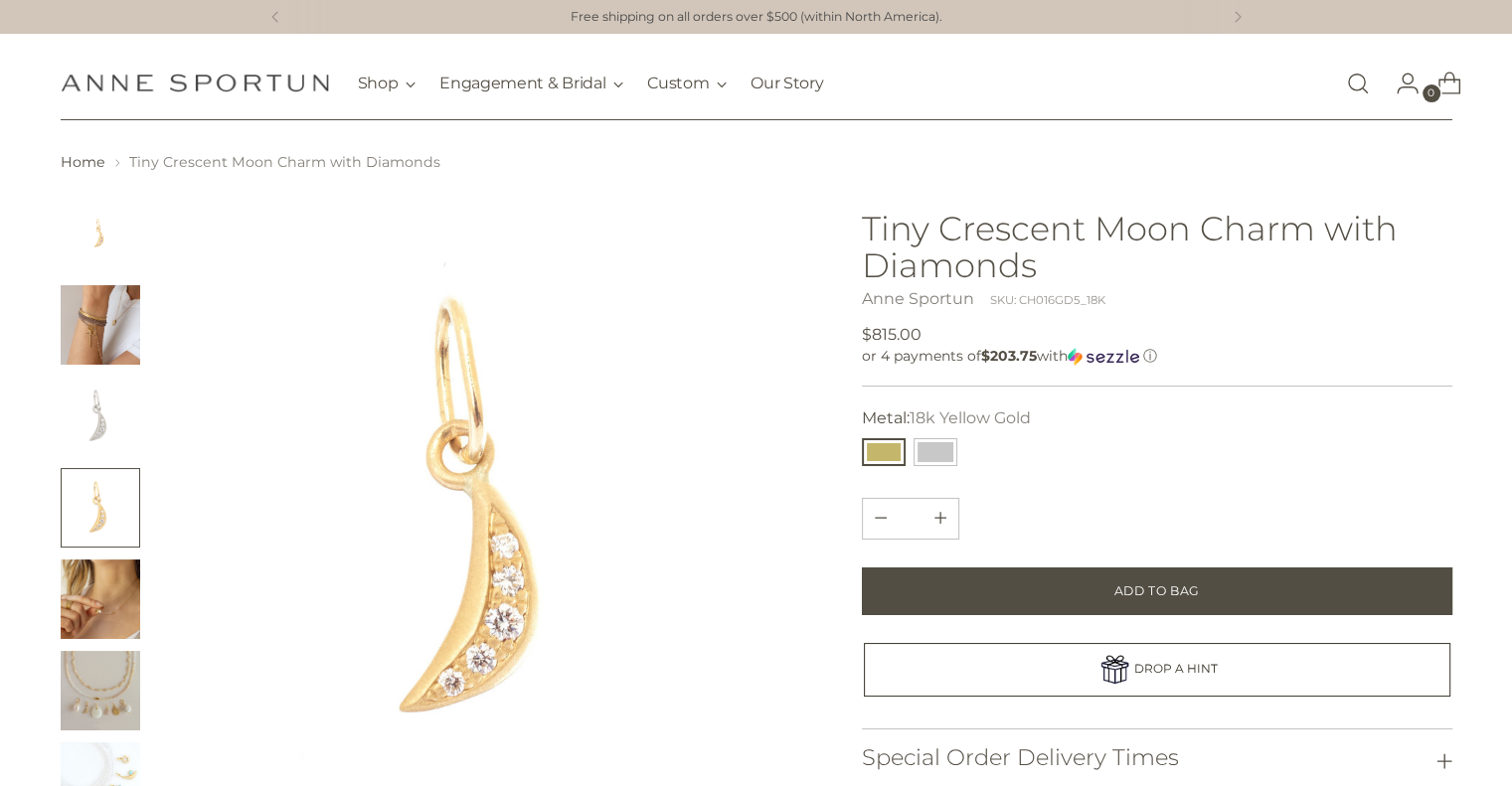 click at bounding box center (100, 599) 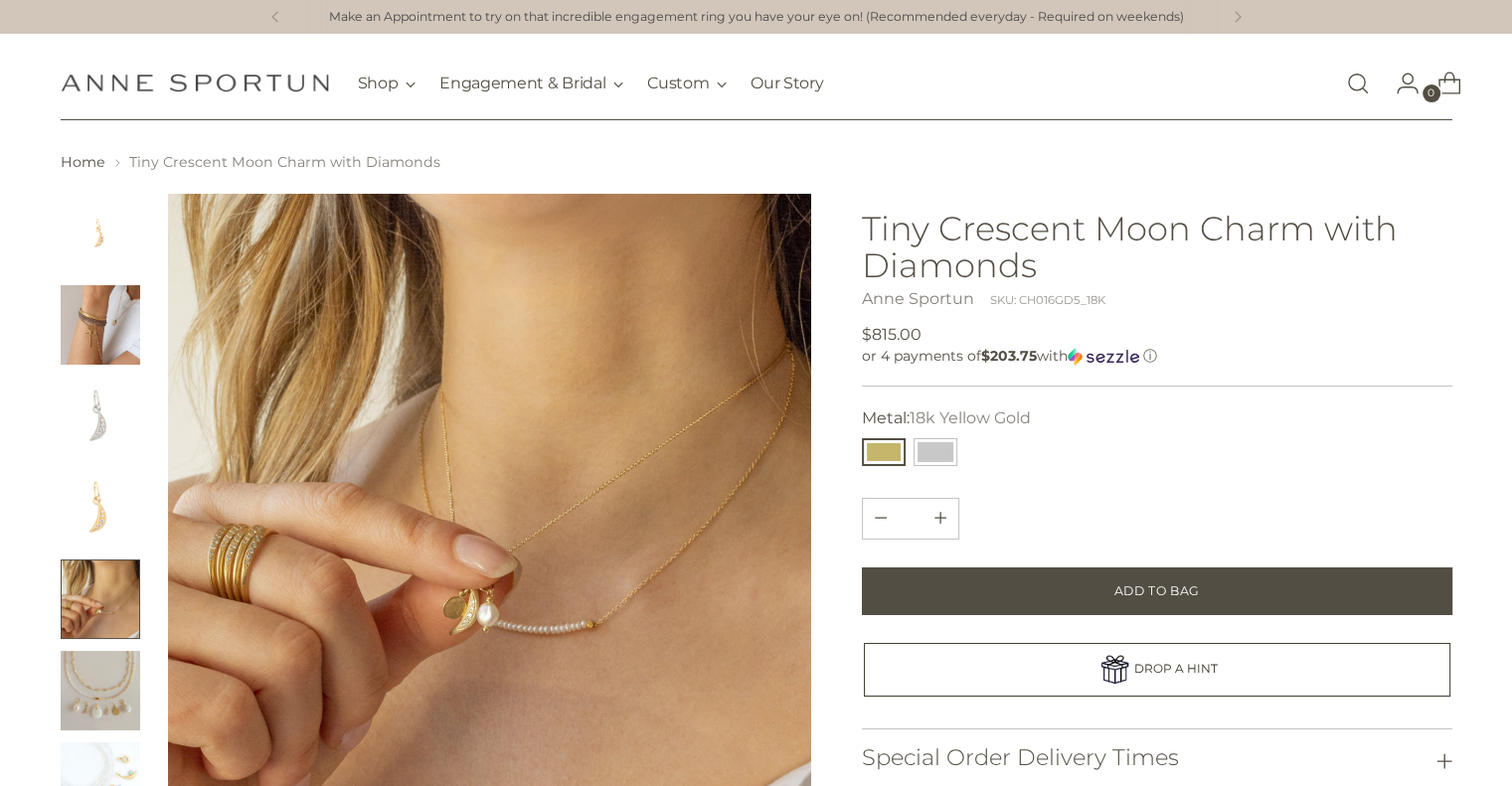 click at bounding box center [100, 691] 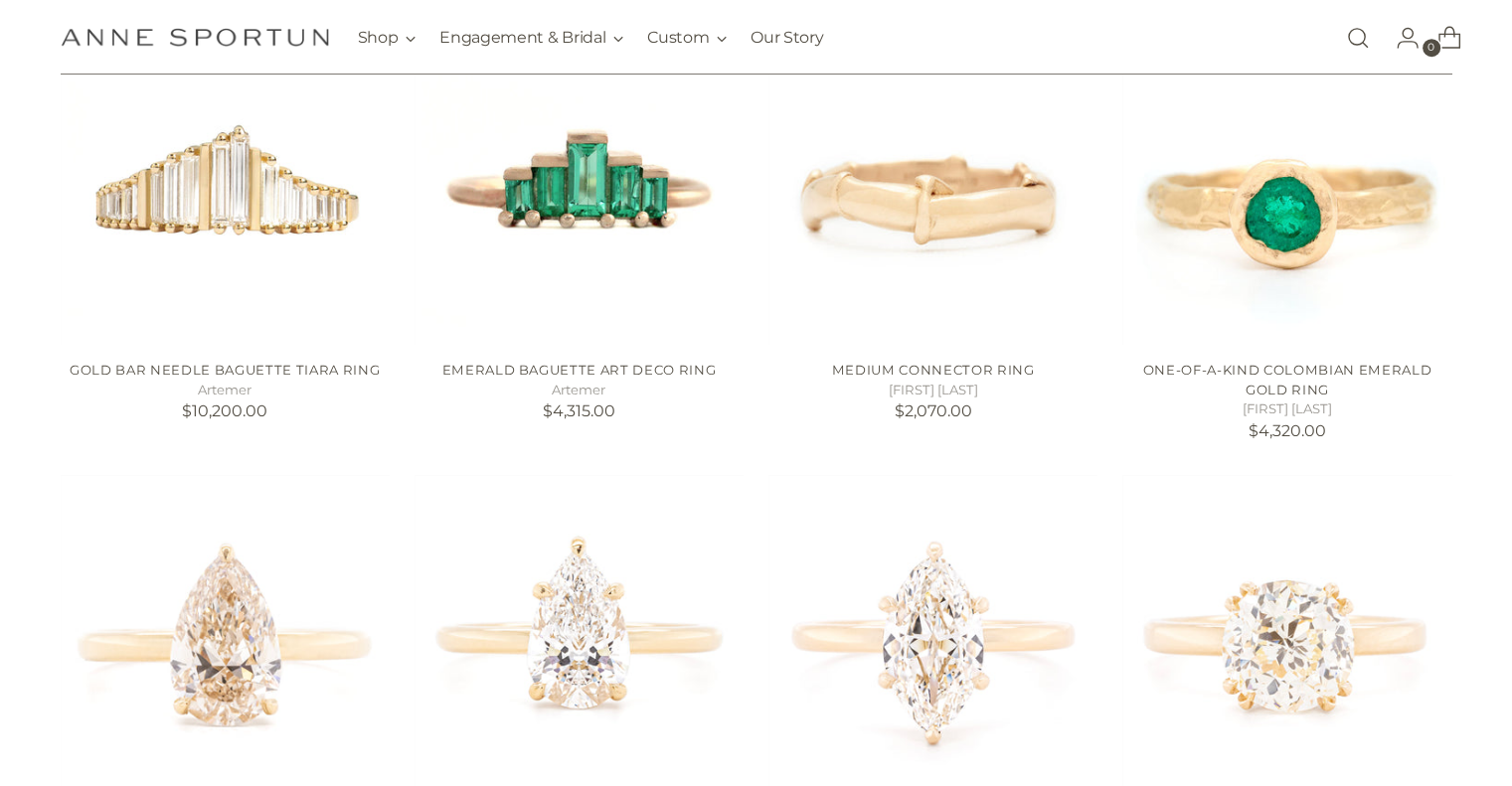 scroll, scrollTop: 926, scrollLeft: 0, axis: vertical 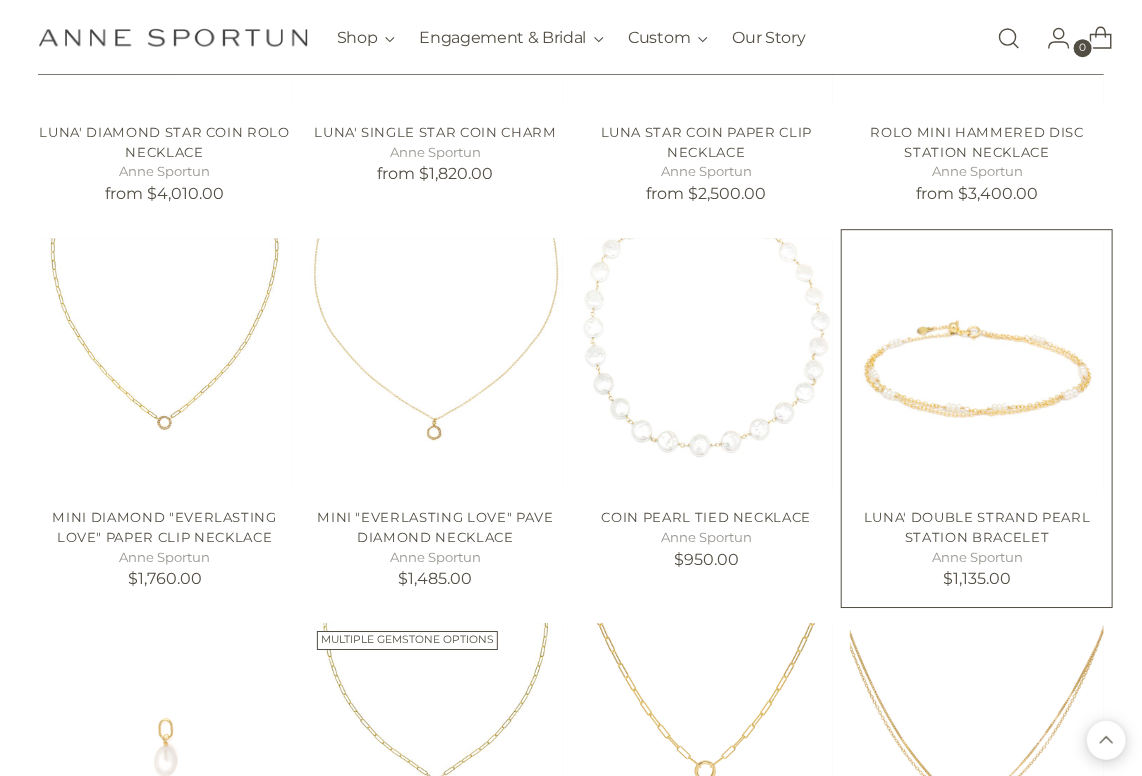 click at bounding box center (0, 0) 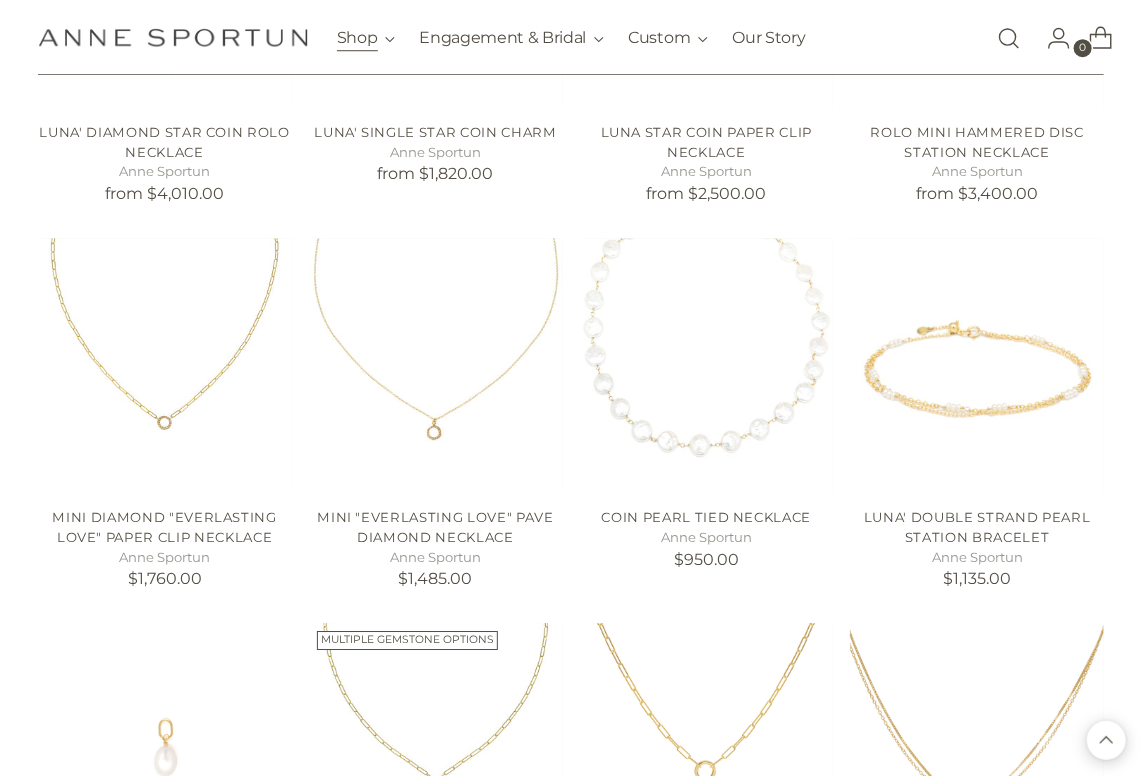 click on "Shop" at bounding box center (366, 38) 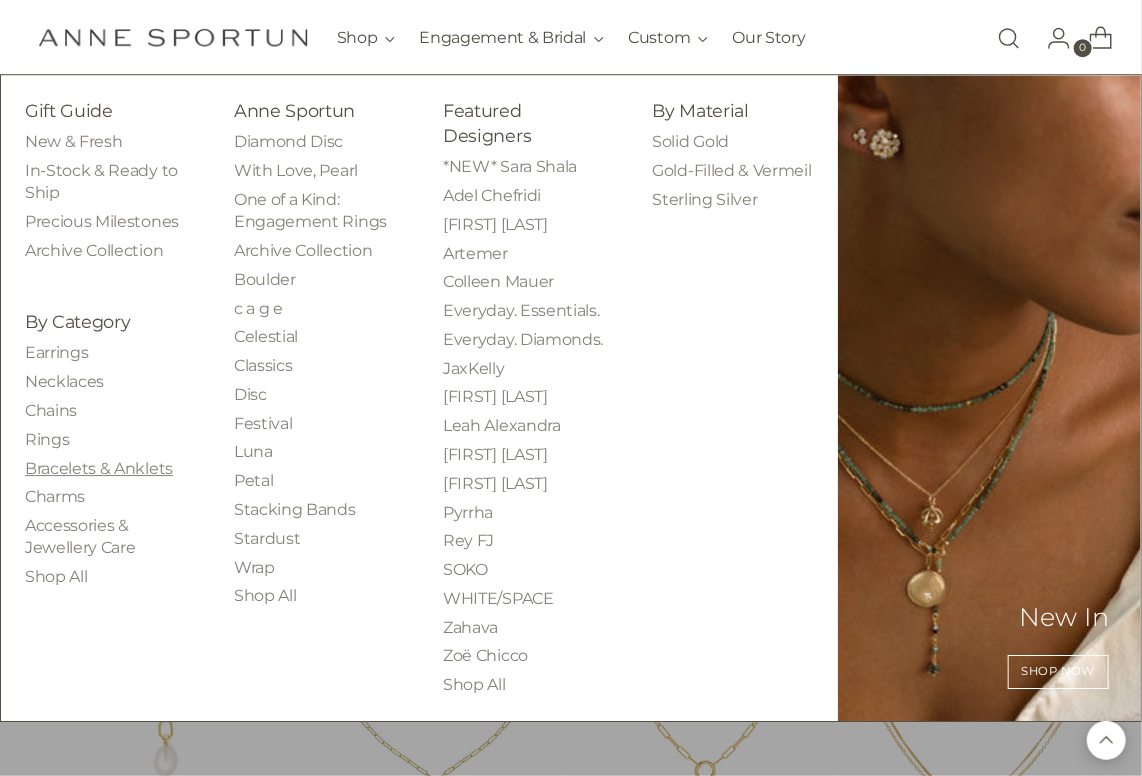 click on "Bracelets & Anklets" at bounding box center [99, 468] 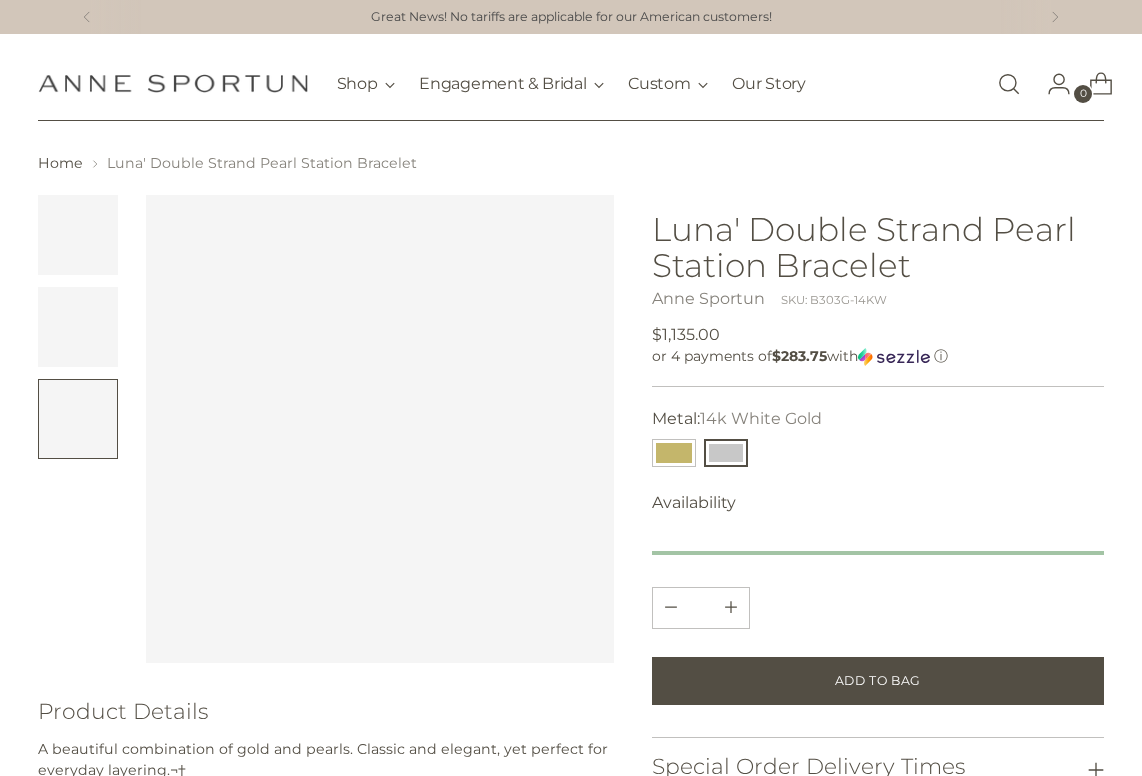 scroll, scrollTop: 0, scrollLeft: 0, axis: both 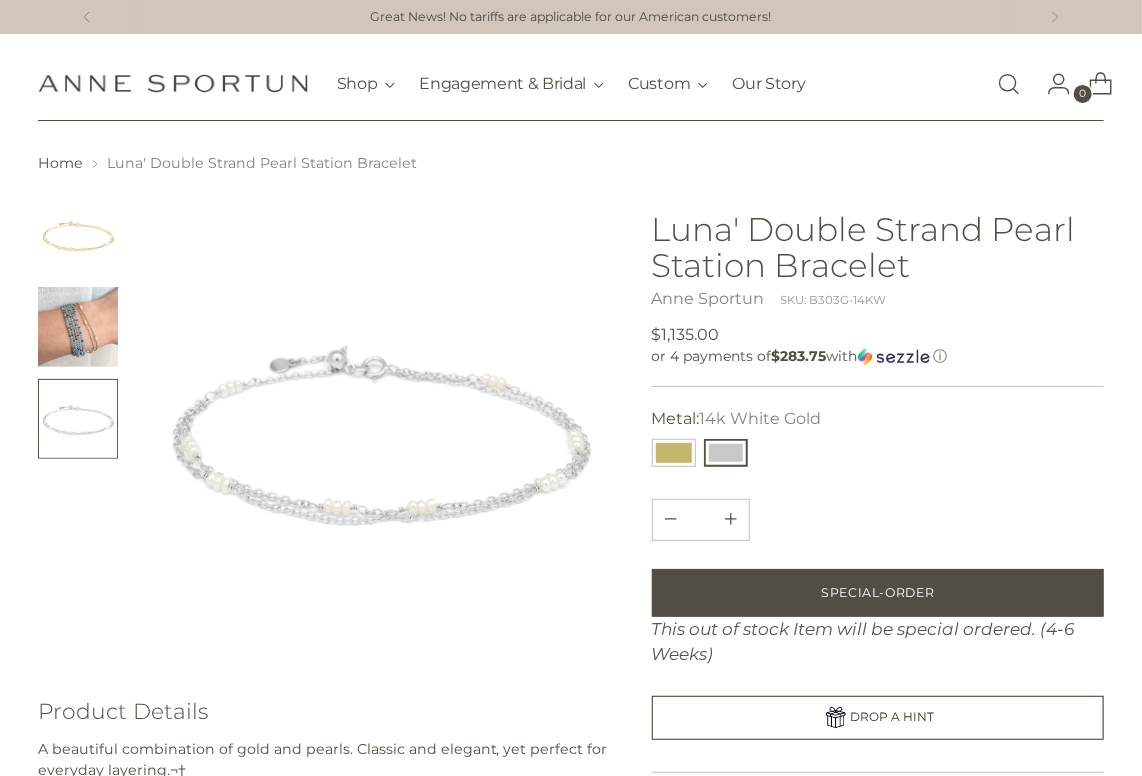 click at bounding box center [78, 327] 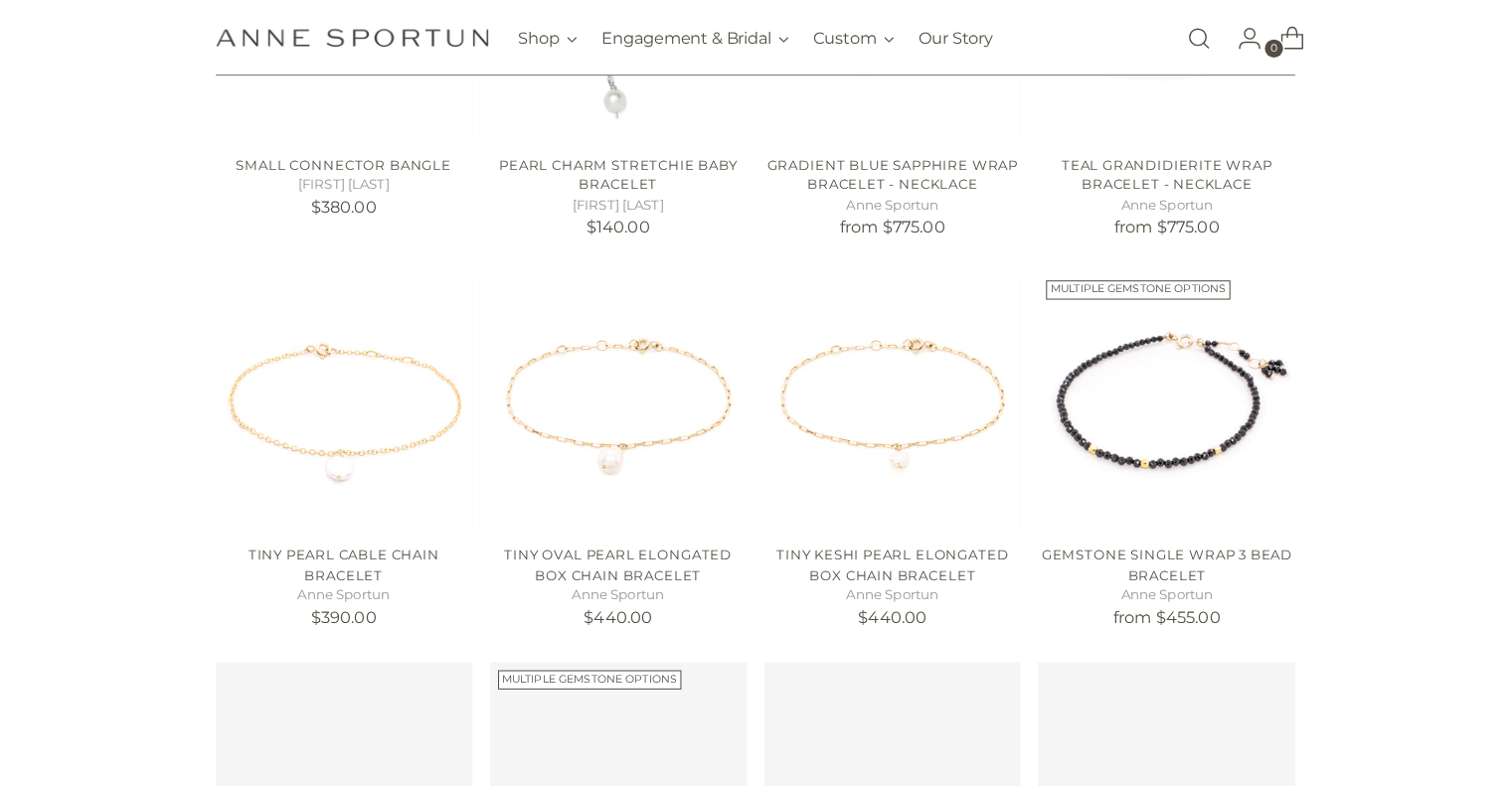scroll, scrollTop: 1406, scrollLeft: 0, axis: vertical 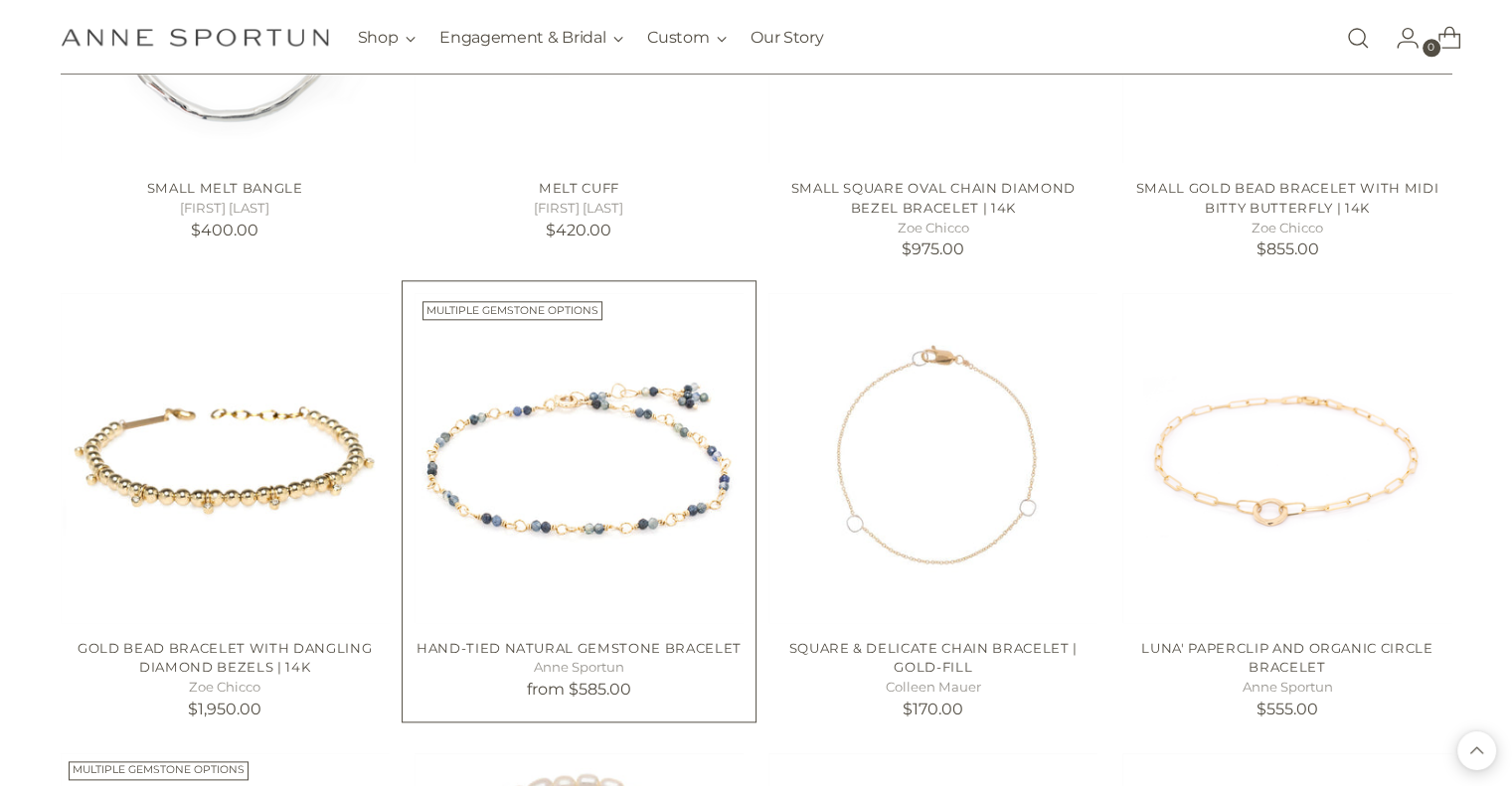 click at bounding box center [0, 0] 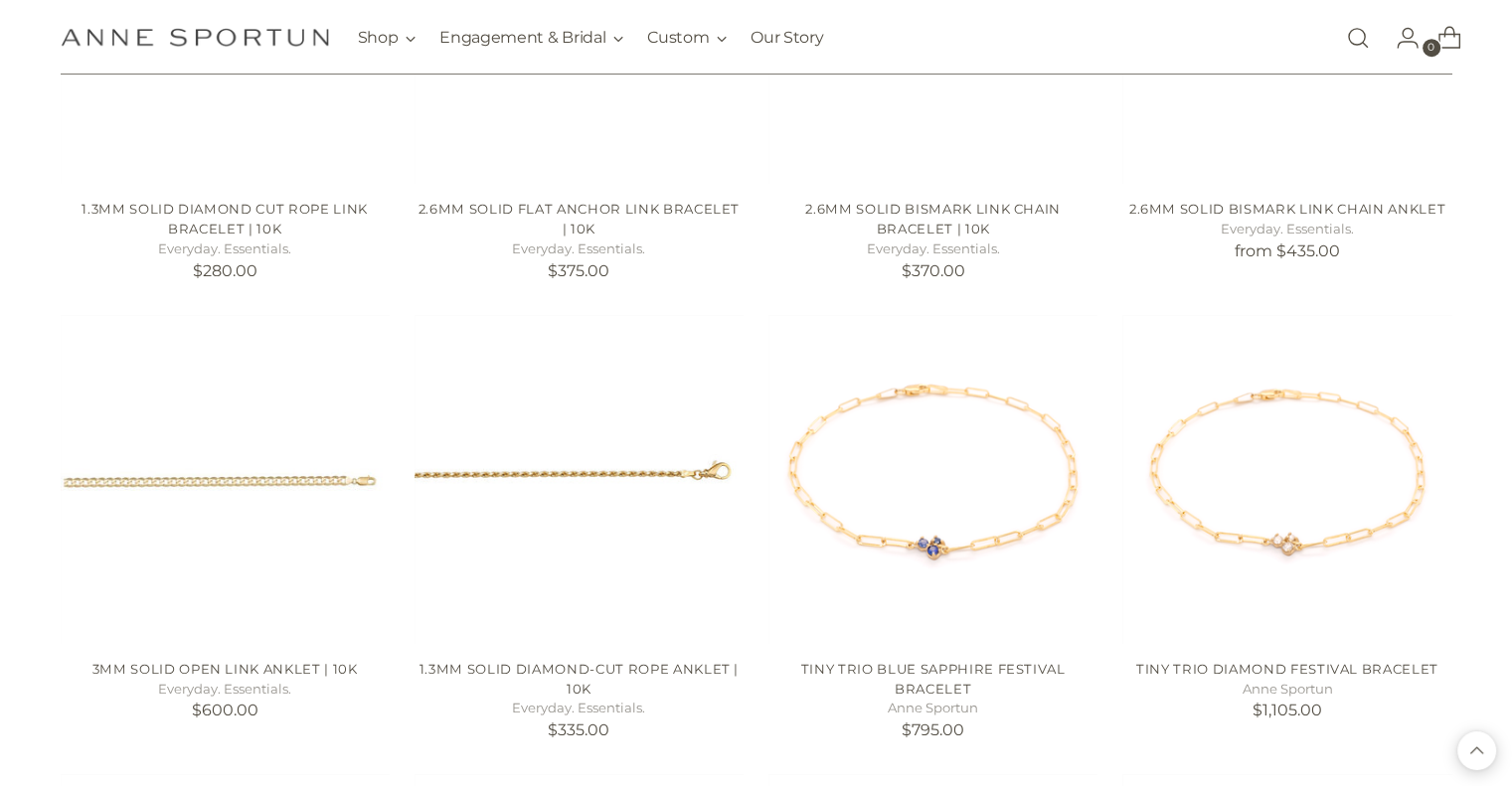 scroll, scrollTop: 8771, scrollLeft: 0, axis: vertical 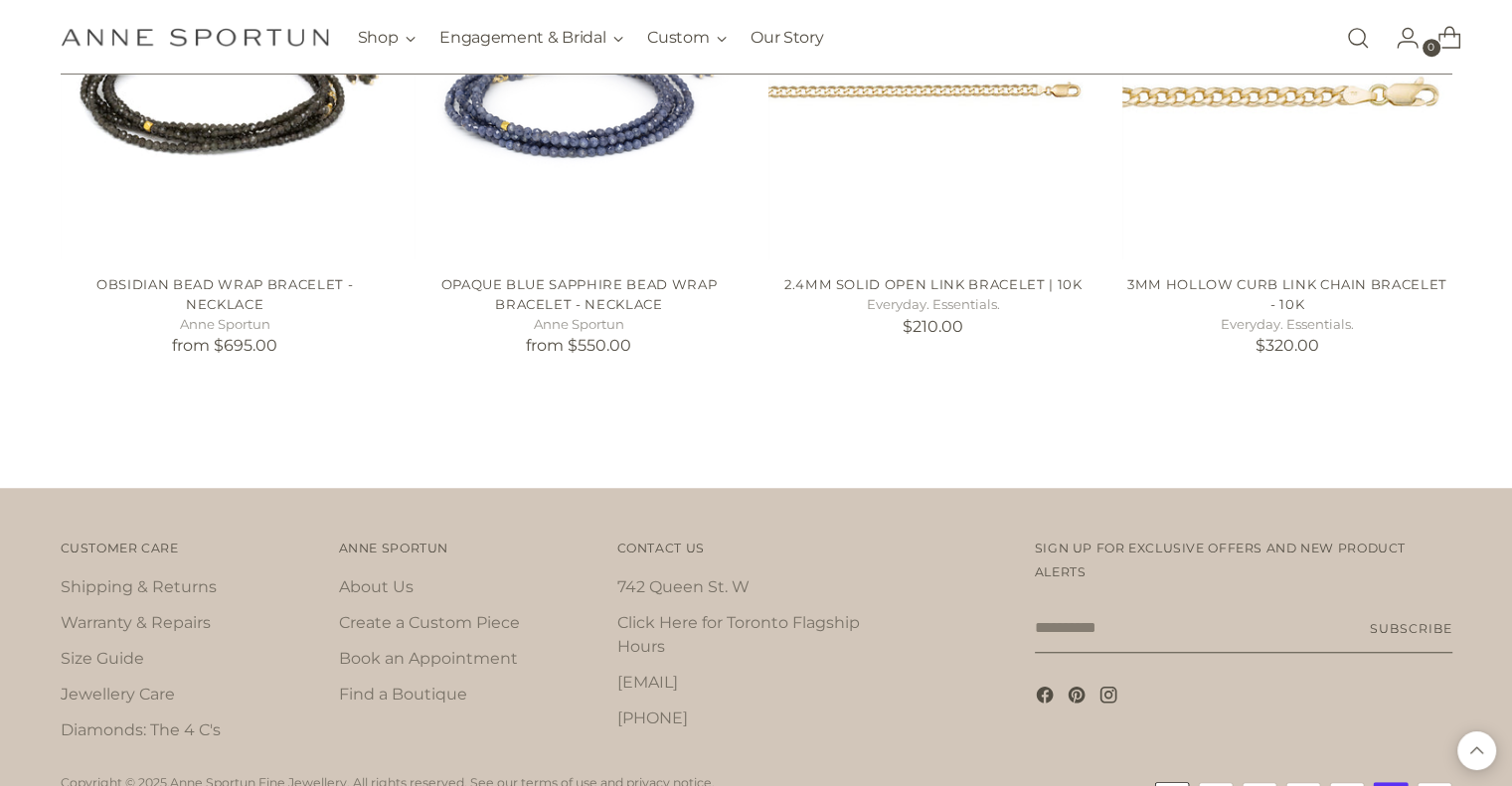 click on "Customer Care
Customer Care
Shipping & Returns
Warranty & Repairs
Size Guide
Jewellery Care
Diamonds: The 4 C's
Anne Sportun
Anne Sportun
About Us" at bounding box center (756, 681) 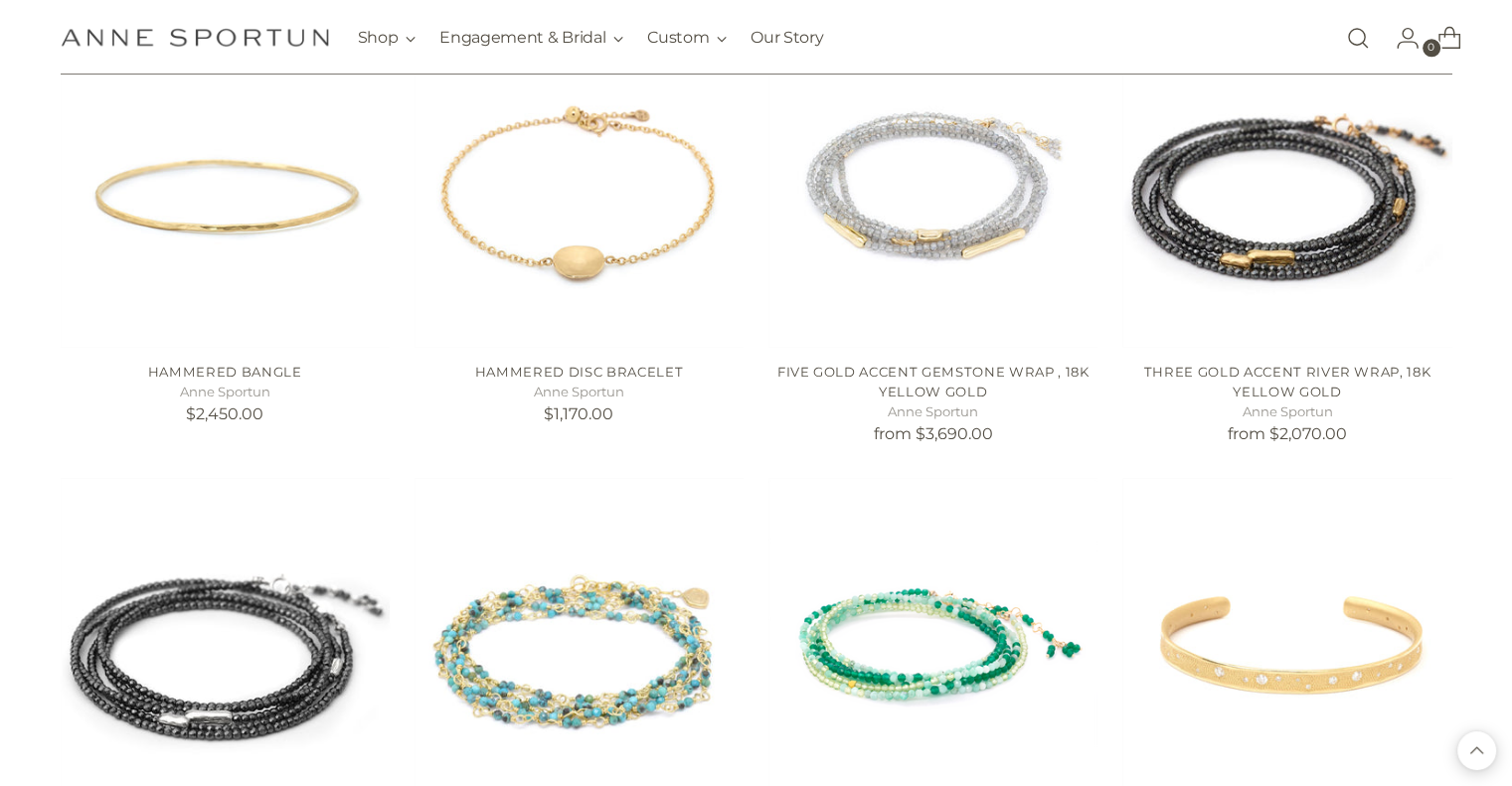 scroll, scrollTop: 17831, scrollLeft: 0, axis: vertical 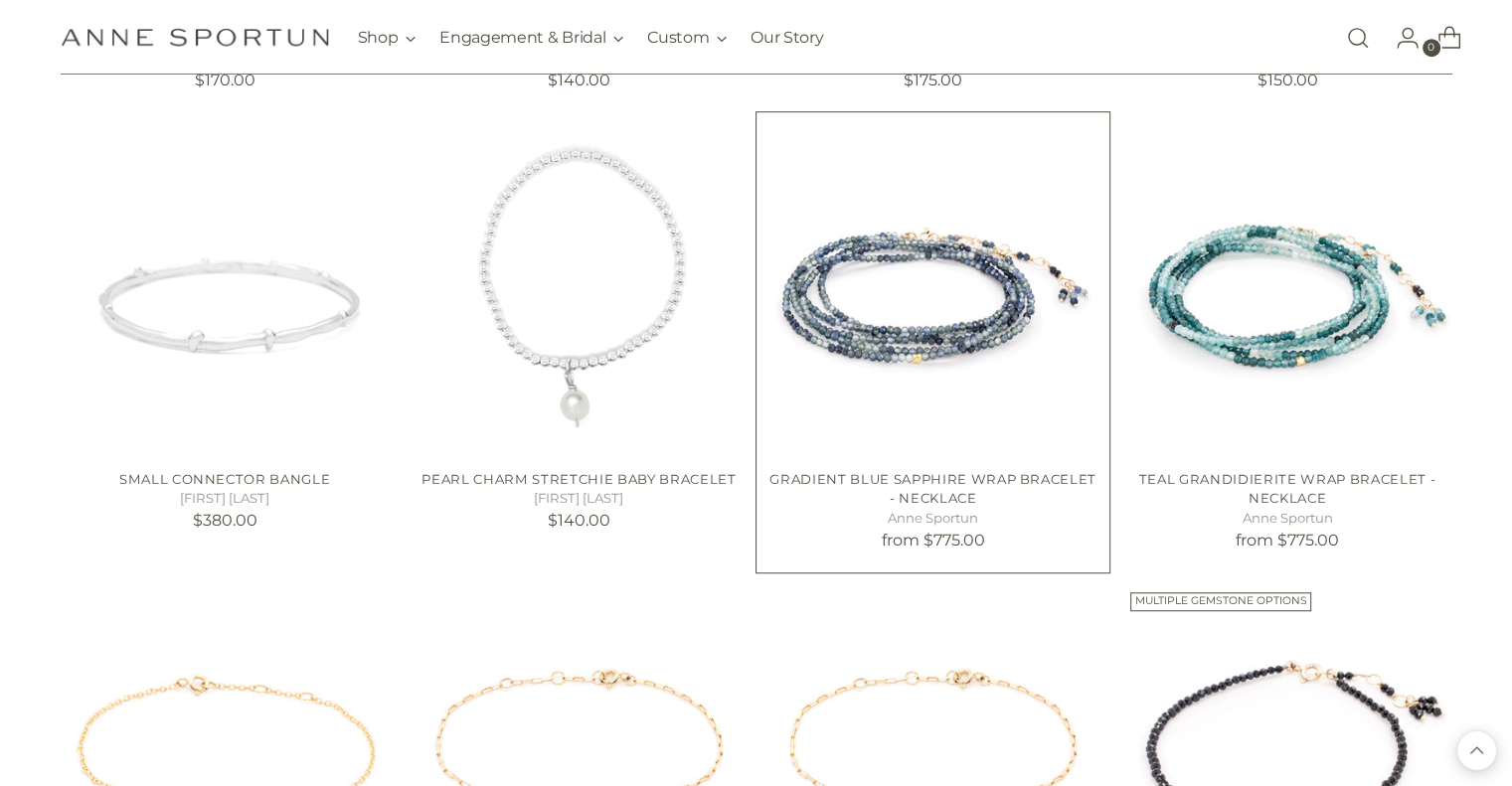 click at bounding box center [0, 0] 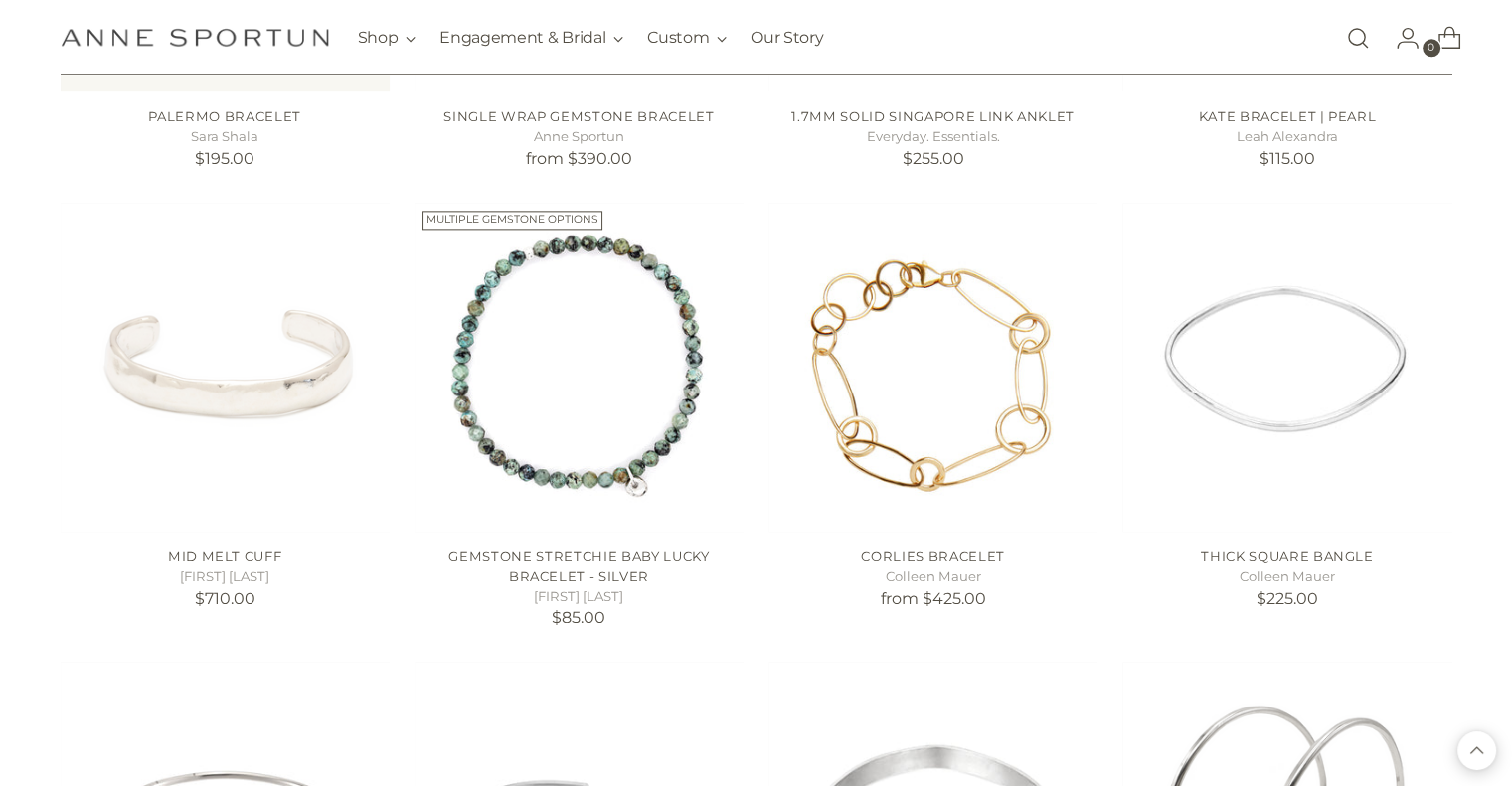 scroll, scrollTop: 2561, scrollLeft: 0, axis: vertical 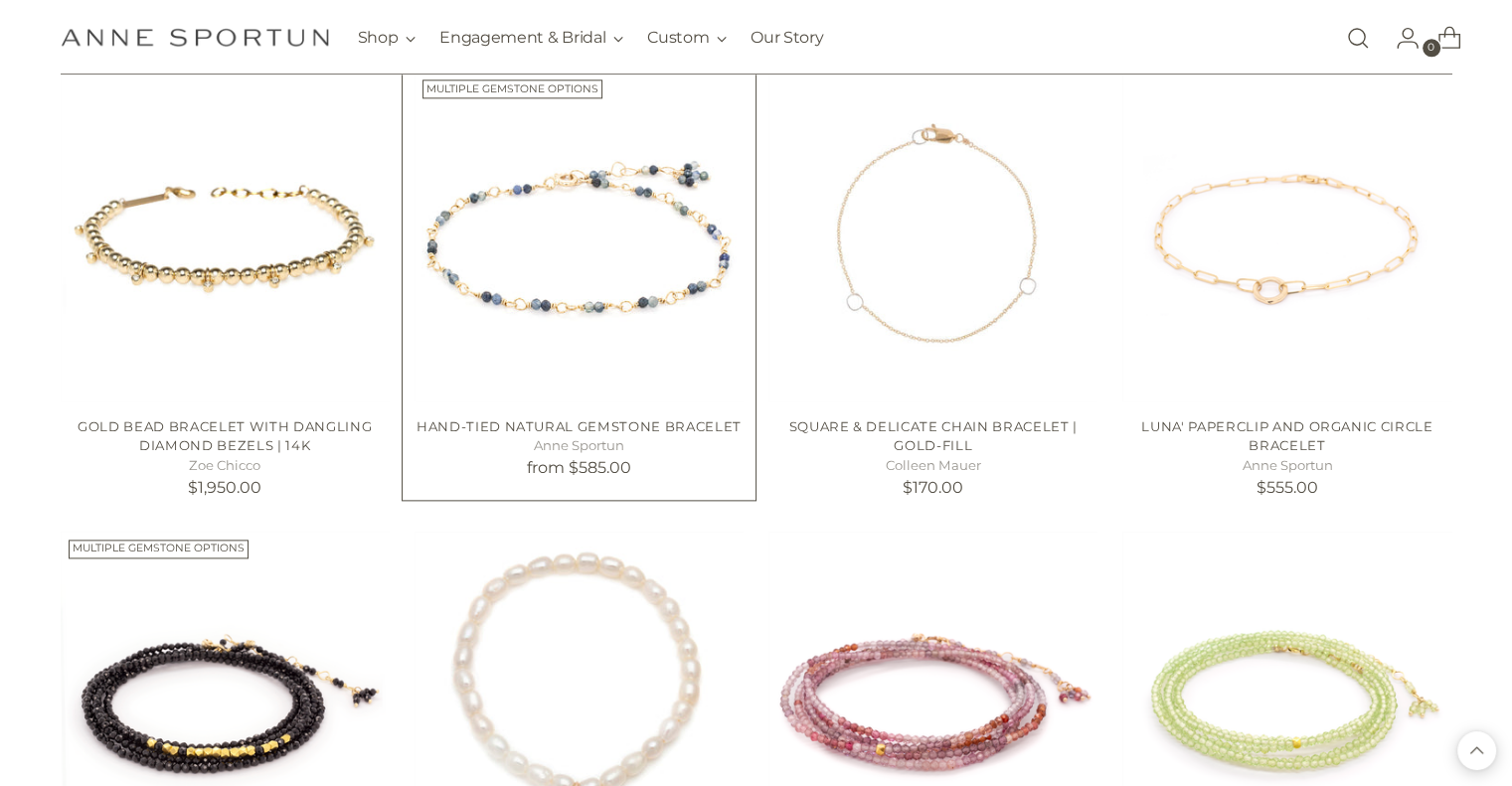 click at bounding box center (0, 0) 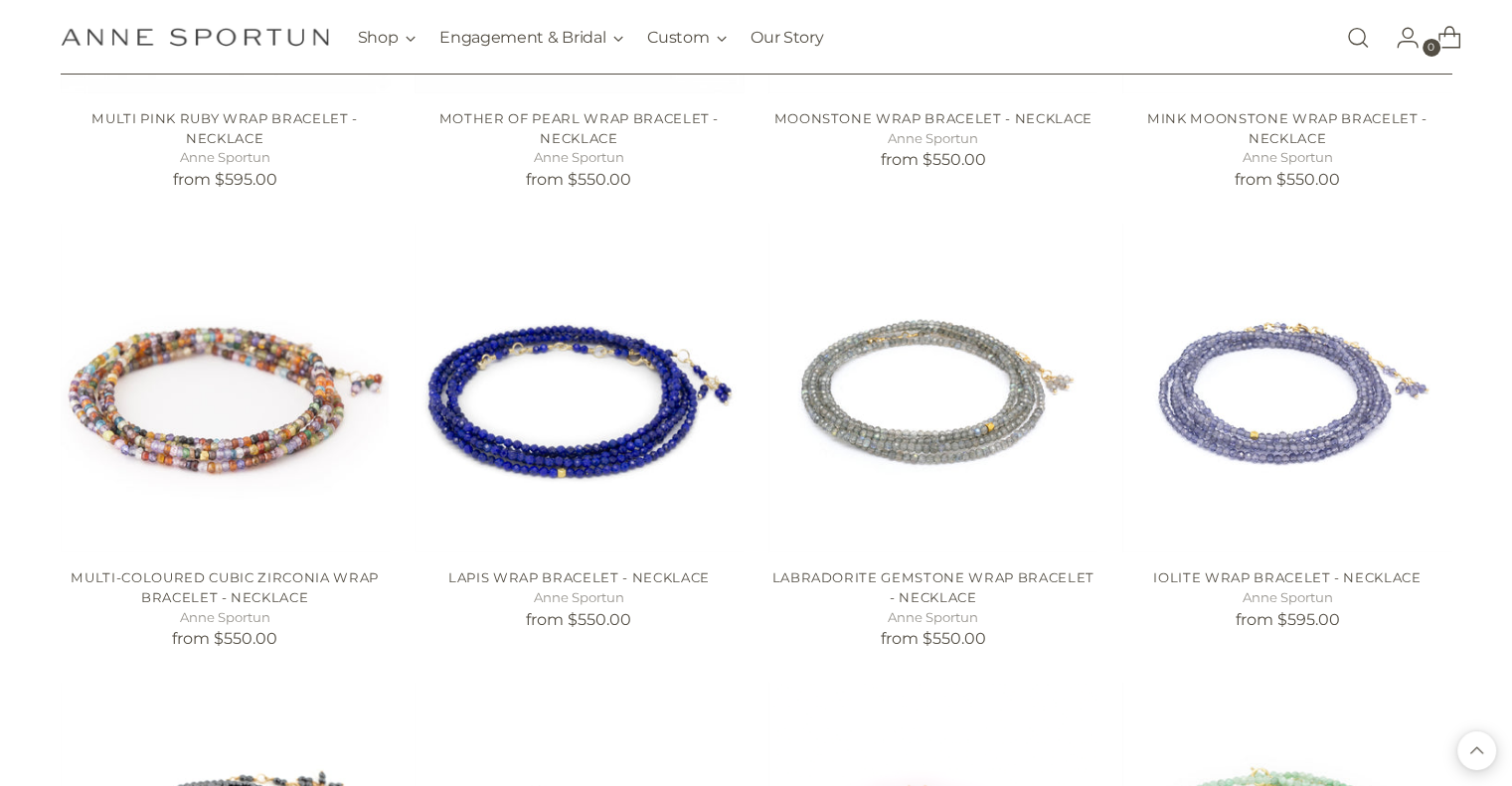 scroll, scrollTop: 14365, scrollLeft: 0, axis: vertical 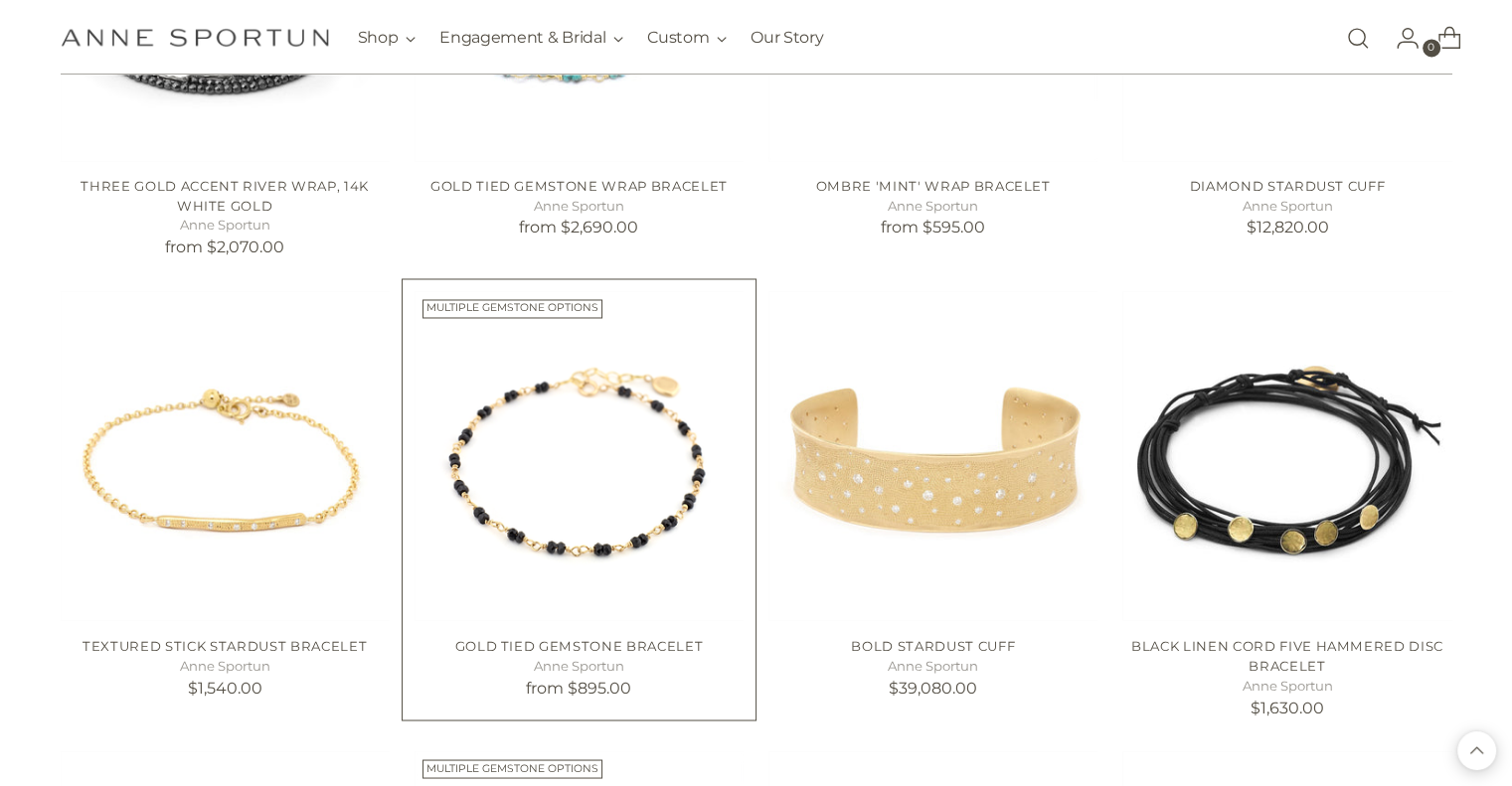 click at bounding box center (0, 0) 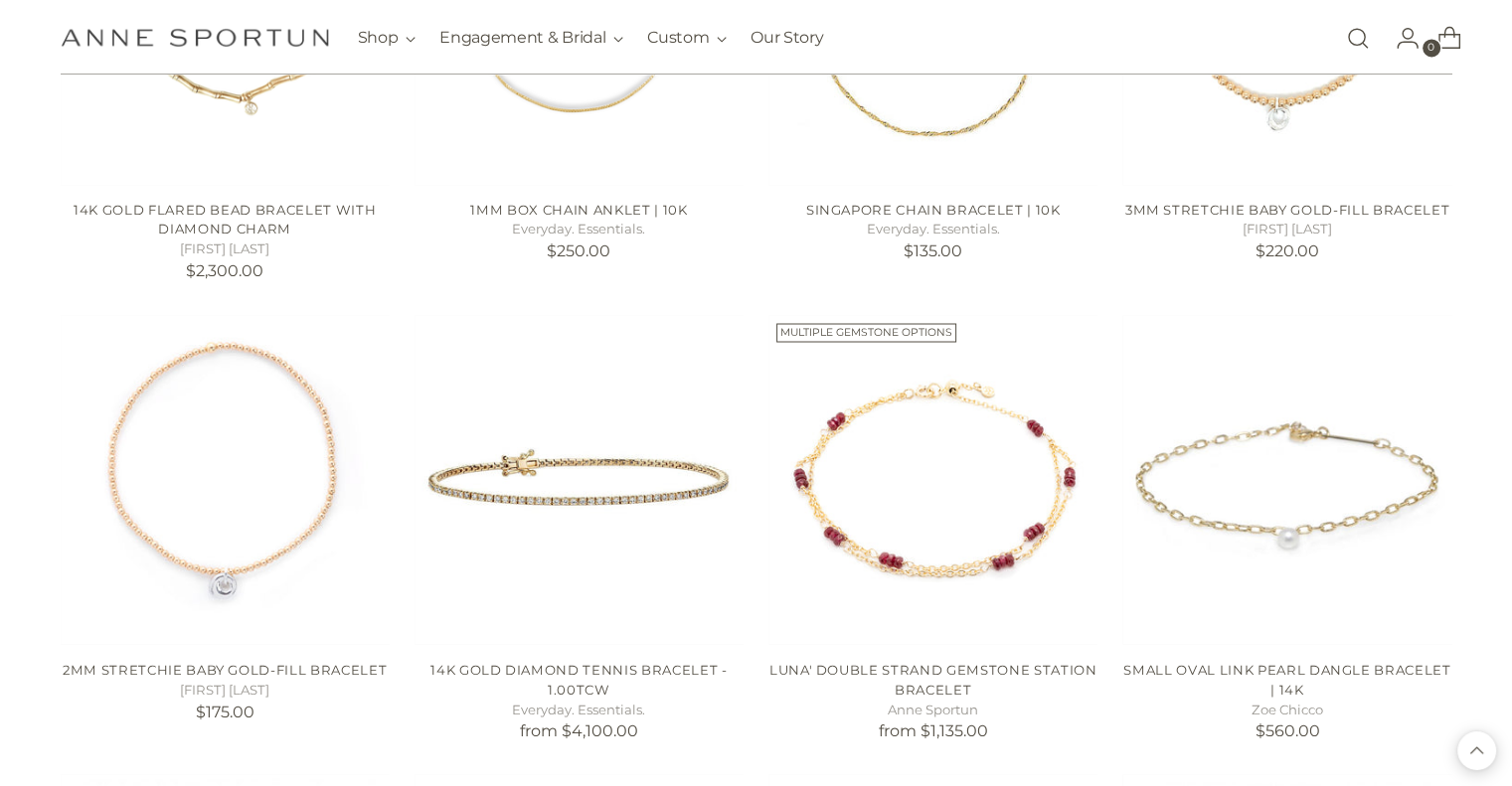 scroll, scrollTop: 11020, scrollLeft: 0, axis: vertical 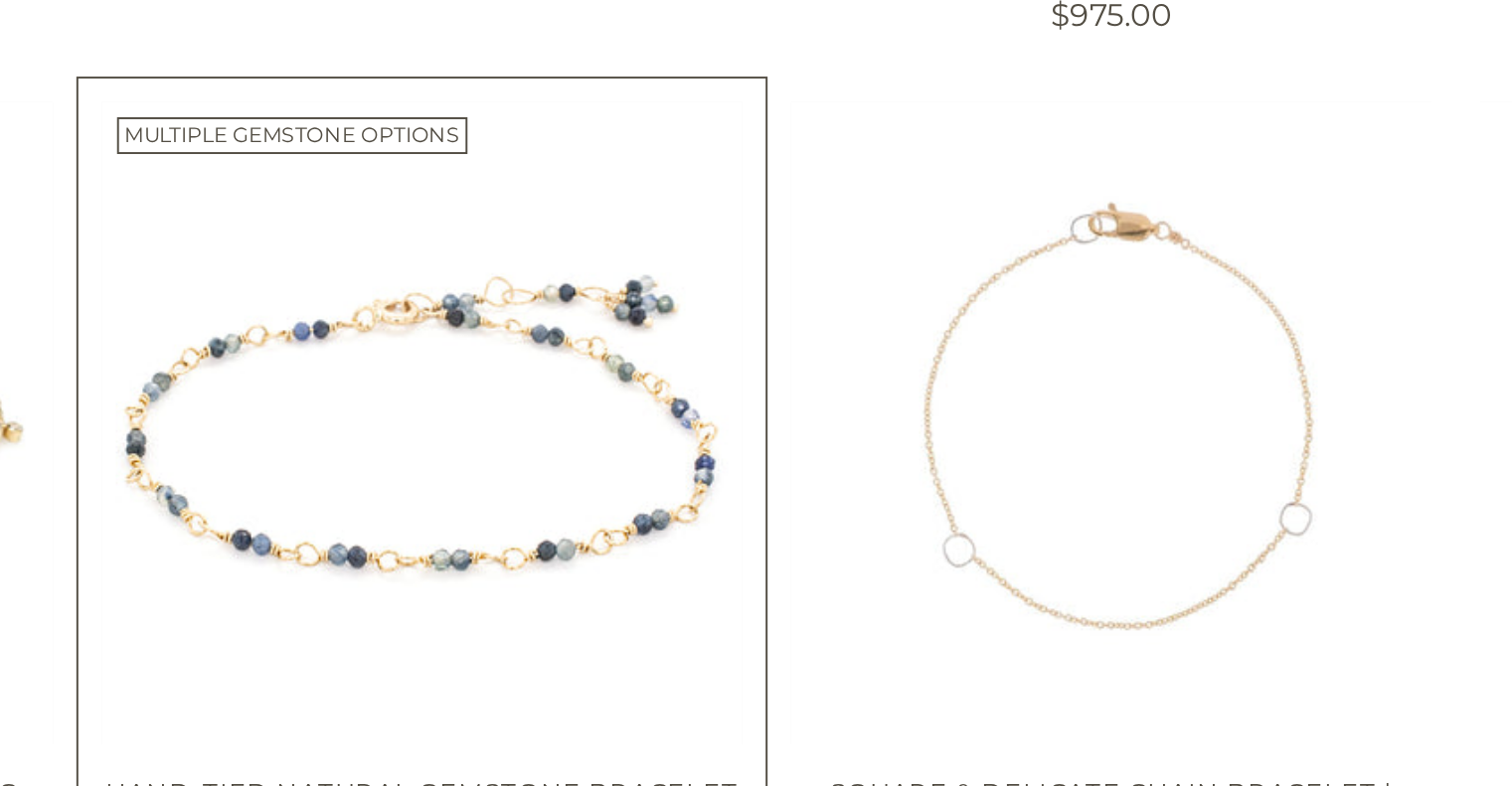 click at bounding box center [0, 0] 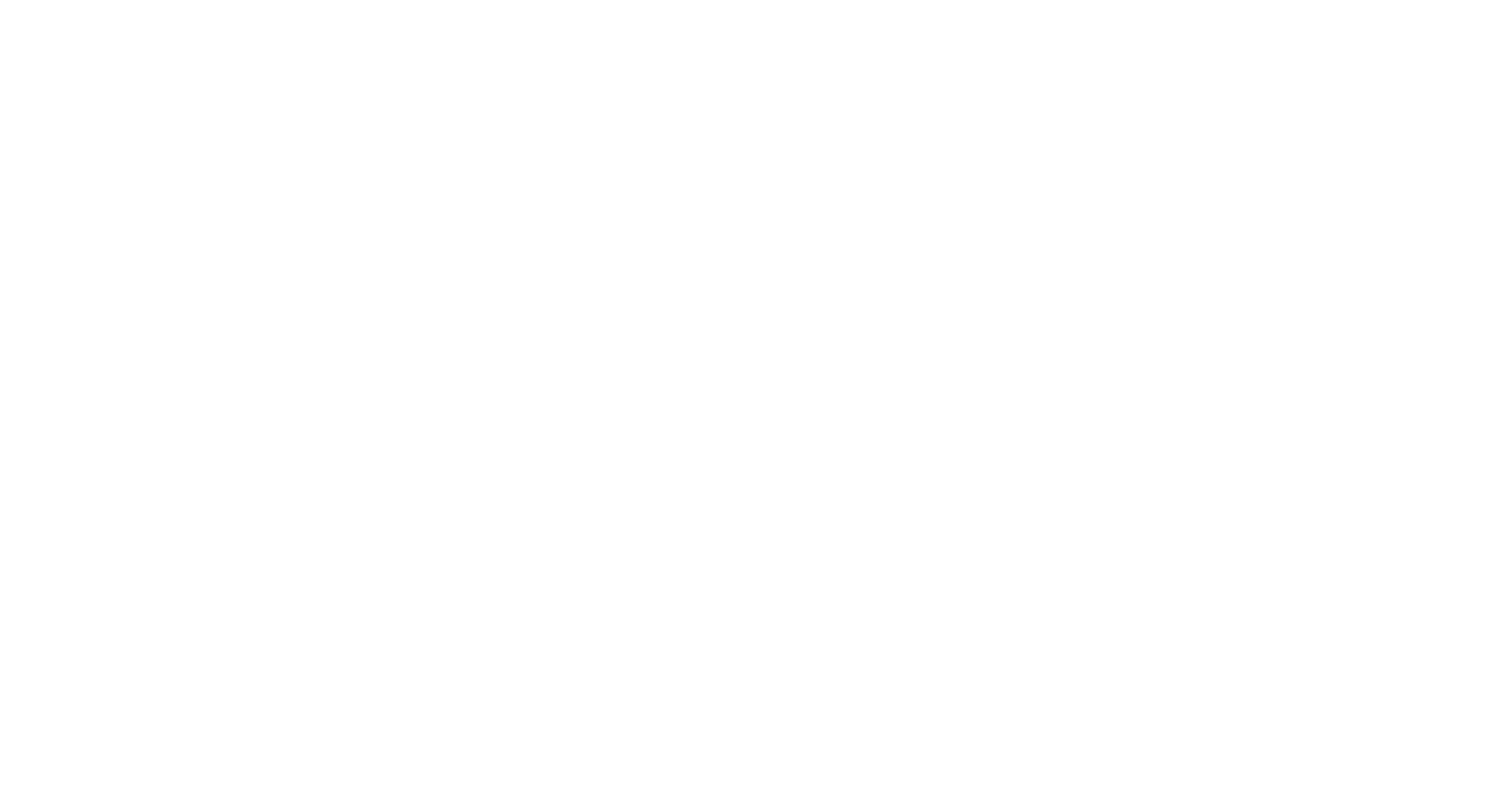 scroll, scrollTop: 0, scrollLeft: 0, axis: both 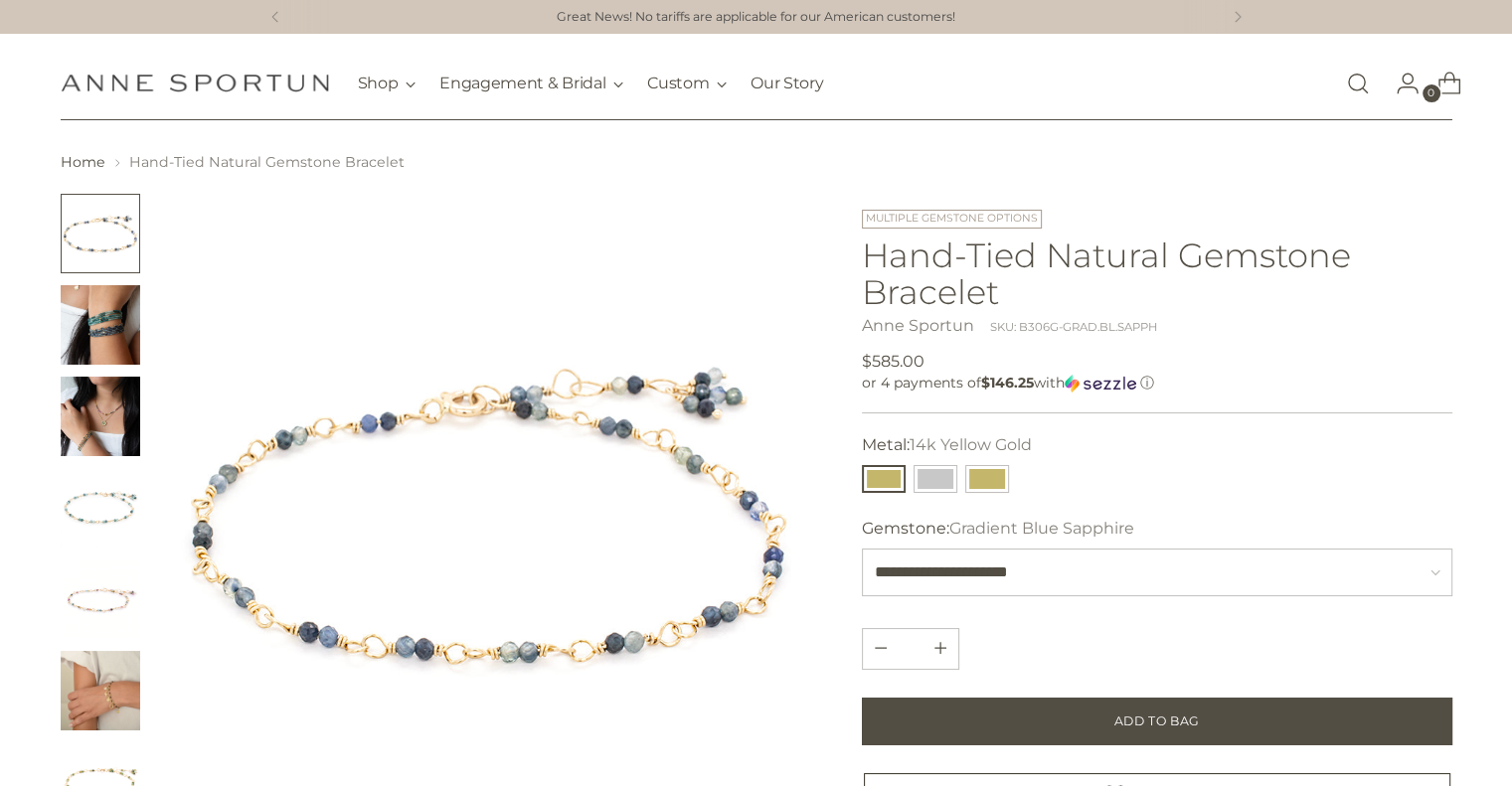 click at bounding box center (100, 325) 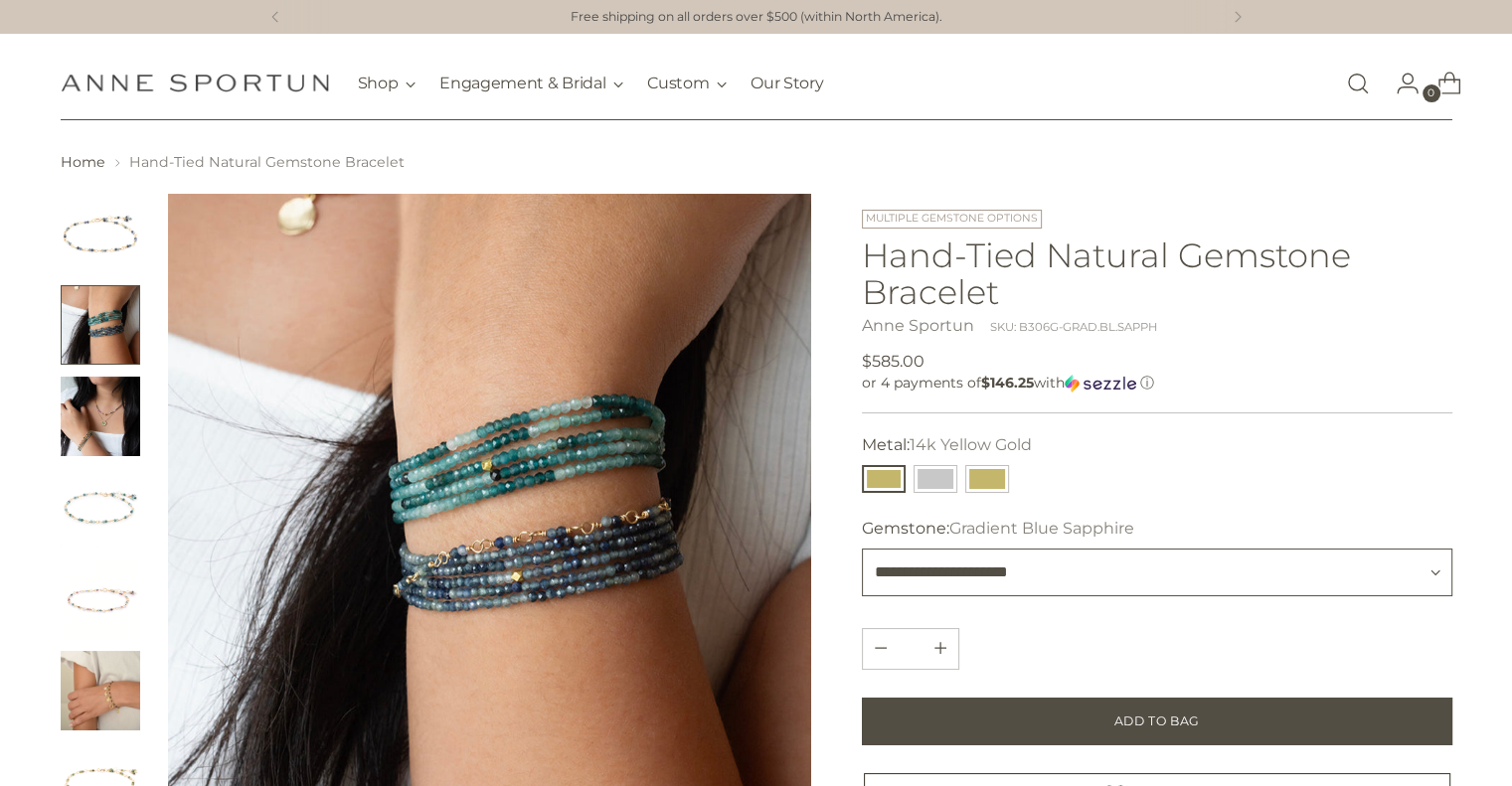 click on "**********" at bounding box center (1157, 572) 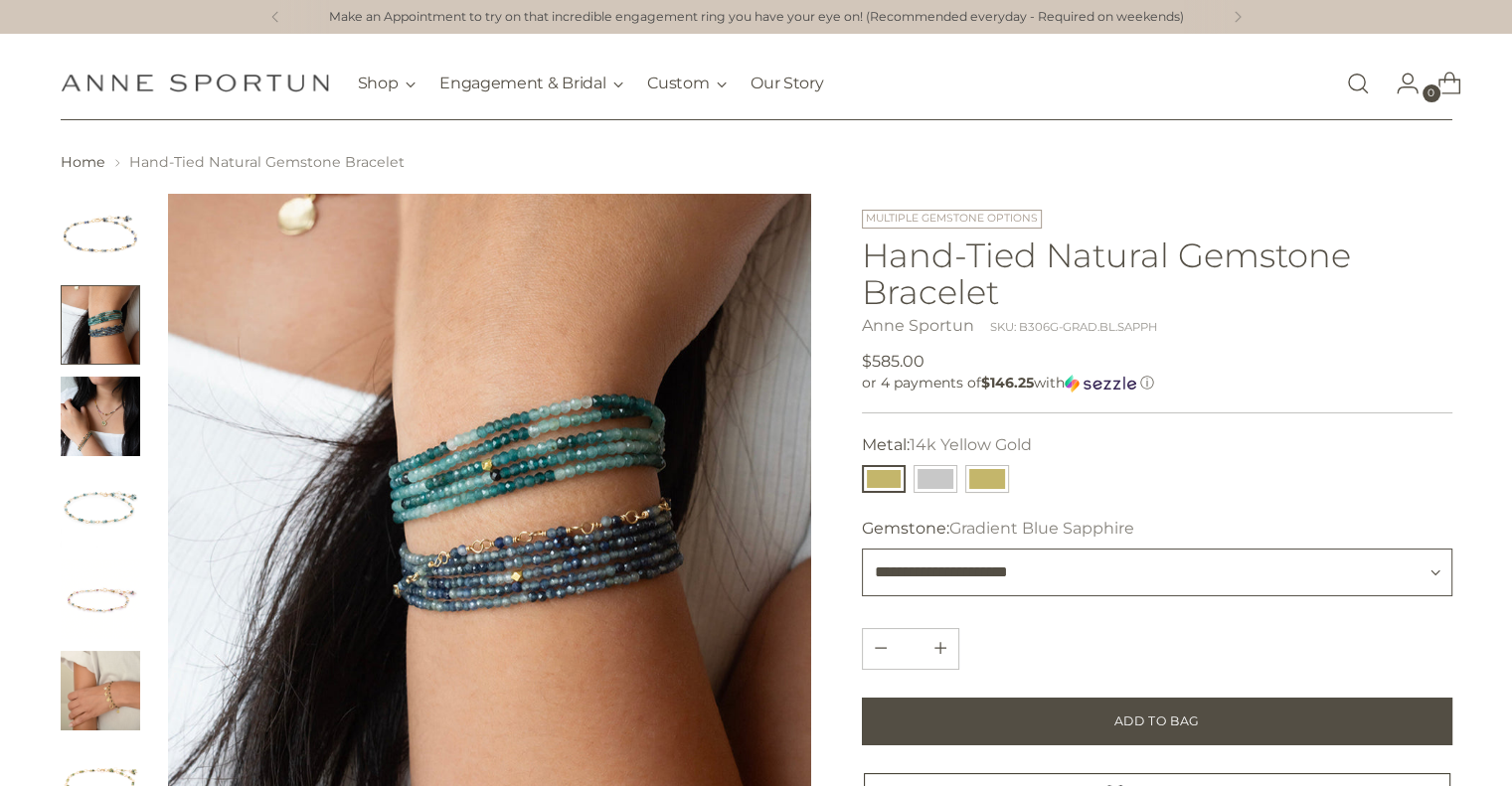 select on "**********" 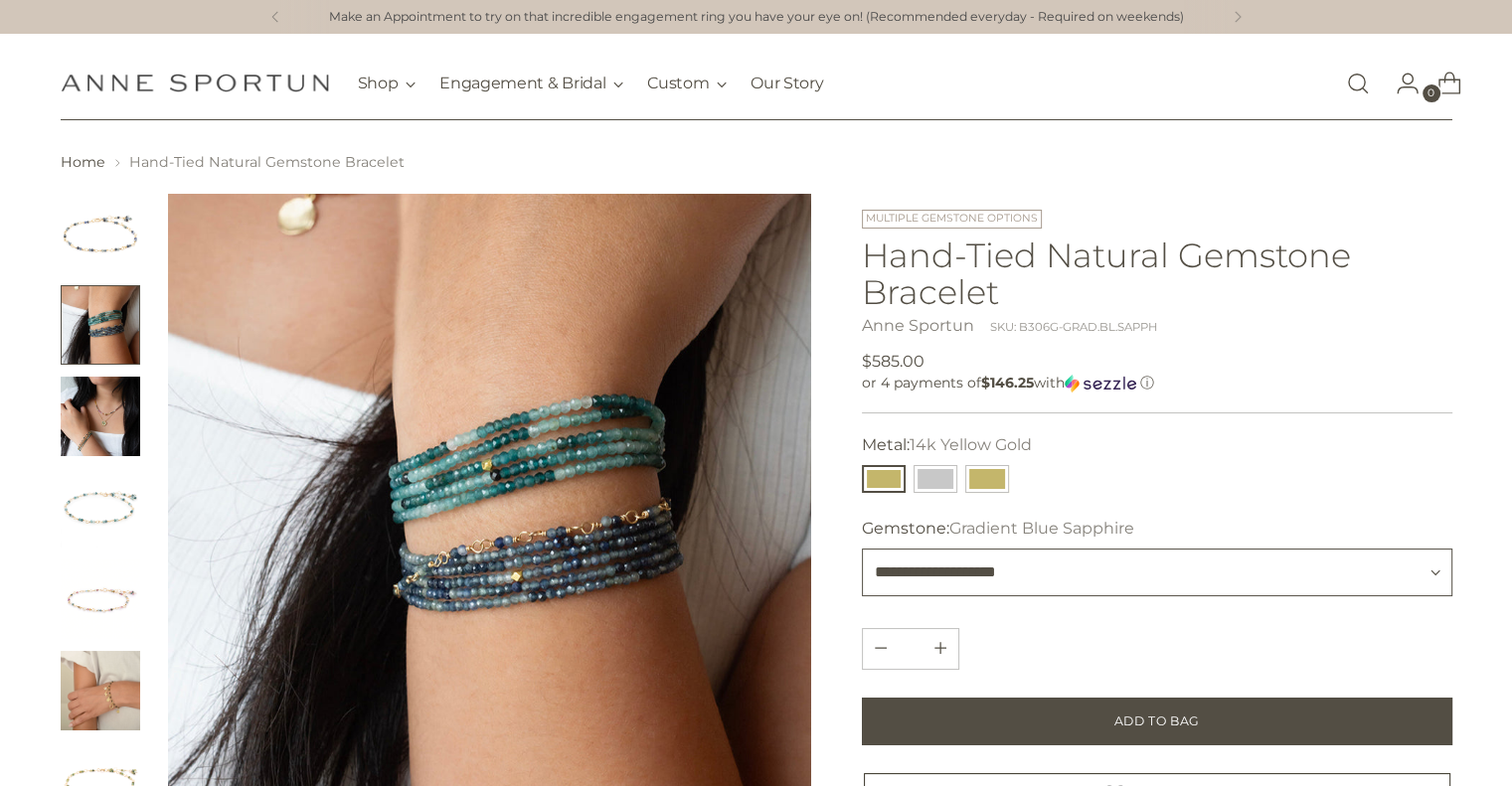 type 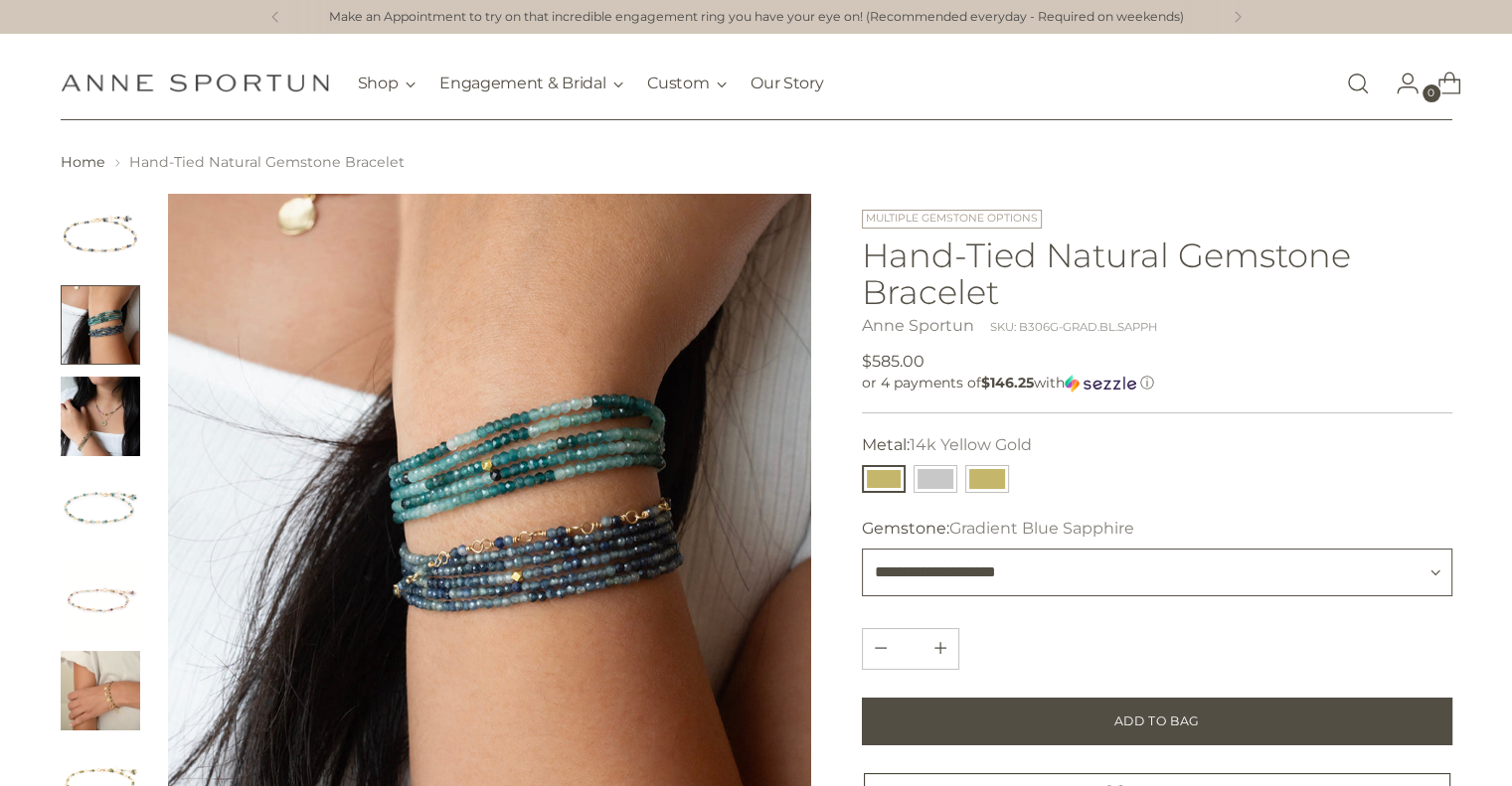 click on "**********" at bounding box center [1157, 572] 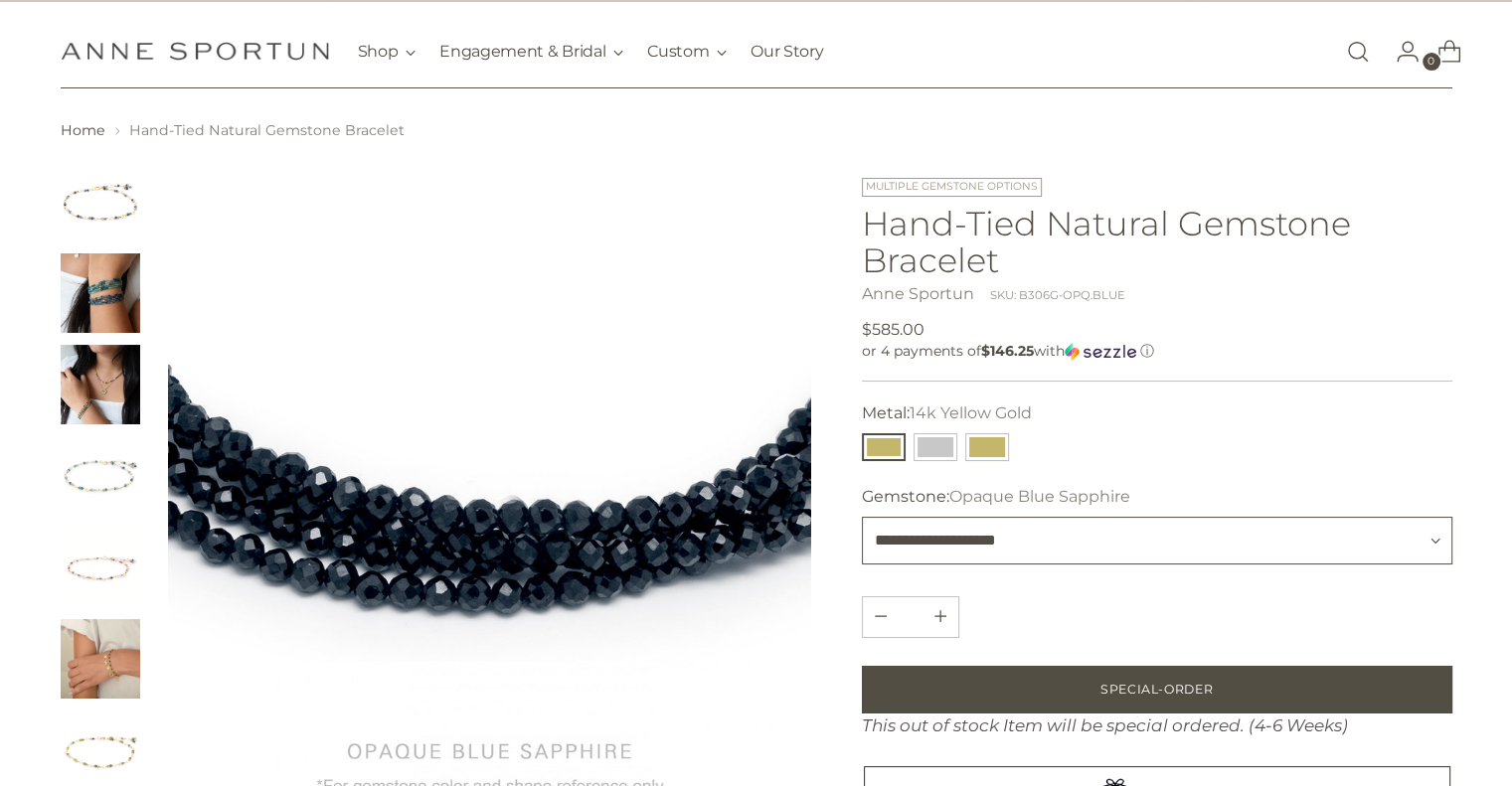 scroll, scrollTop: 0, scrollLeft: 0, axis: both 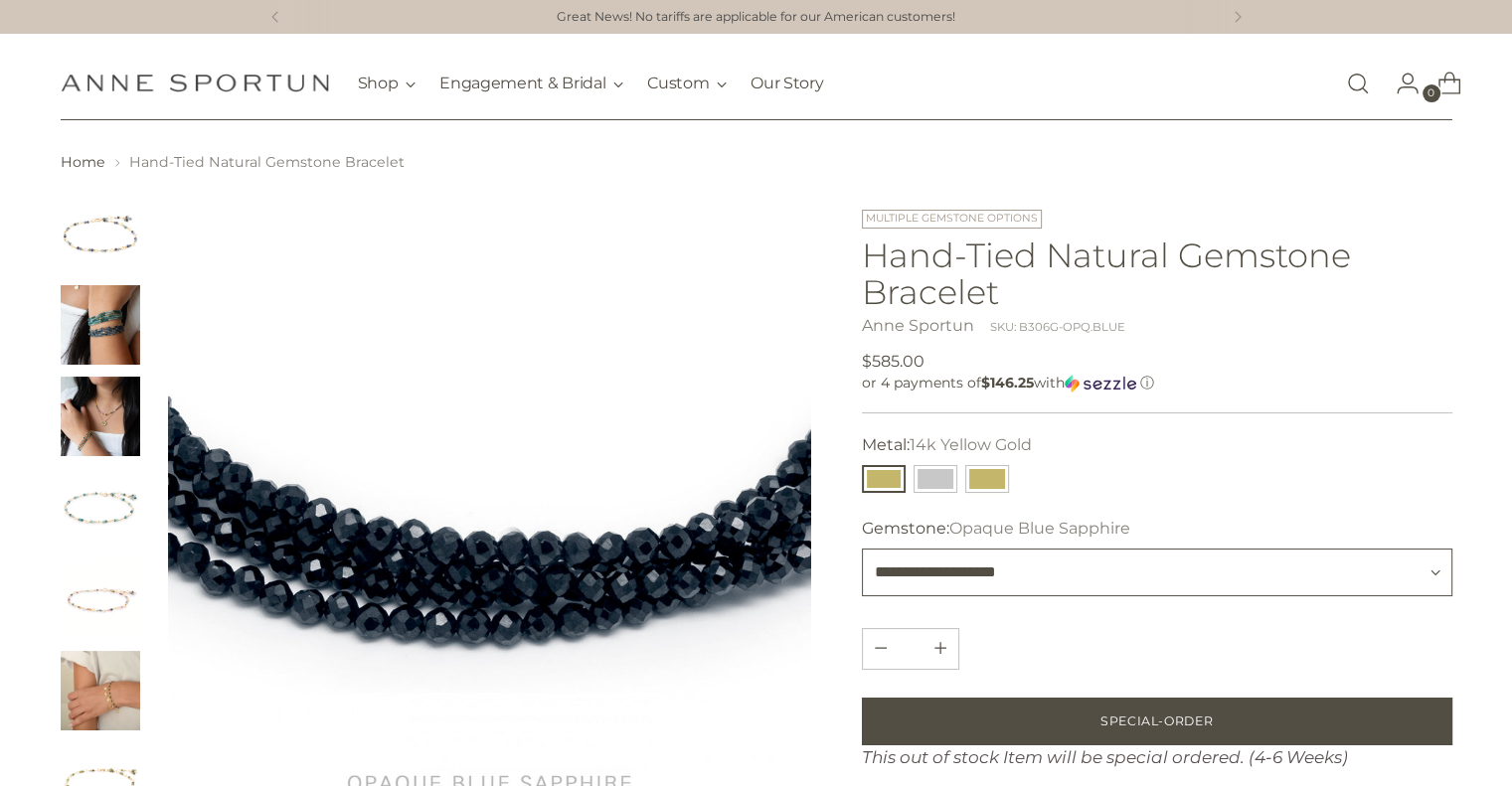 click on "**********" at bounding box center [1157, 572] 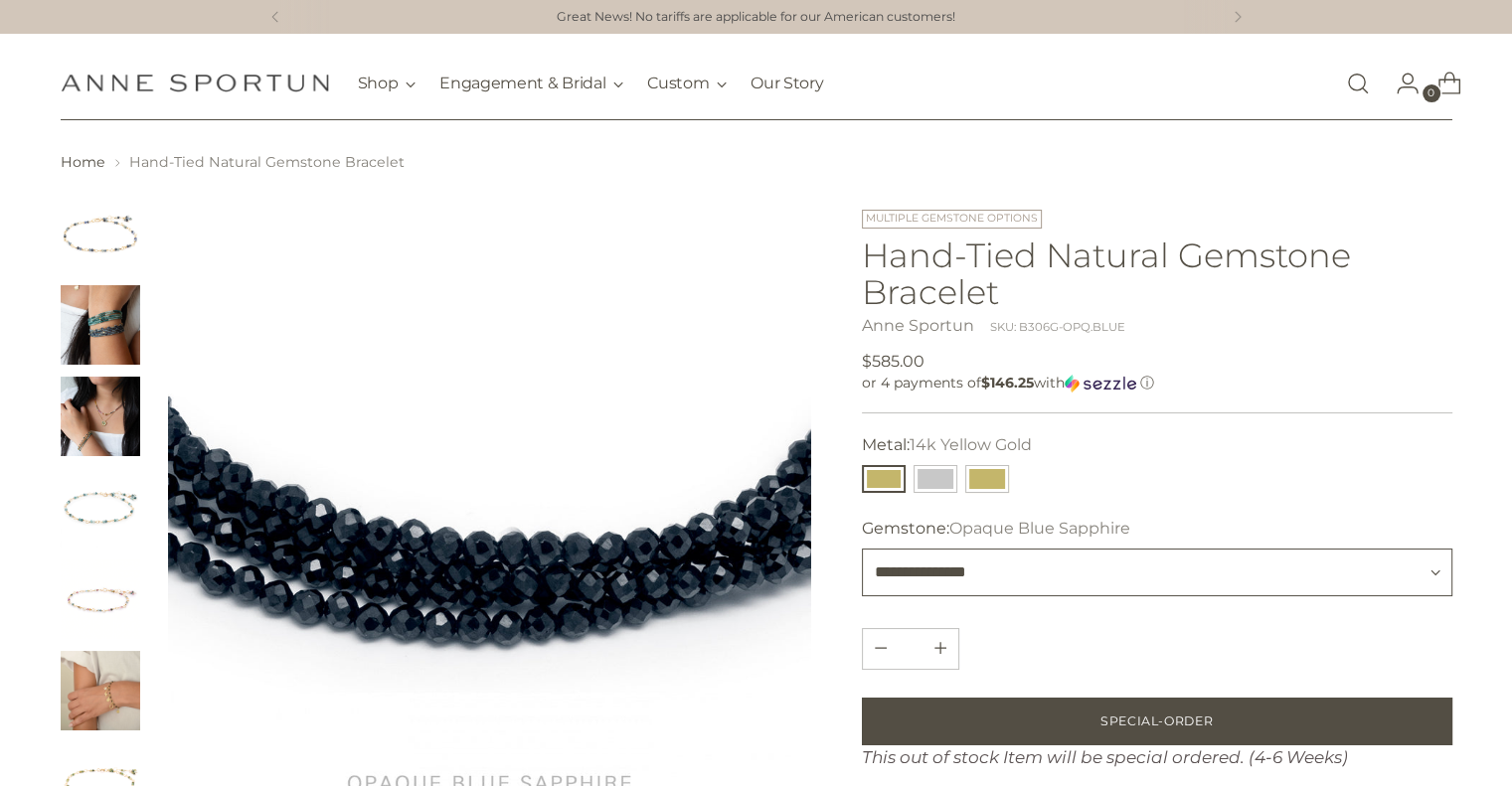 click on "**********" at bounding box center (1157, 572) 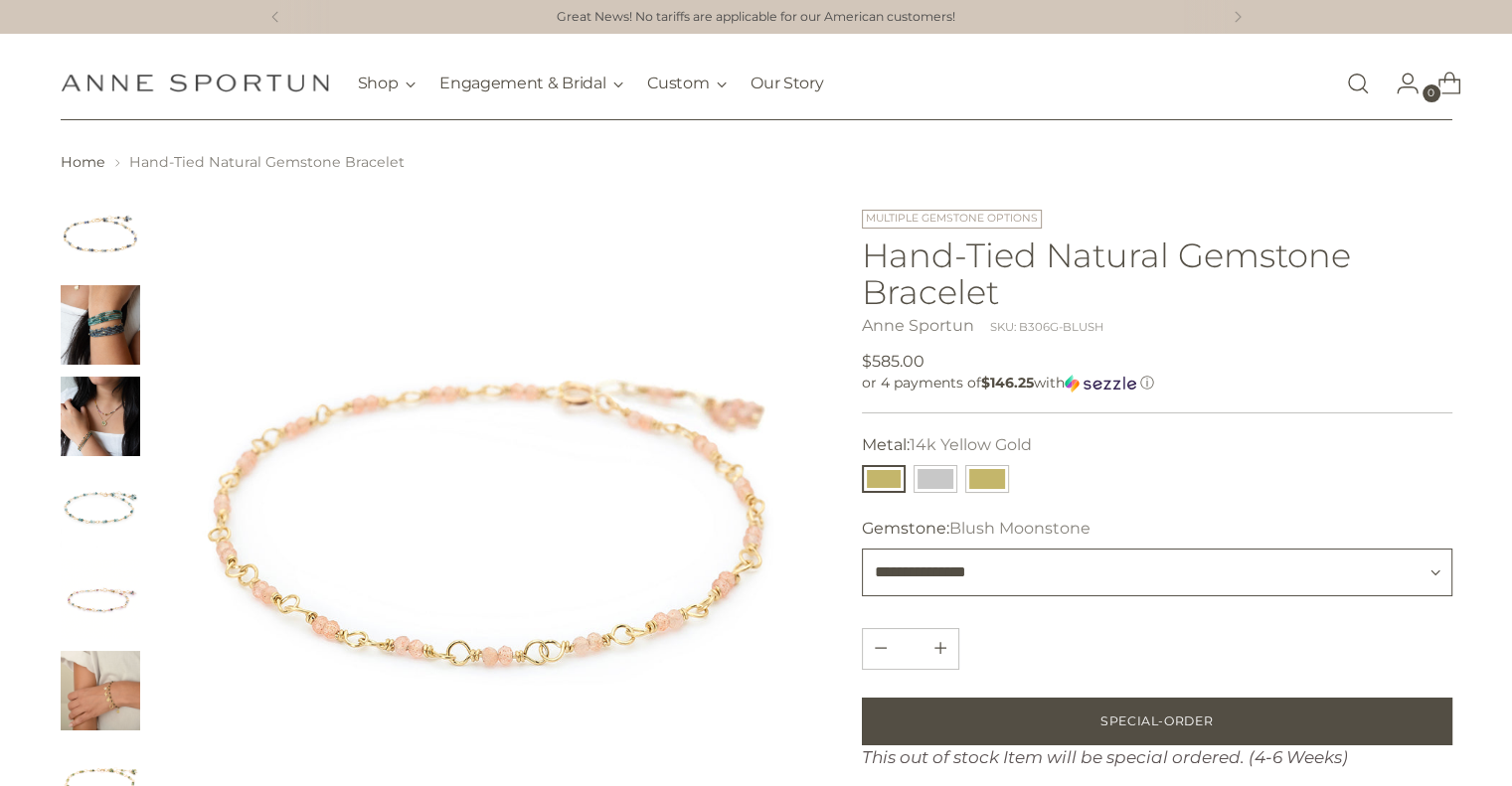 scroll, scrollTop: 0, scrollLeft: 0, axis: both 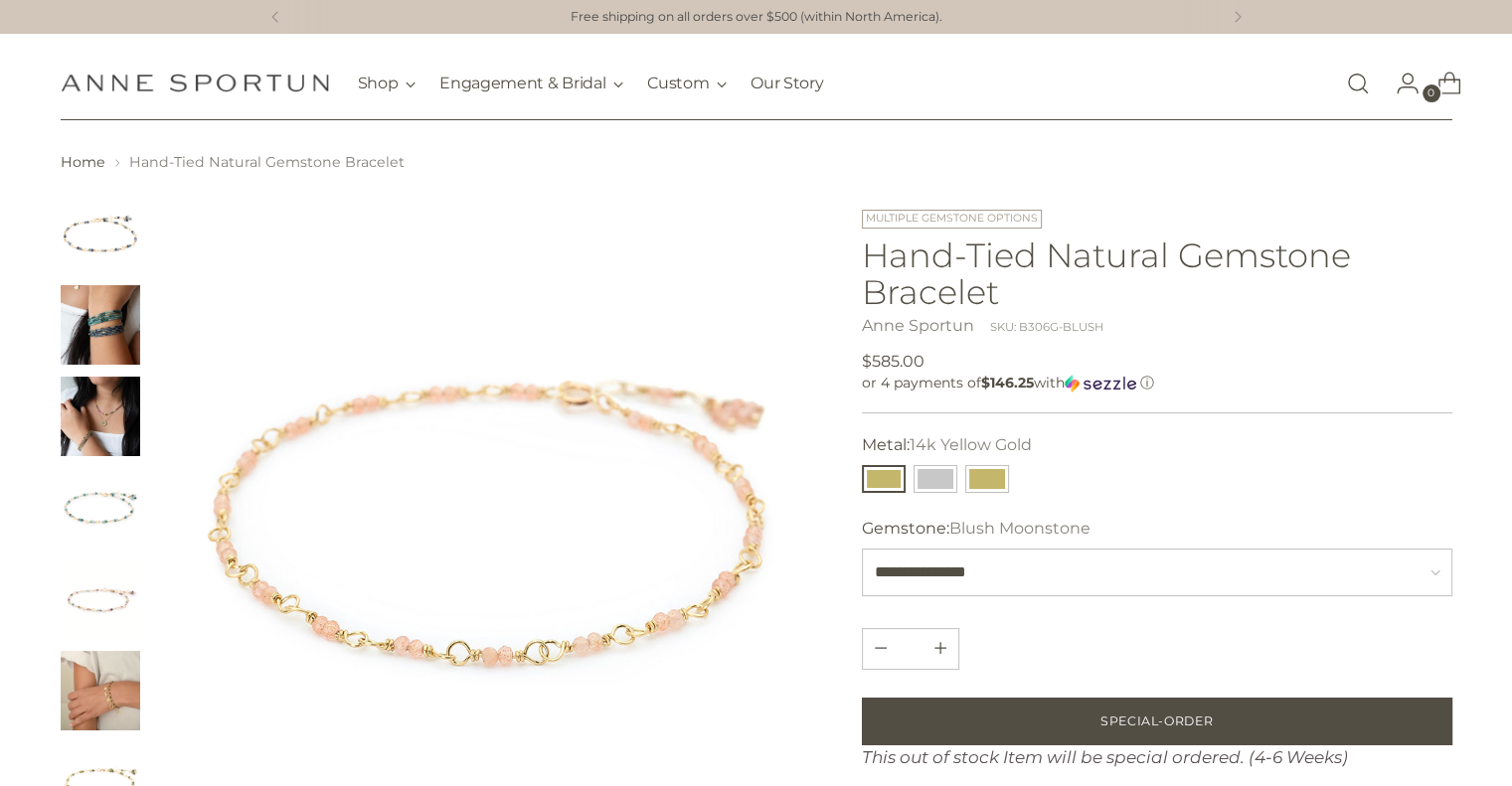 click at bounding box center [100, 416] 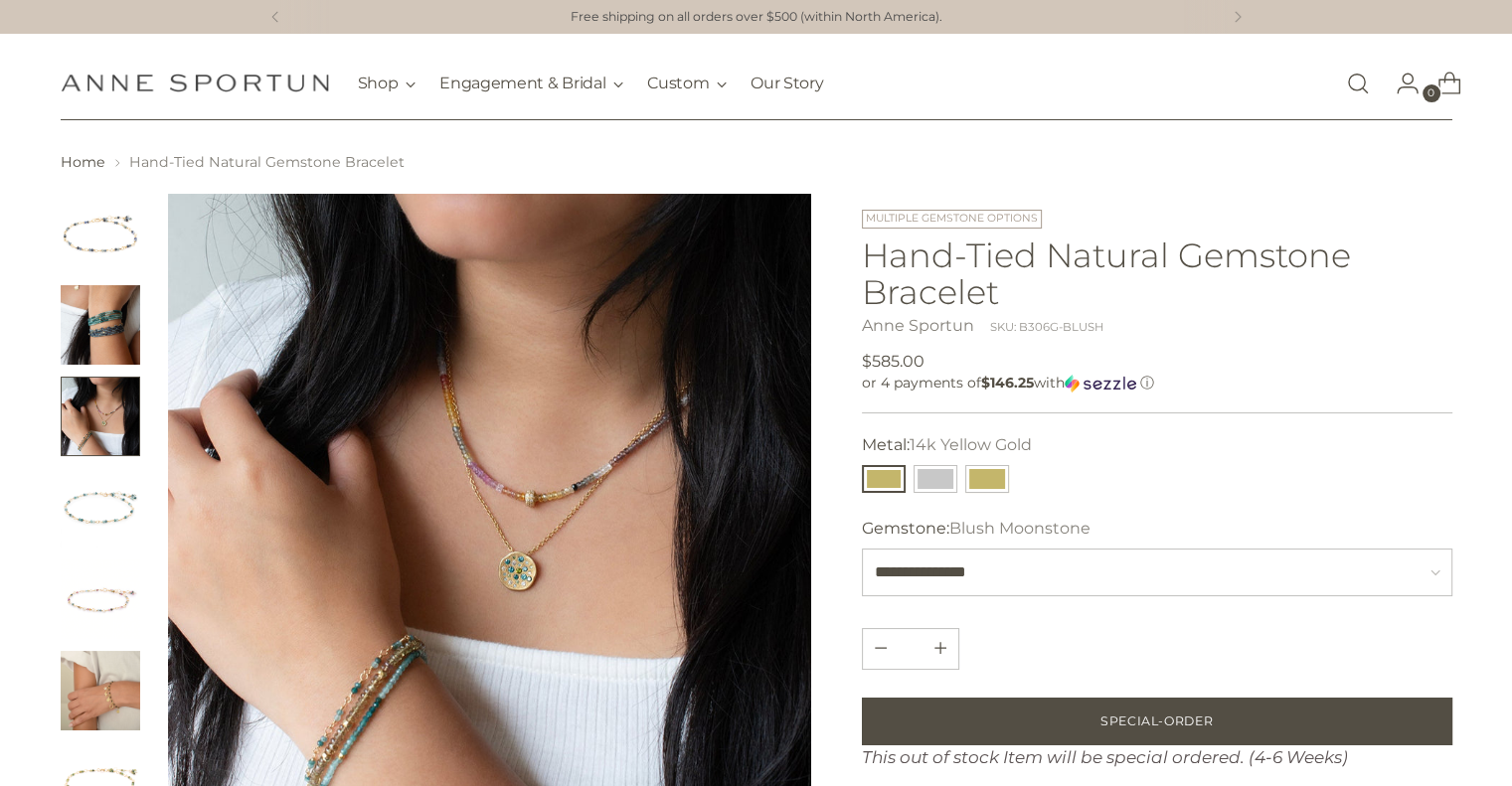click on "Home
Hand-Tied Natural Gemstone Bracelet" at bounding box center (756, 697) 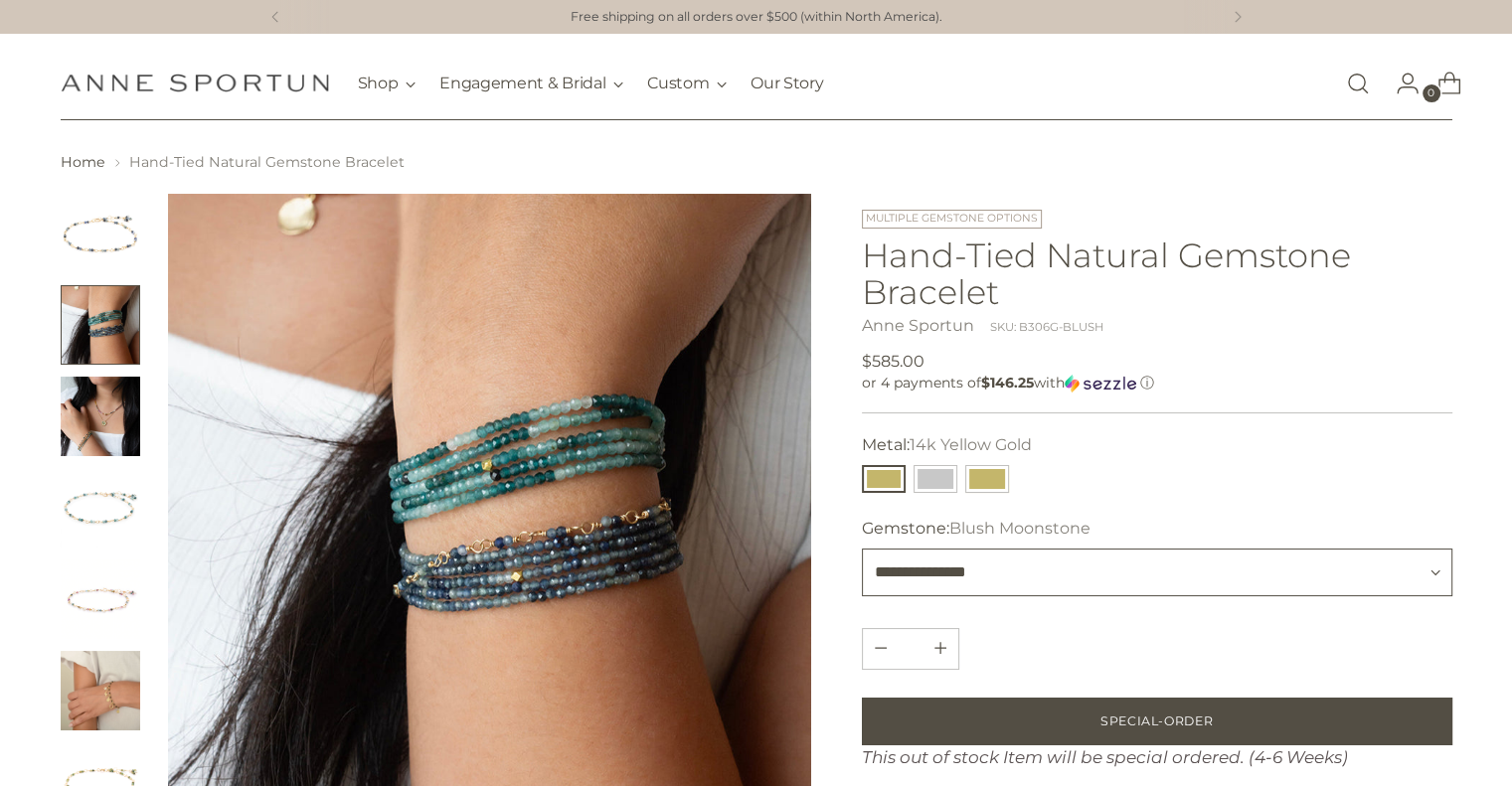 click on "**********" at bounding box center [1157, 572] 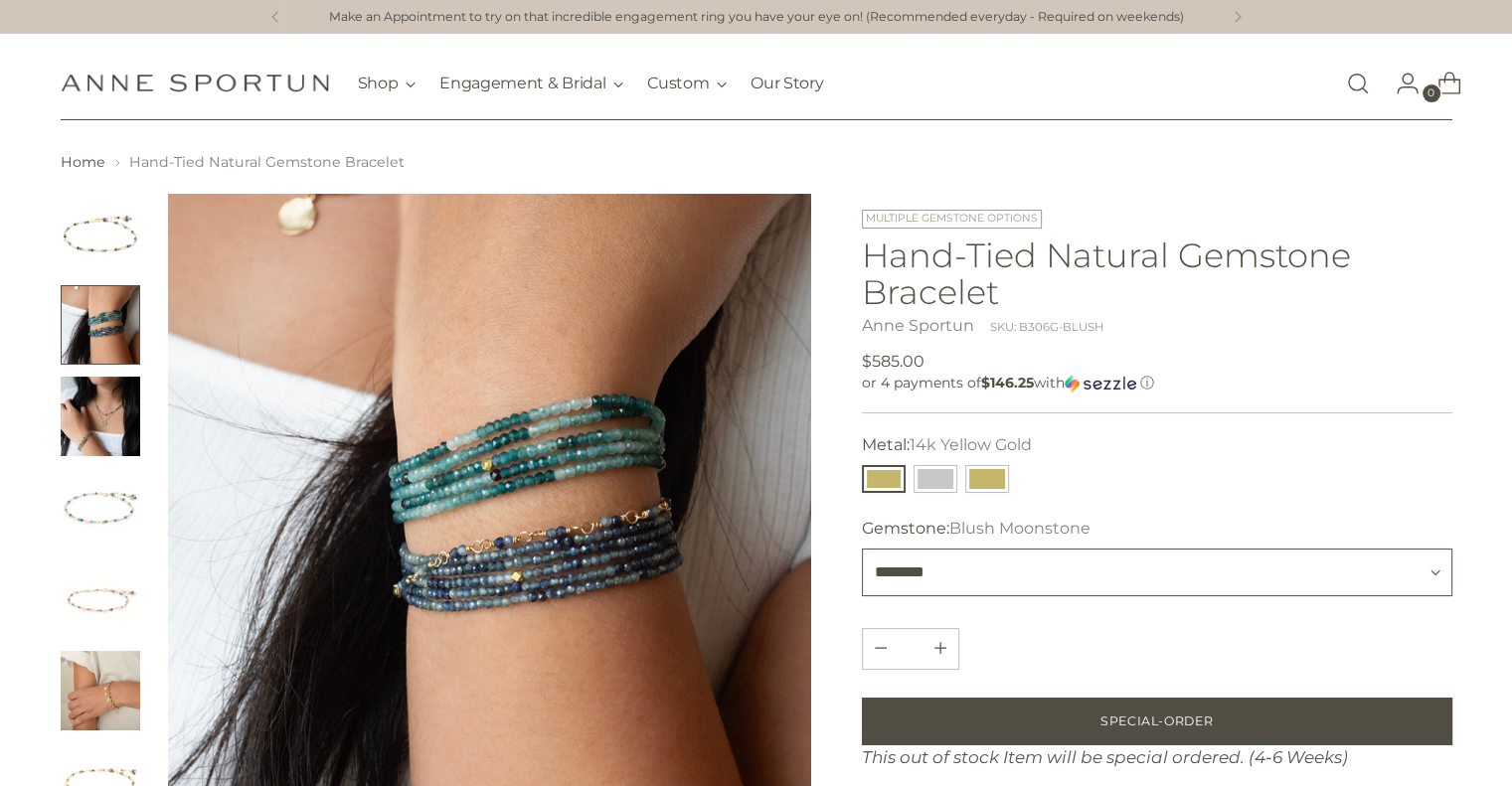 click on "**********" at bounding box center [1157, 572] 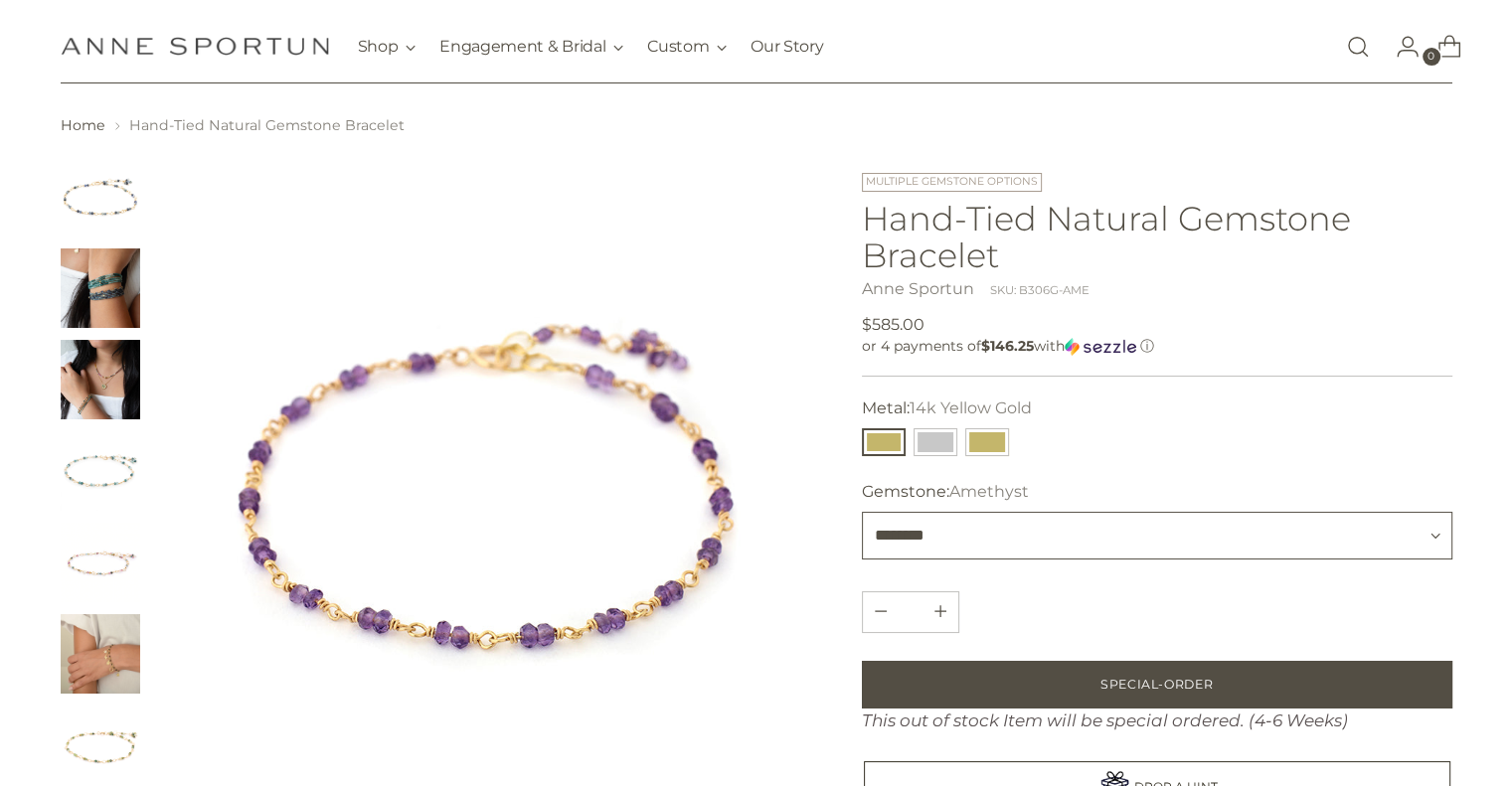 scroll, scrollTop: 39, scrollLeft: 0, axis: vertical 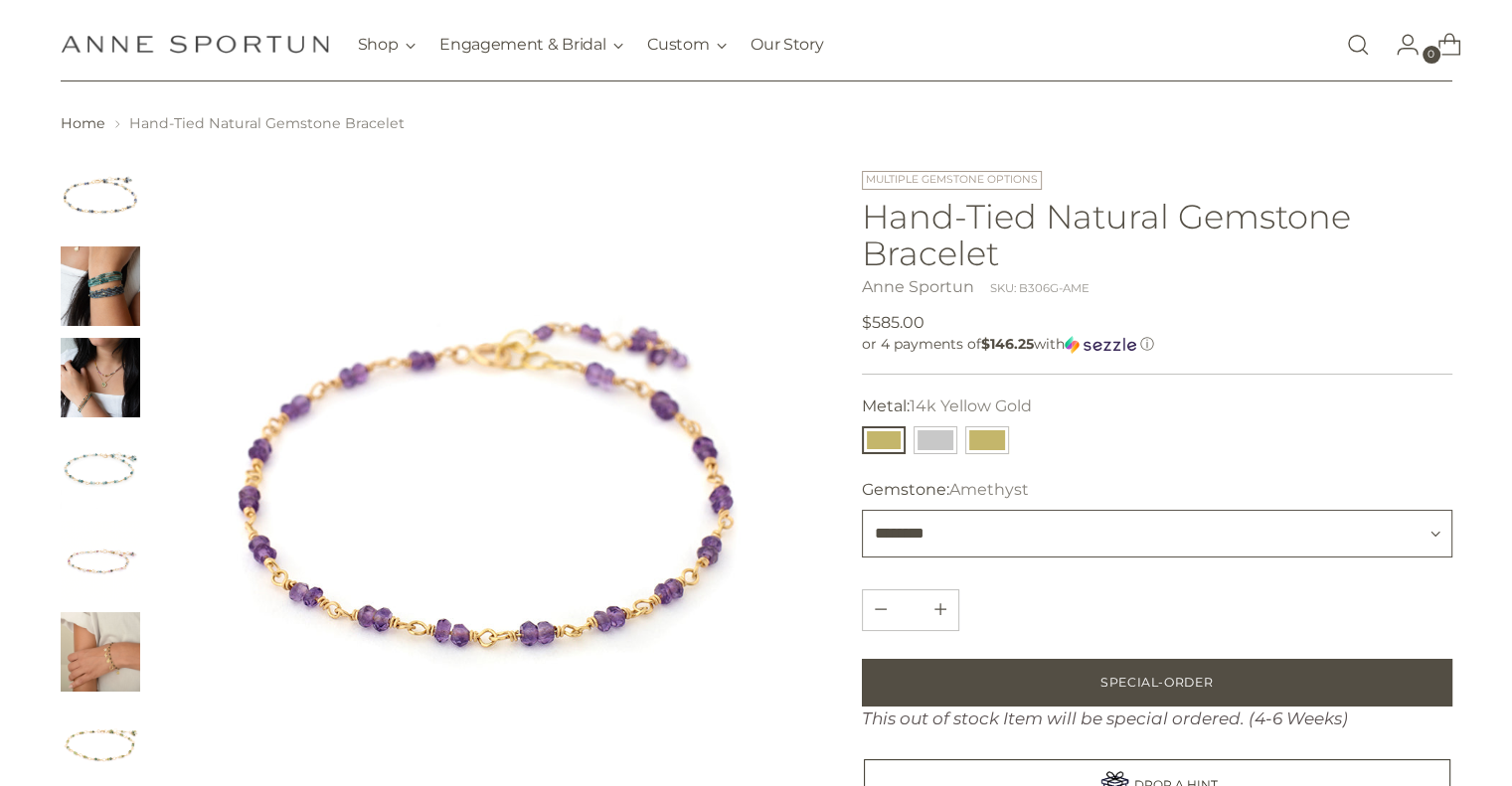 click on "**********" at bounding box center (1157, 534) 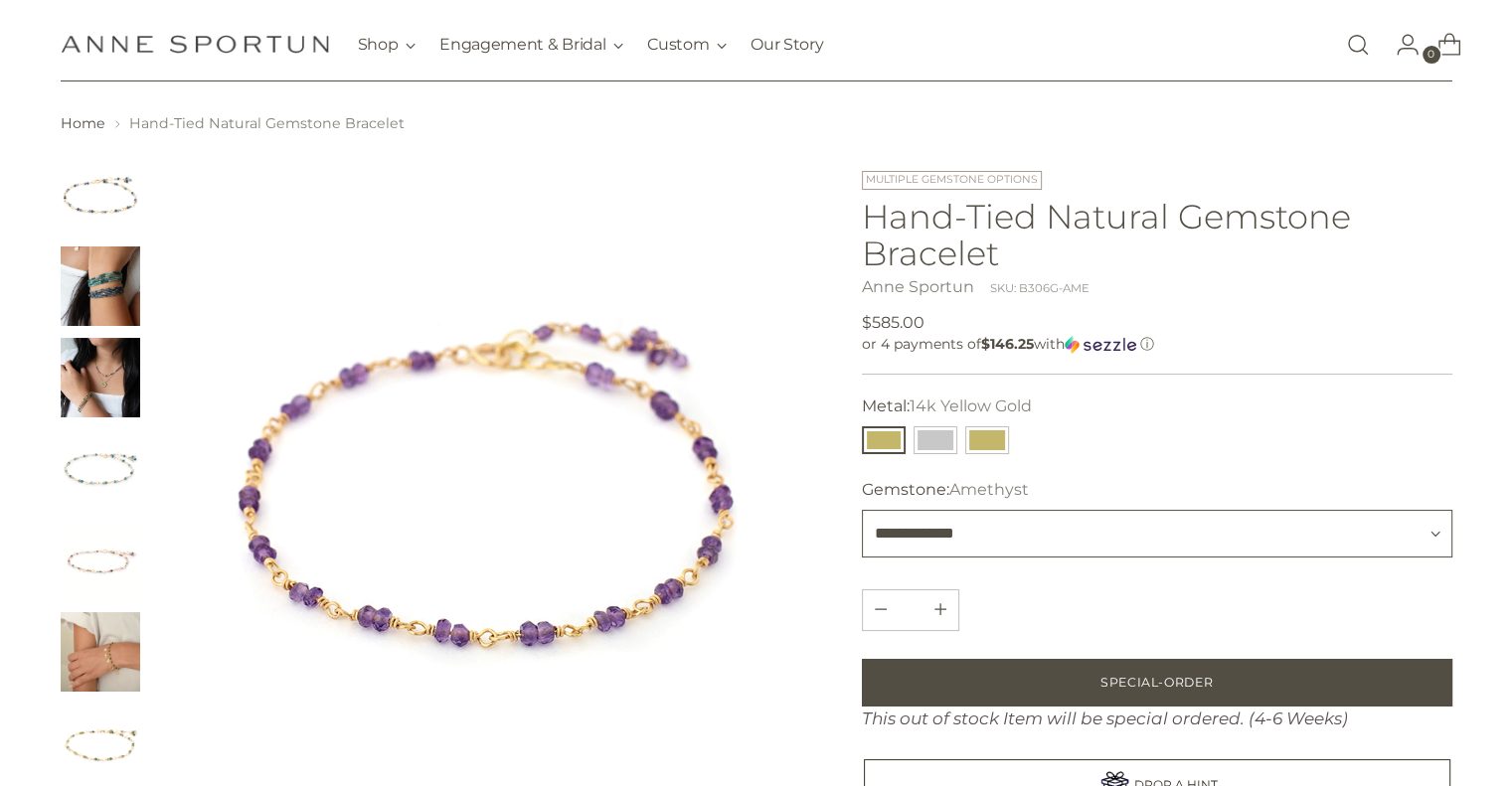 click on "**********" at bounding box center [1157, 534] 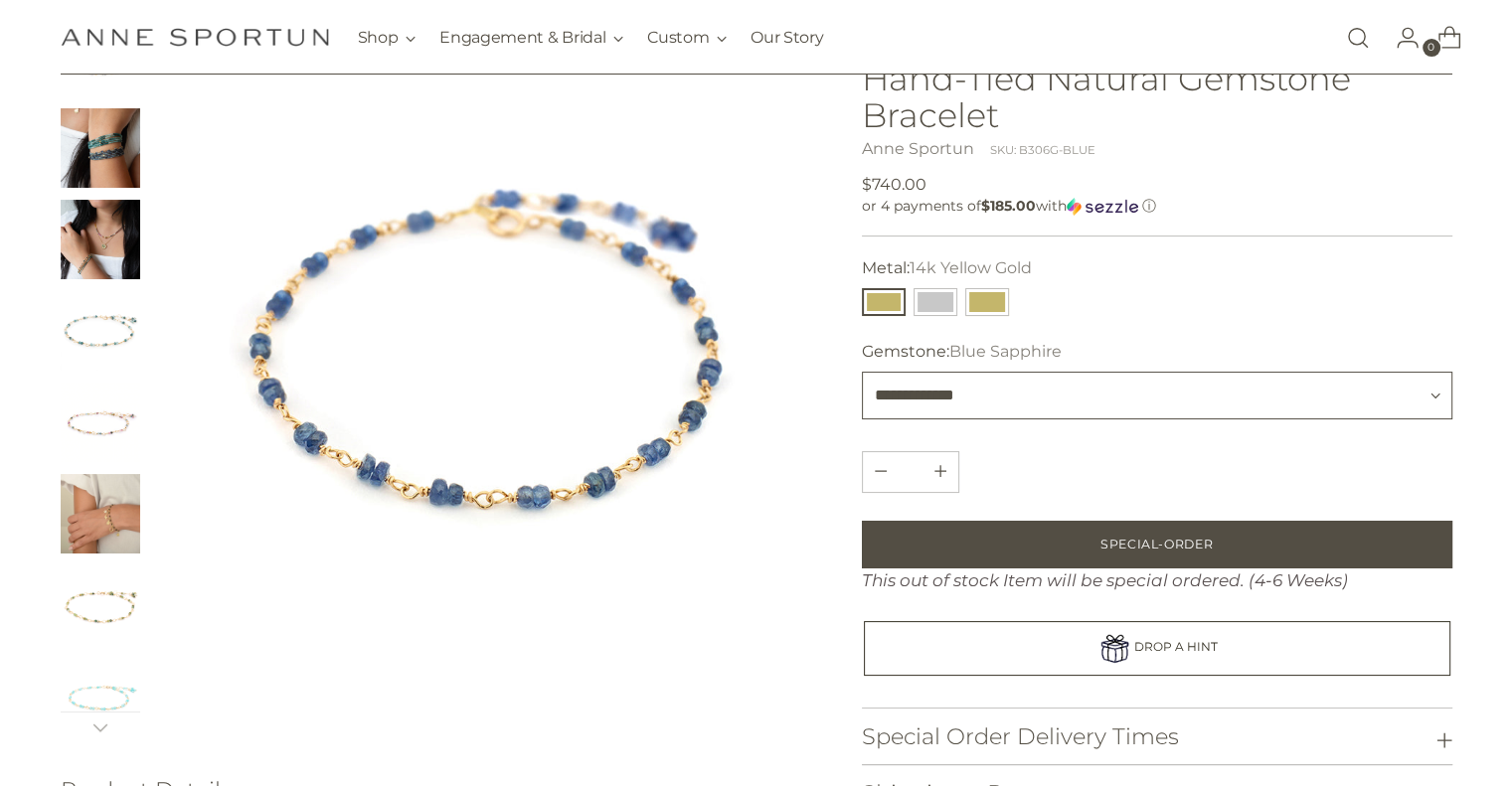 scroll, scrollTop: 178, scrollLeft: 0, axis: vertical 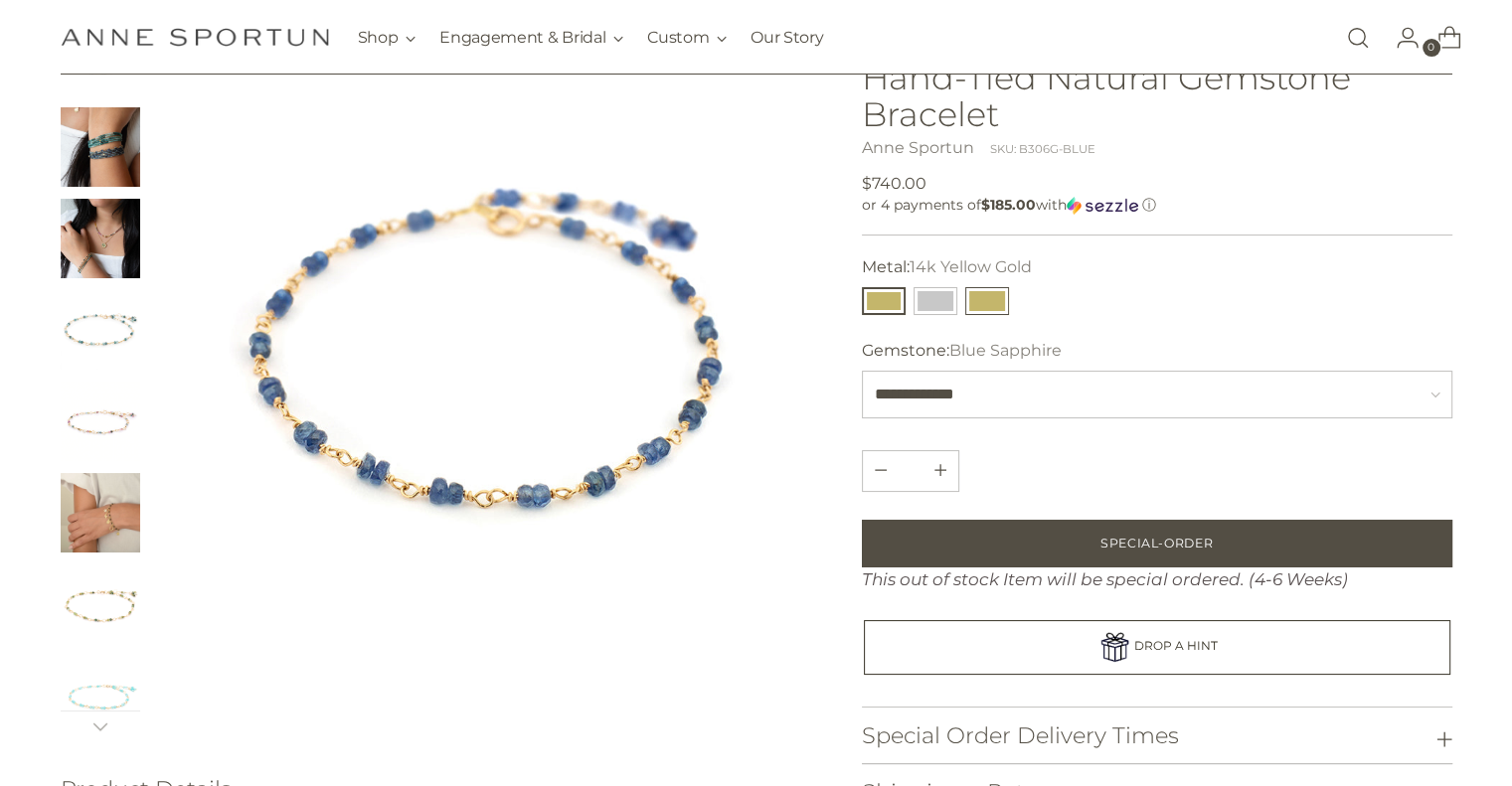 click at bounding box center (987, 301) 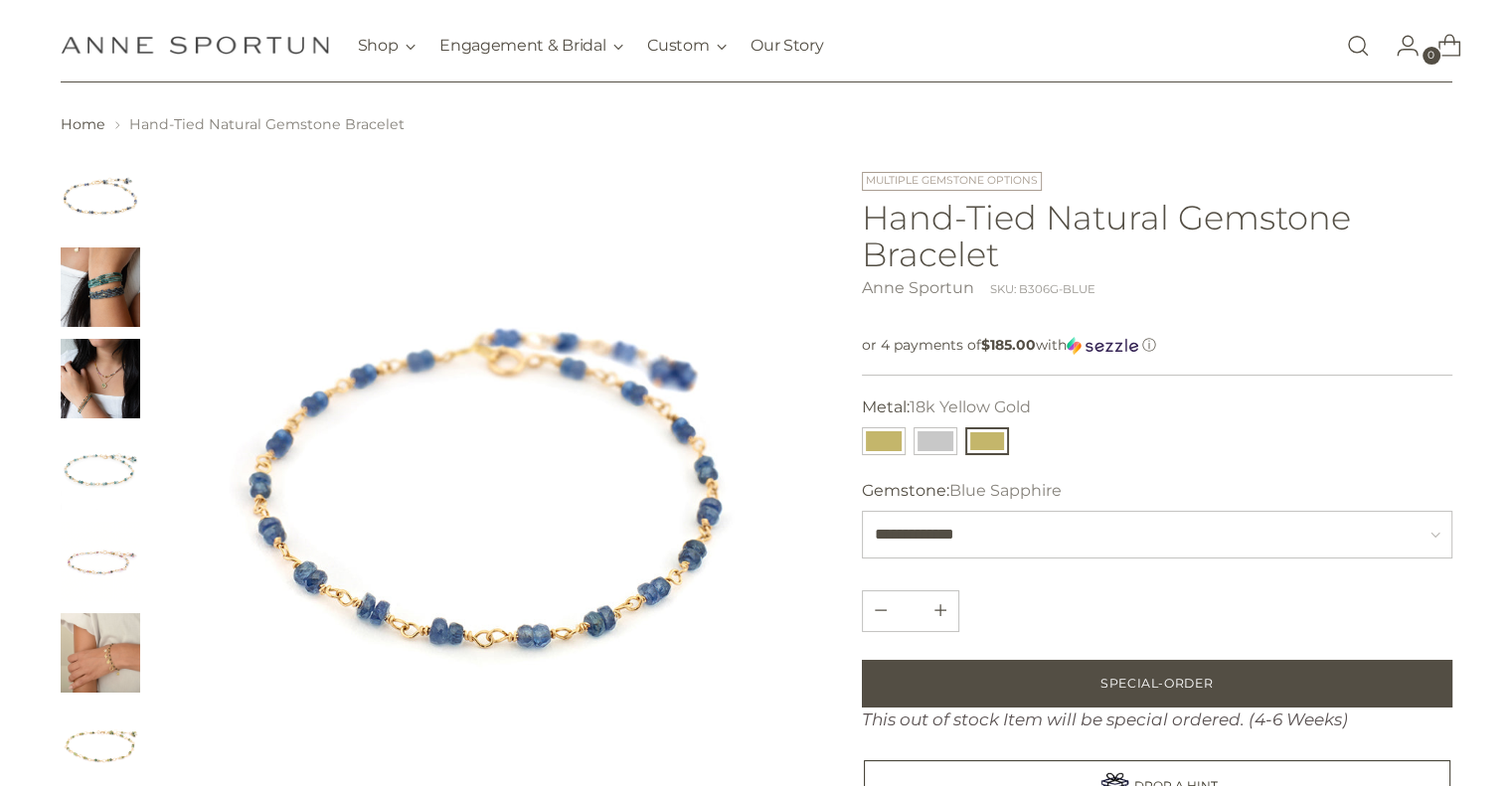 scroll, scrollTop: 36, scrollLeft: 0, axis: vertical 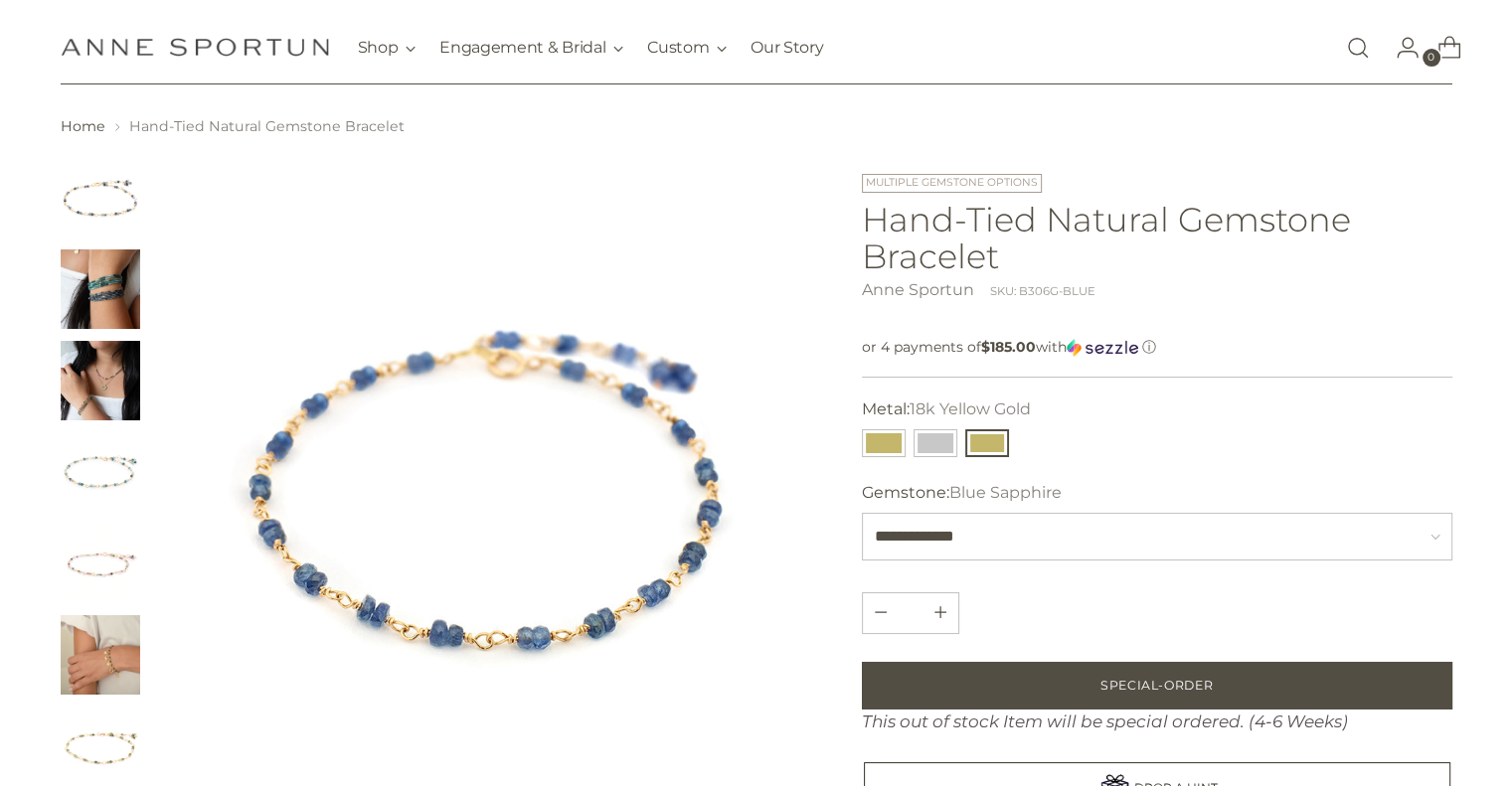 click at bounding box center (987, 443) 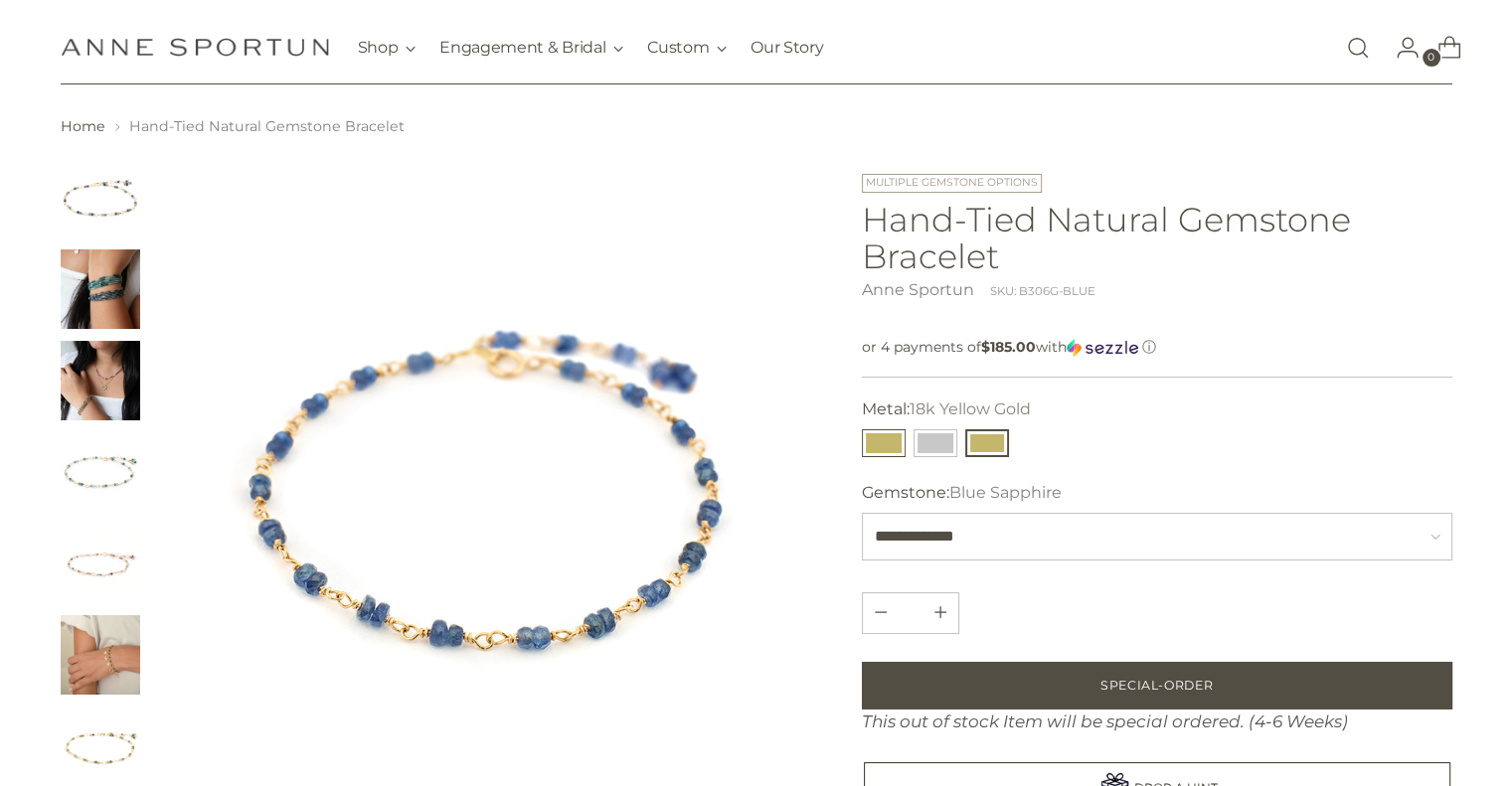 click at bounding box center (884, 443) 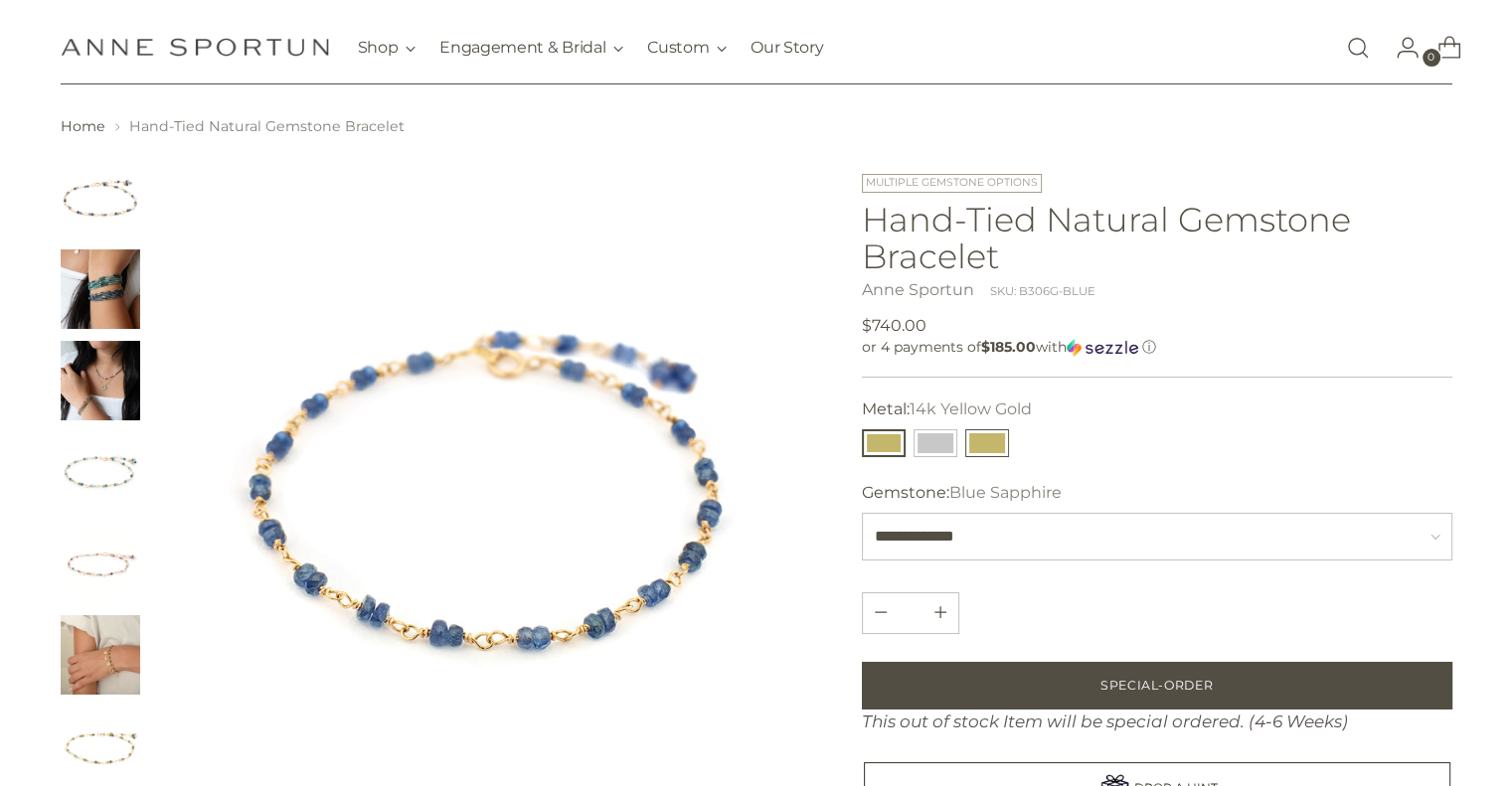 click at bounding box center (987, 443) 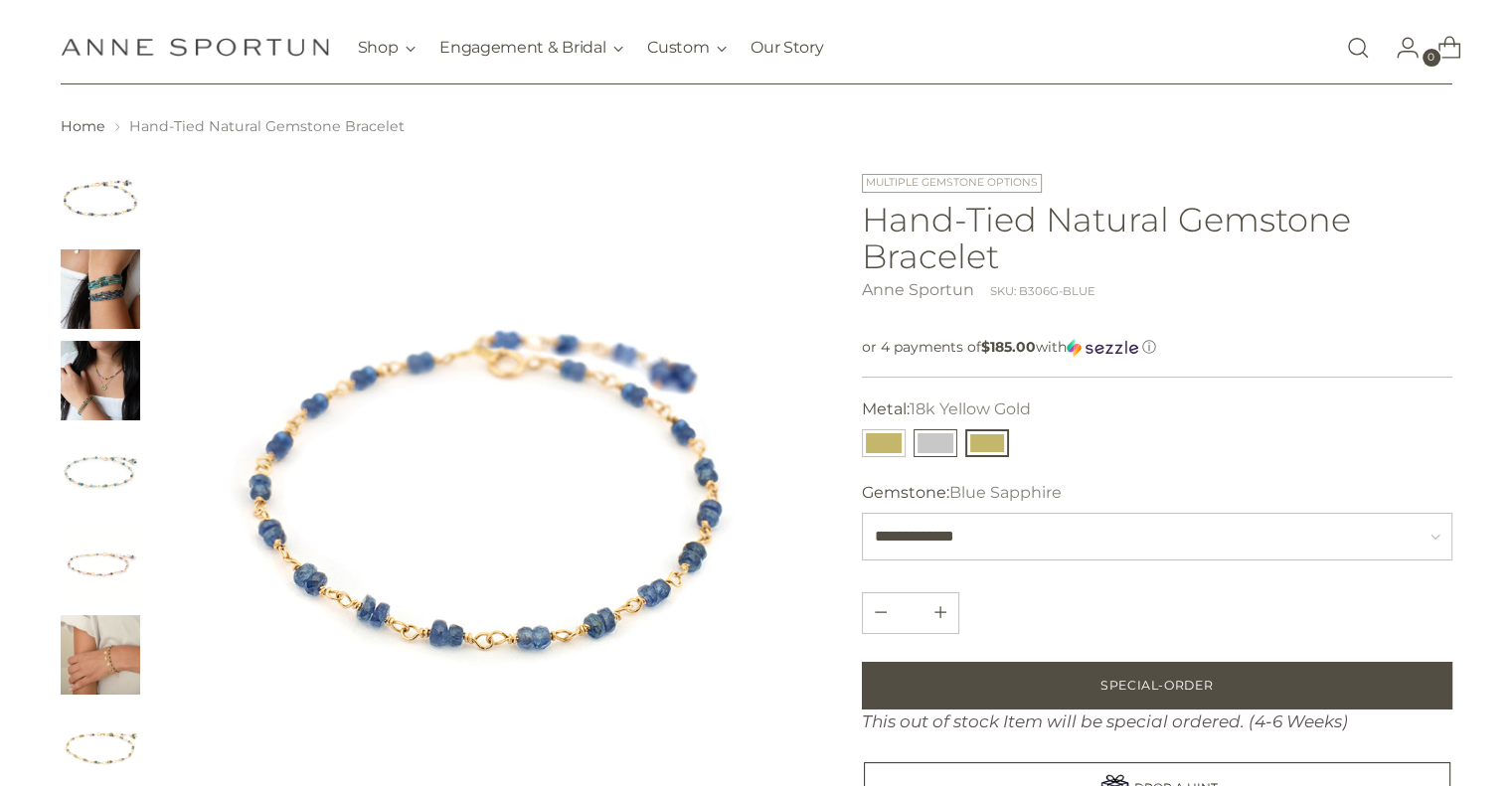 click at bounding box center (935, 443) 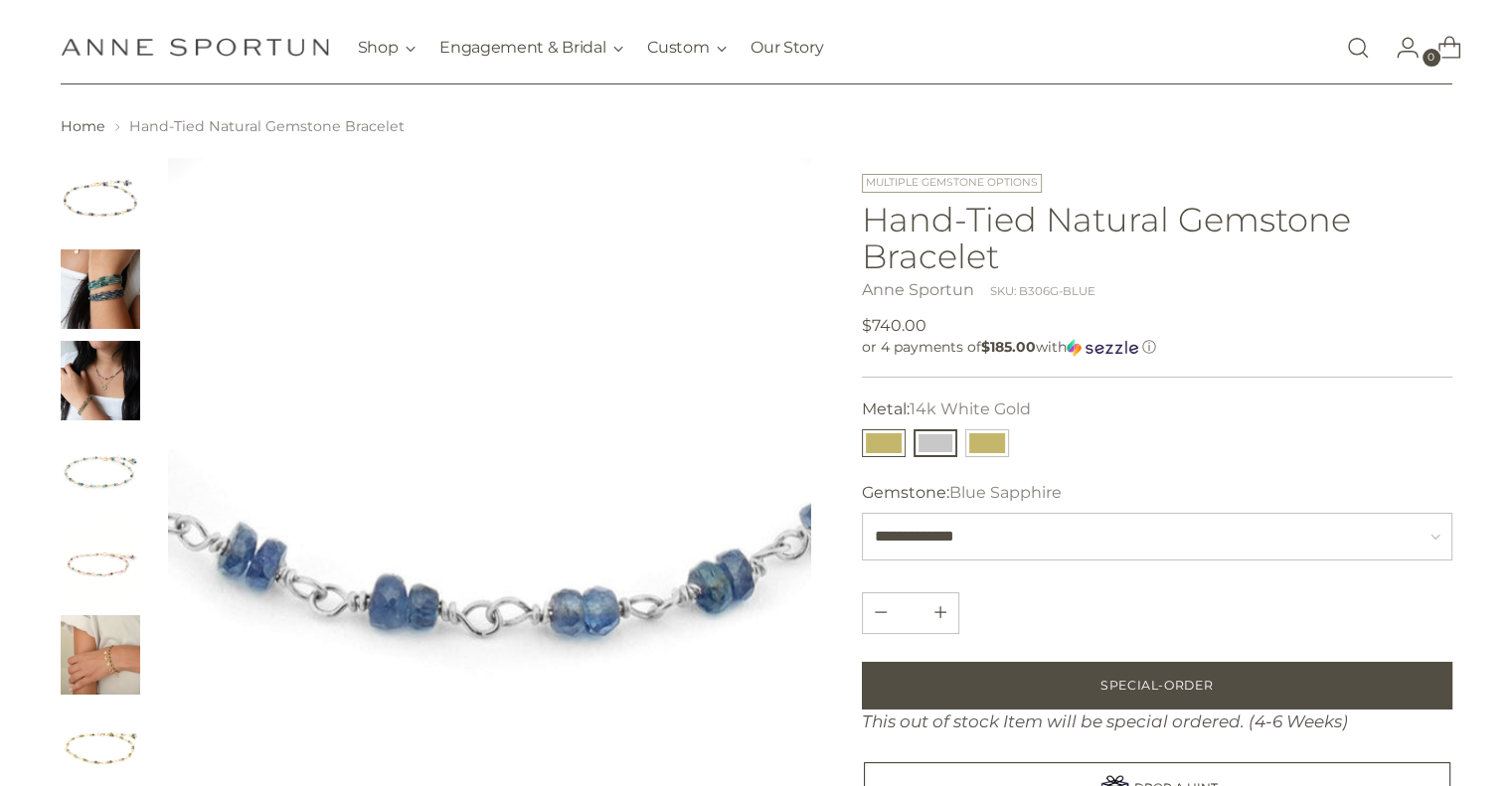 click at bounding box center (884, 443) 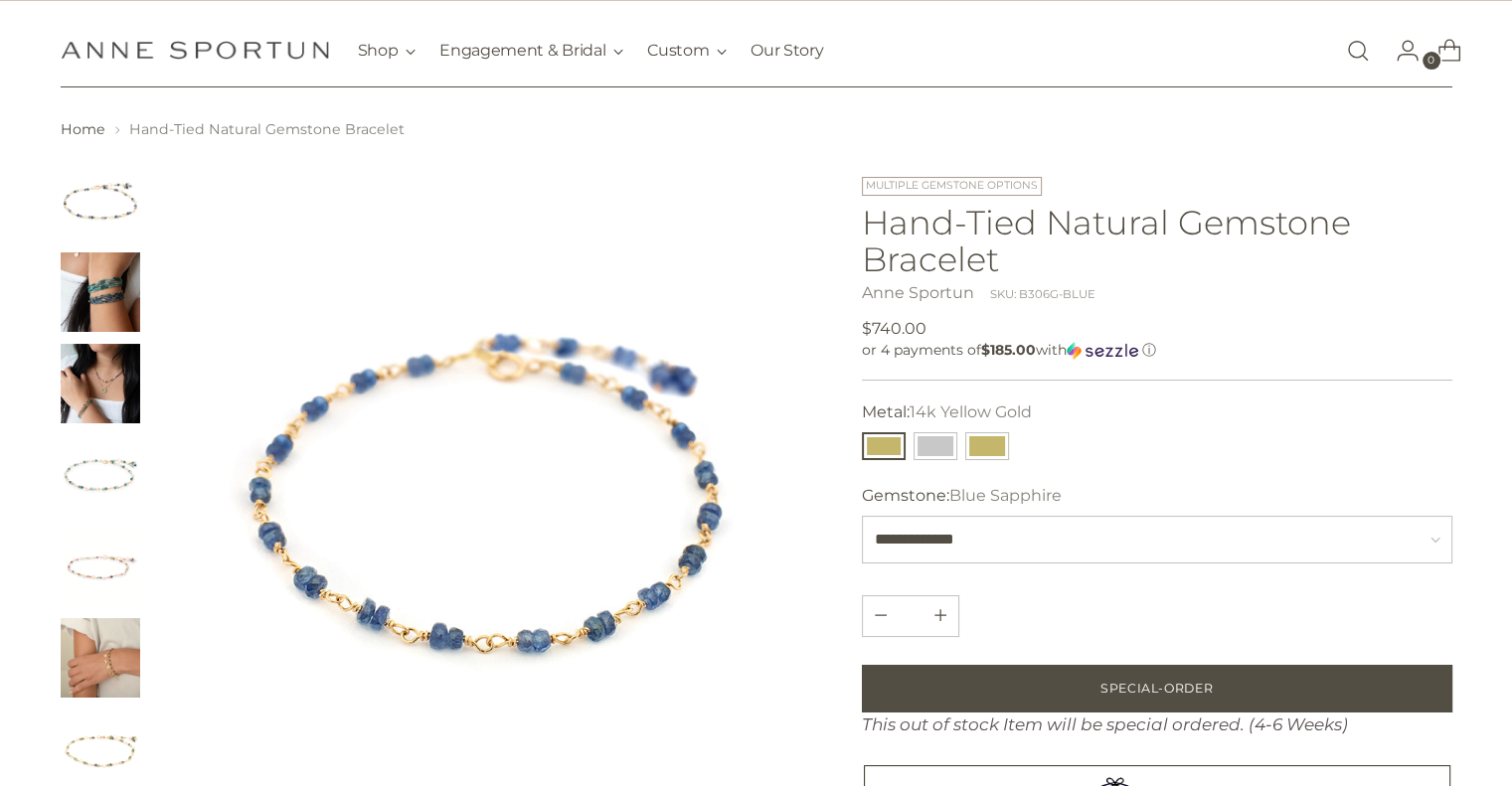 scroll, scrollTop: 0, scrollLeft: 0, axis: both 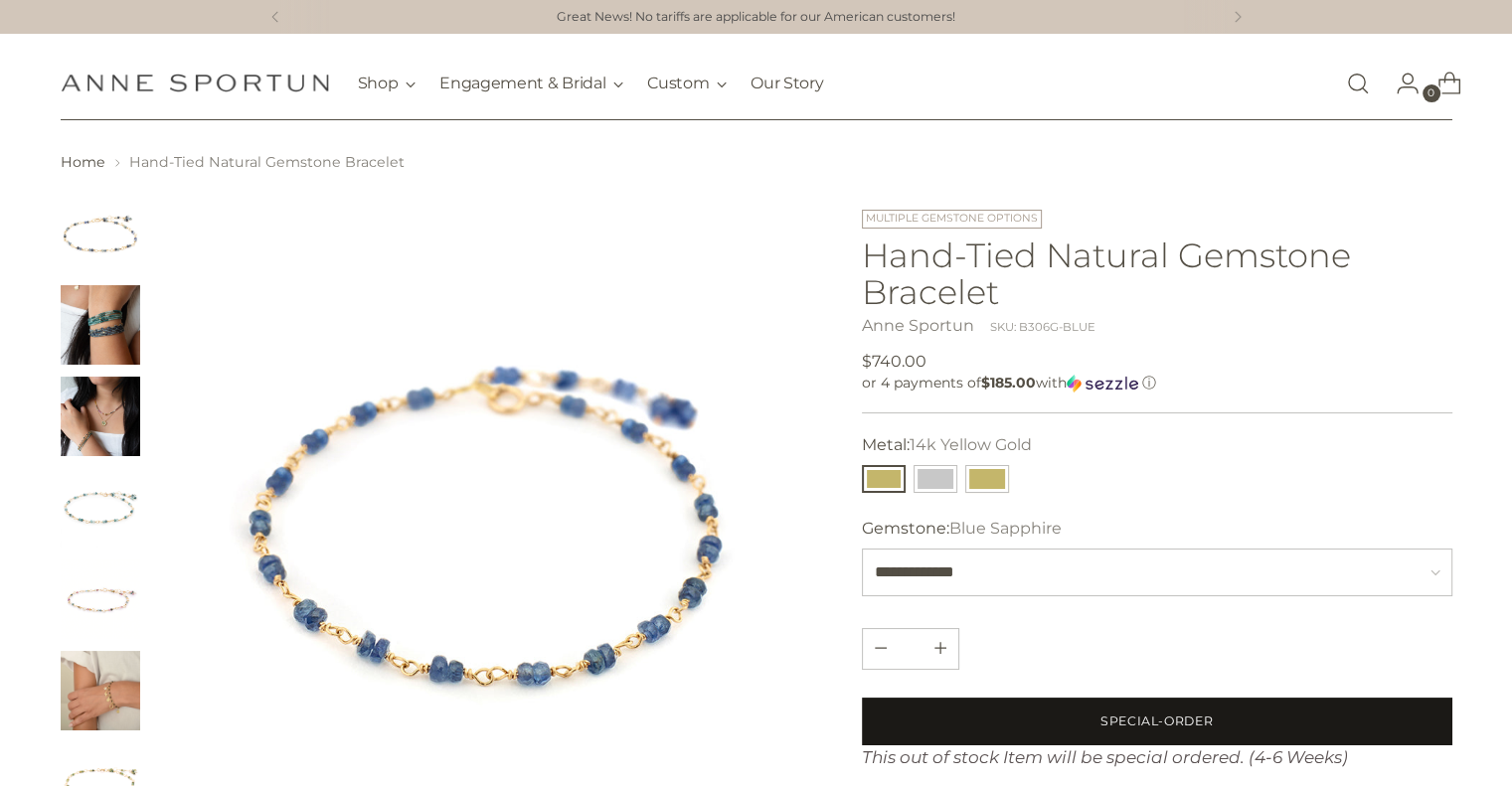 click on "Special-Order" at bounding box center (1157, 721) 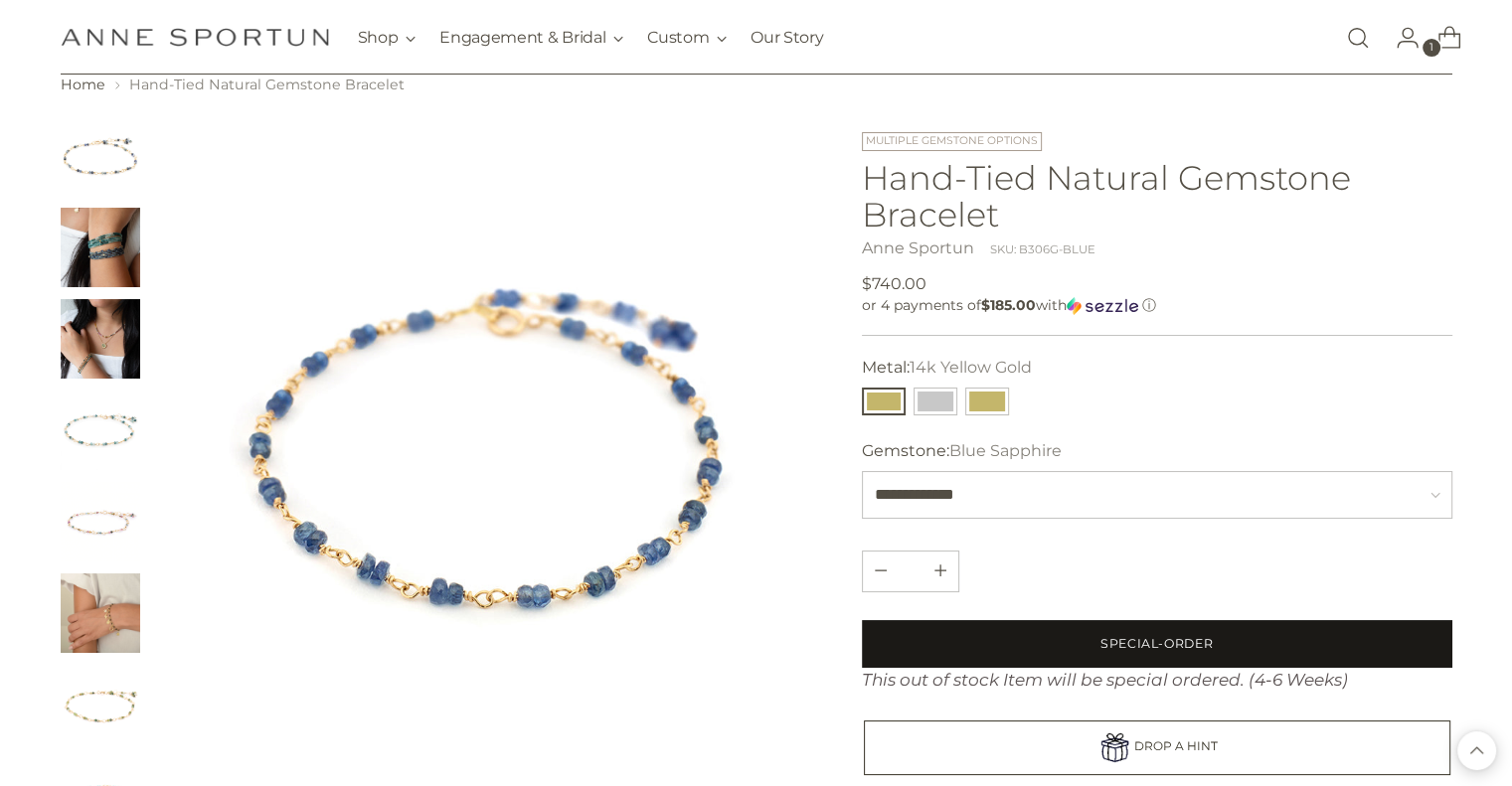 scroll, scrollTop: 0, scrollLeft: 0, axis: both 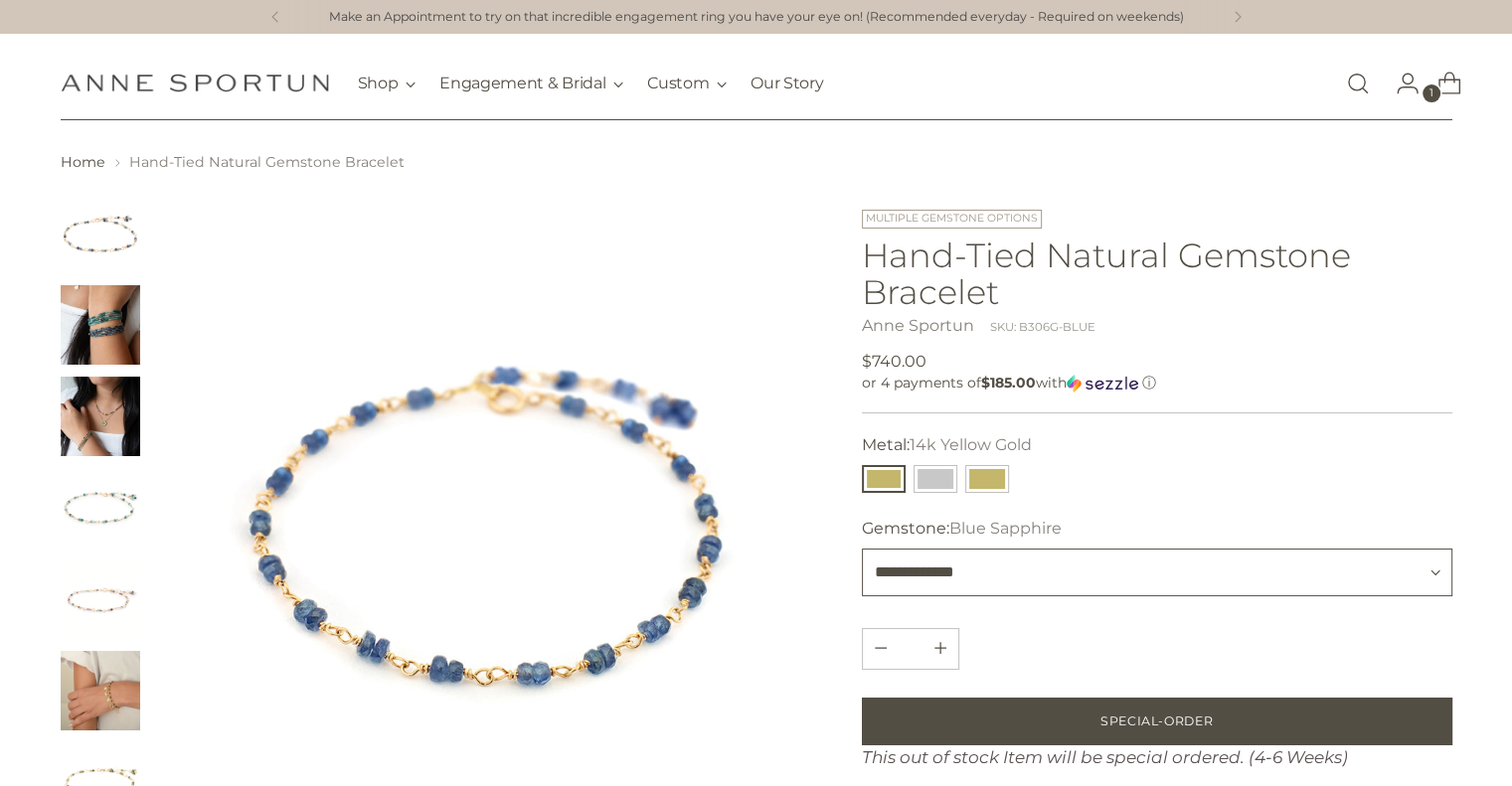 click on "**********" at bounding box center [1157, 572] 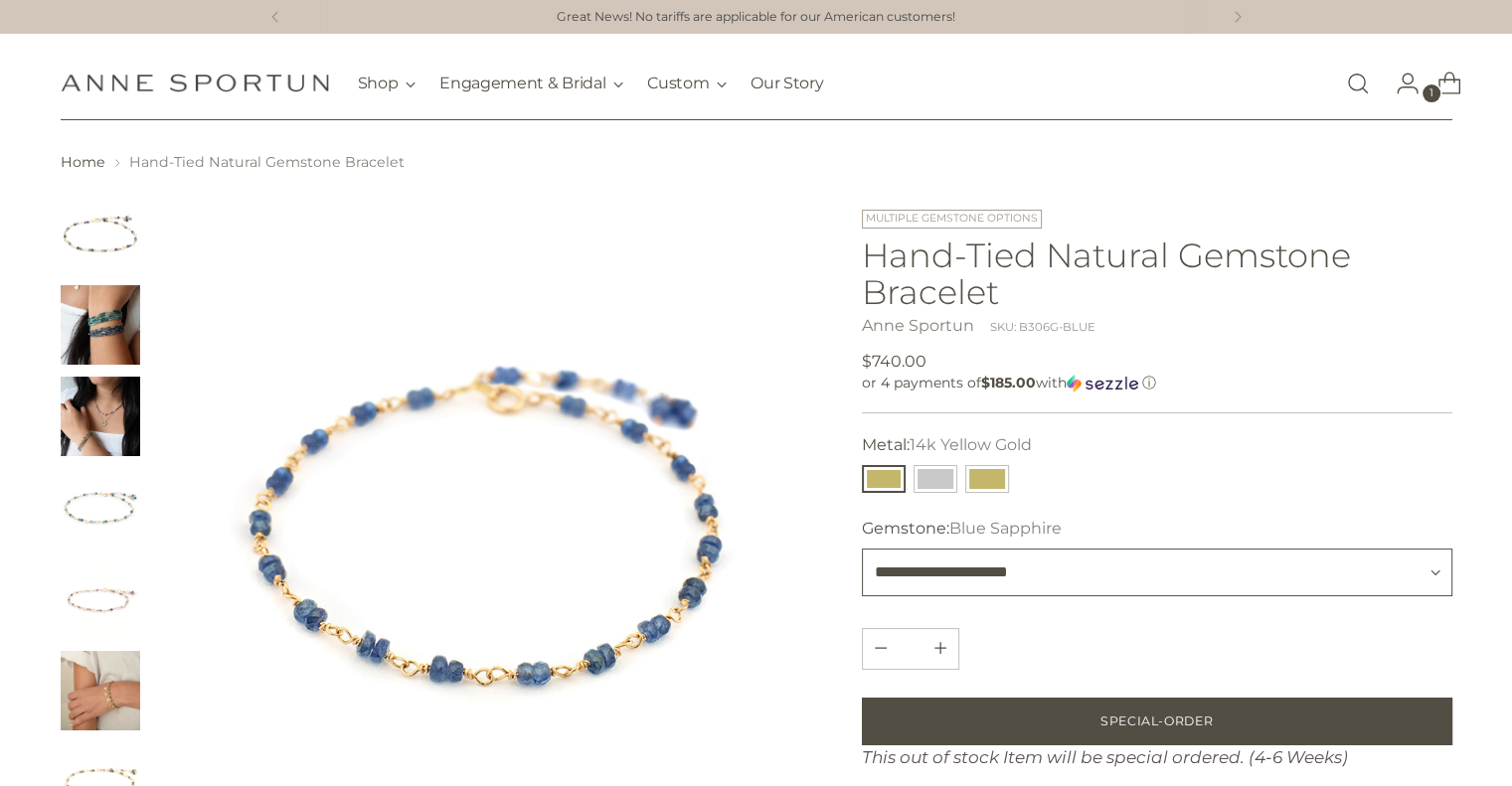 click on "**********" at bounding box center [1157, 572] 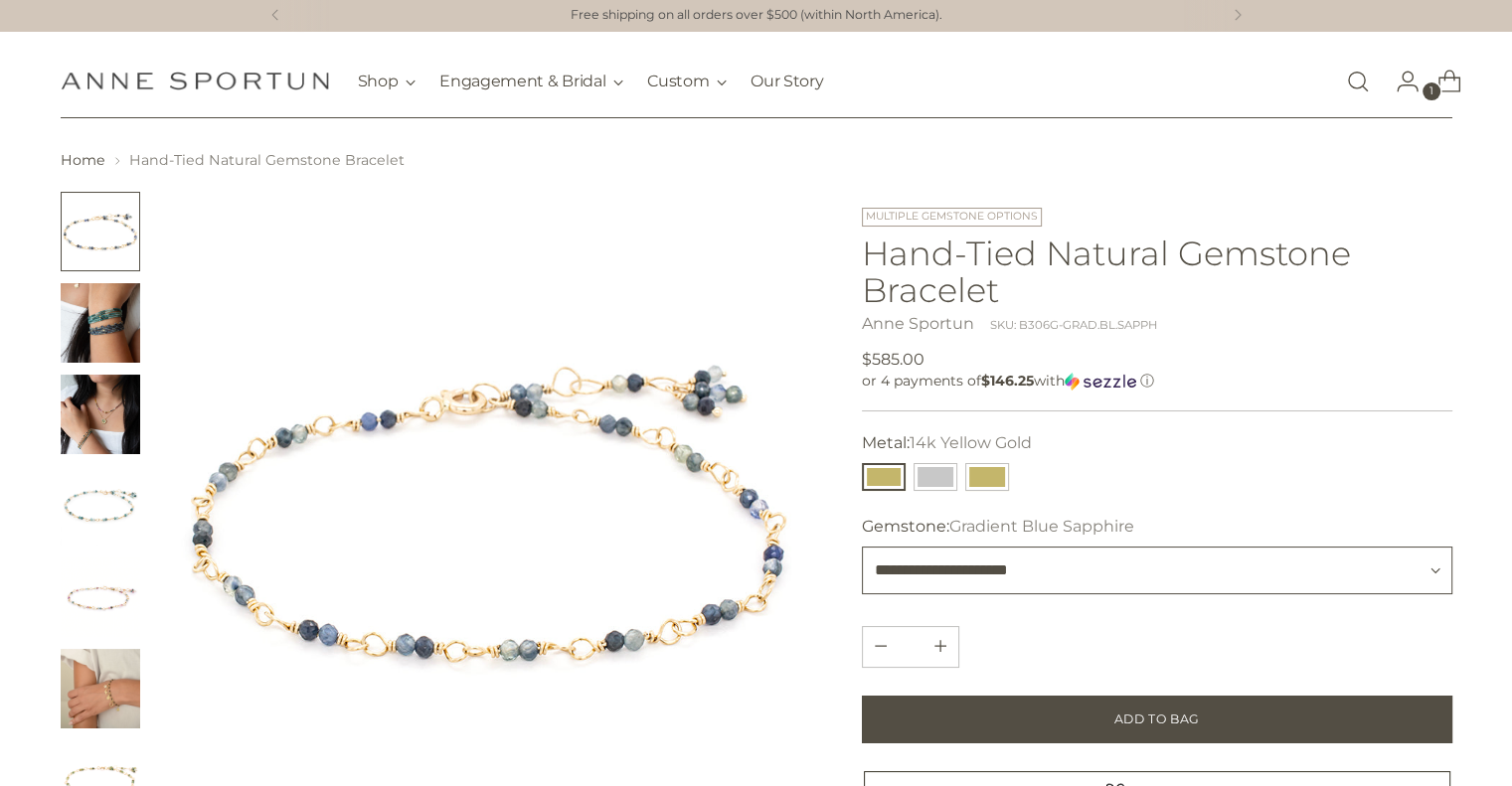scroll, scrollTop: 0, scrollLeft: 0, axis: both 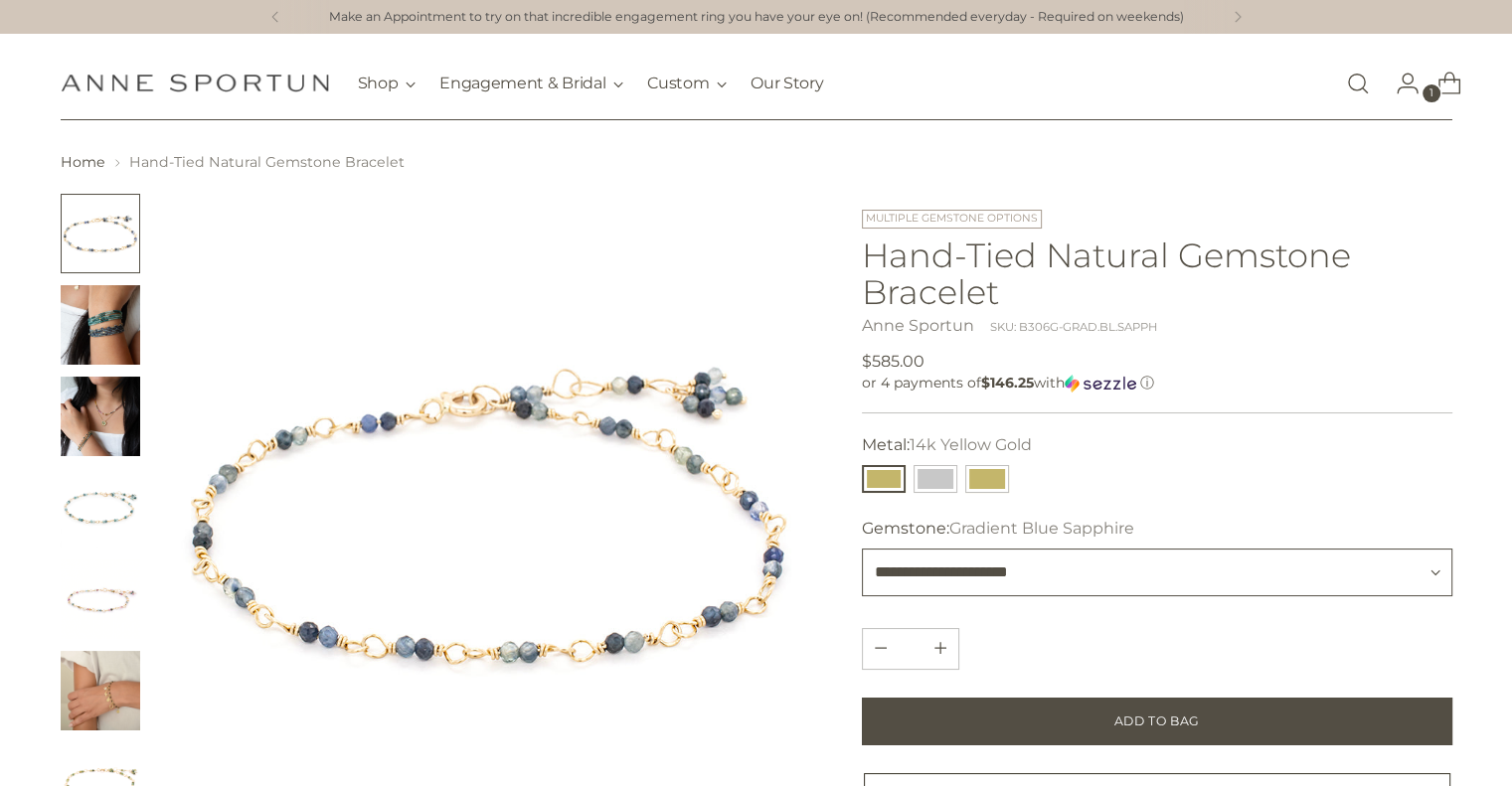 click on "**********" at bounding box center (1157, 572) 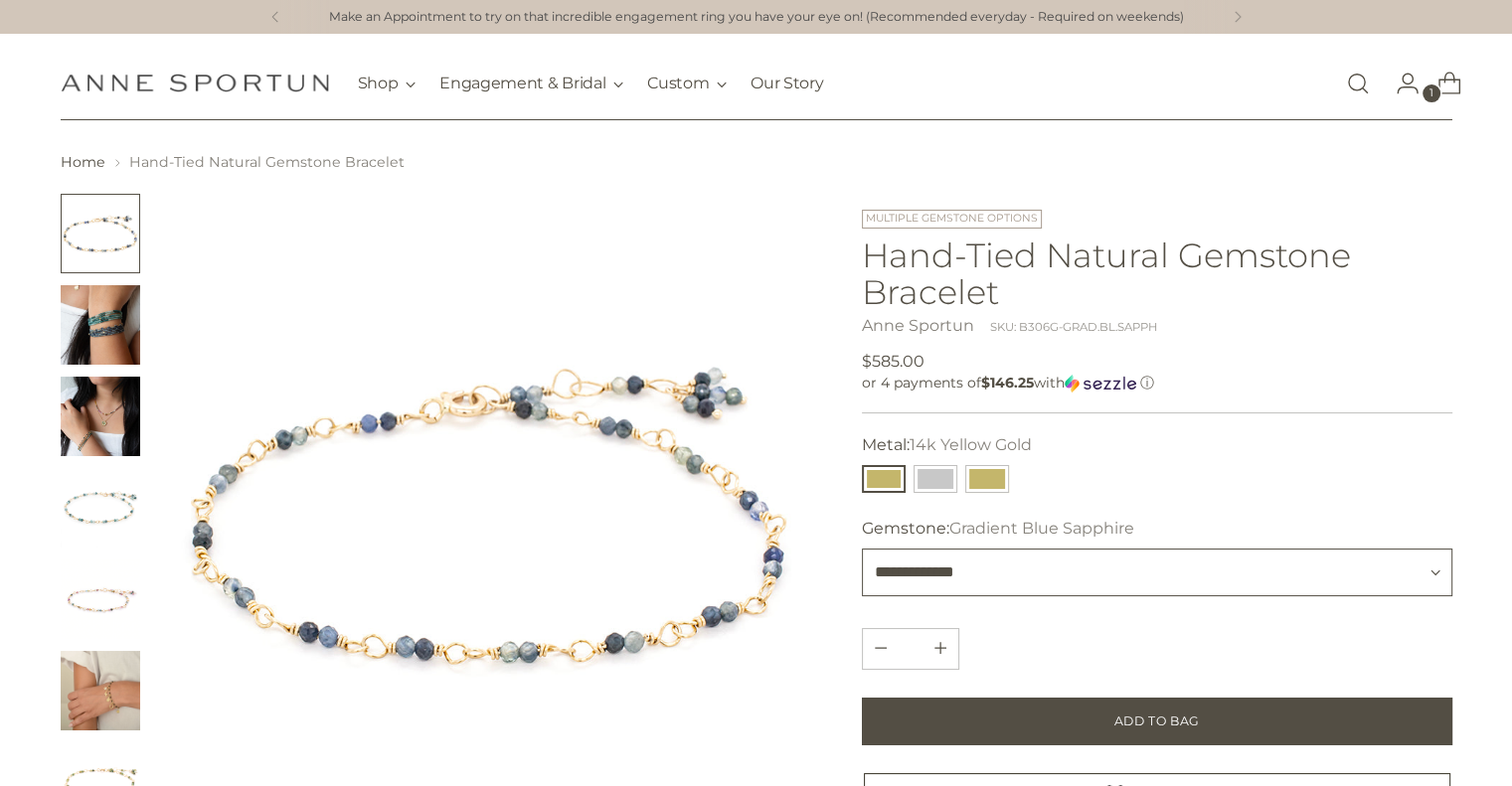 click on "**********" at bounding box center (1157, 572) 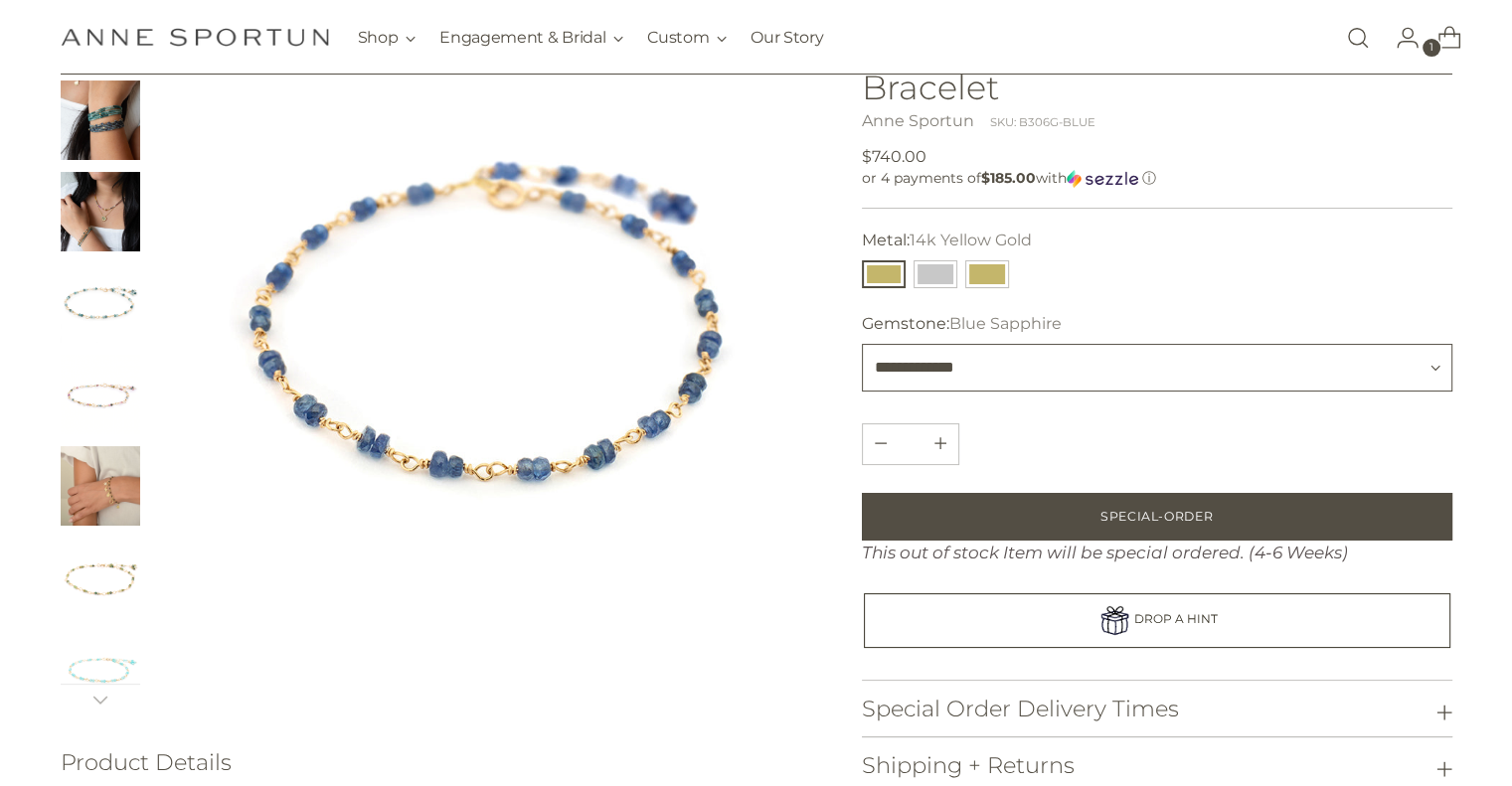 scroll, scrollTop: 0, scrollLeft: 0, axis: both 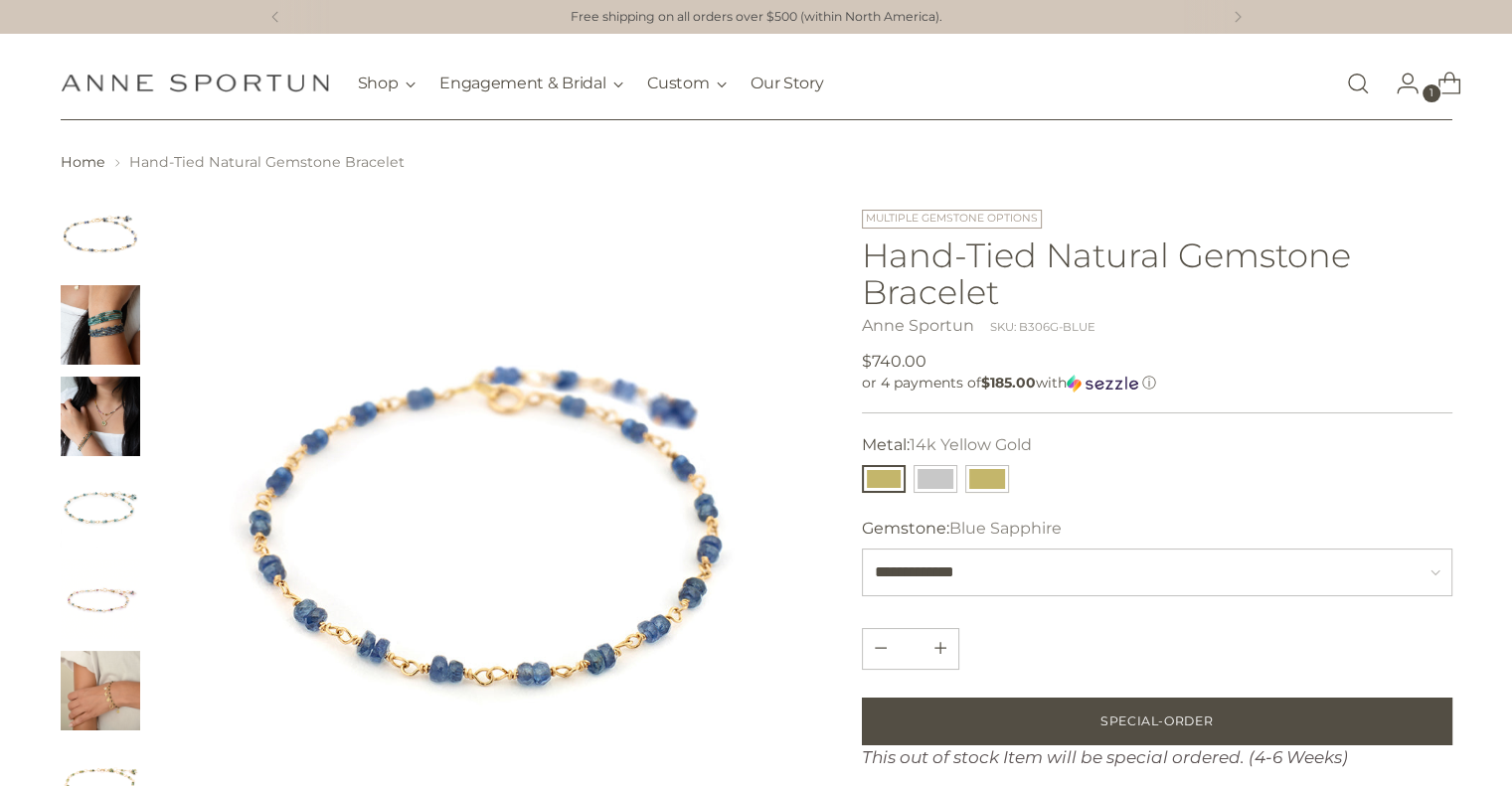 click at bounding box center (100, 599) 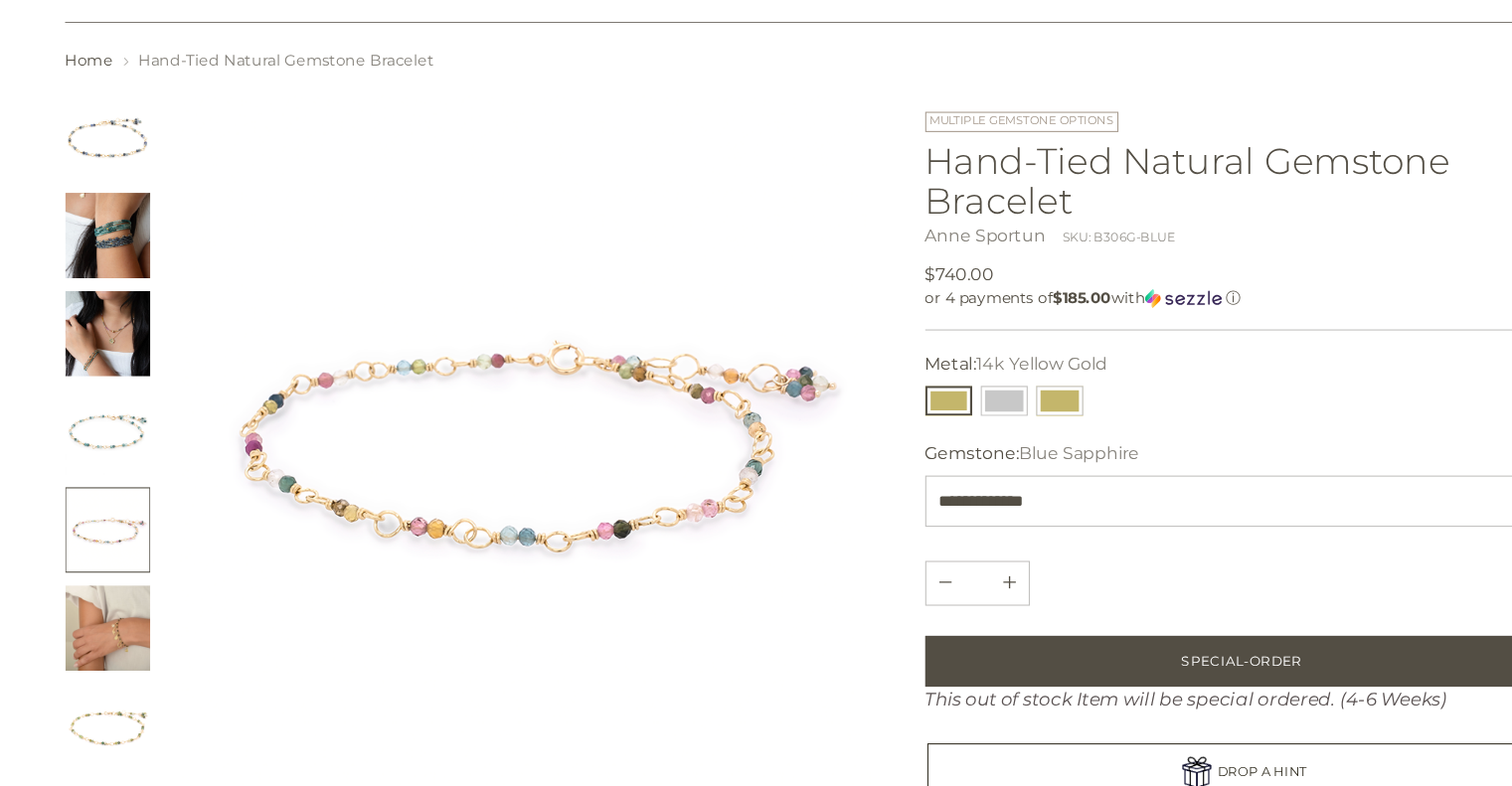 scroll, scrollTop: 58, scrollLeft: 0, axis: vertical 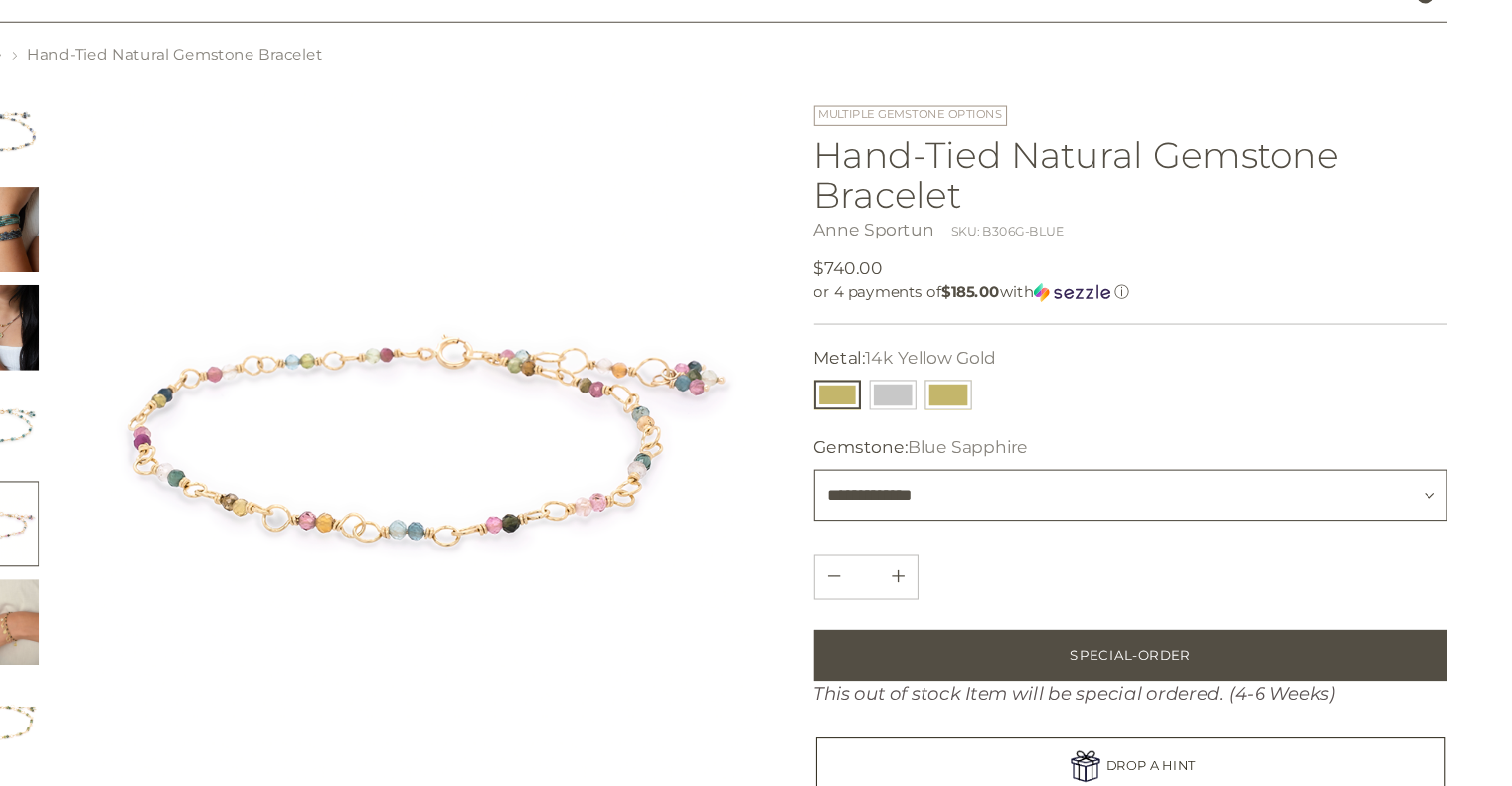click on "**********" at bounding box center [1157, 515] 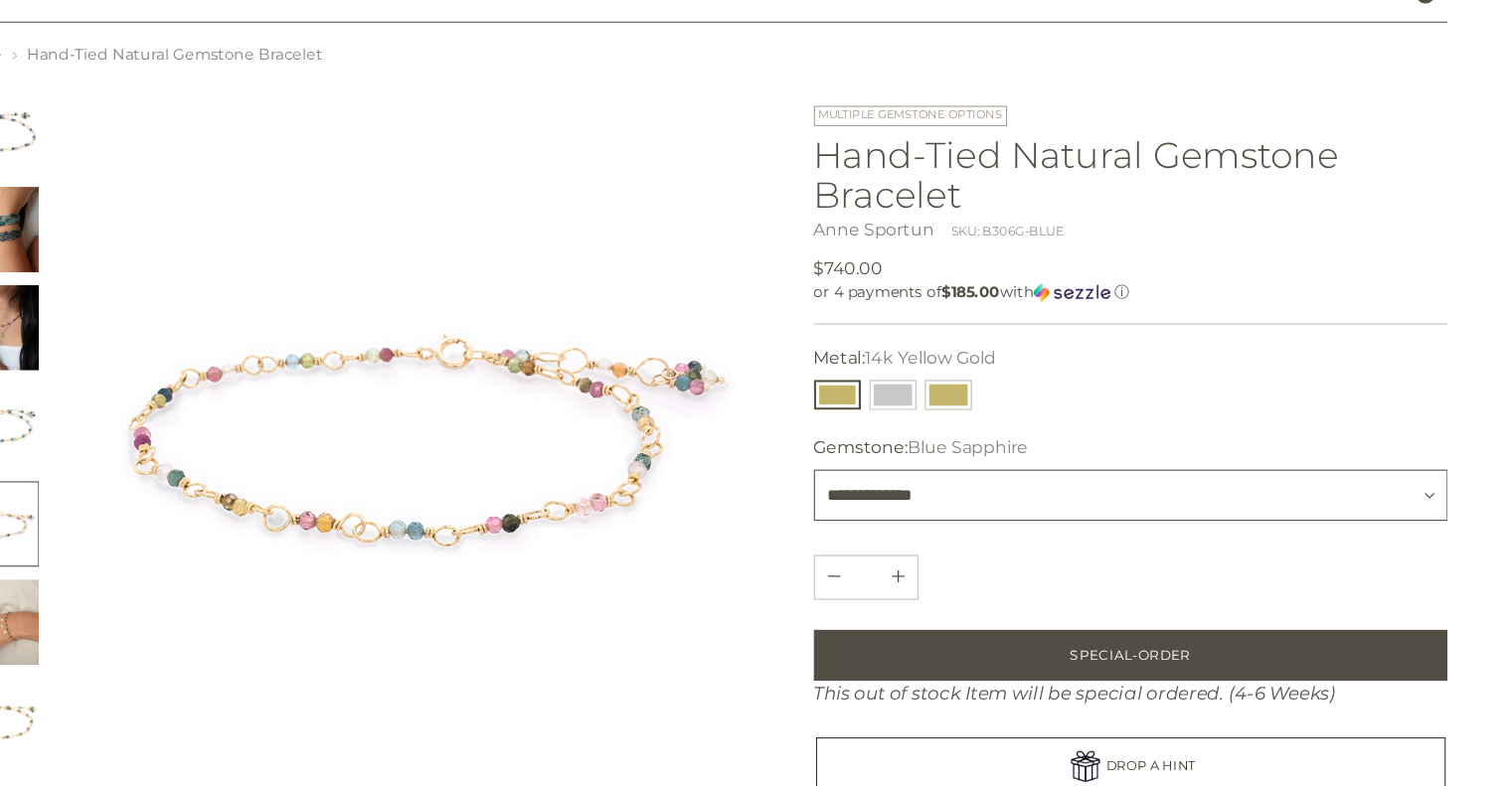 select on "**********" 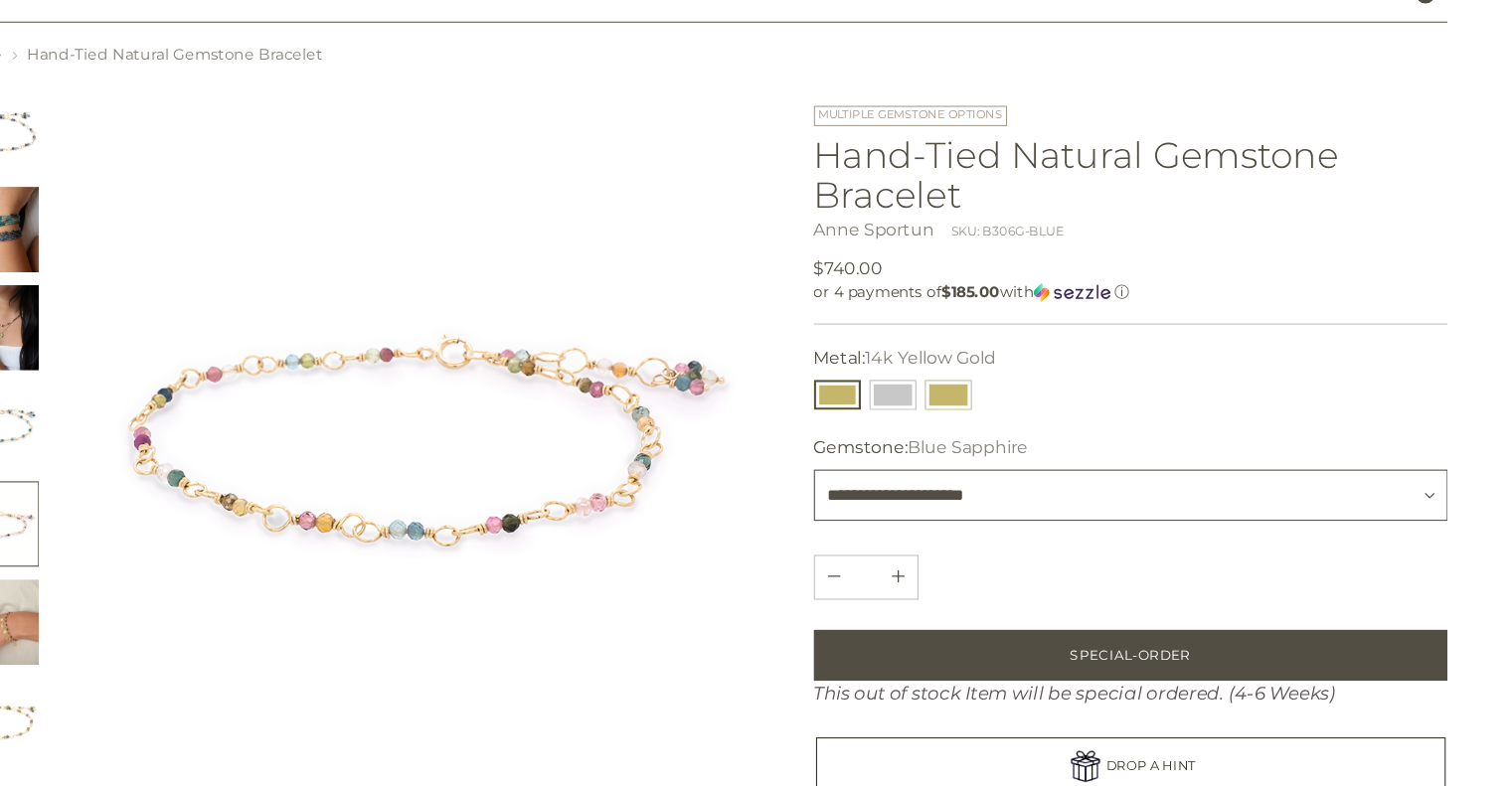click on "**********" at bounding box center [1157, 515] 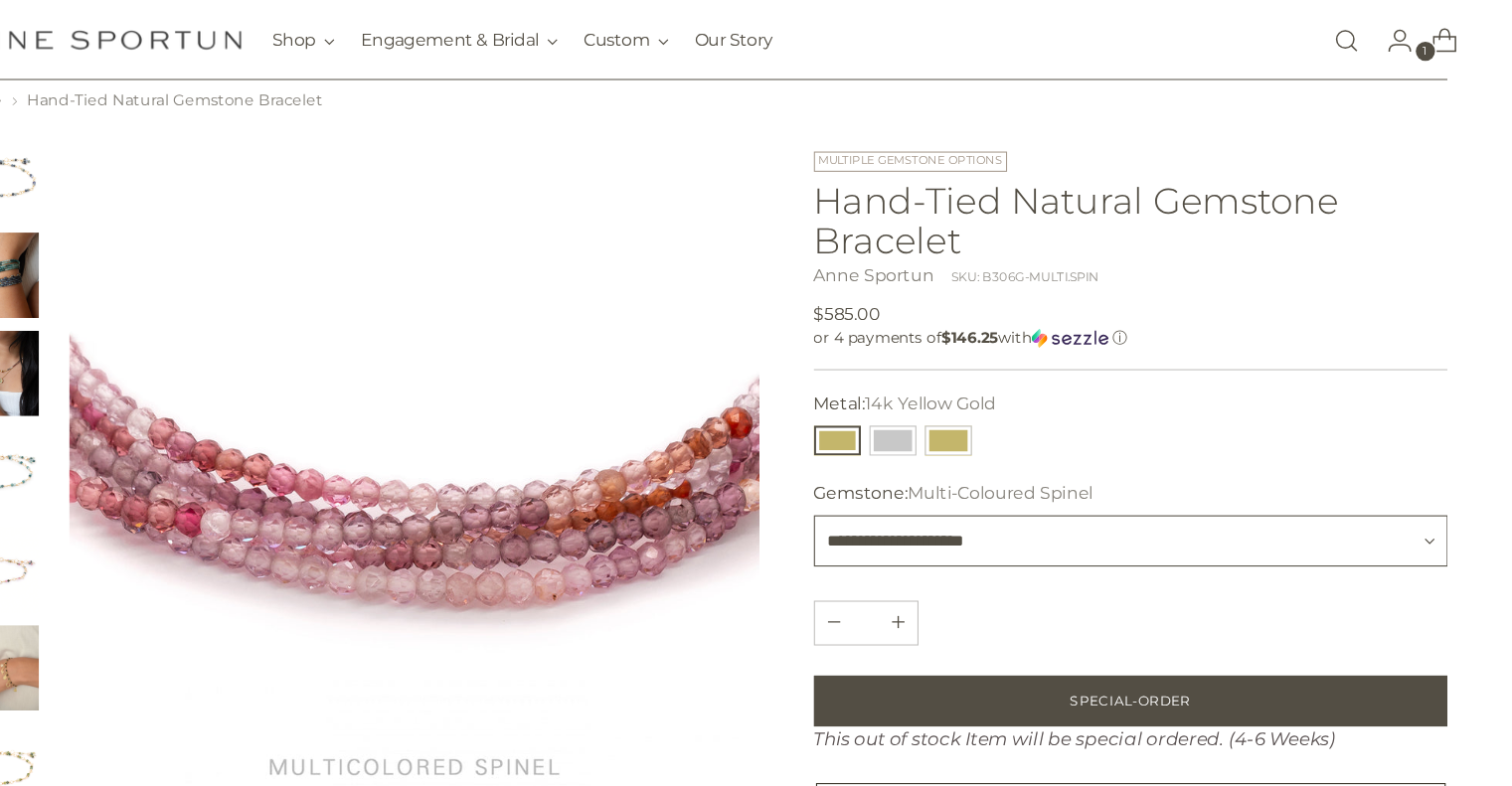 scroll, scrollTop: 44, scrollLeft: 0, axis: vertical 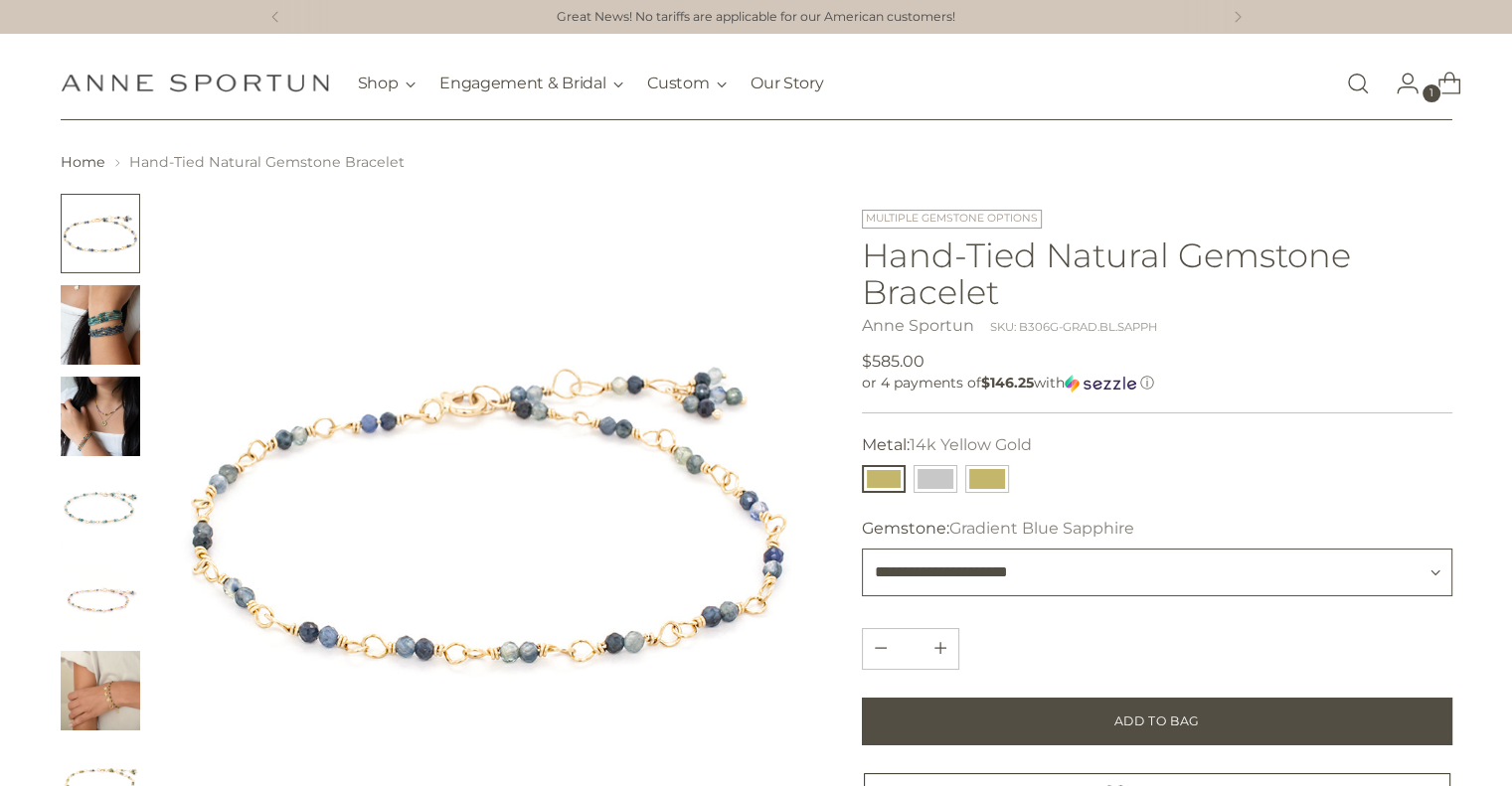 click on "**********" at bounding box center [1157, 572] 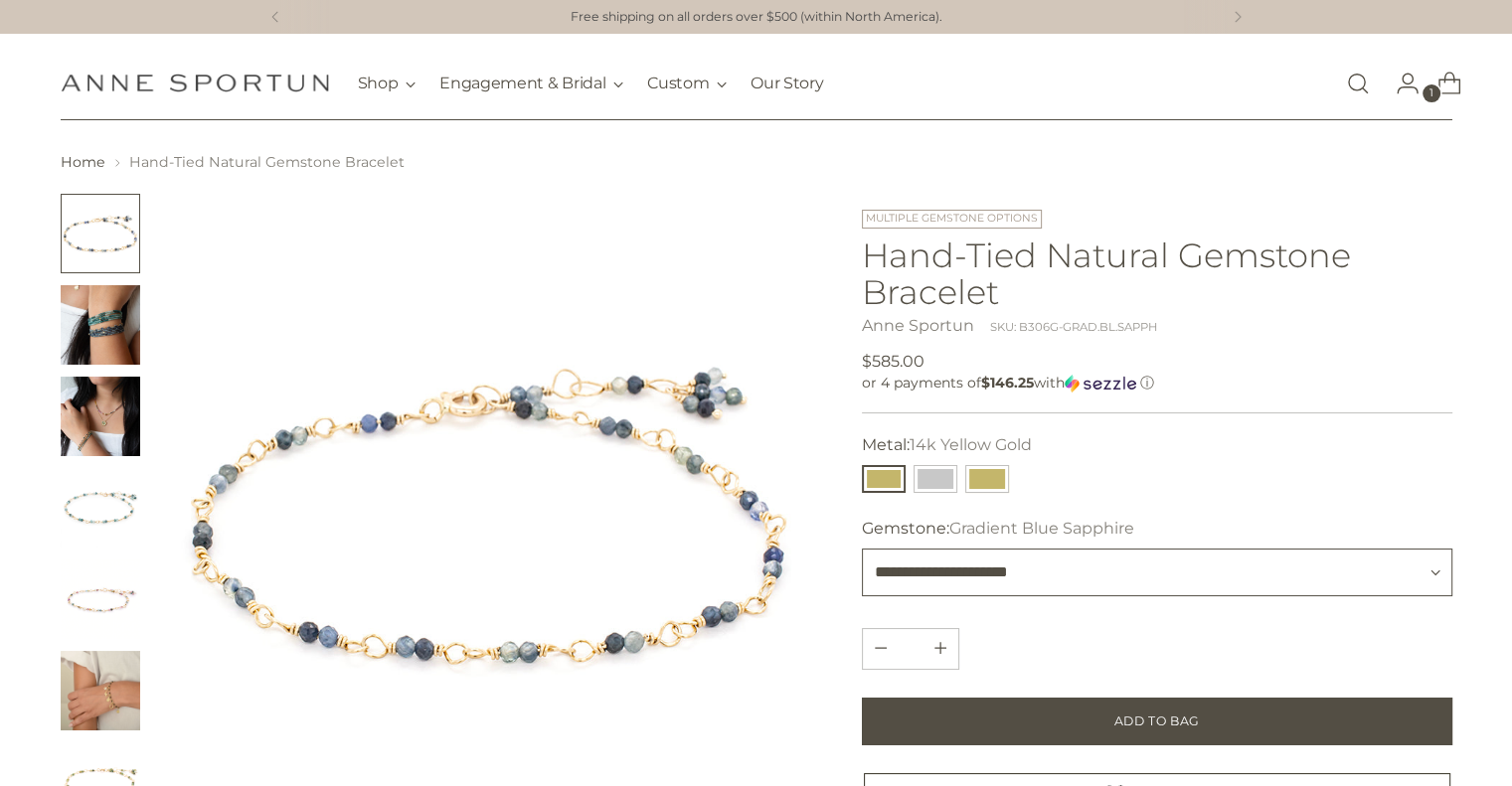 select on "**********" 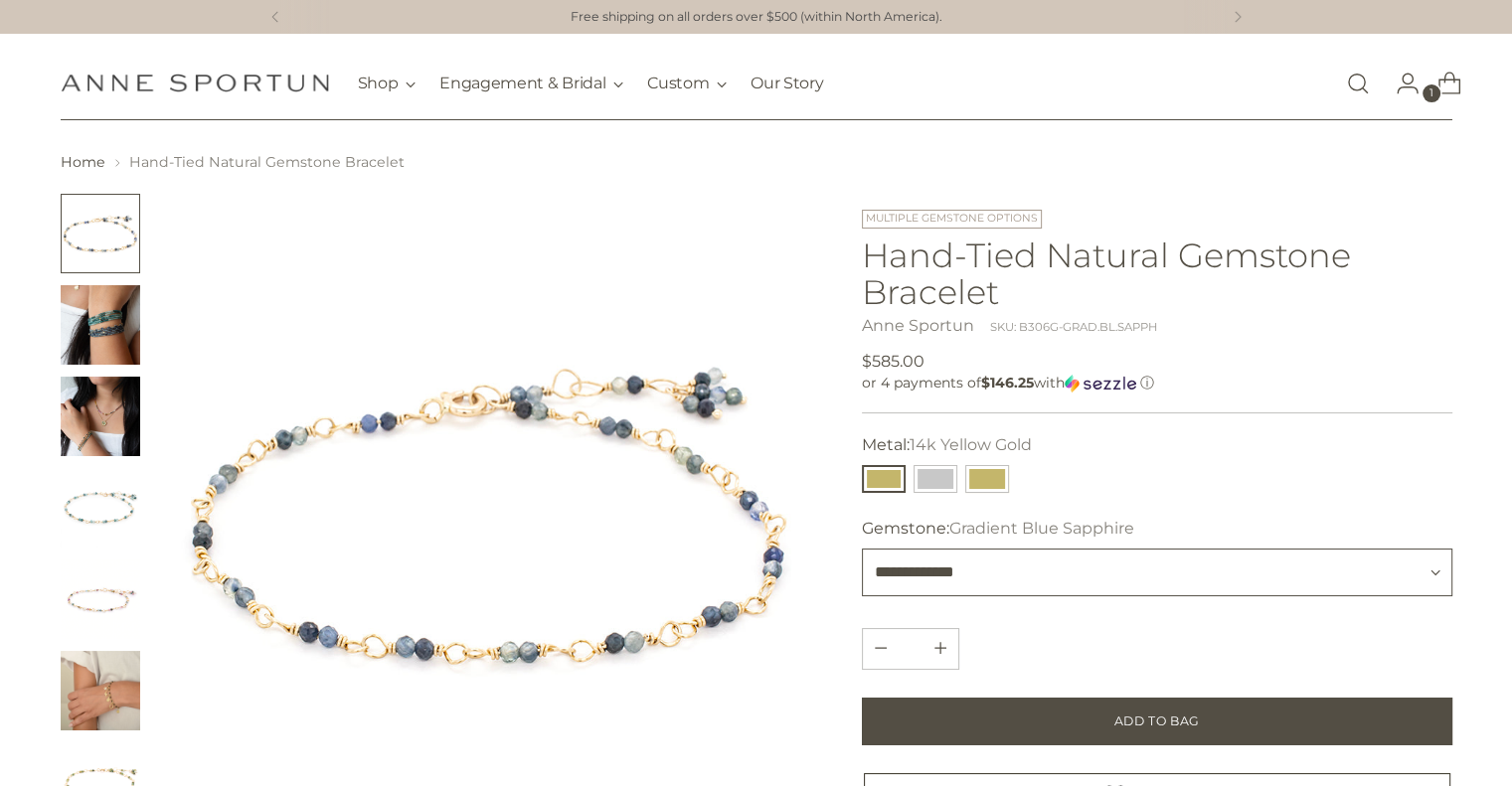 type 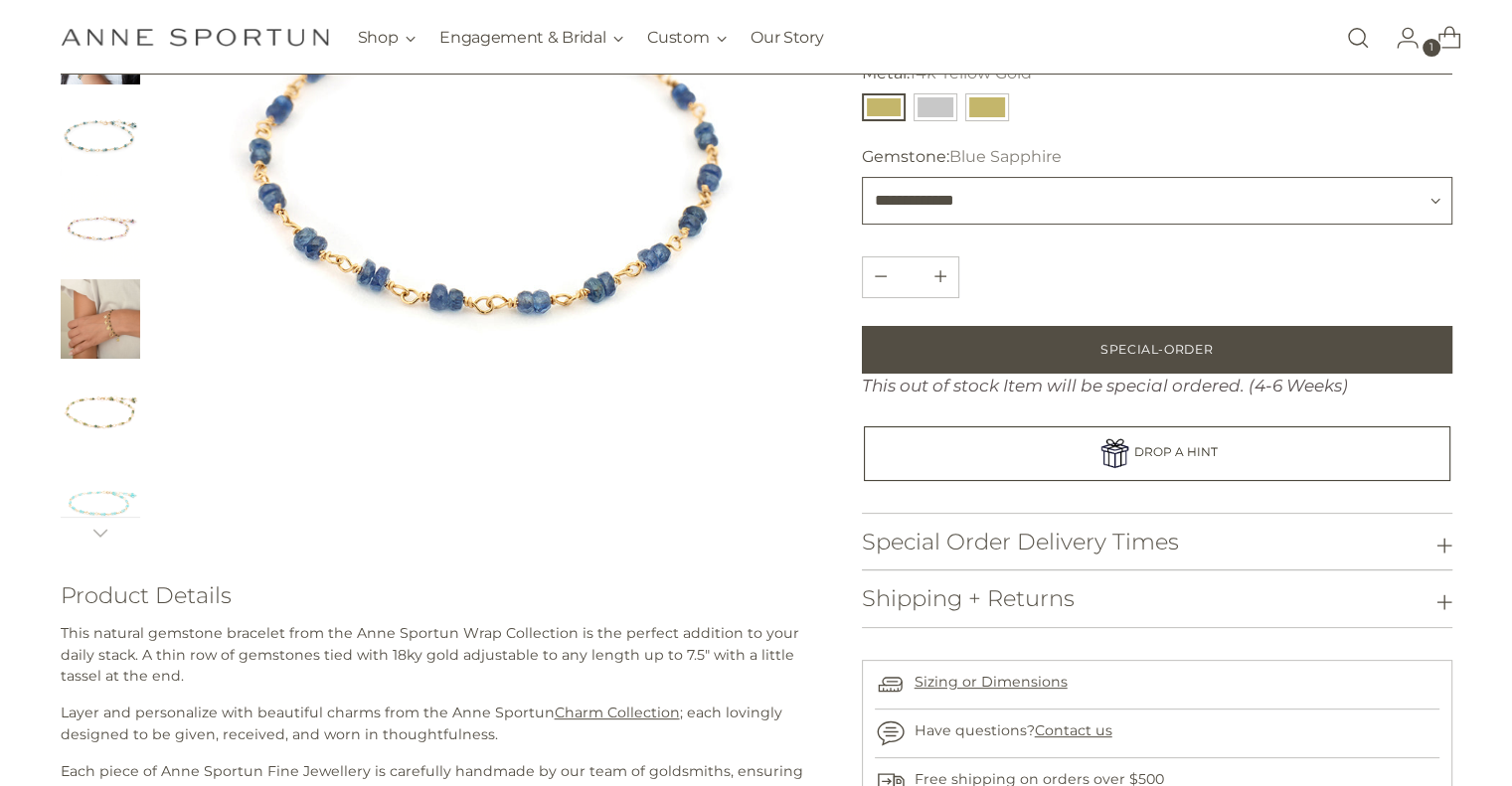 scroll, scrollTop: 373, scrollLeft: 0, axis: vertical 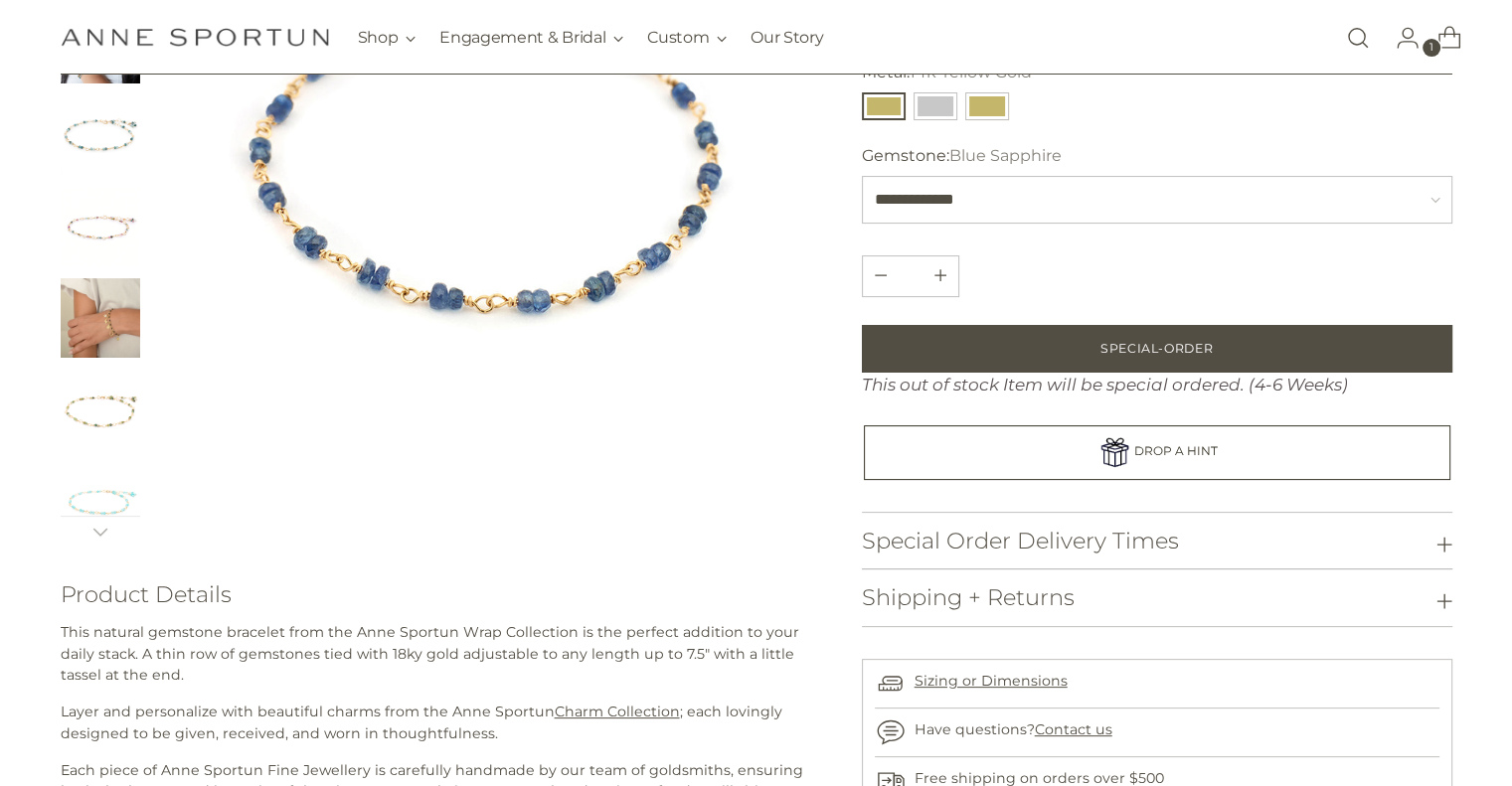 click at bounding box center [100, 409] 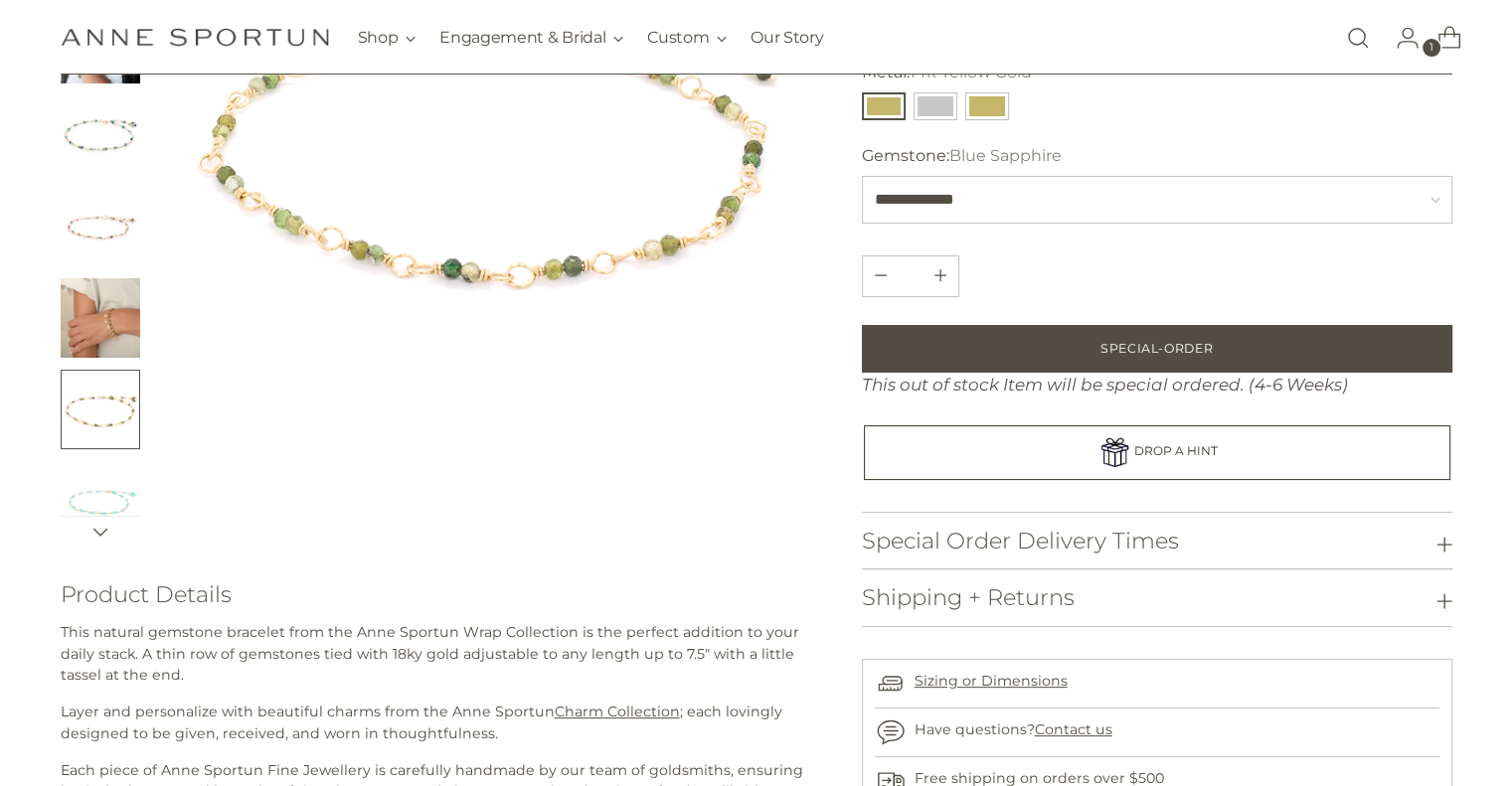 click at bounding box center (100, 532) 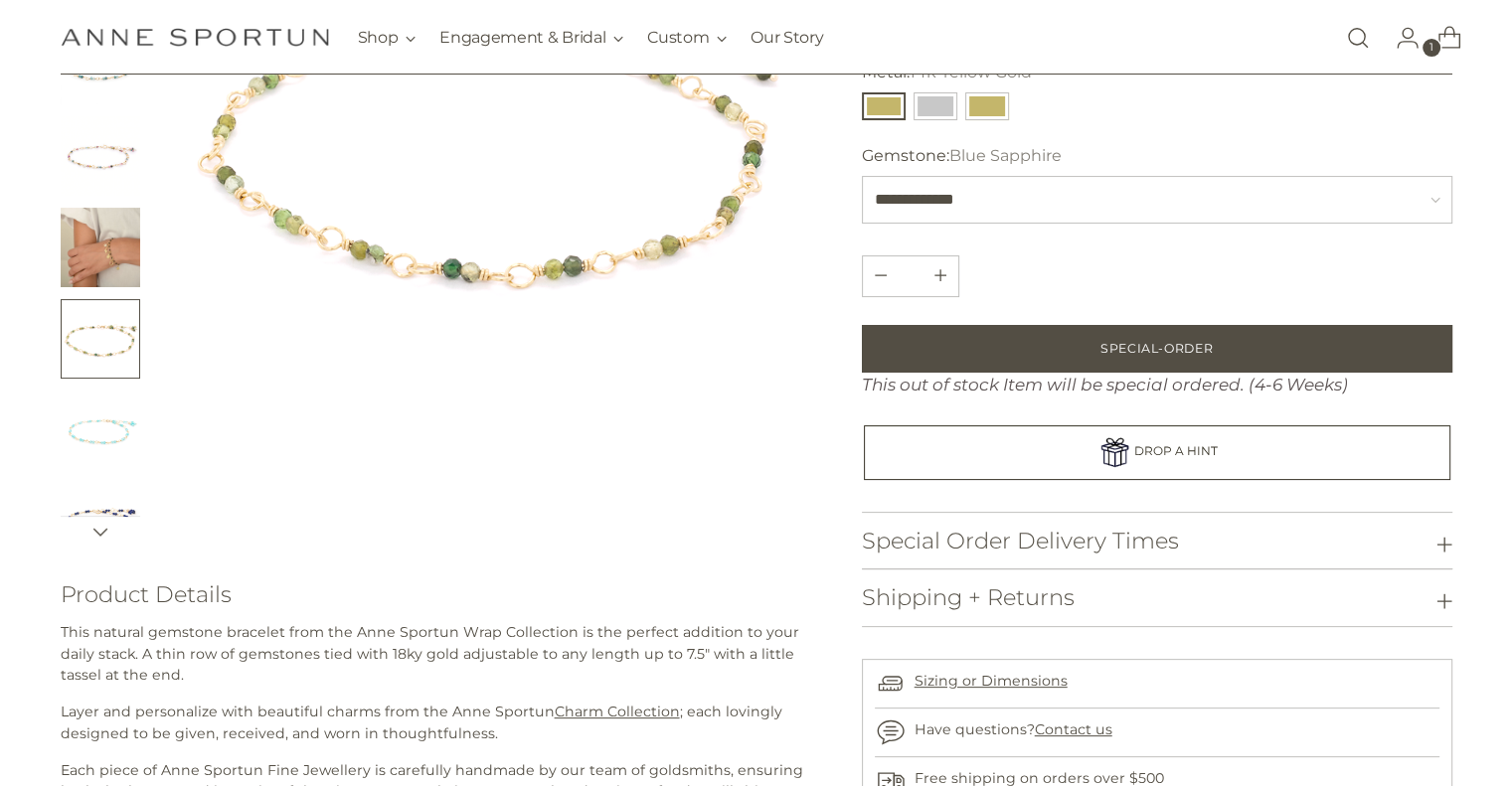 scroll, scrollTop: 99, scrollLeft: 0, axis: vertical 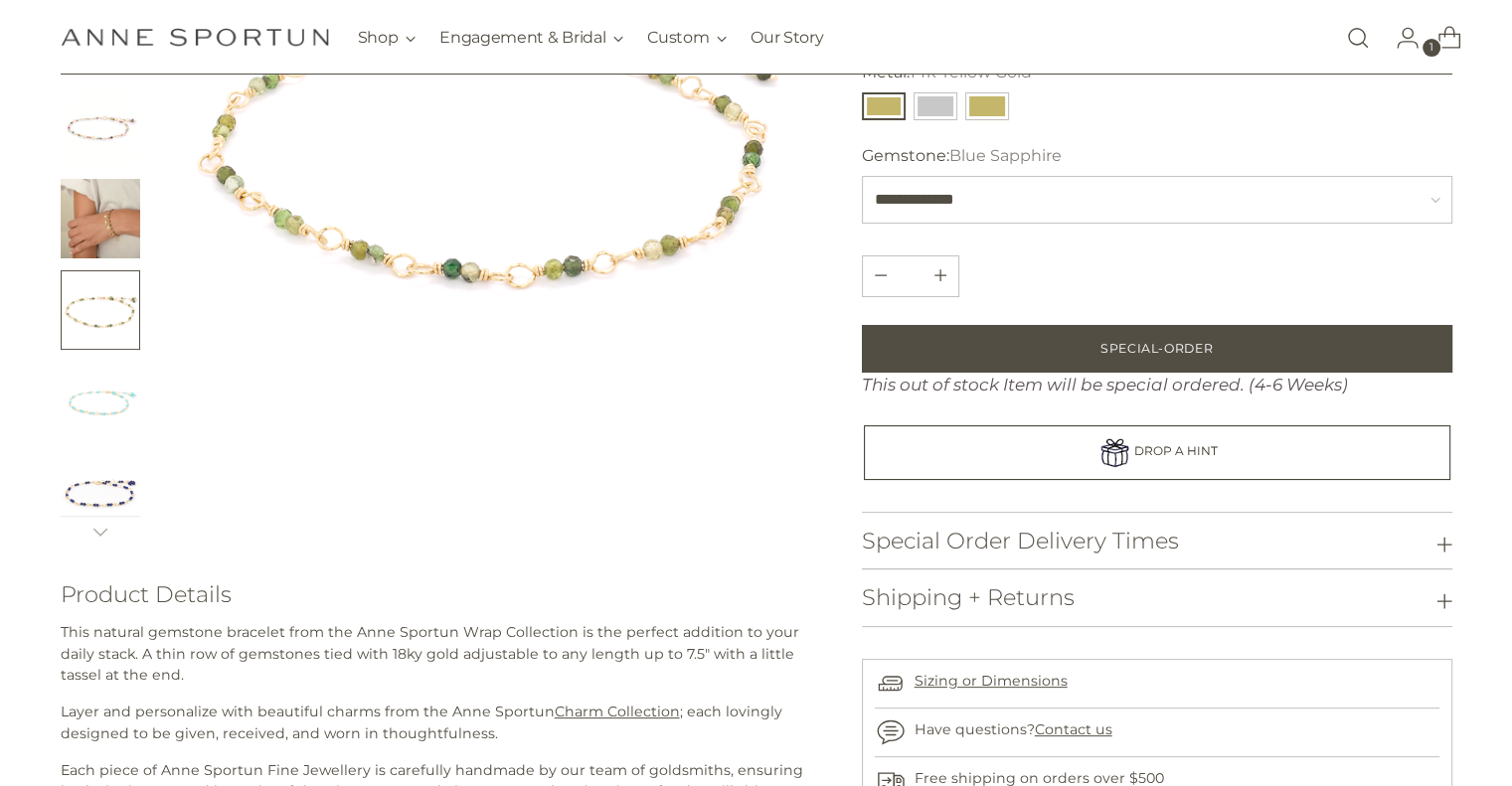click at bounding box center (100, 493) 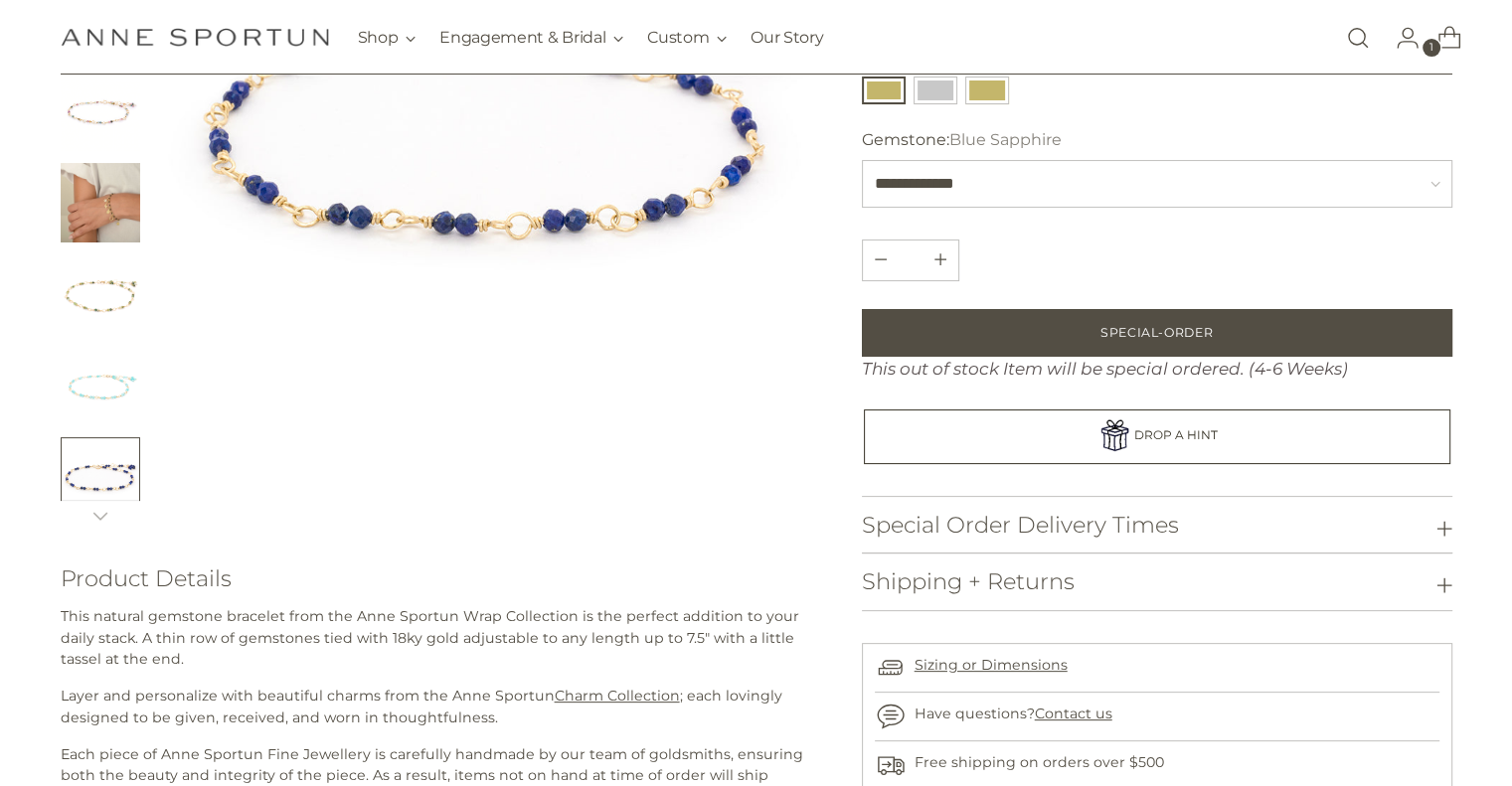 scroll, scrollTop: 530, scrollLeft: 0, axis: vertical 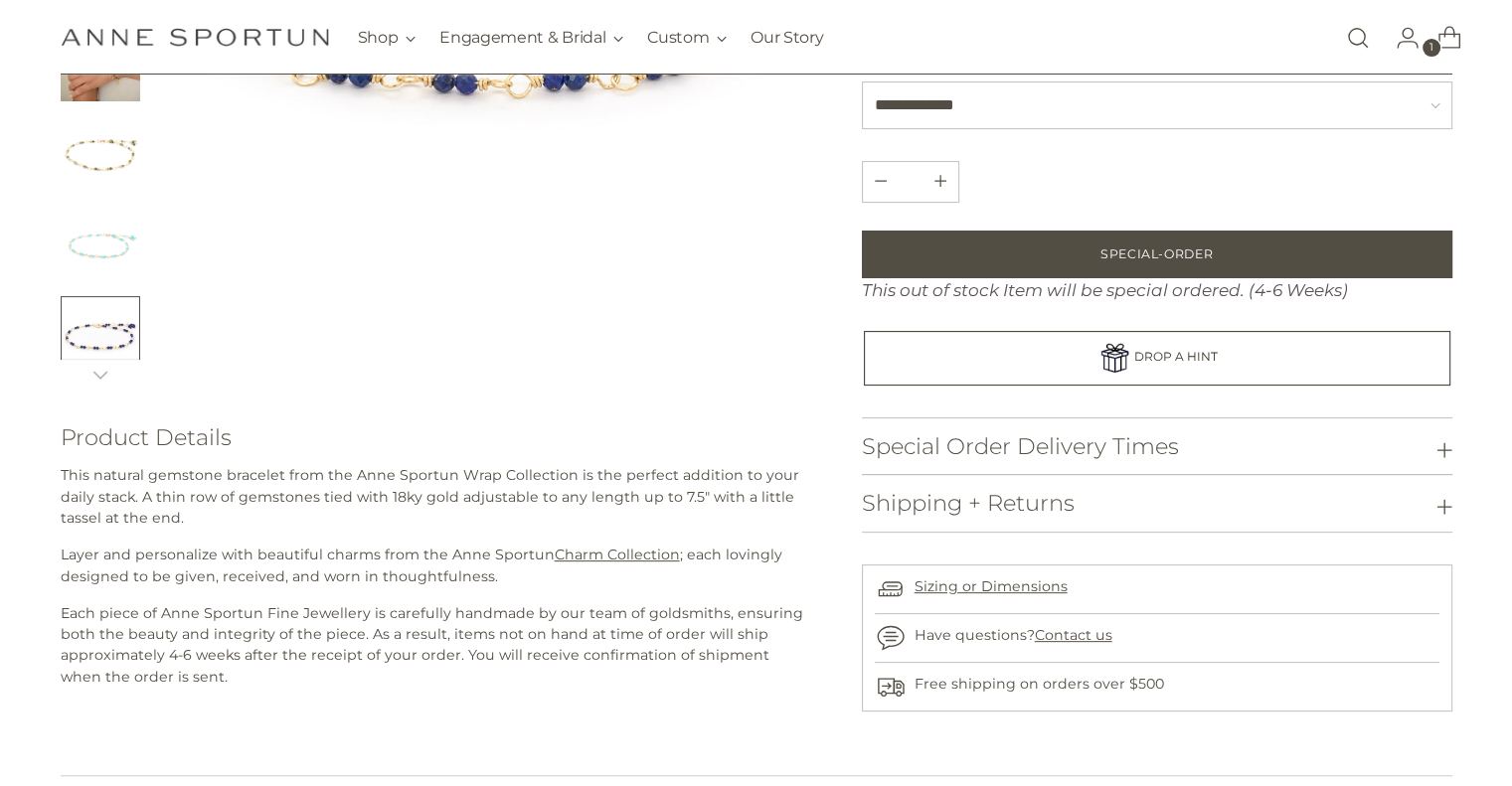click at bounding box center (436, 188) 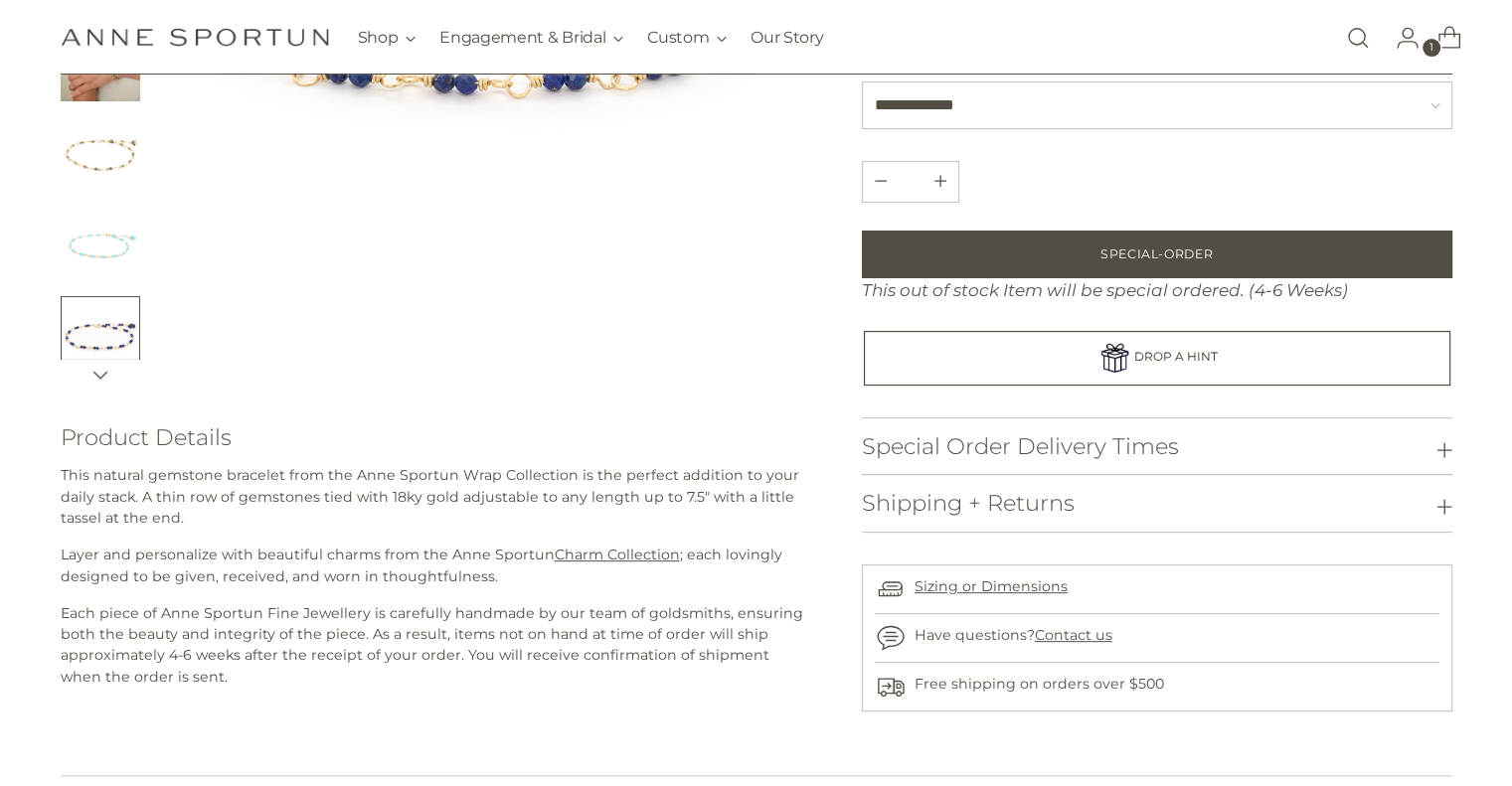 click at bounding box center [100, 375] 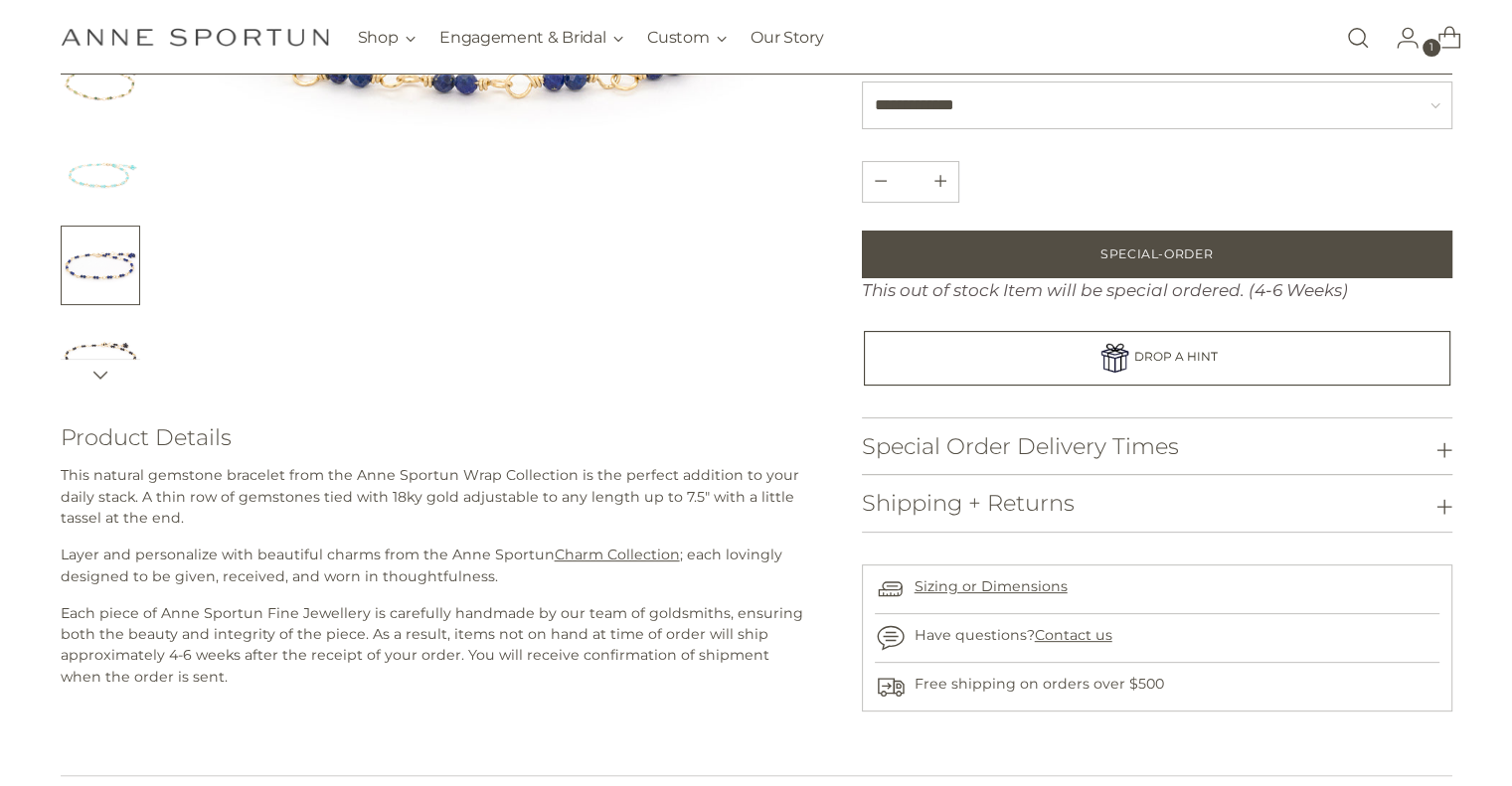 scroll, scrollTop: 199, scrollLeft: 0, axis: vertical 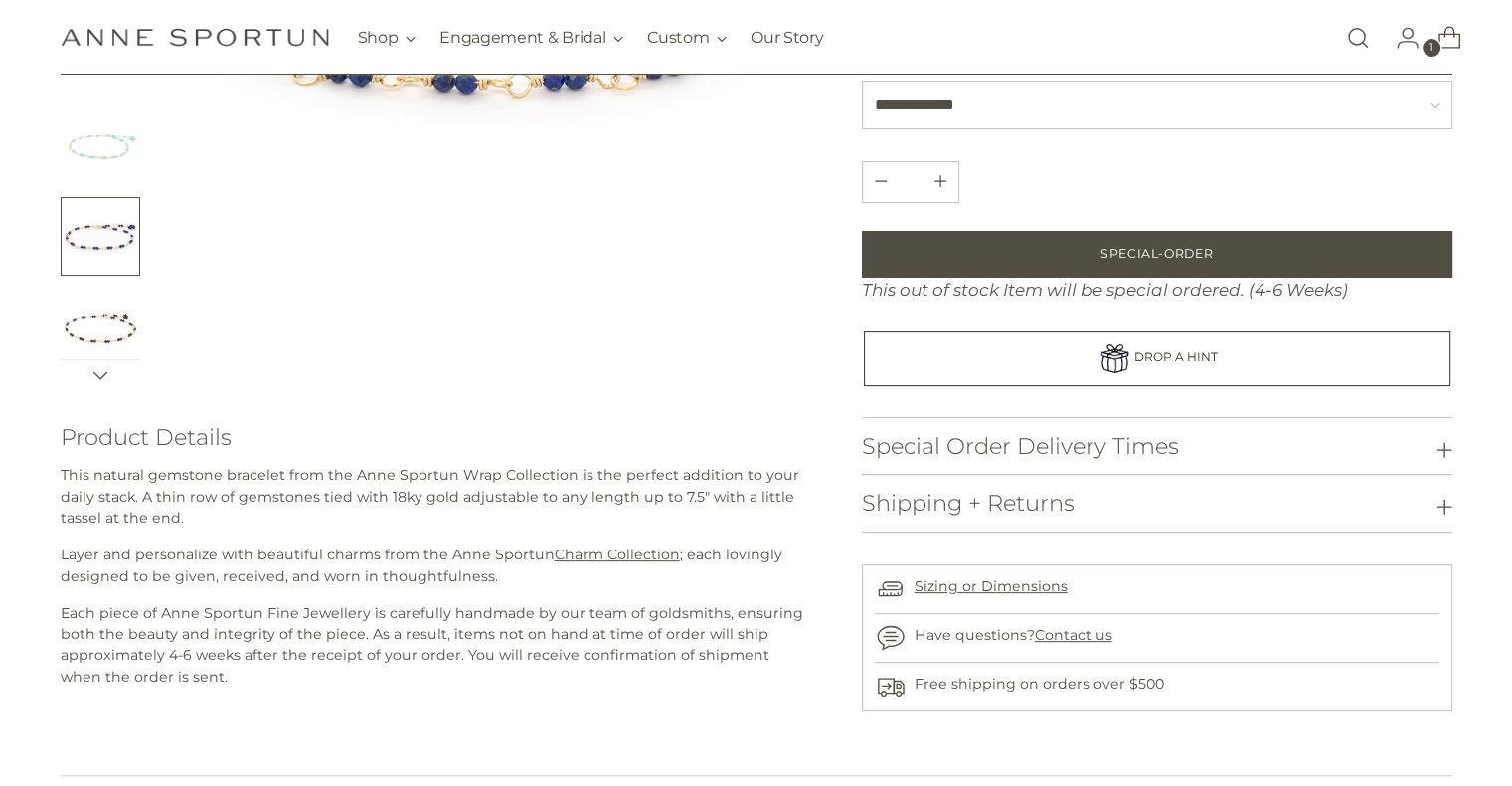 click at bounding box center [100, 375] 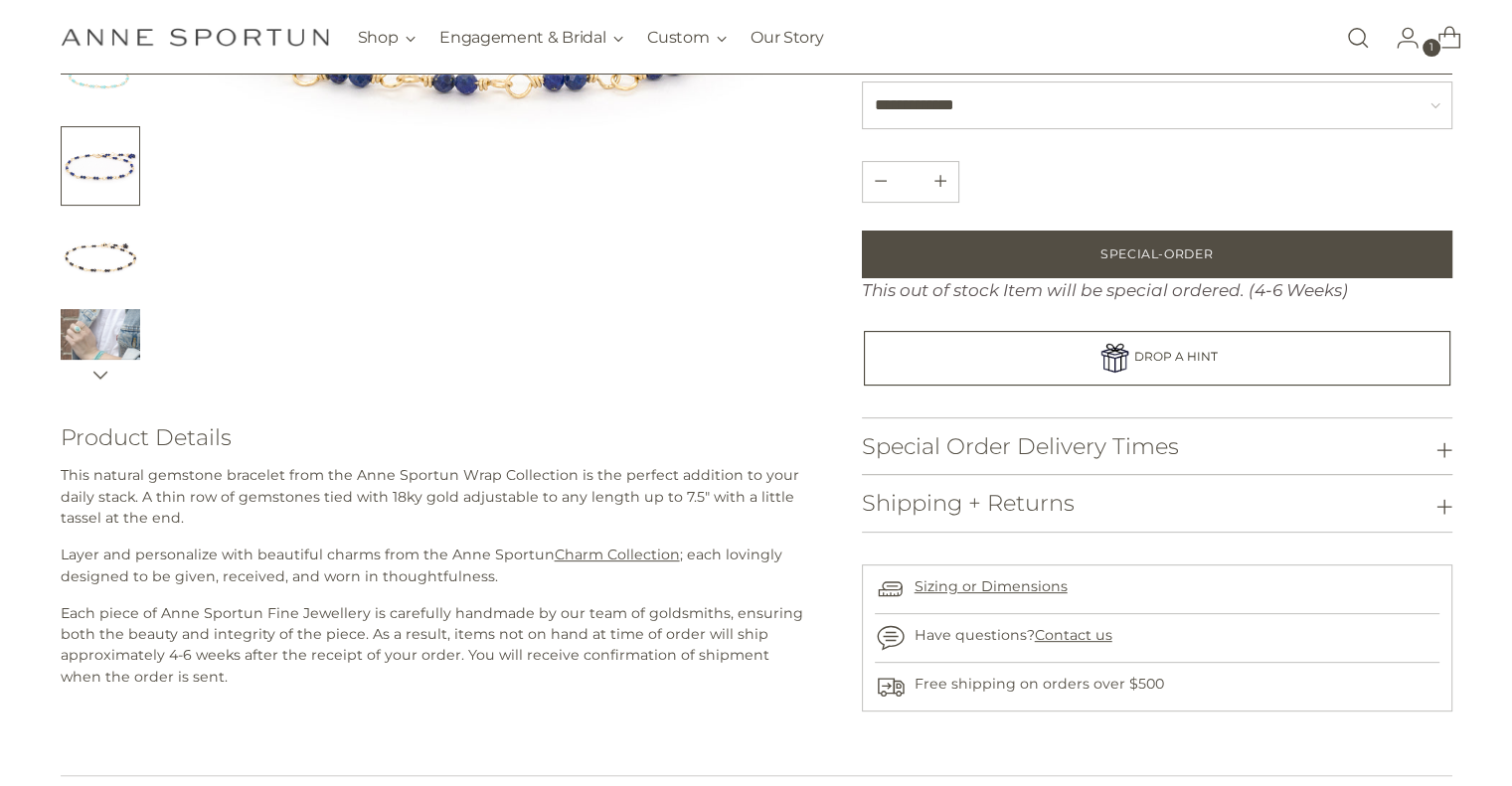 scroll, scrollTop: 298, scrollLeft: 0, axis: vertical 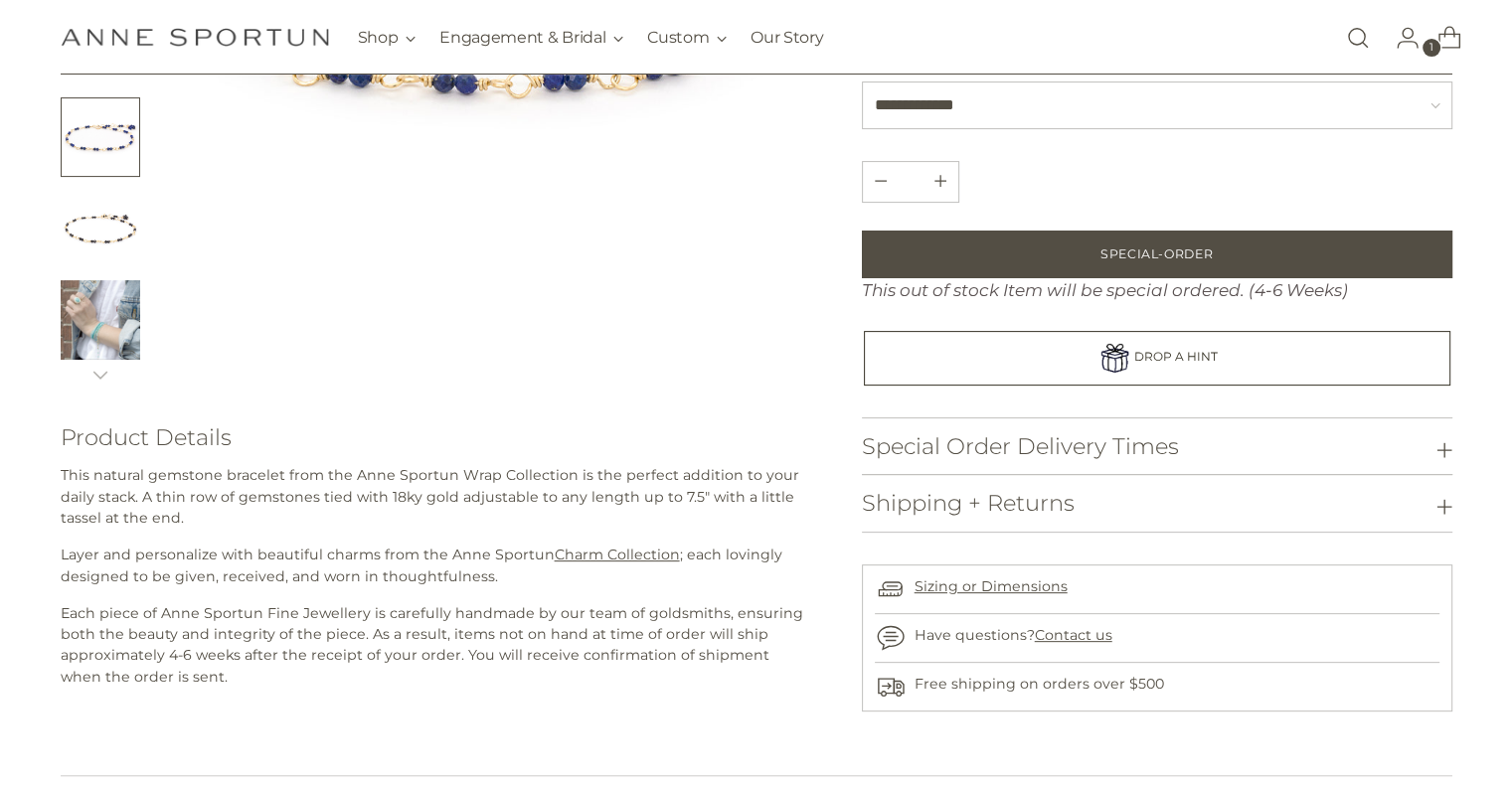 click at bounding box center (100, 320) 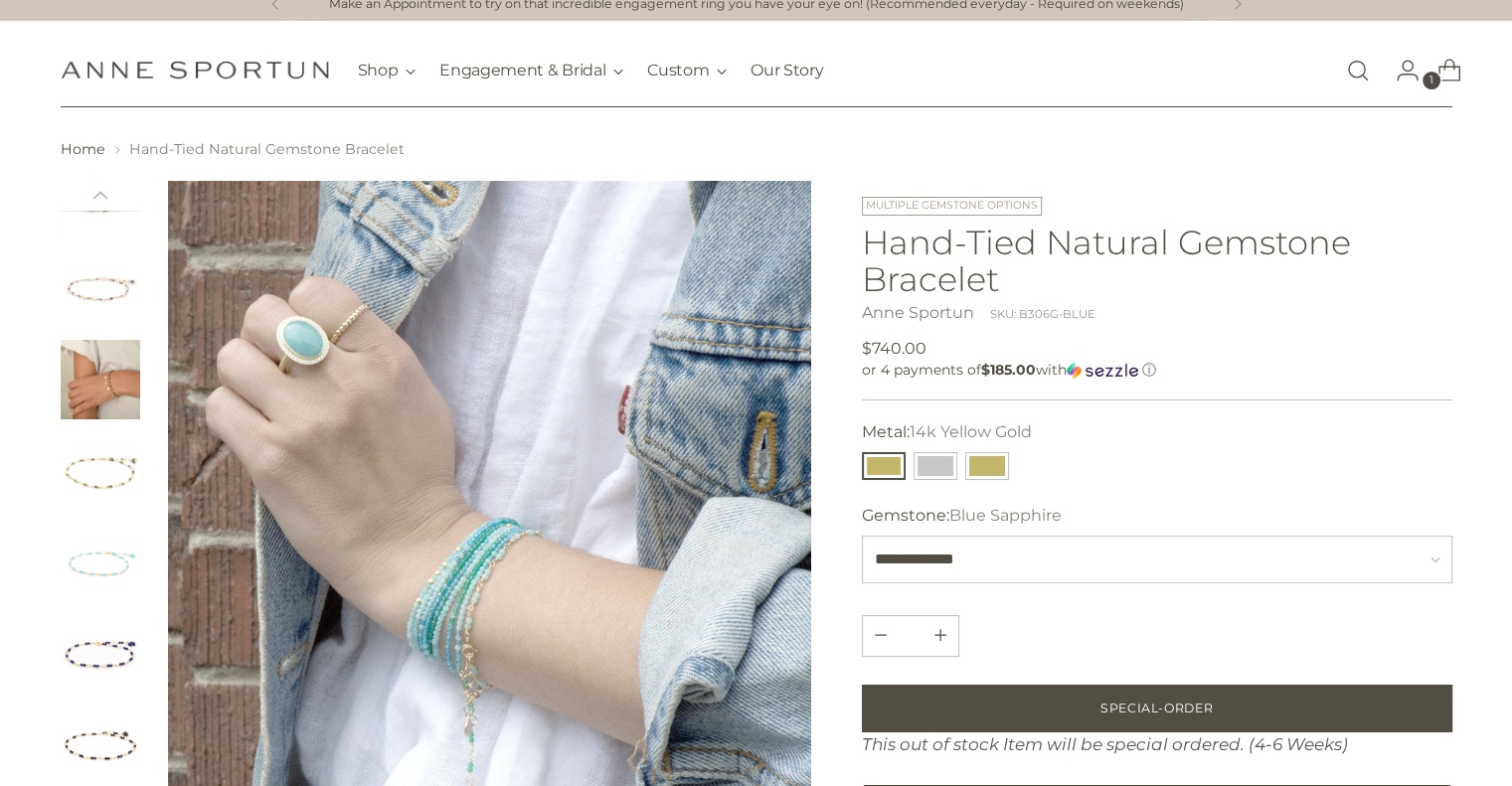 scroll, scrollTop: 0, scrollLeft: 0, axis: both 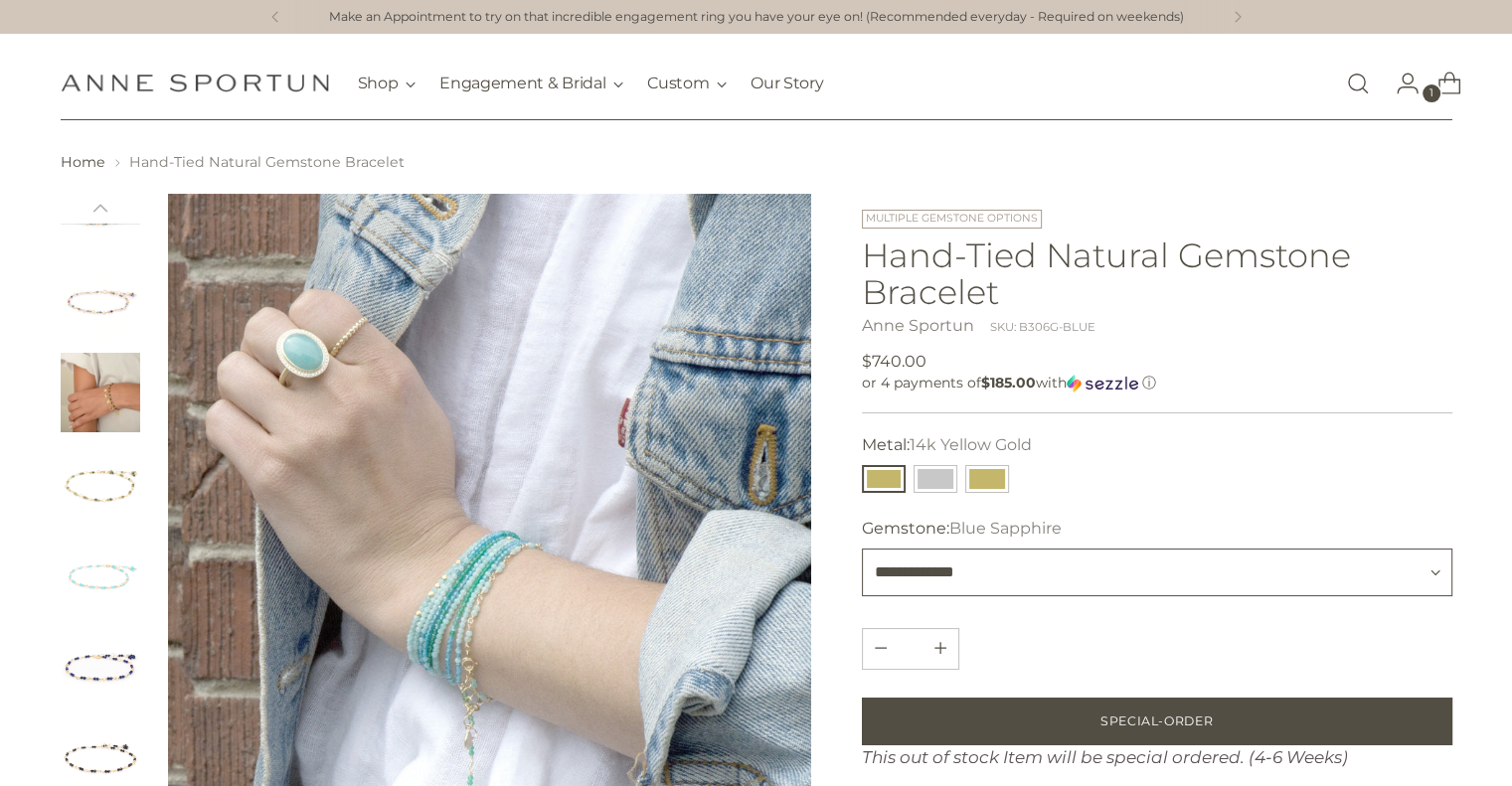 click on "**********" at bounding box center (1157, 572) 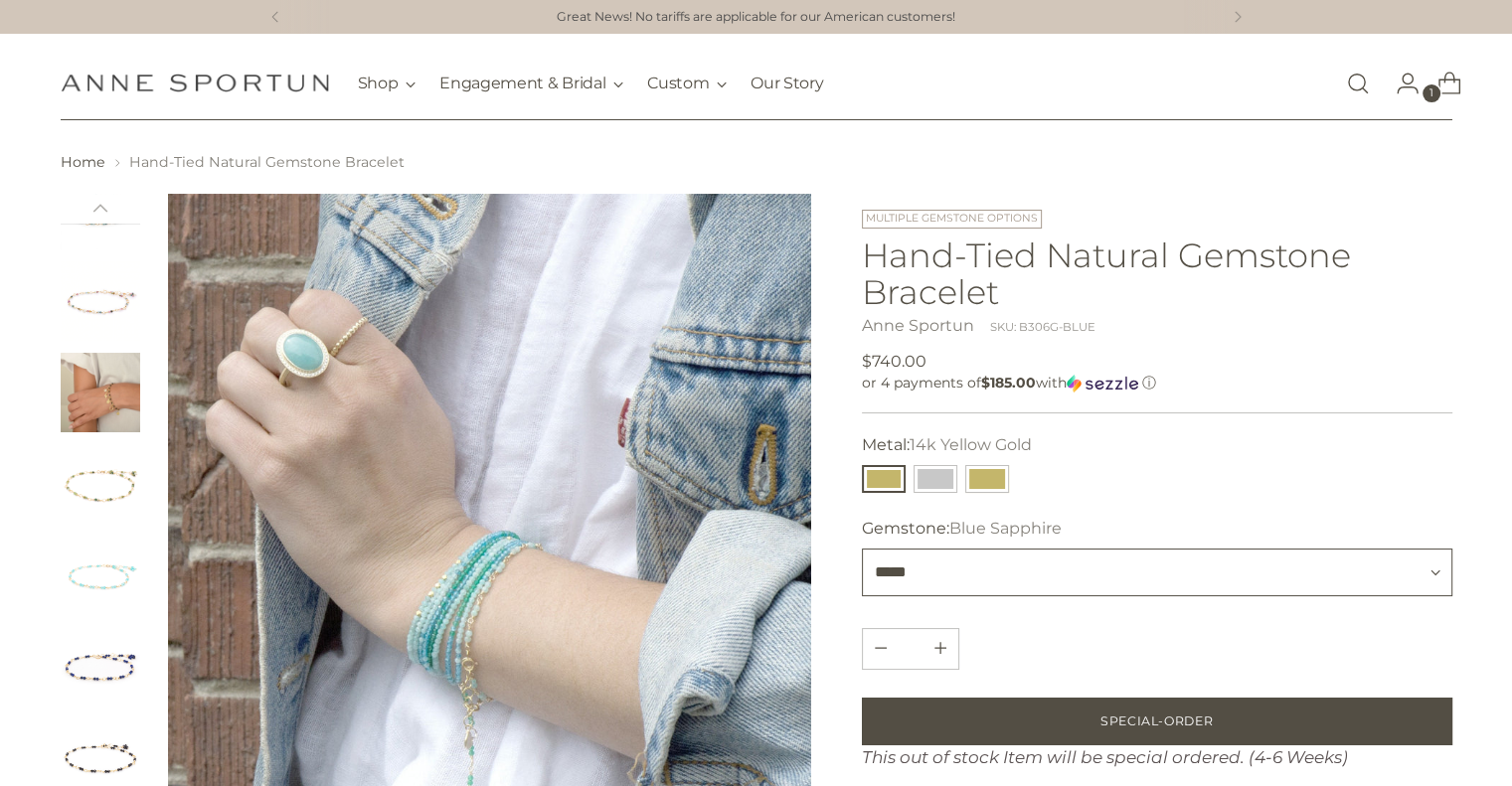 click on "**********" at bounding box center (1157, 572) 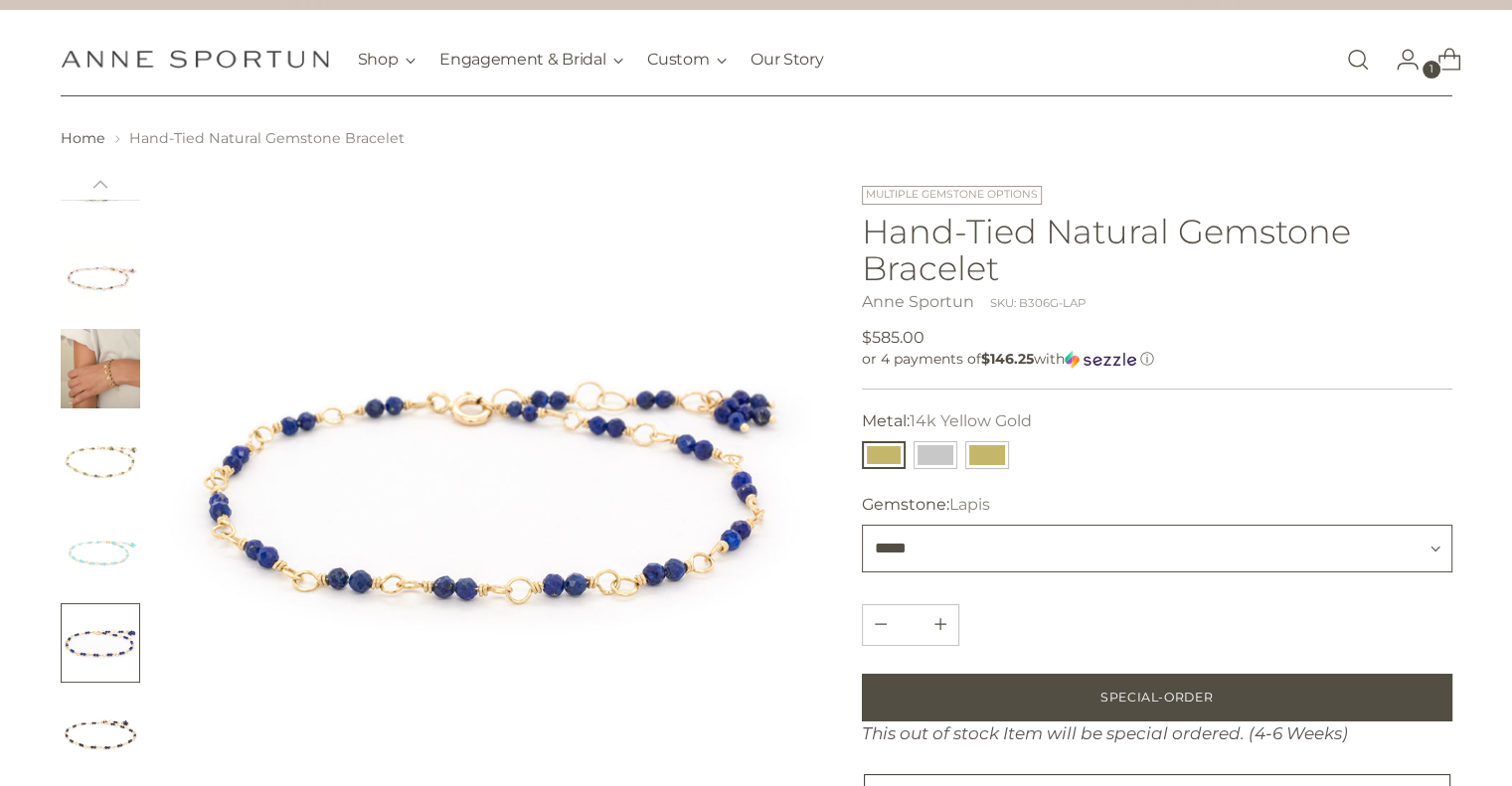 scroll, scrollTop: 0, scrollLeft: 0, axis: both 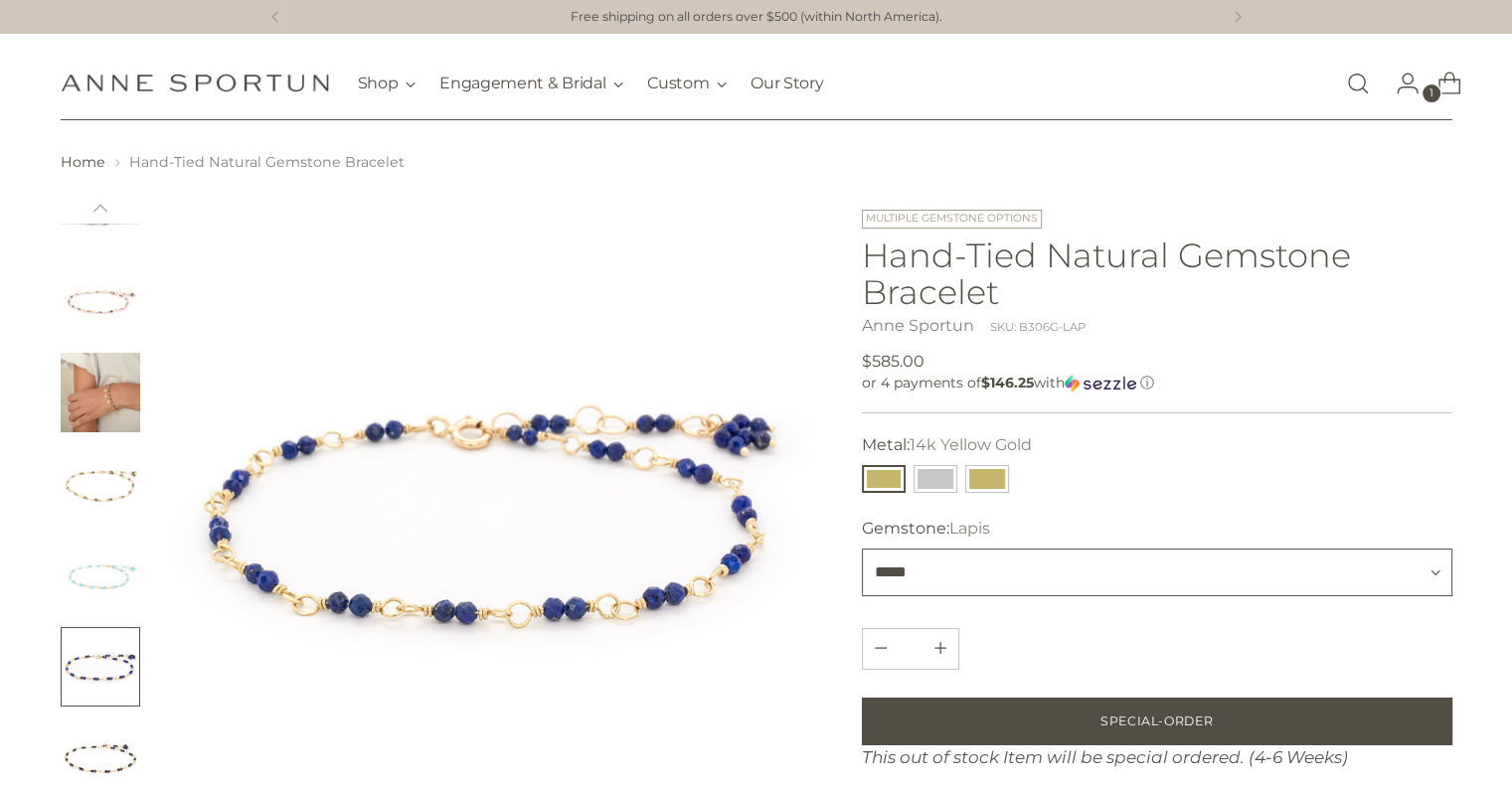 click on "**********" at bounding box center (1157, 572) 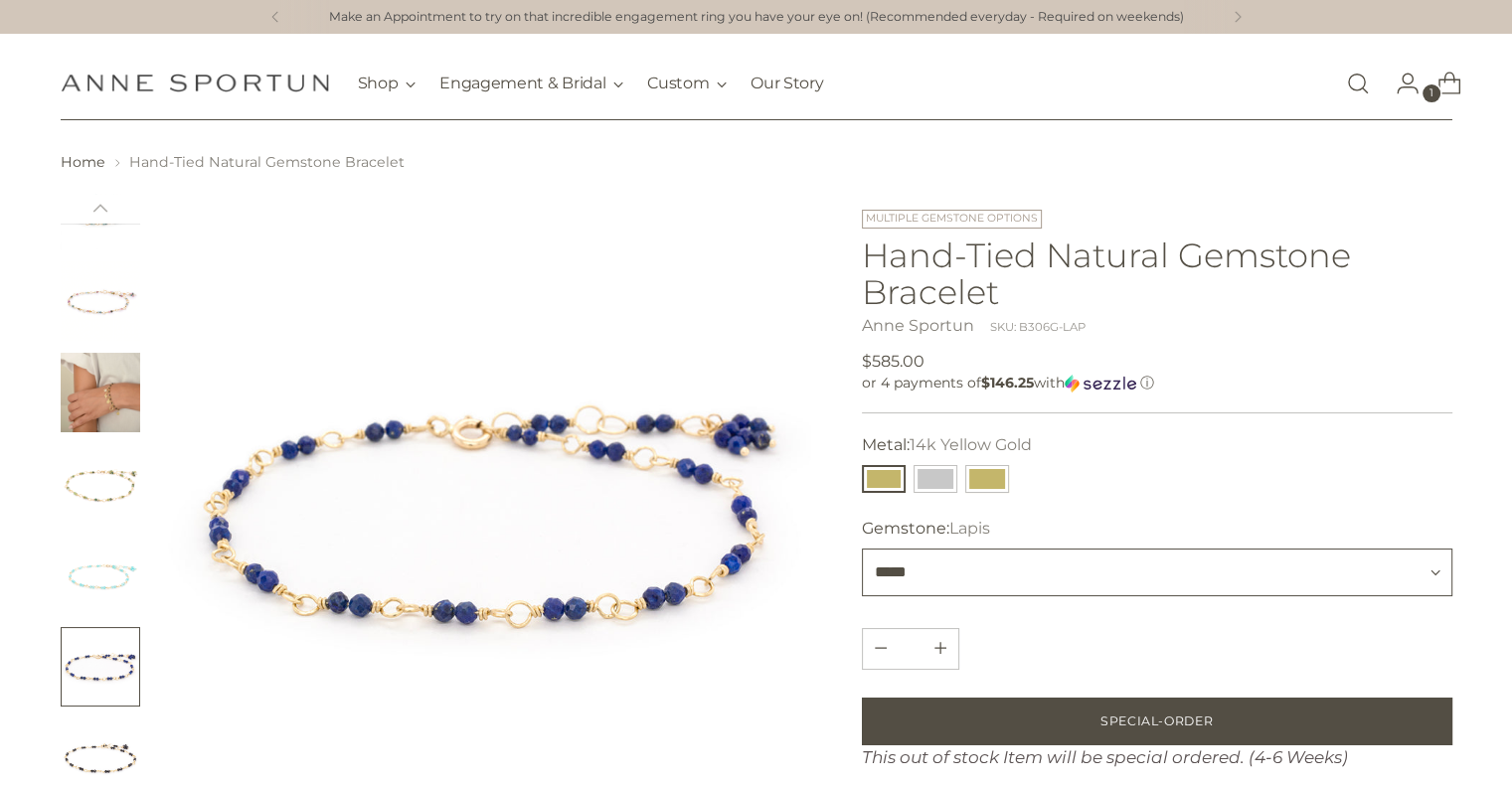 select on "**********" 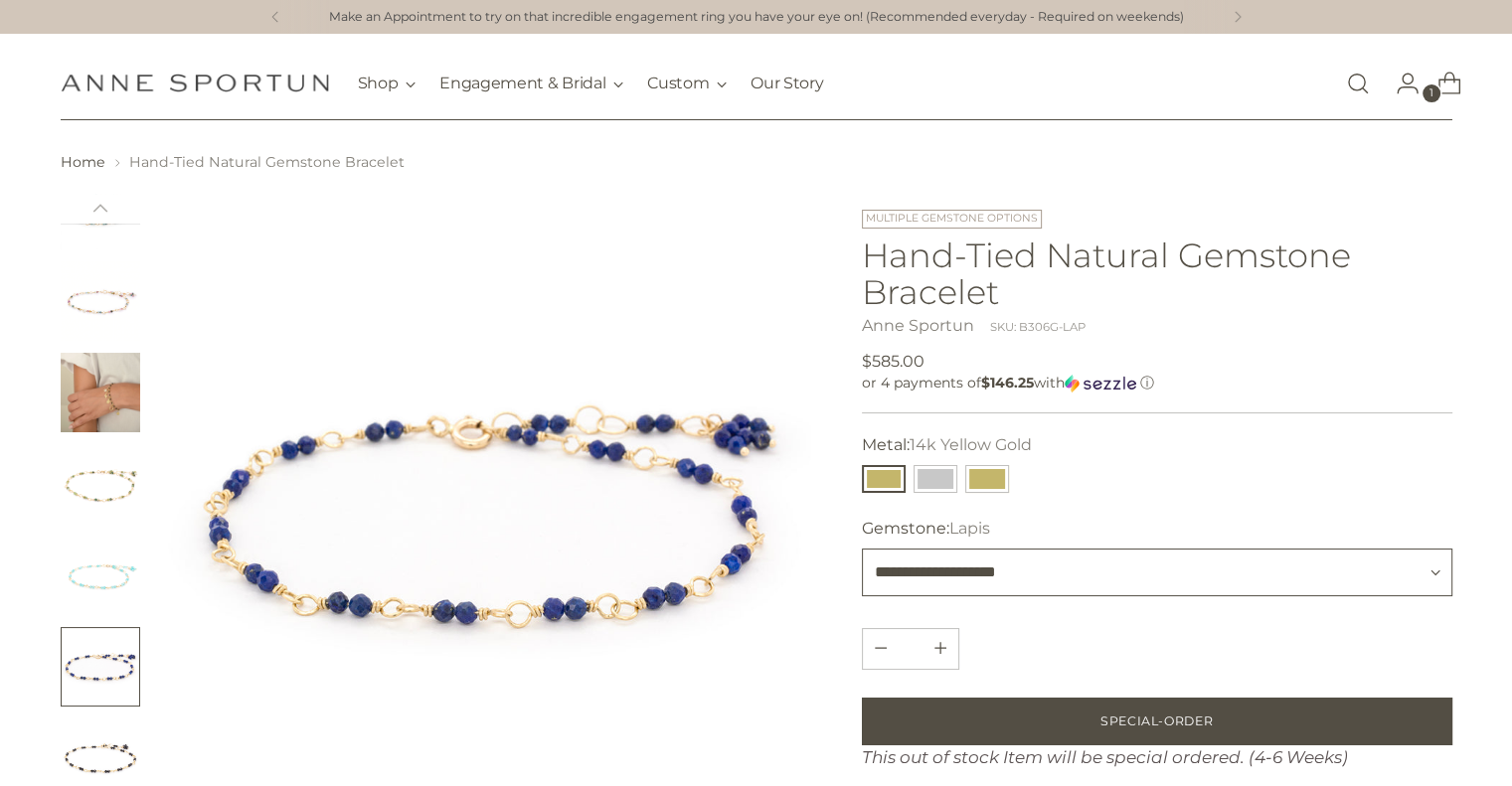 click on "**********" at bounding box center (1157, 572) 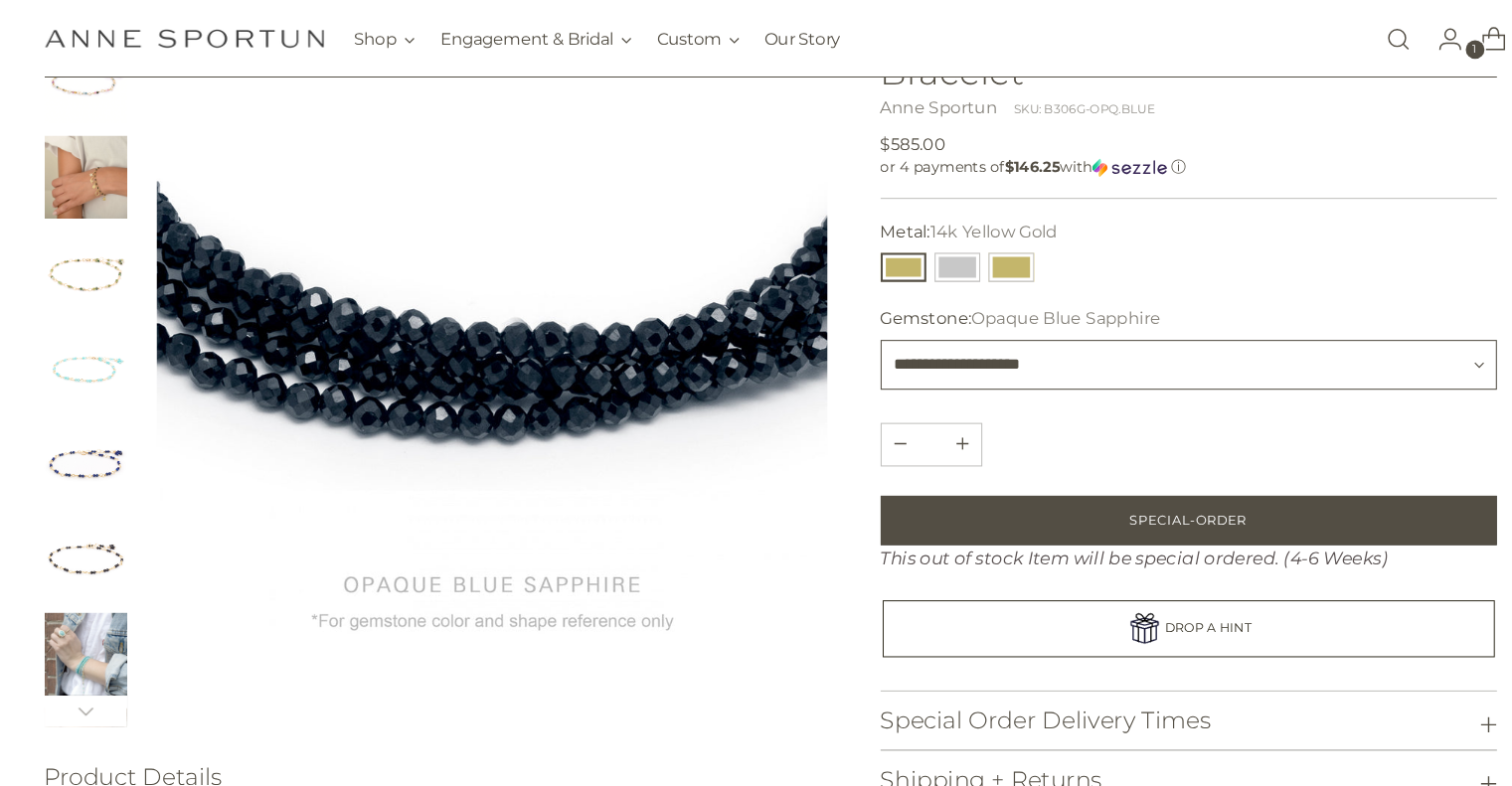scroll, scrollTop: 219, scrollLeft: 0, axis: vertical 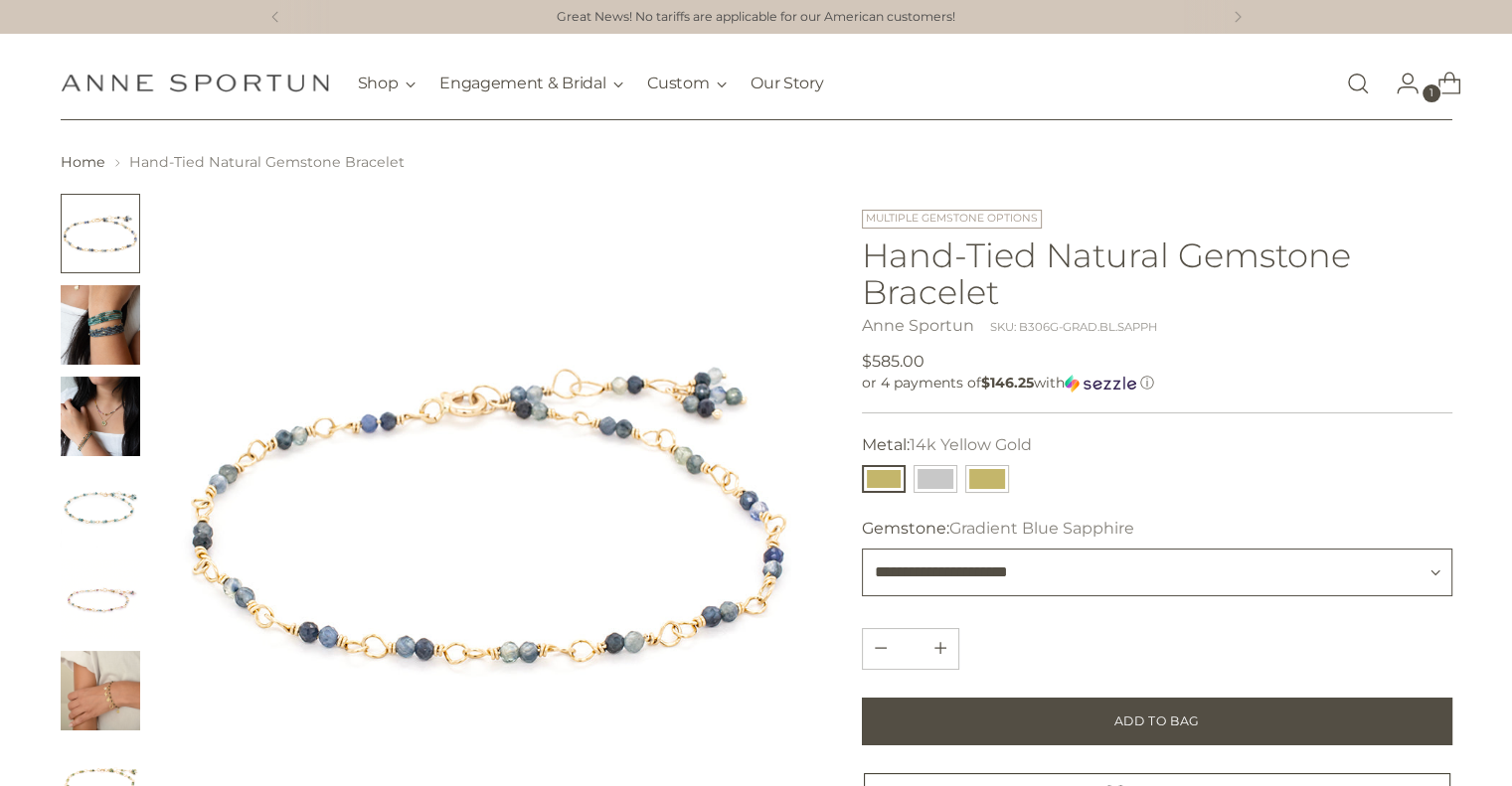 click on "**********" at bounding box center (1157, 572) 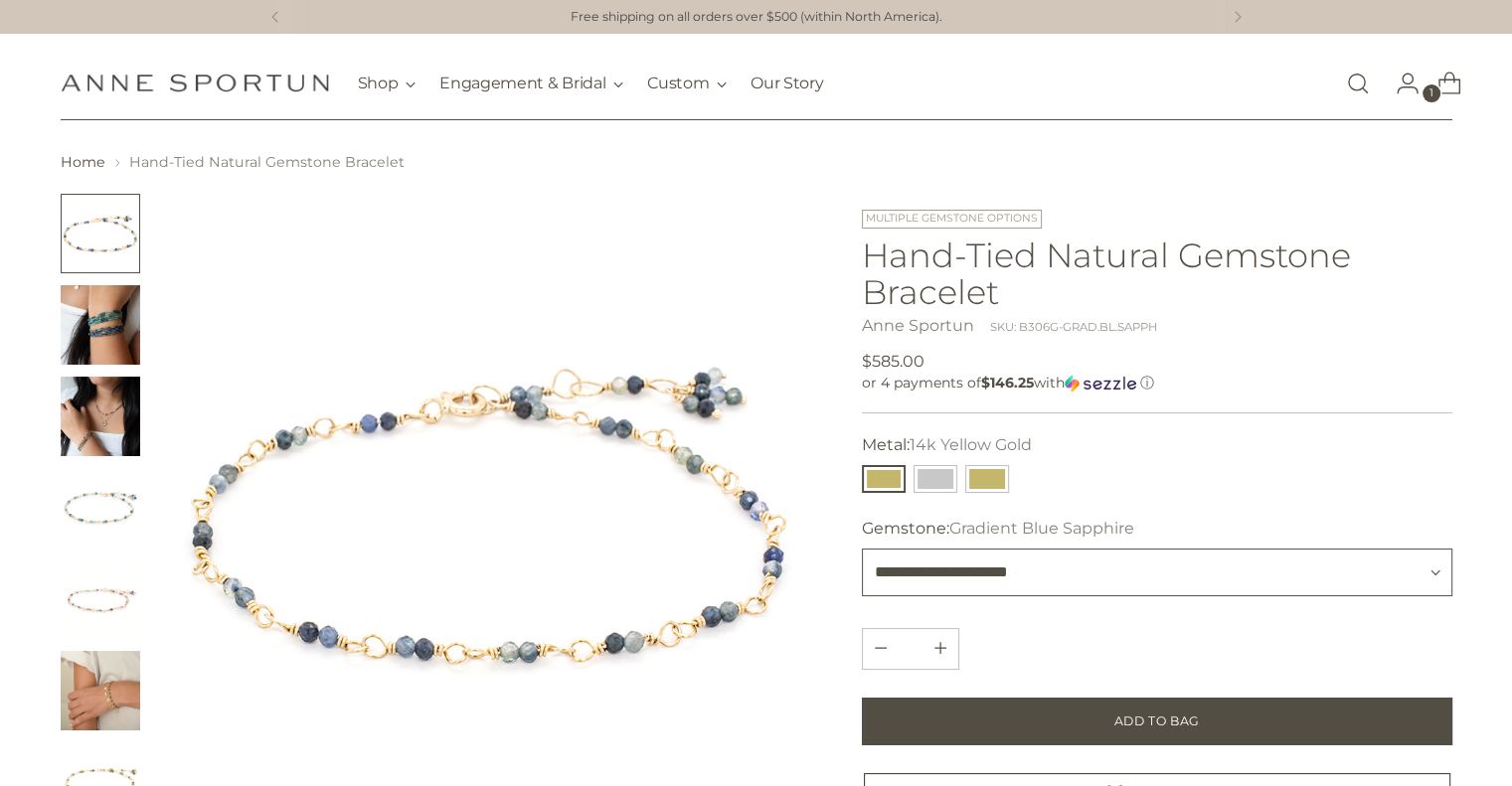 select on "**********" 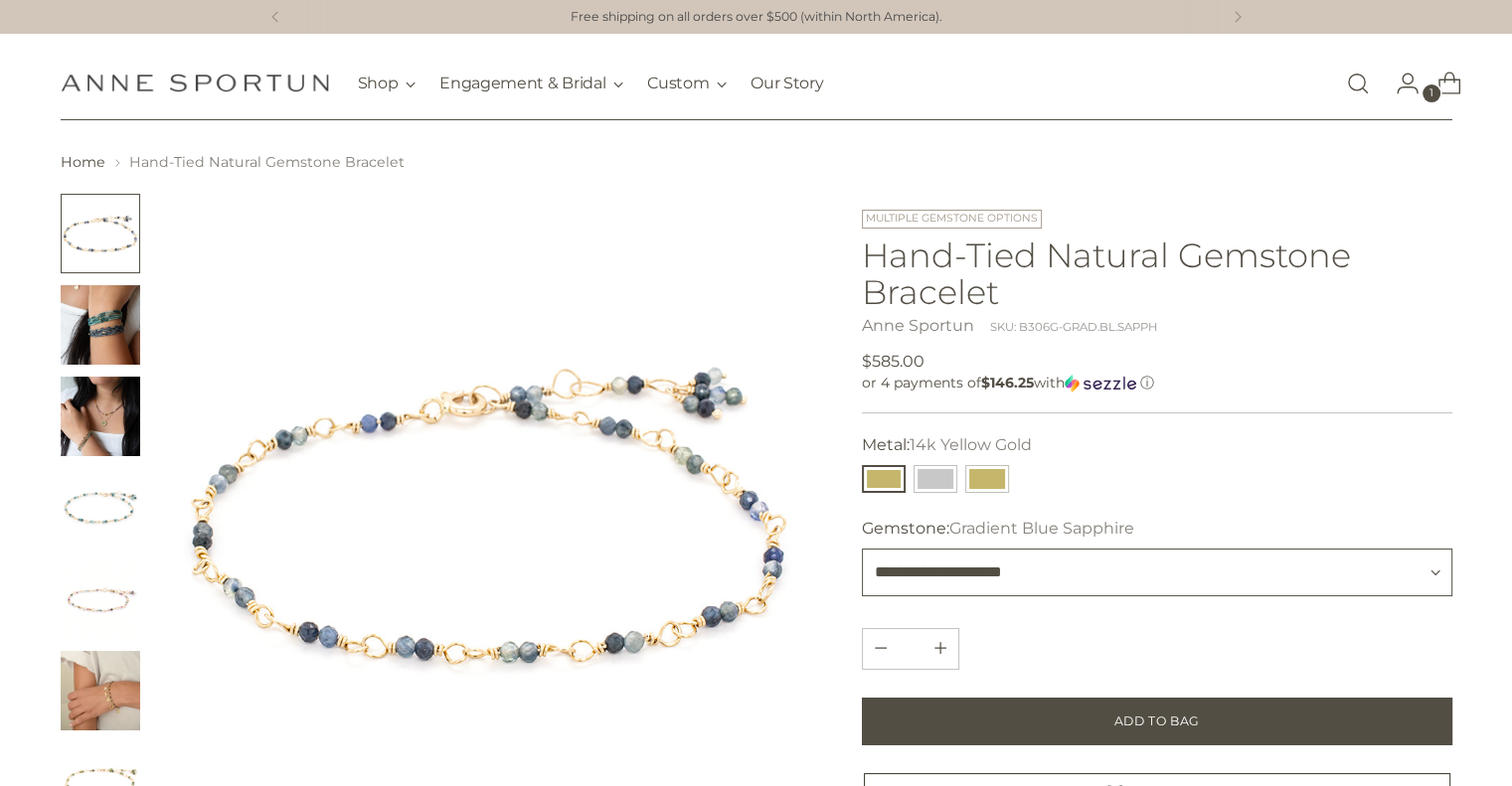 type 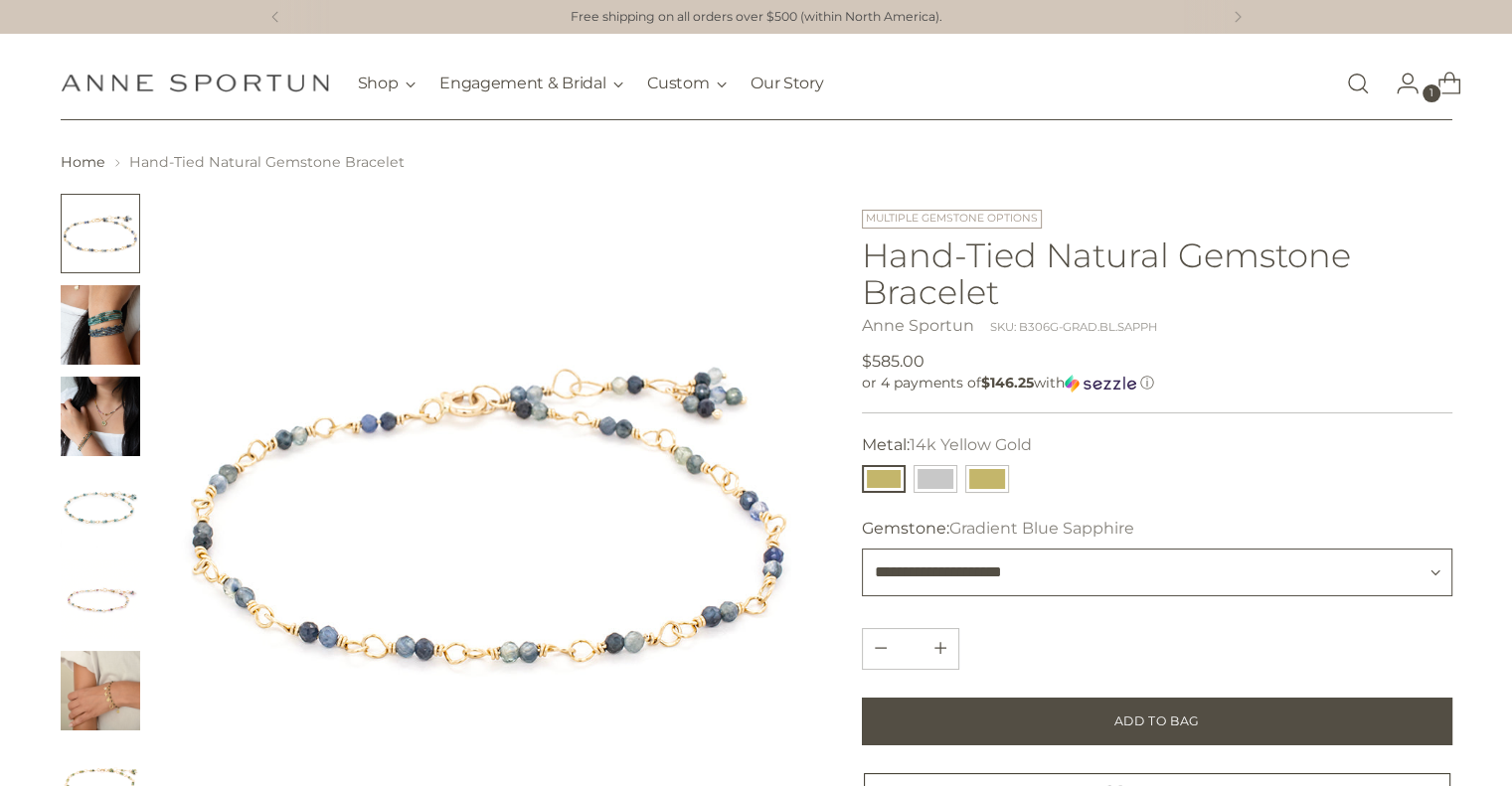 click on "**********" at bounding box center (1157, 572) 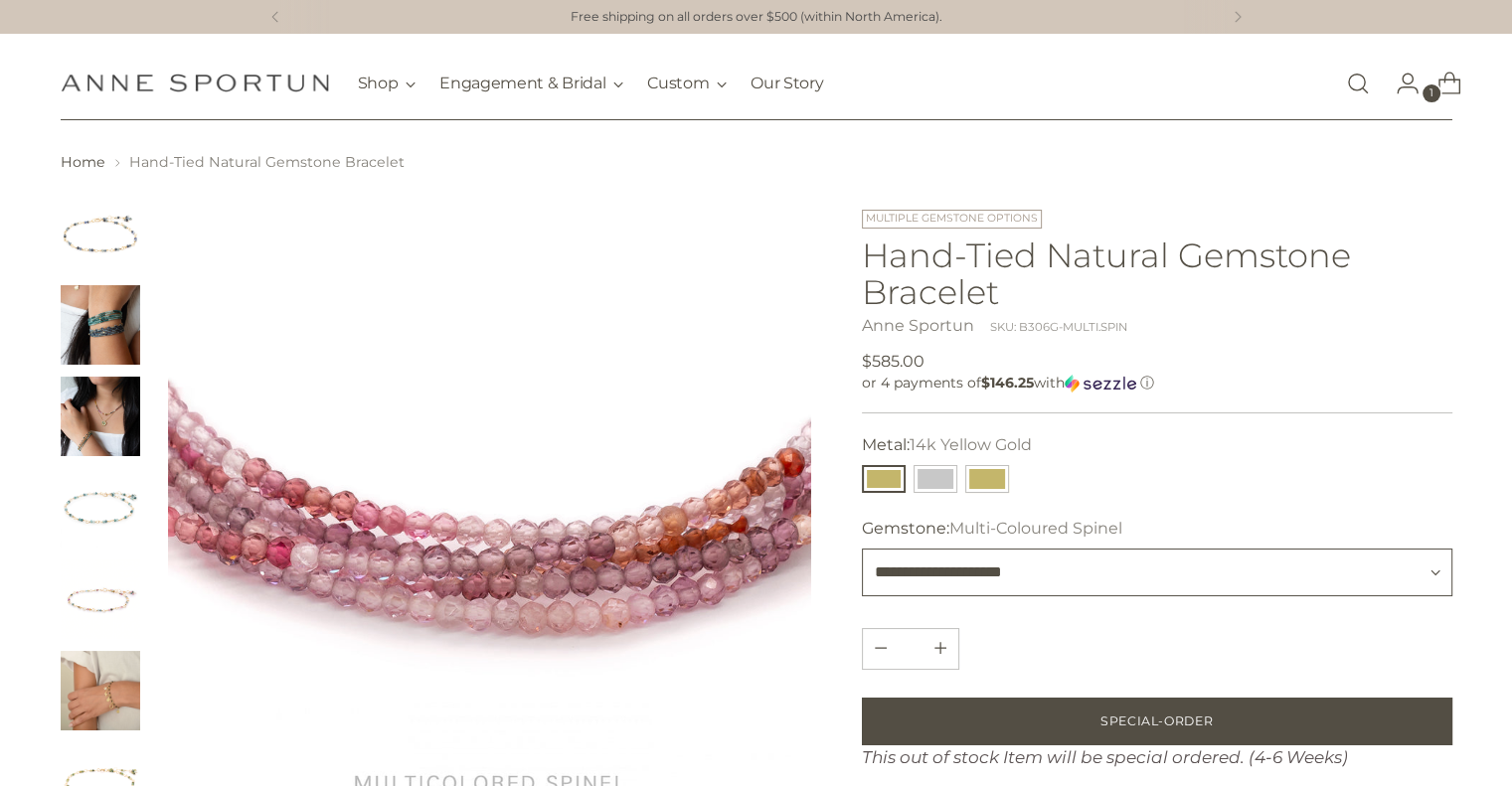 click on "**********" at bounding box center [1157, 572] 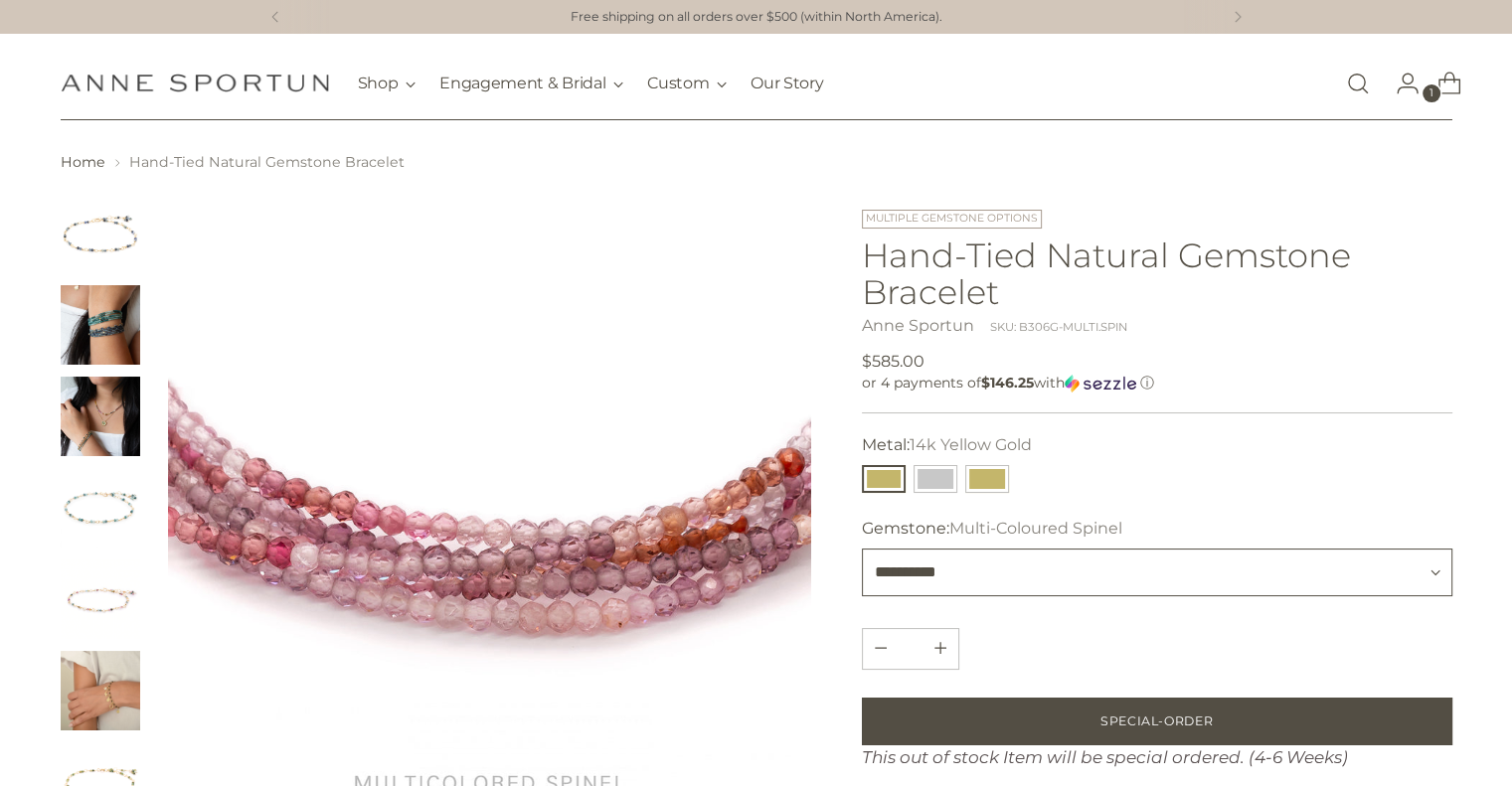 click on "**********" at bounding box center (1157, 572) 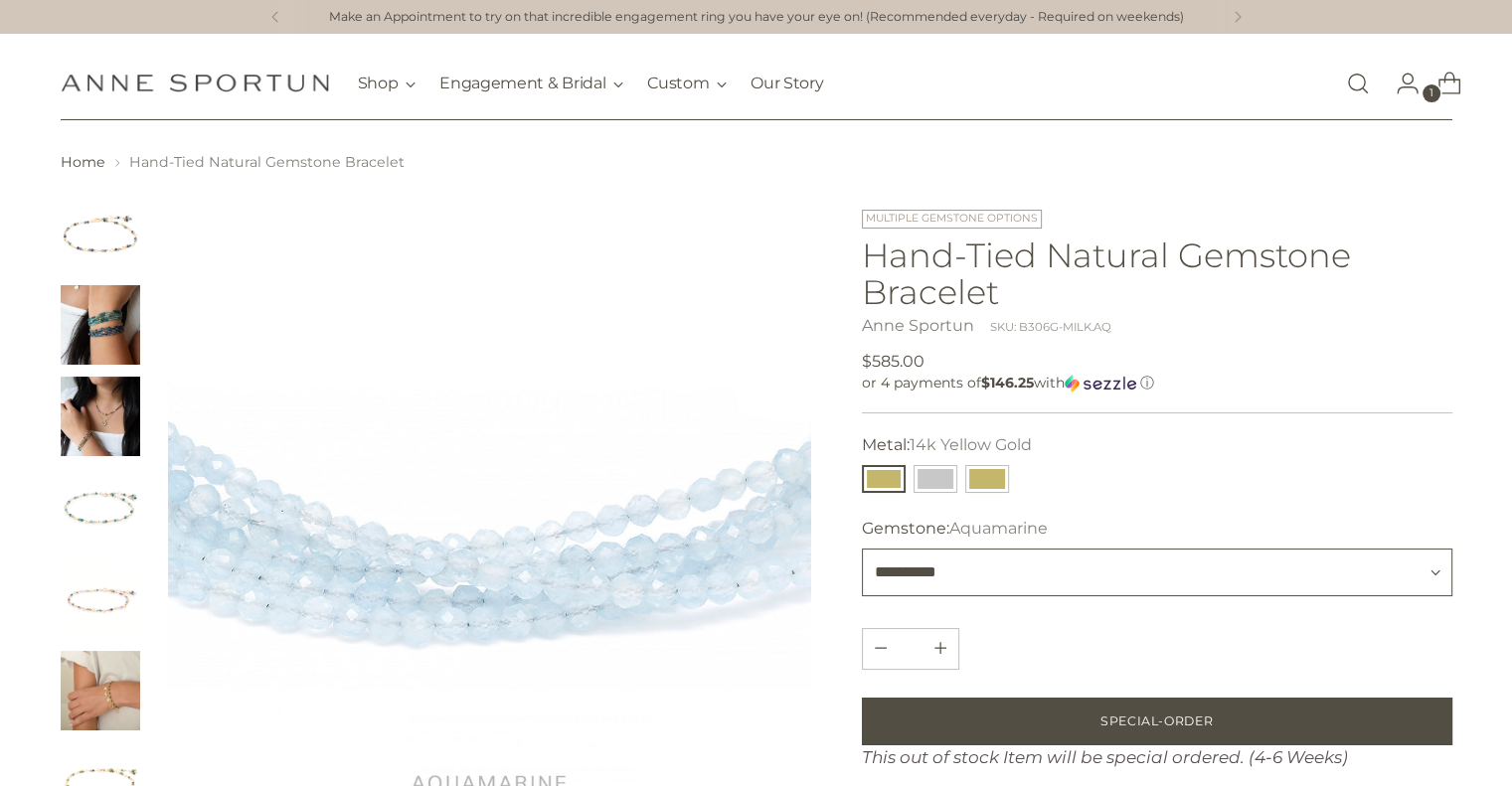 click on "**********" at bounding box center [1157, 572] 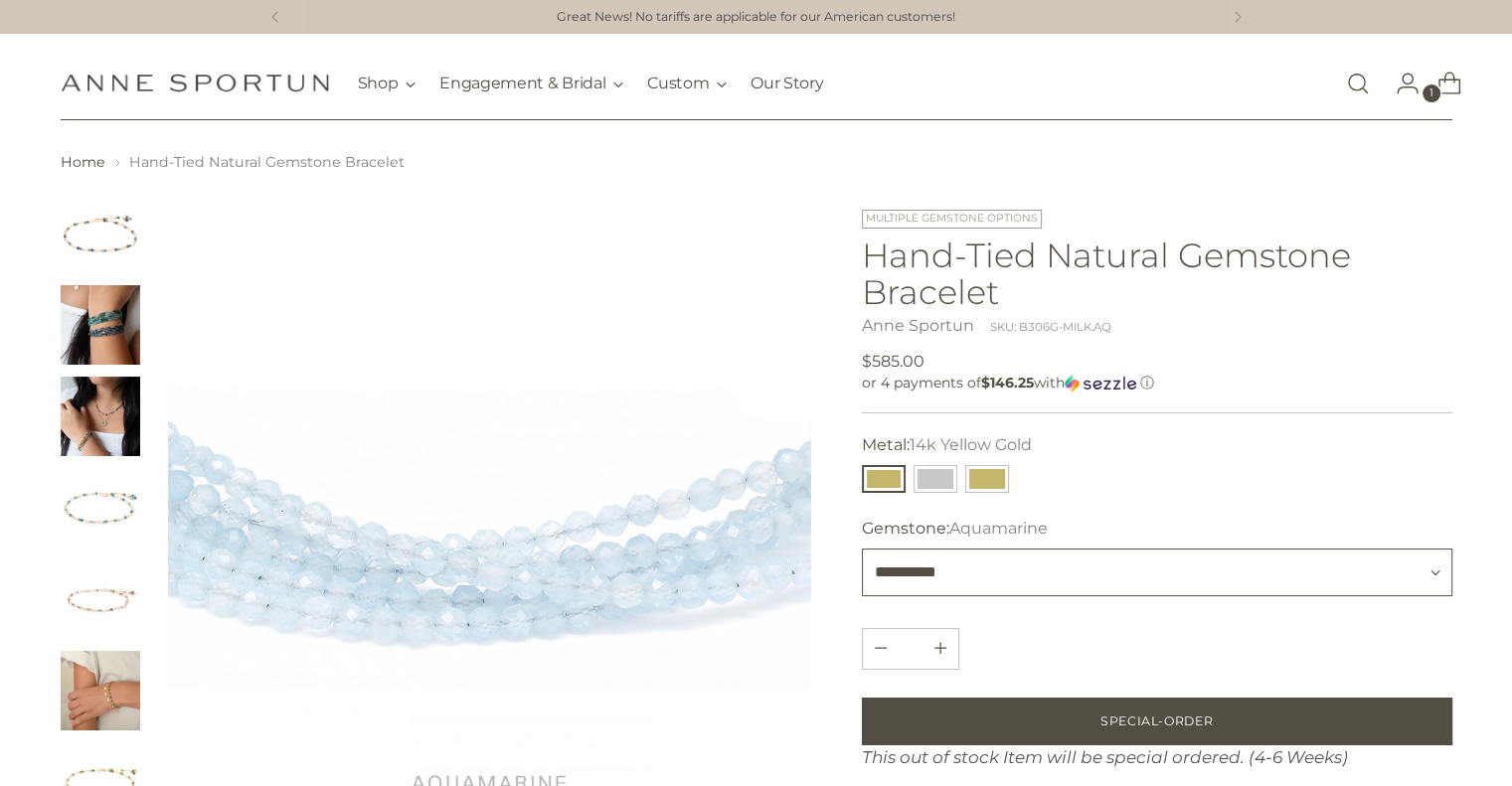 click on "**********" at bounding box center [1157, 572] 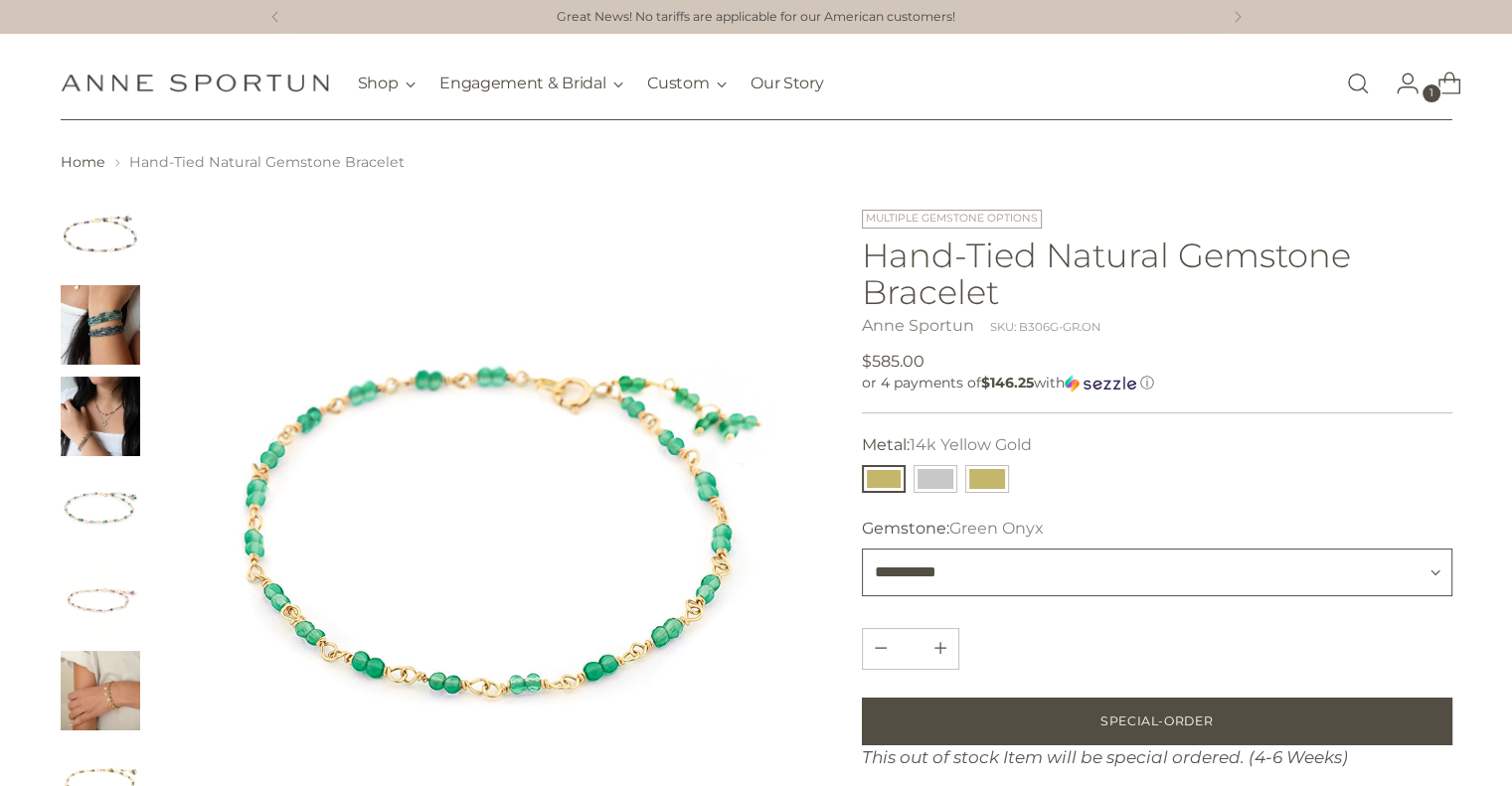 click on "**********" at bounding box center (1157, 572) 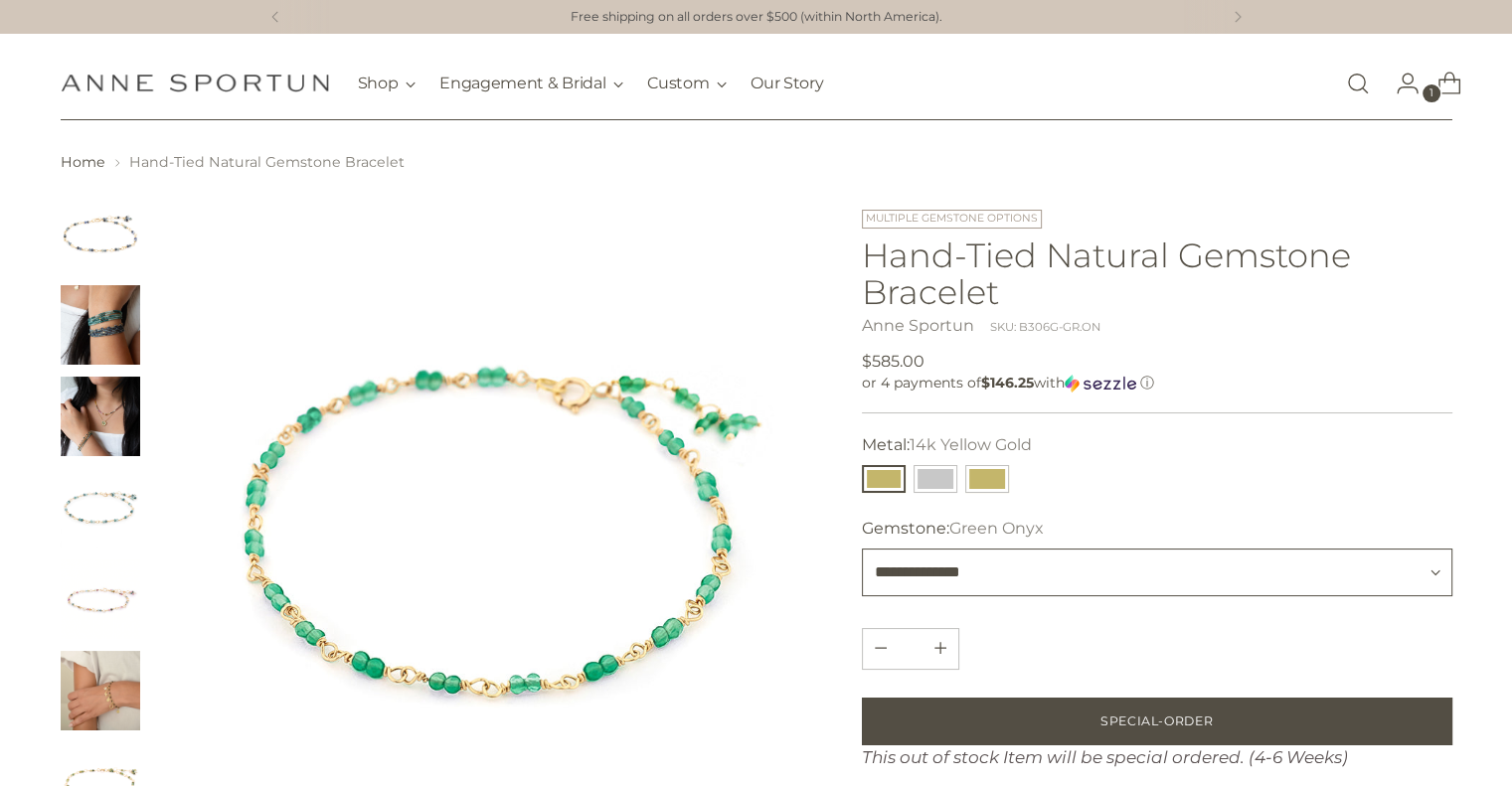 click on "**********" at bounding box center [1157, 572] 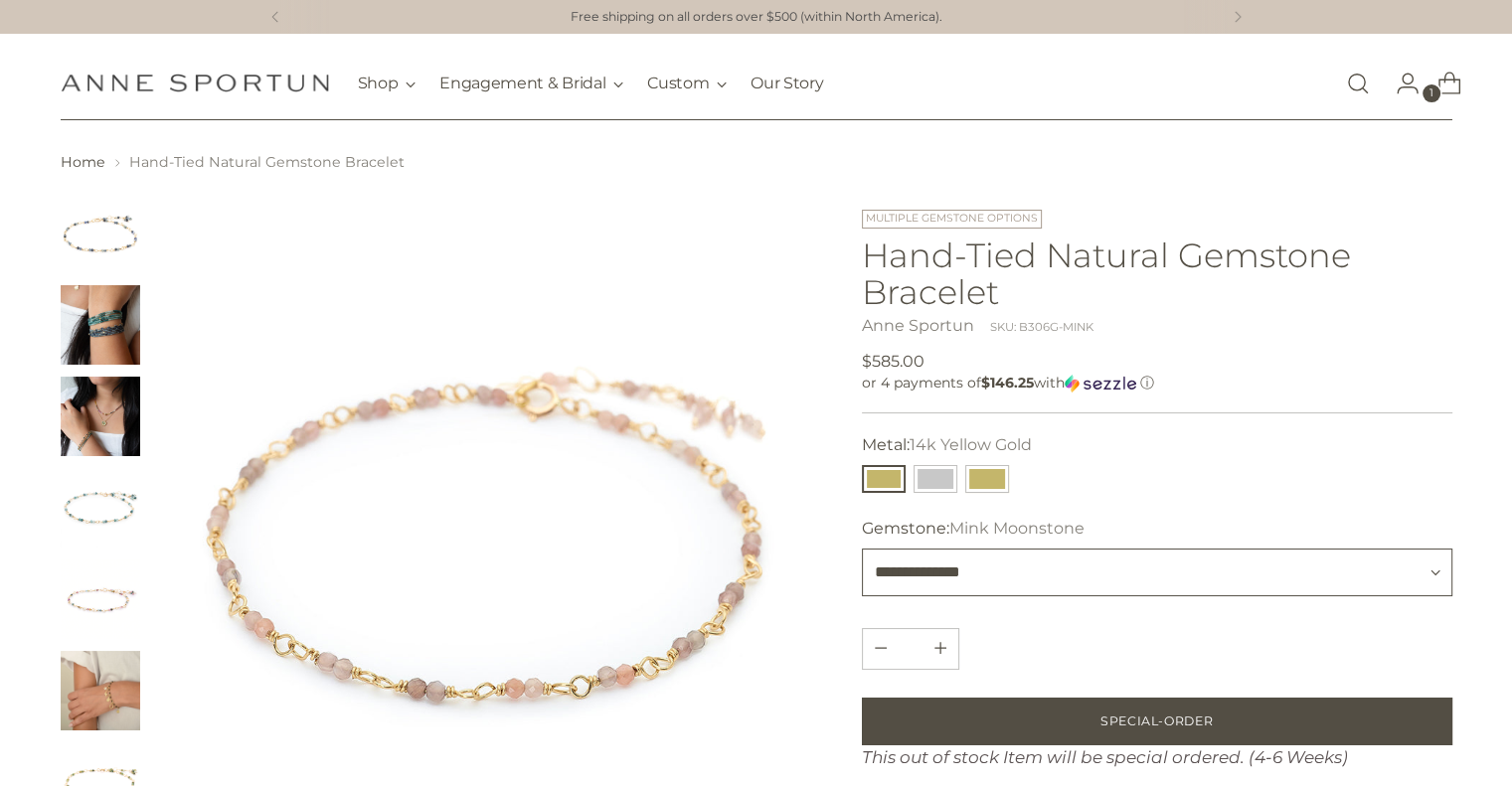 click on "**********" at bounding box center (1157, 572) 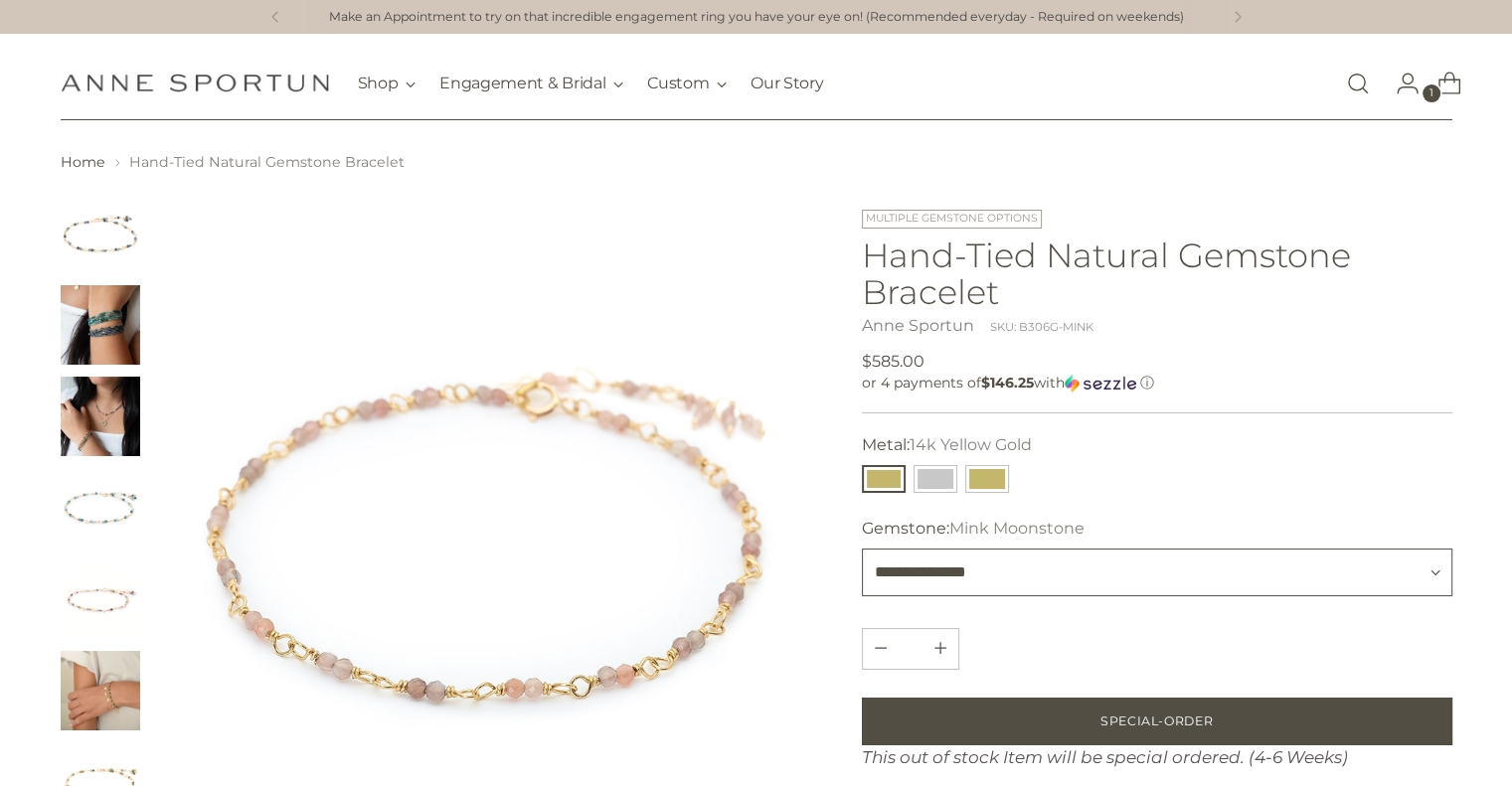 click on "**********" at bounding box center [1157, 572] 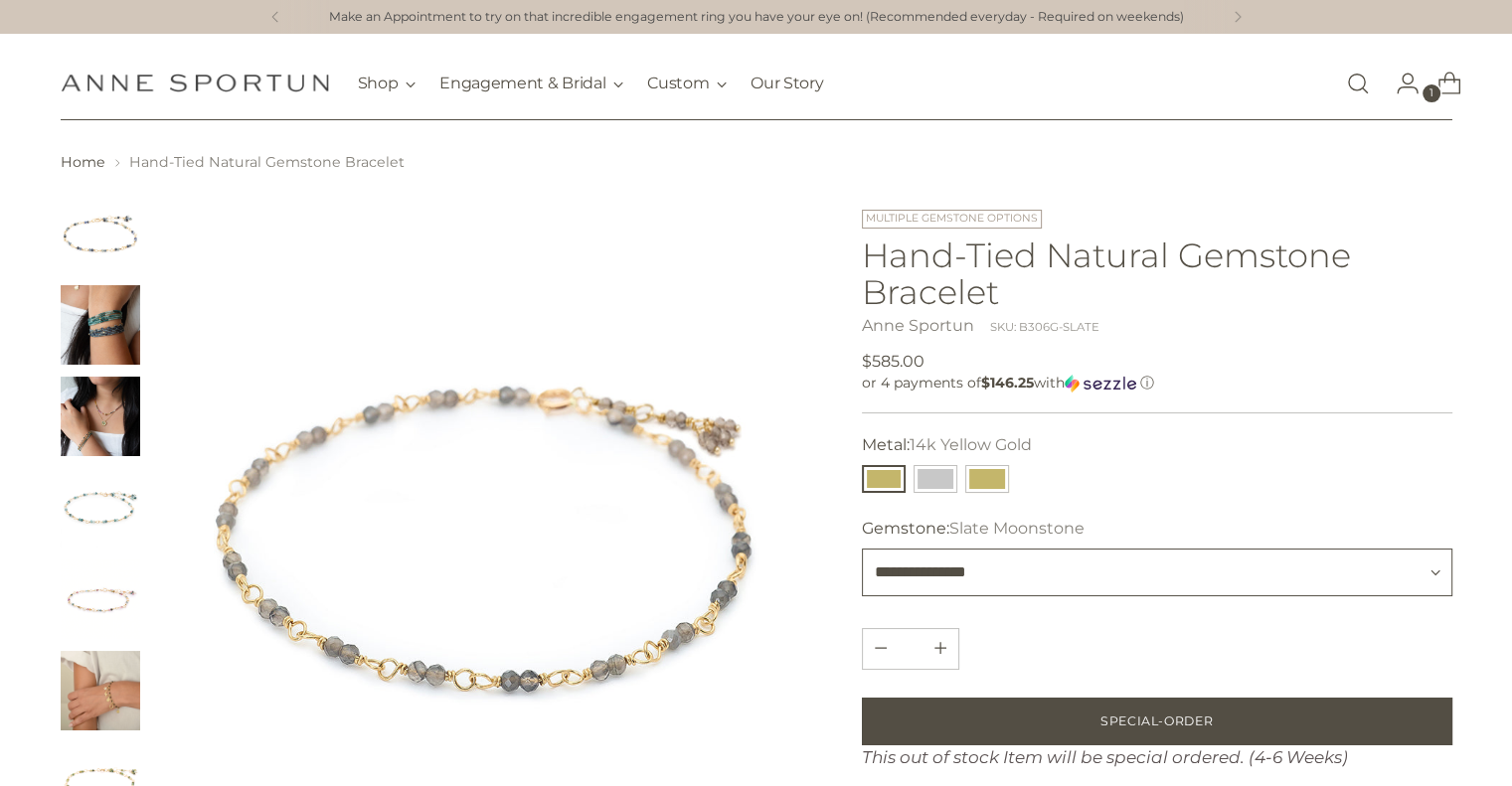 click on "**********" at bounding box center (1157, 572) 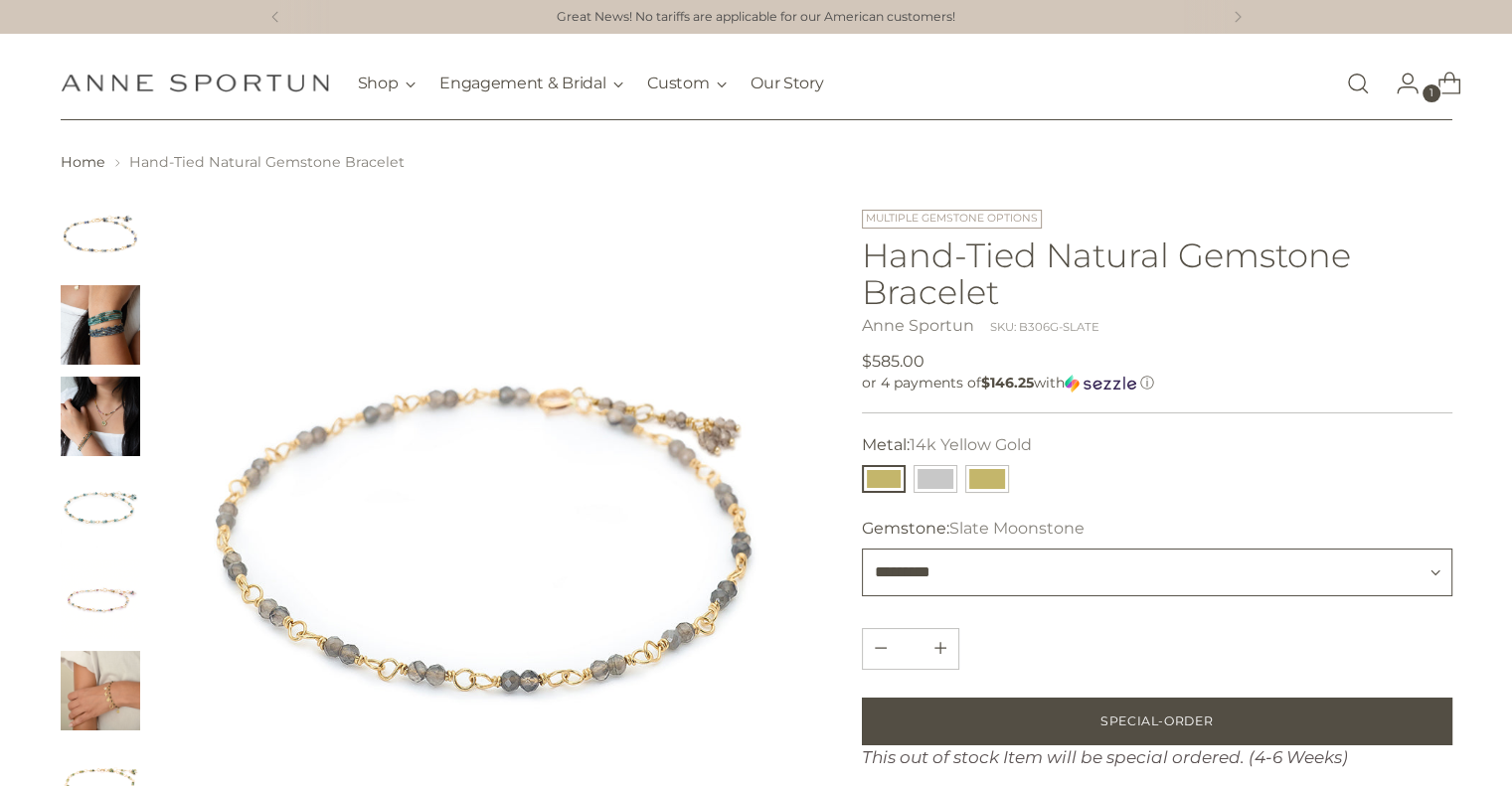 click on "**********" at bounding box center (1157, 572) 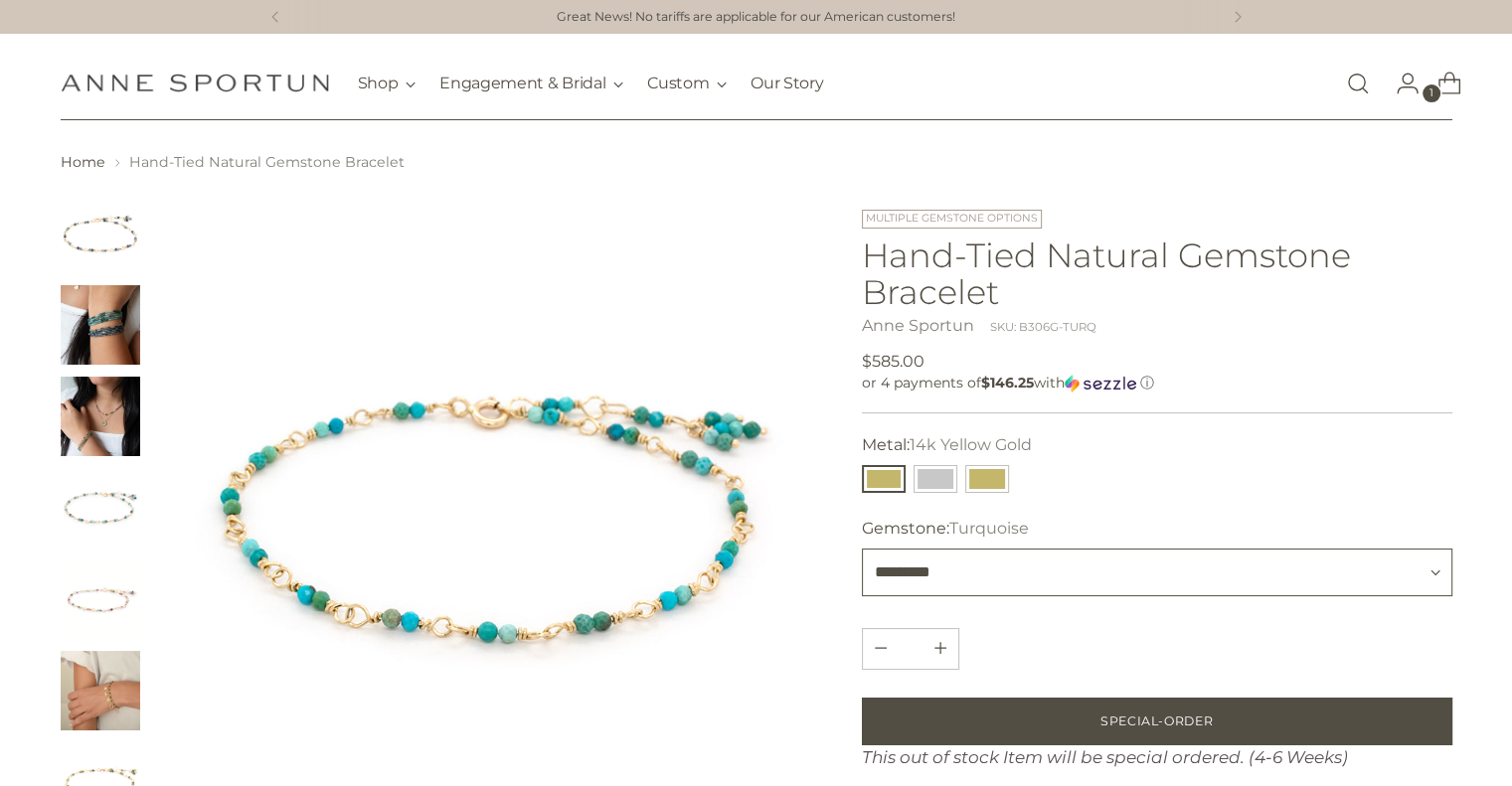 click on "**********" at bounding box center [1157, 572] 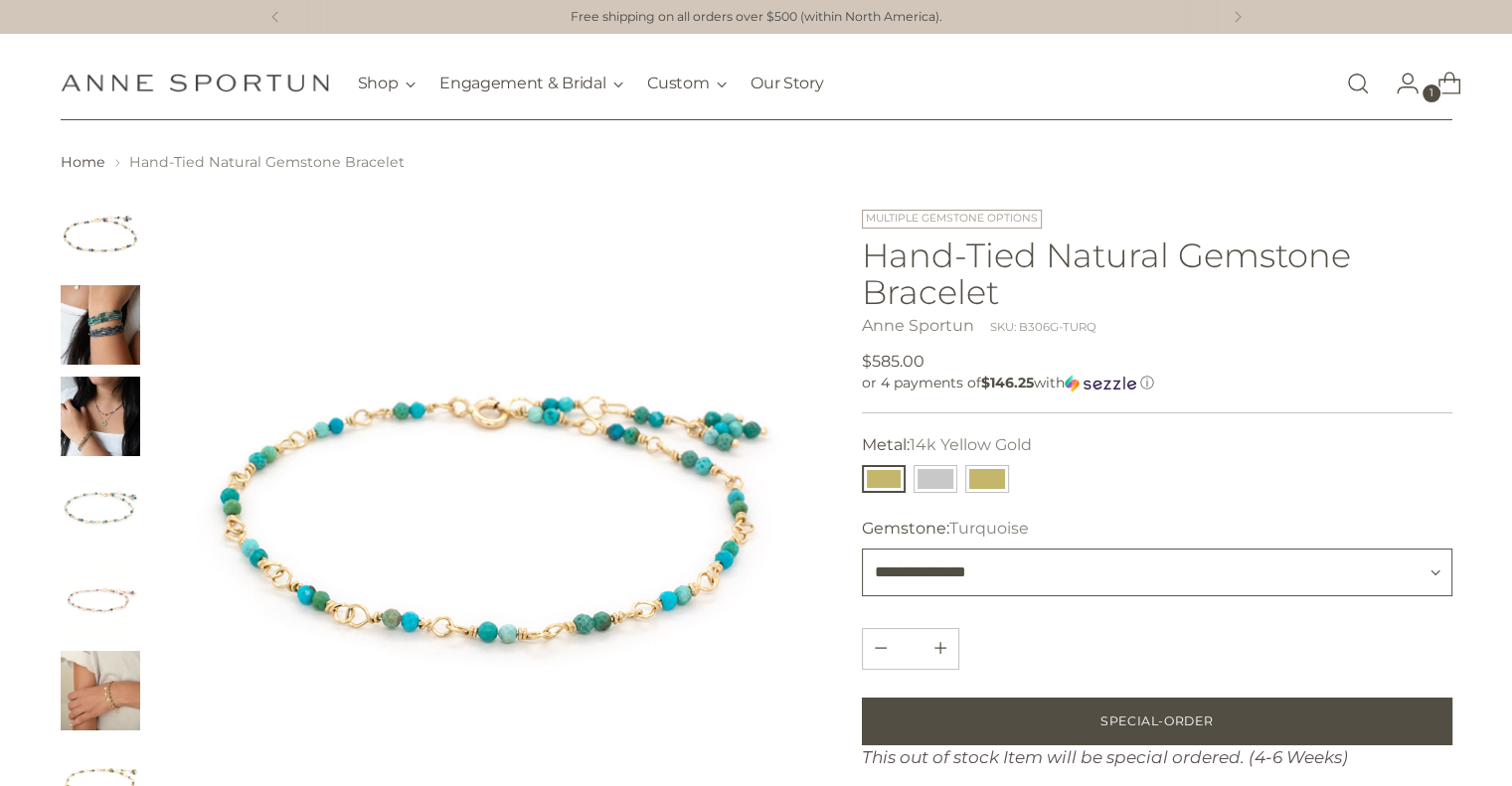 click on "**********" at bounding box center (1157, 572) 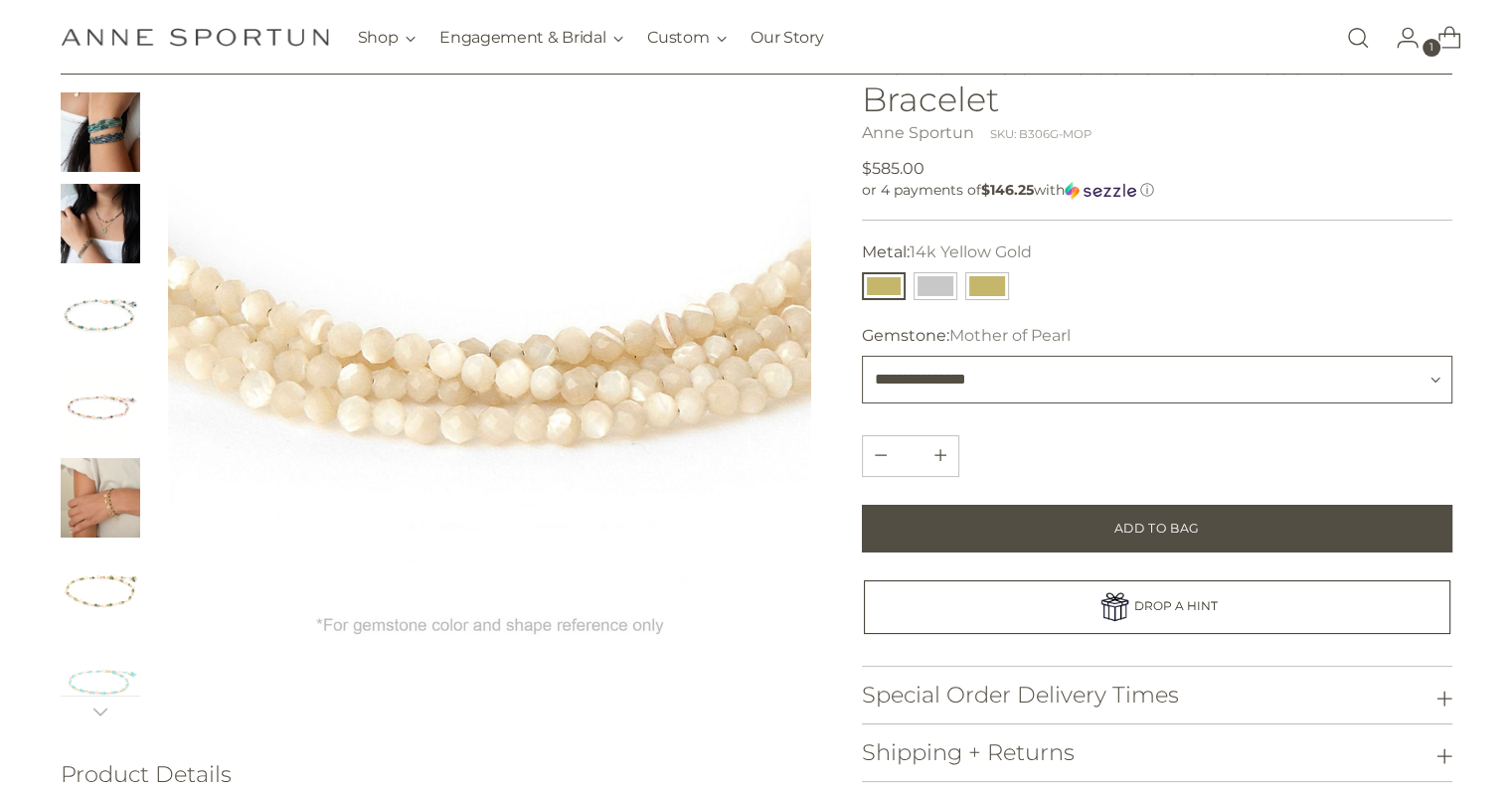 scroll, scrollTop: 195, scrollLeft: 0, axis: vertical 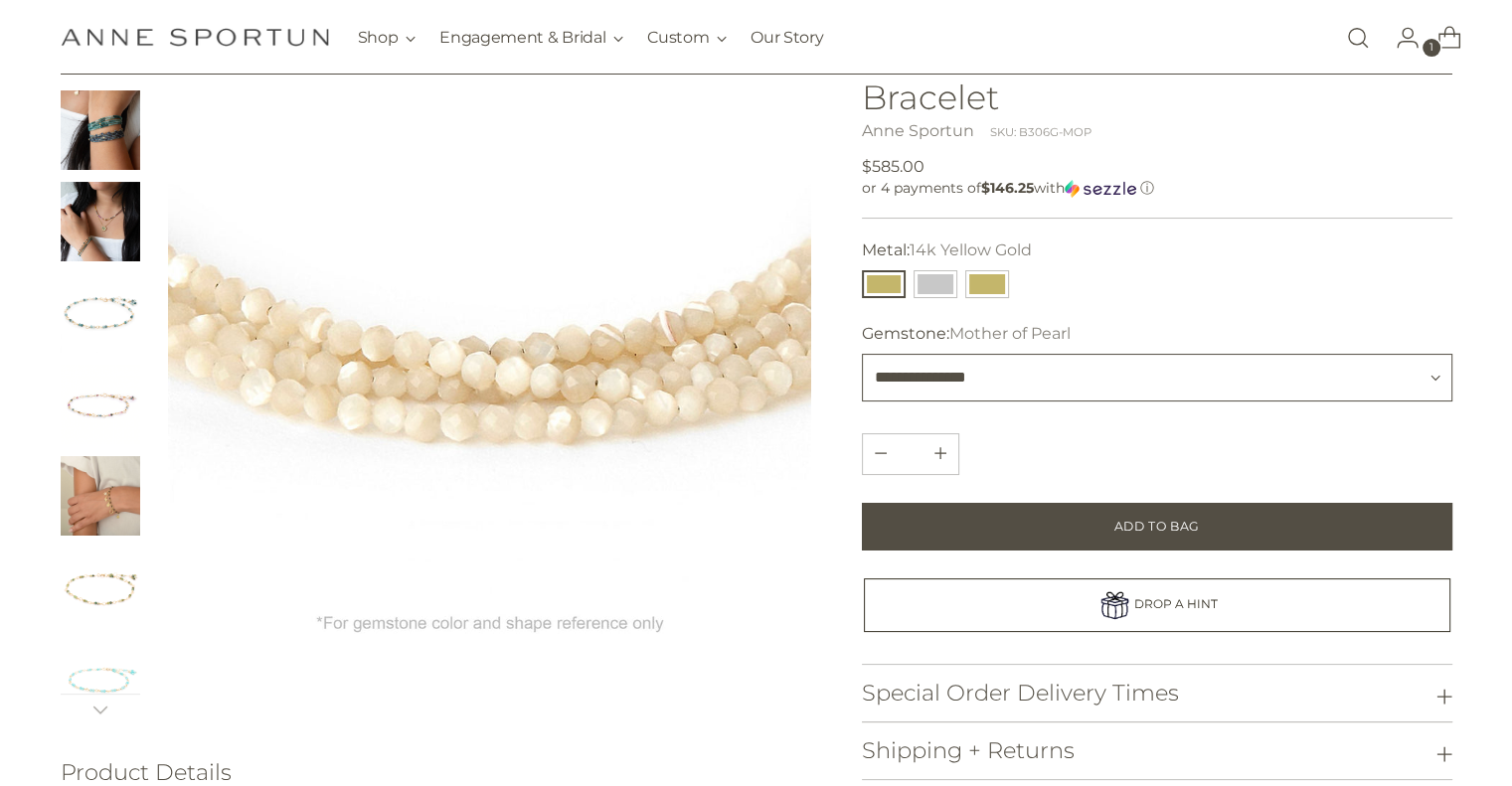 click on "**********" at bounding box center (1157, 378) 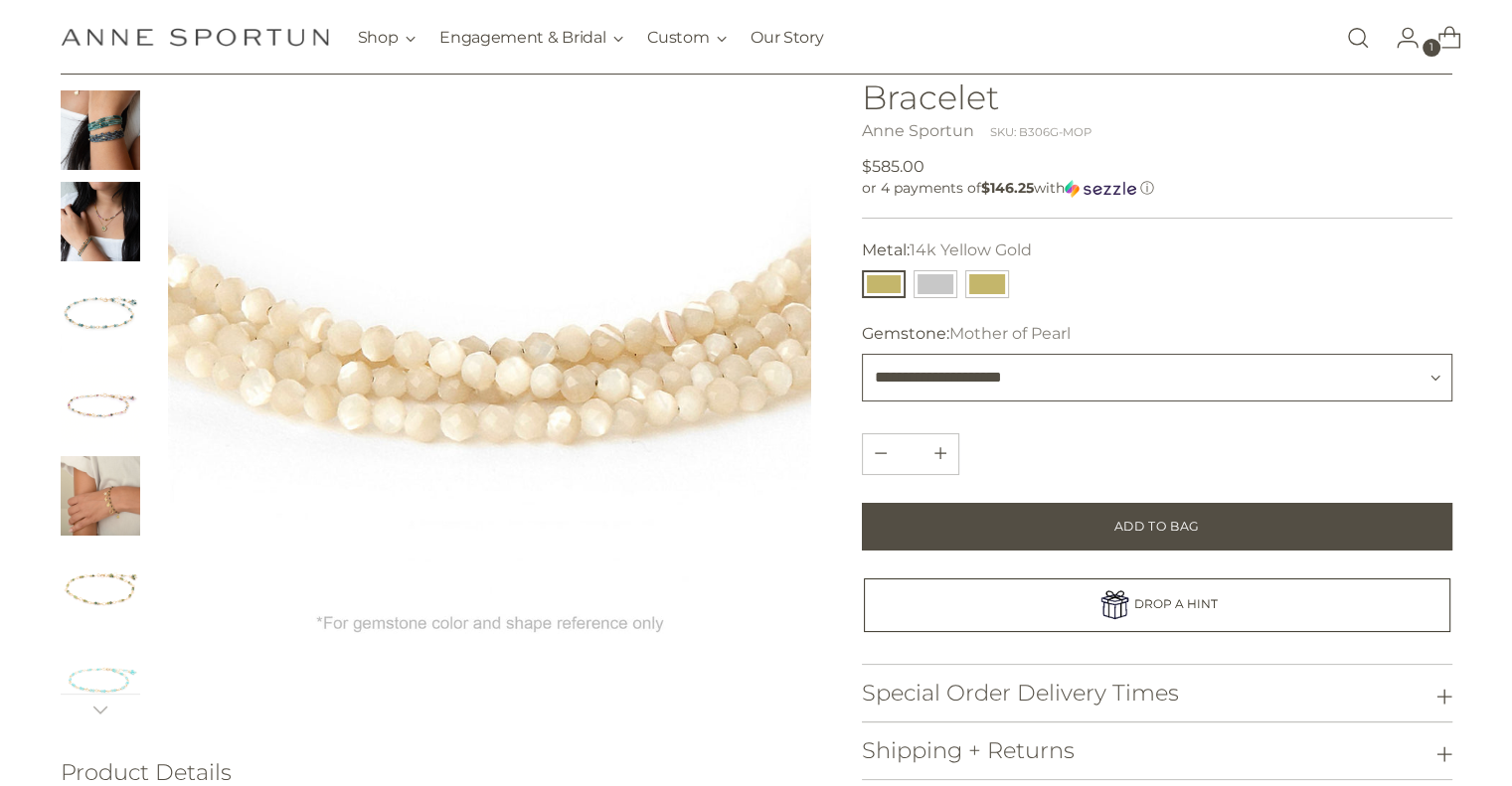 click on "**********" at bounding box center (1157, 378) 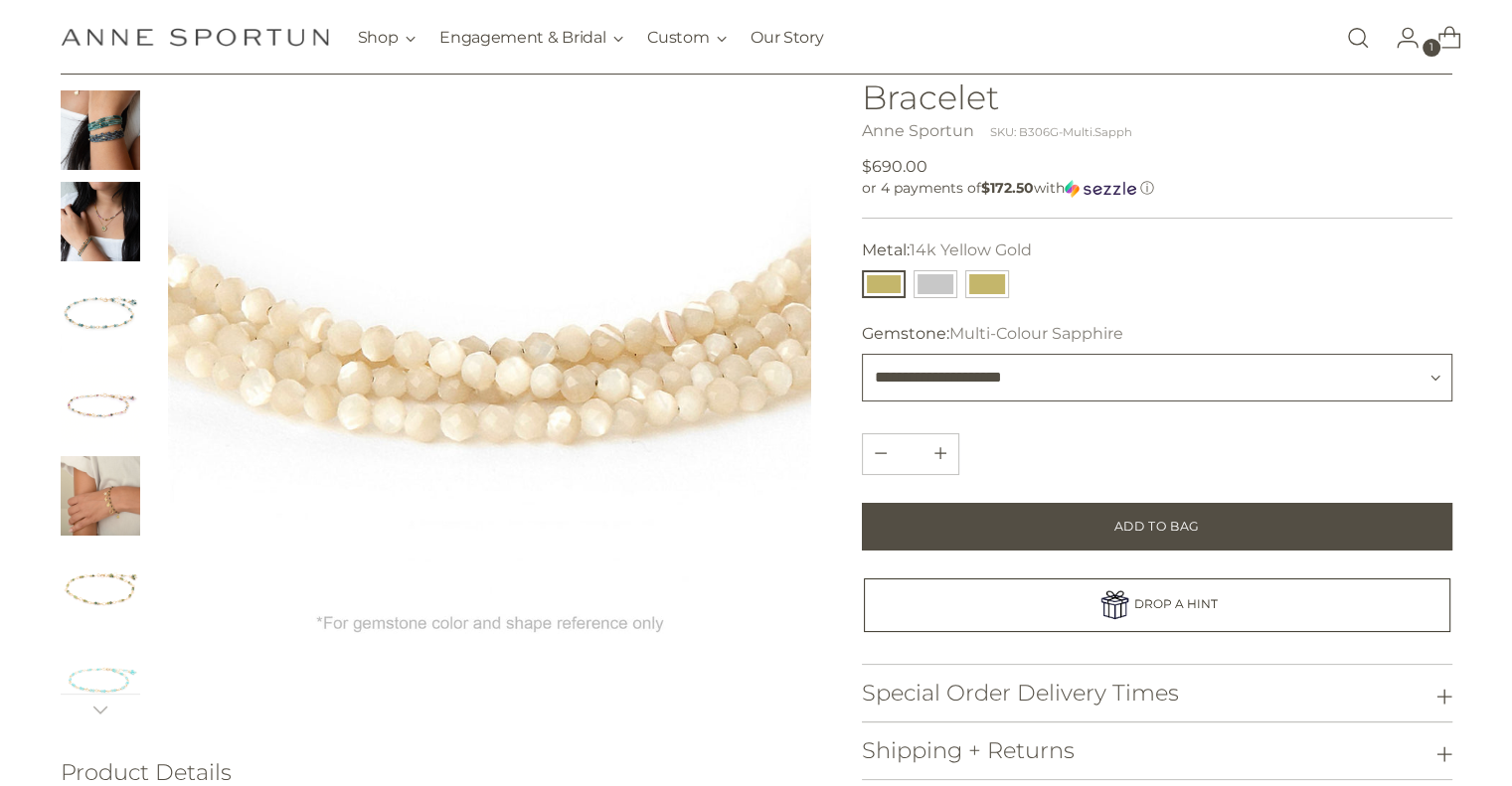 click on "**********" at bounding box center (1157, 378) 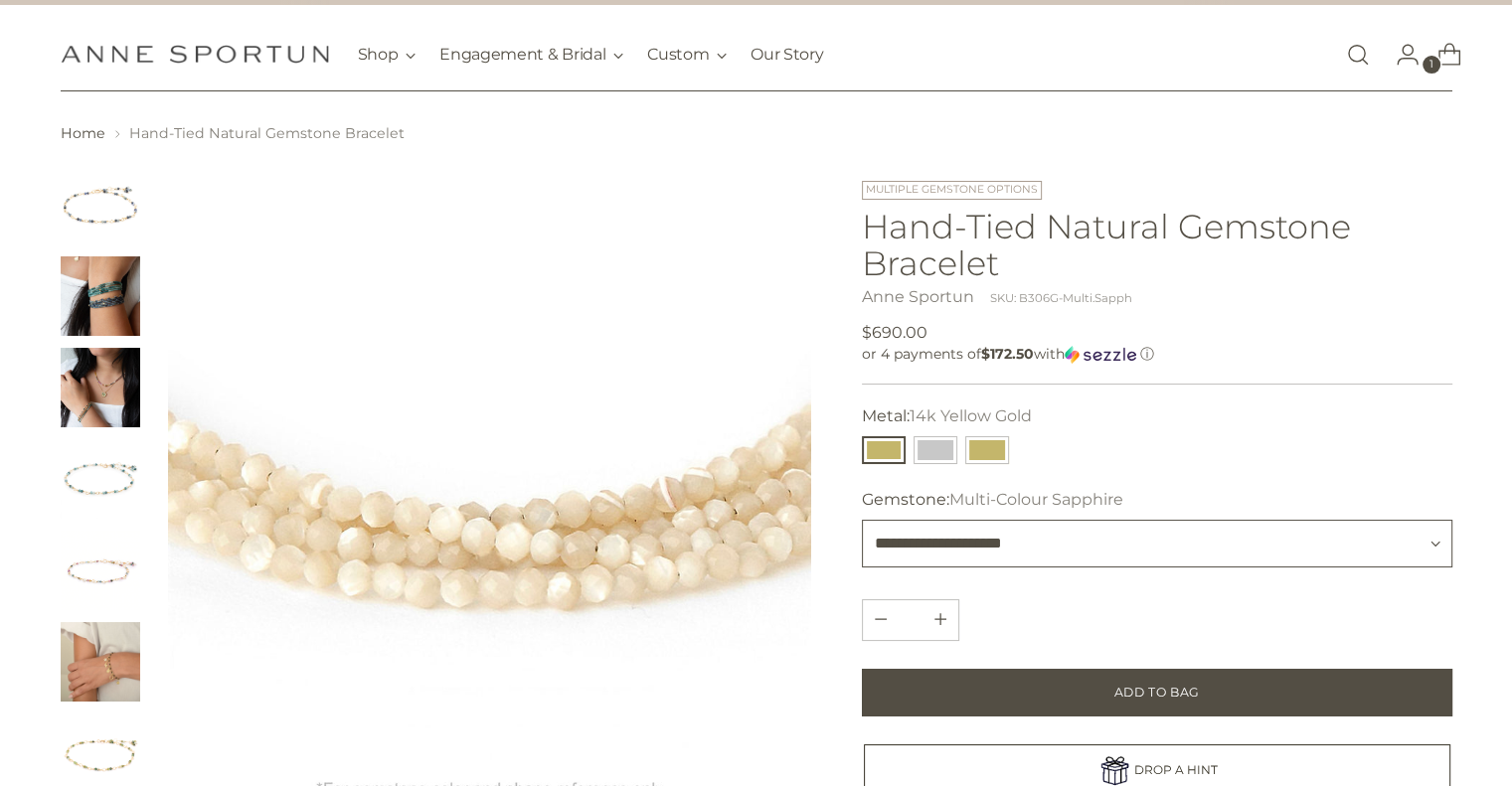 scroll, scrollTop: 0, scrollLeft: 0, axis: both 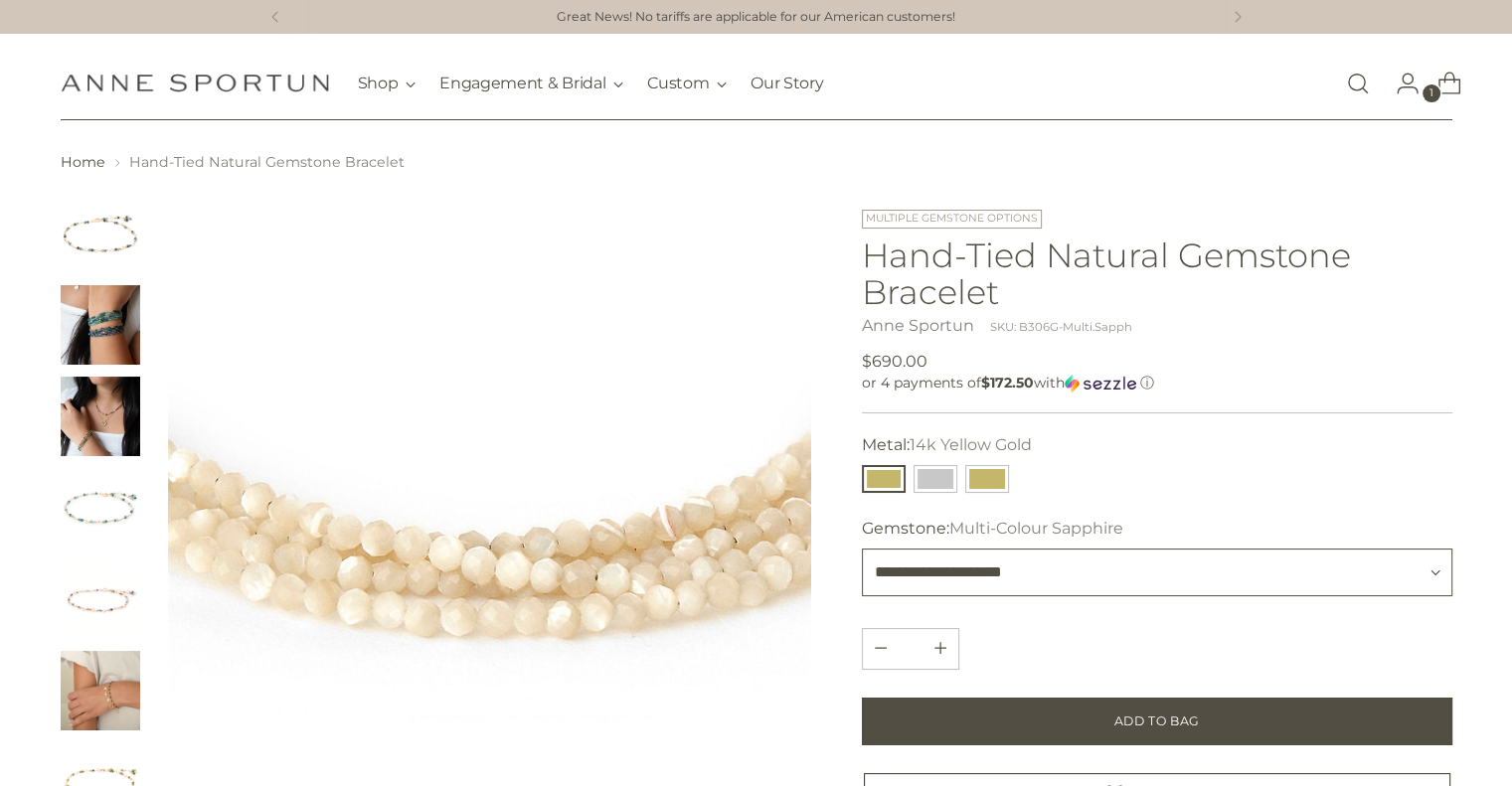 click on "**********" at bounding box center [1157, 572] 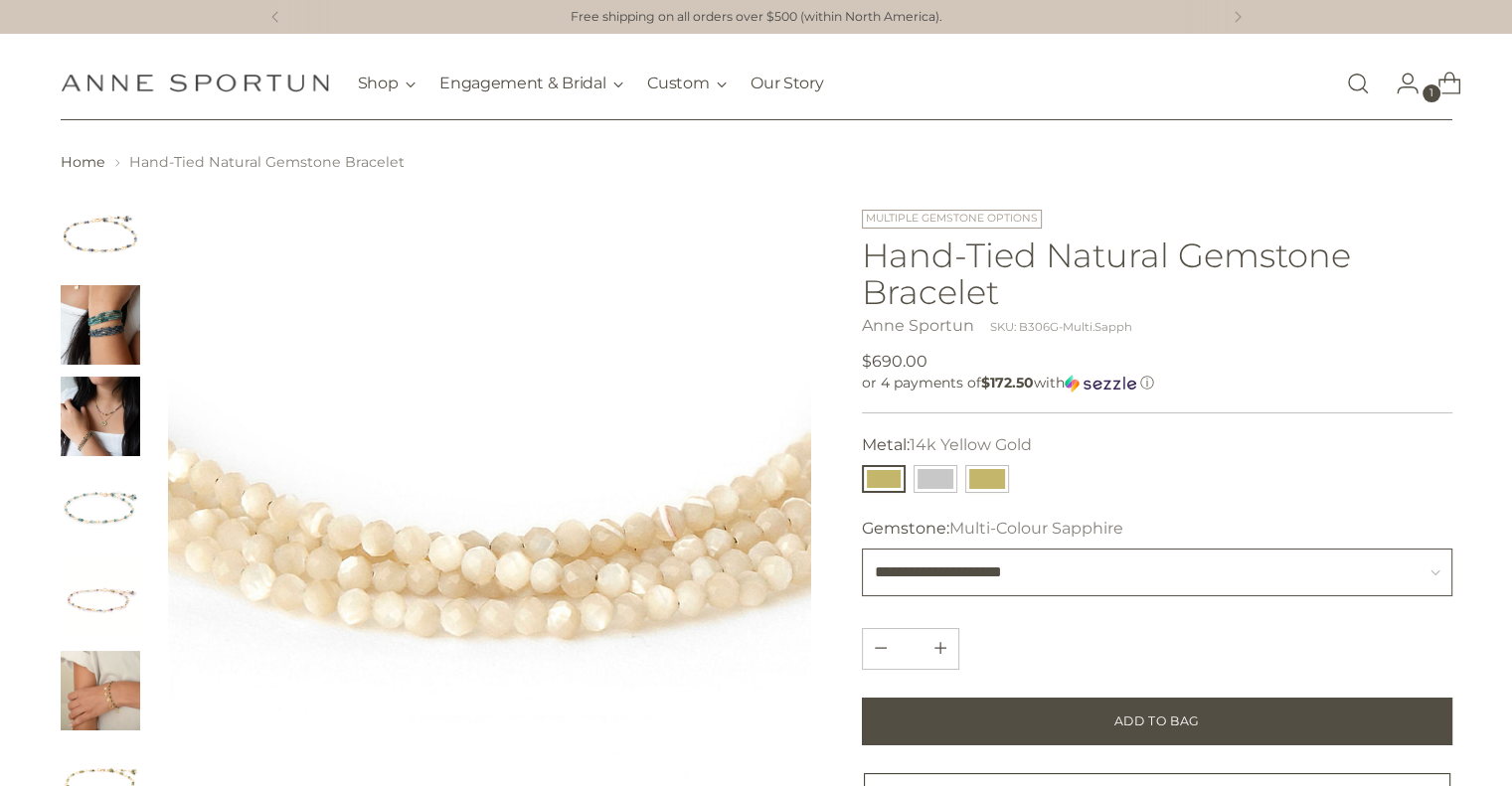click on "**********" at bounding box center (1157, 572) 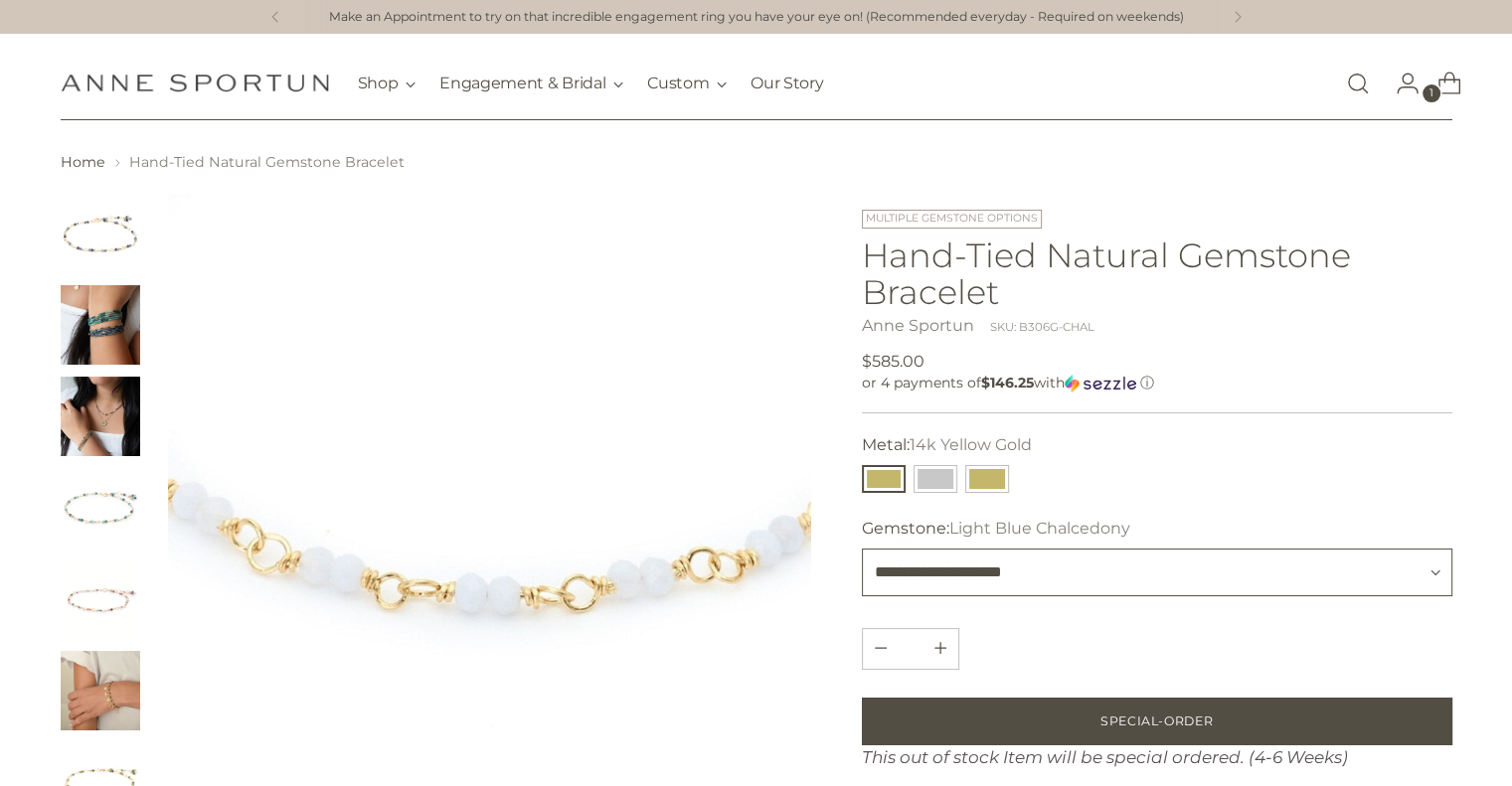 click on "**********" at bounding box center (1157, 572) 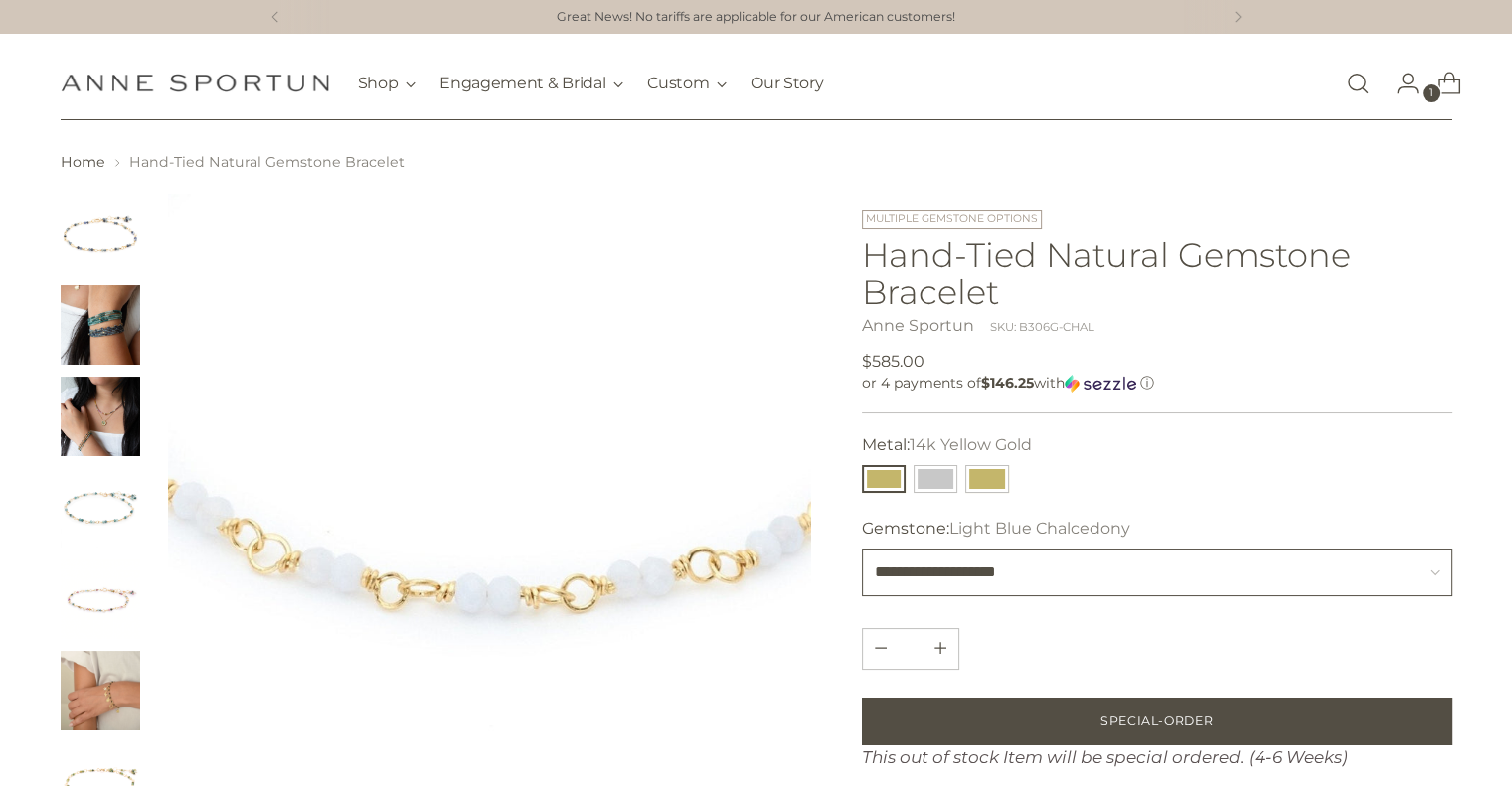 click on "**********" at bounding box center [1157, 572] 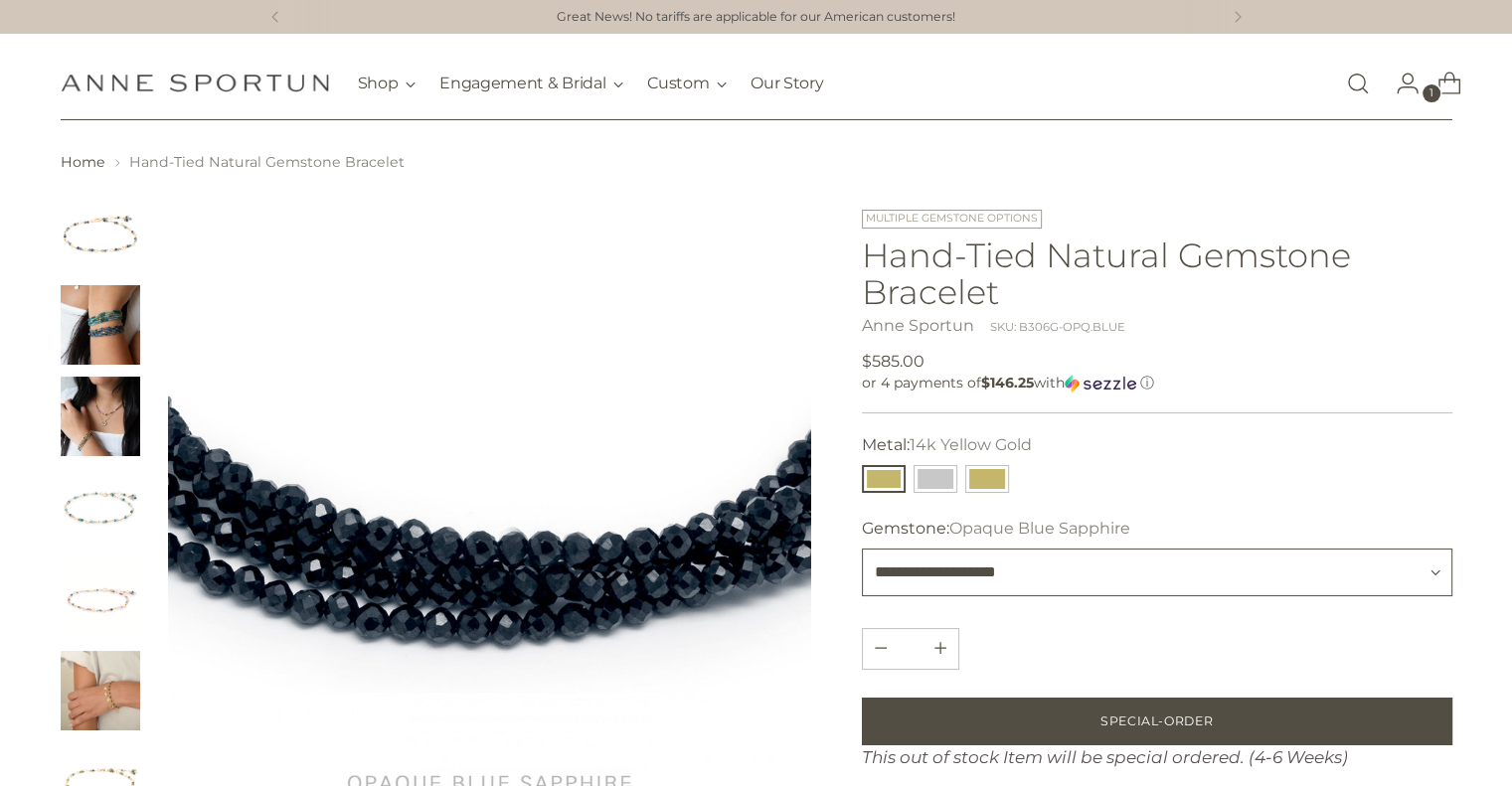 click on "**********" at bounding box center [1157, 572] 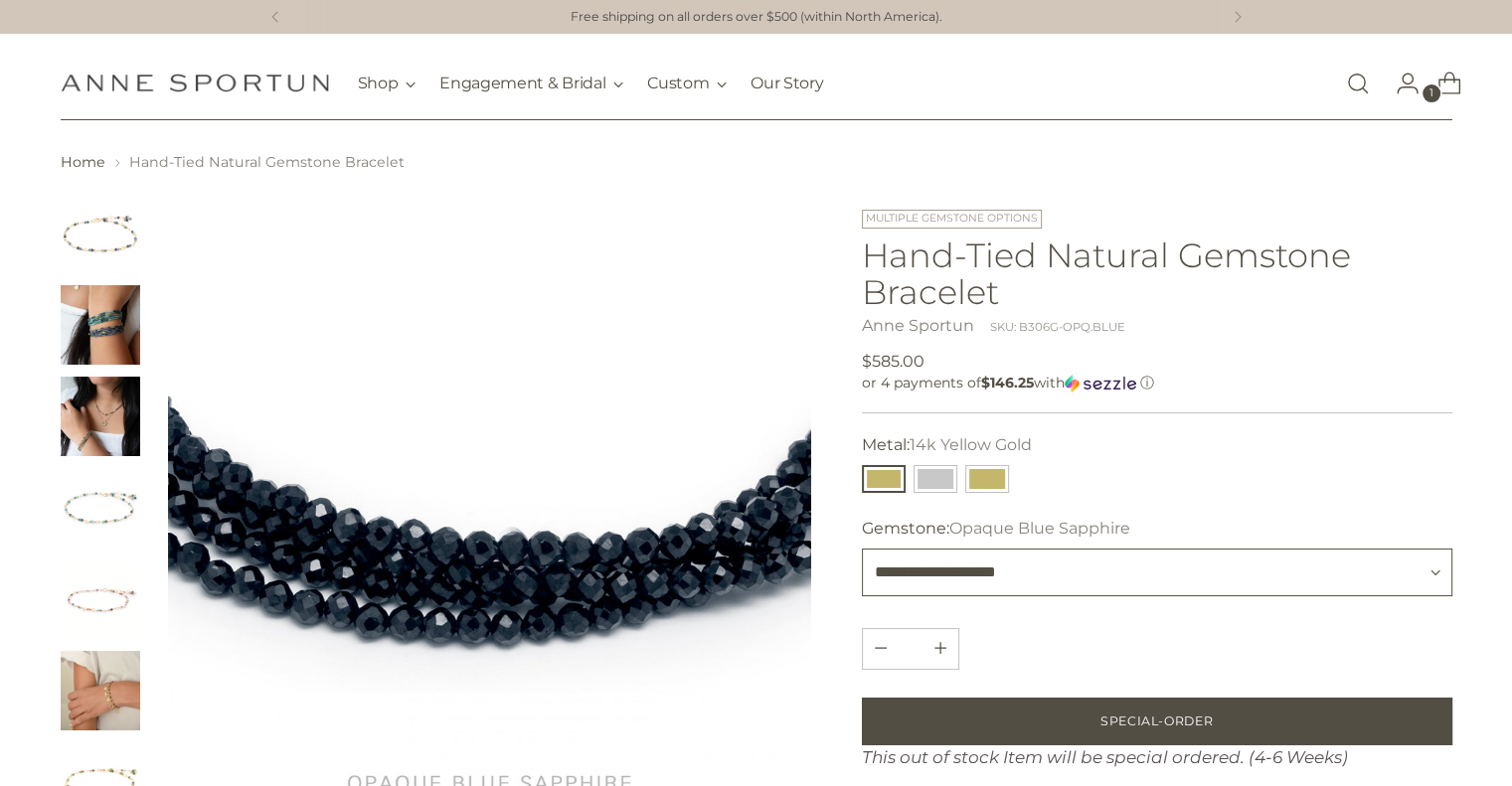 select on "**********" 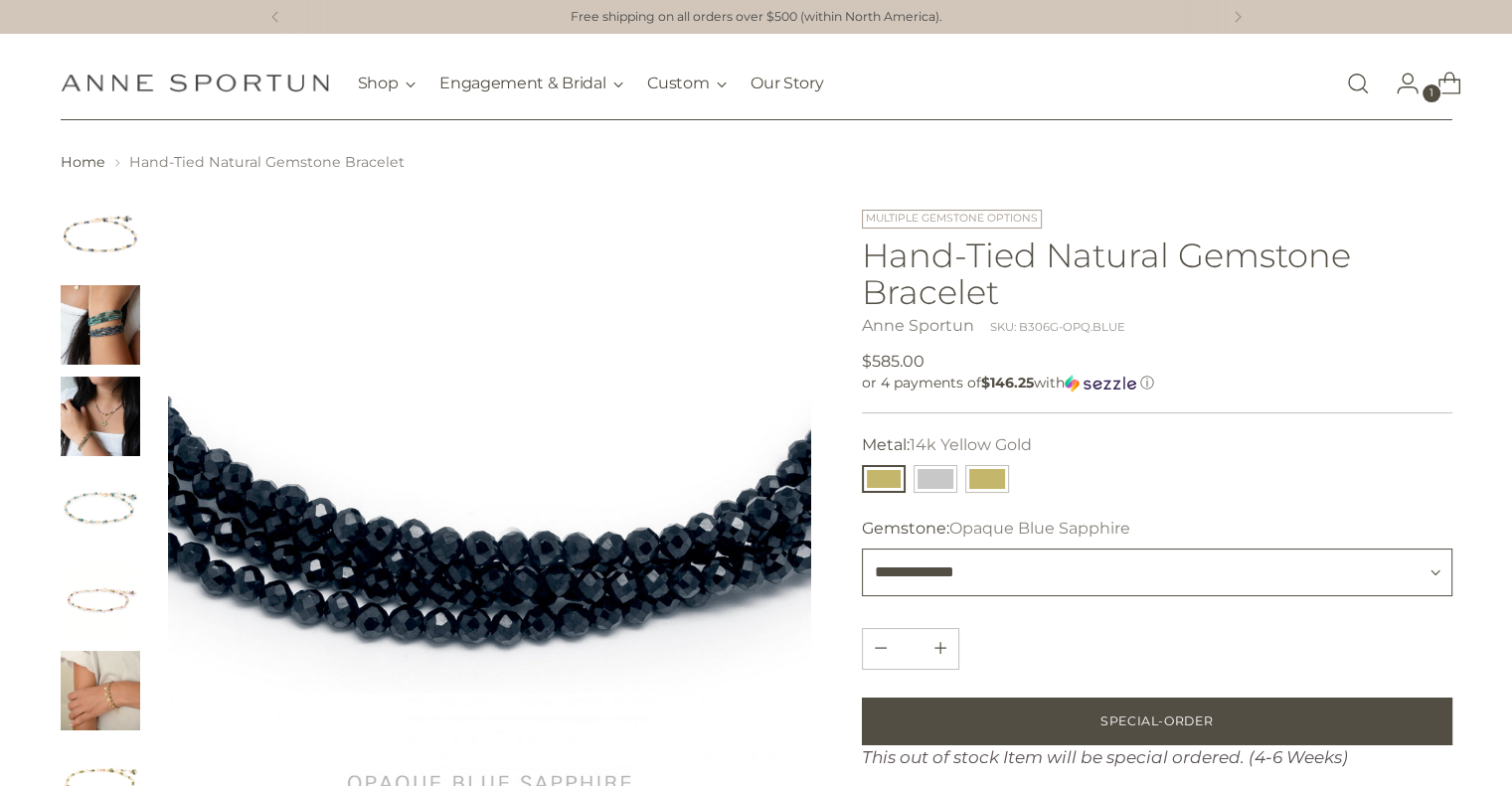 click on "**********" at bounding box center (1157, 572) 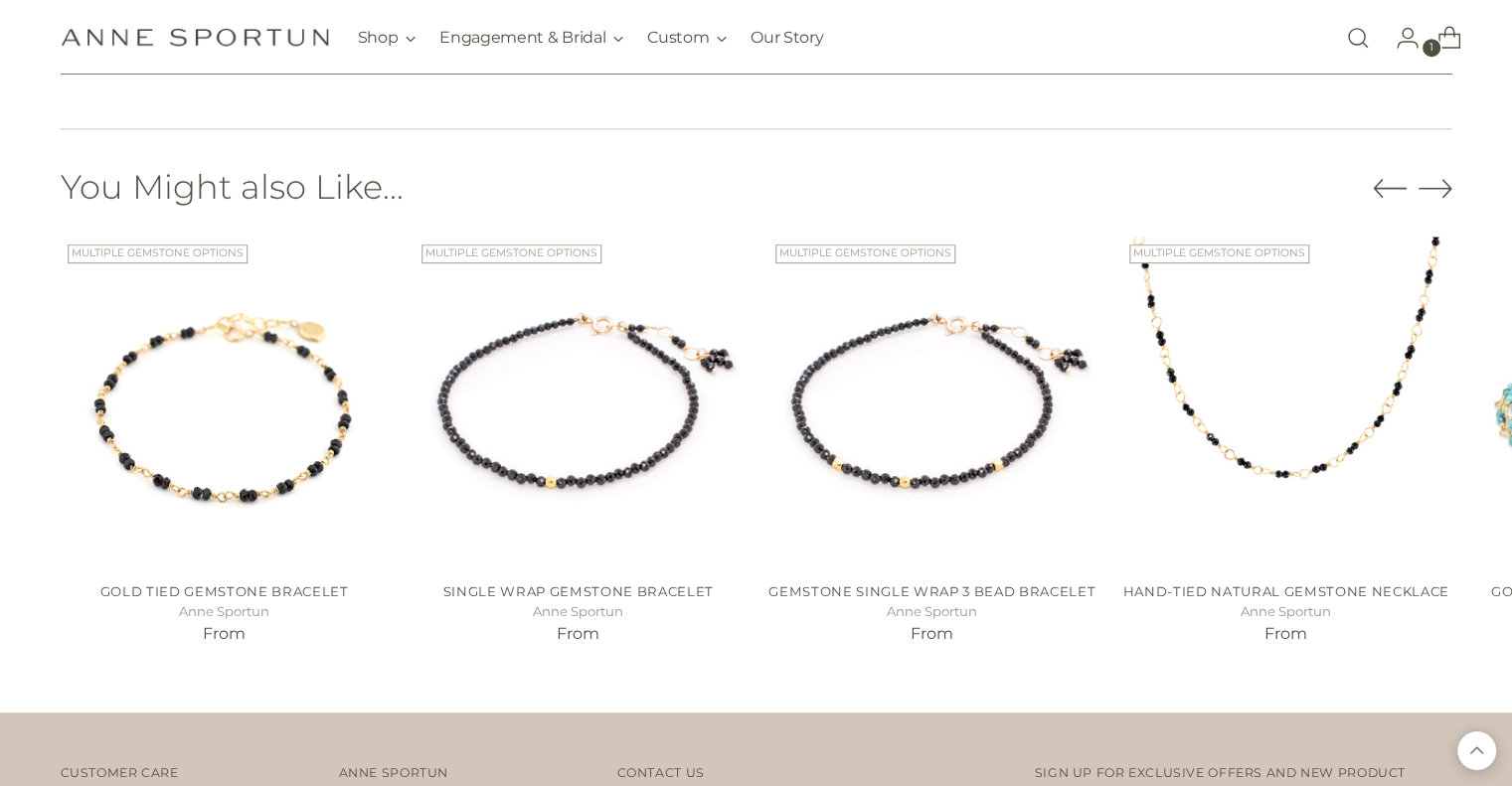 scroll, scrollTop: 1175, scrollLeft: 0, axis: vertical 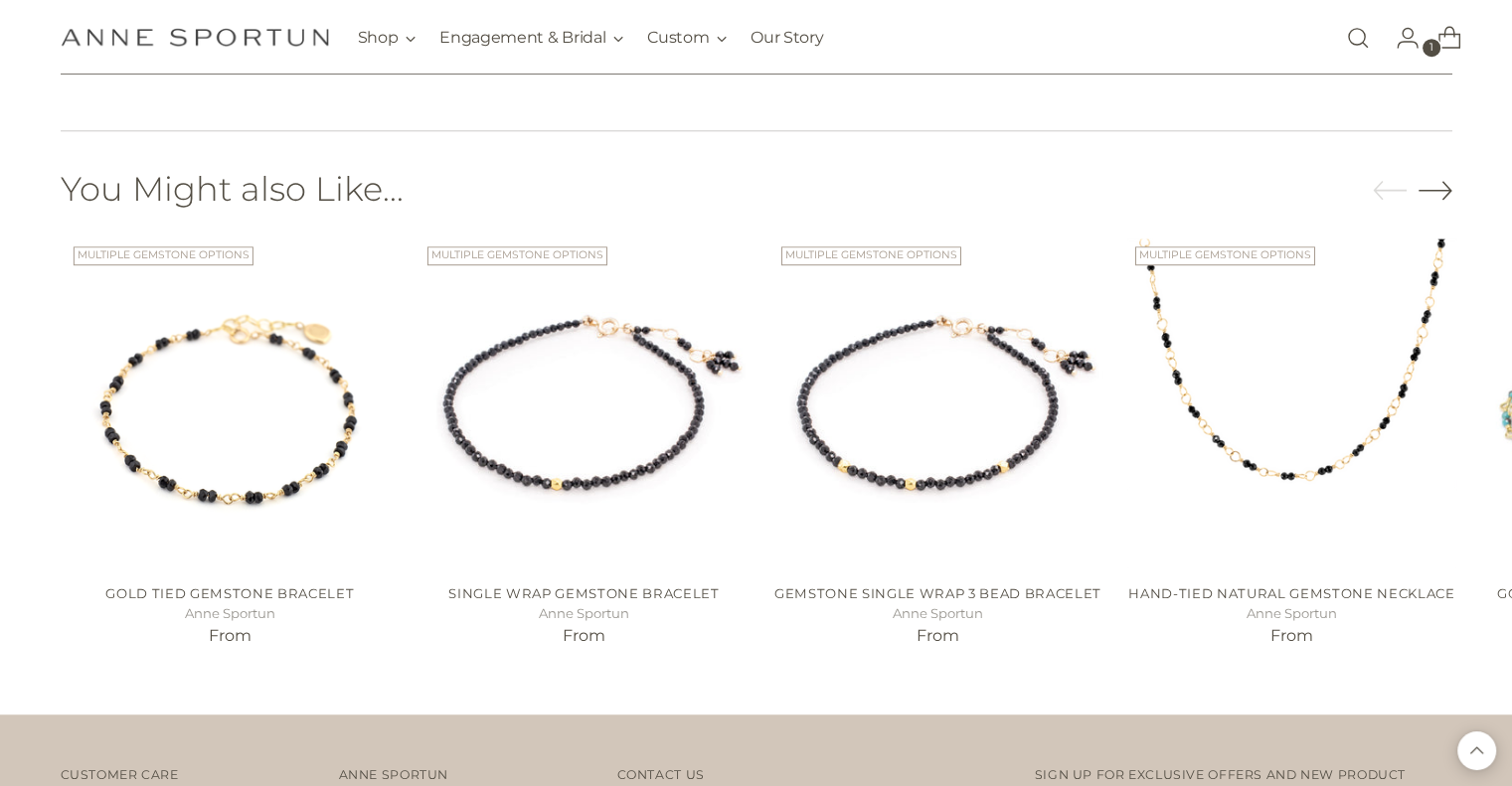 click at bounding box center (0, 0) 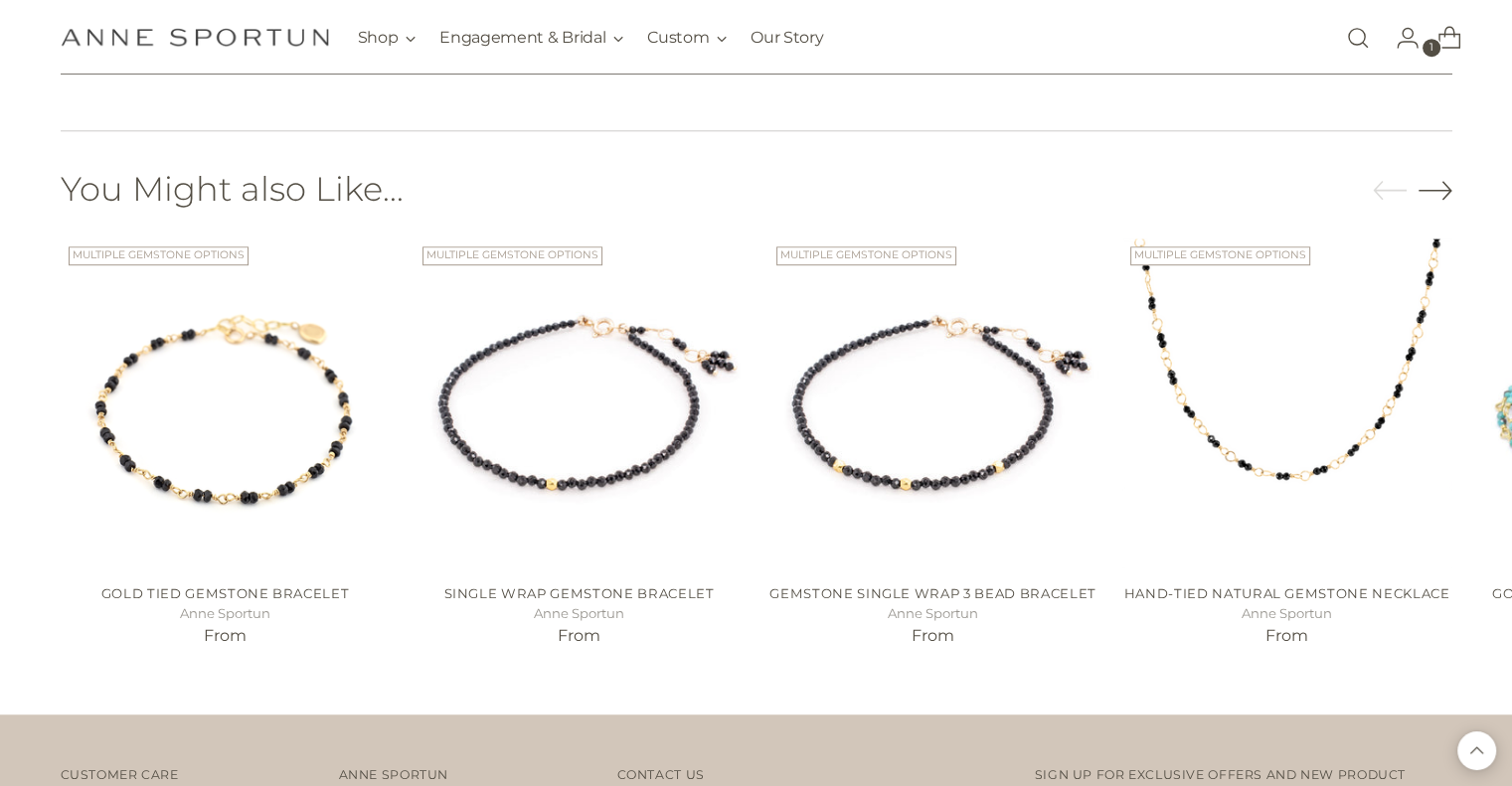 click at bounding box center (0, 0) 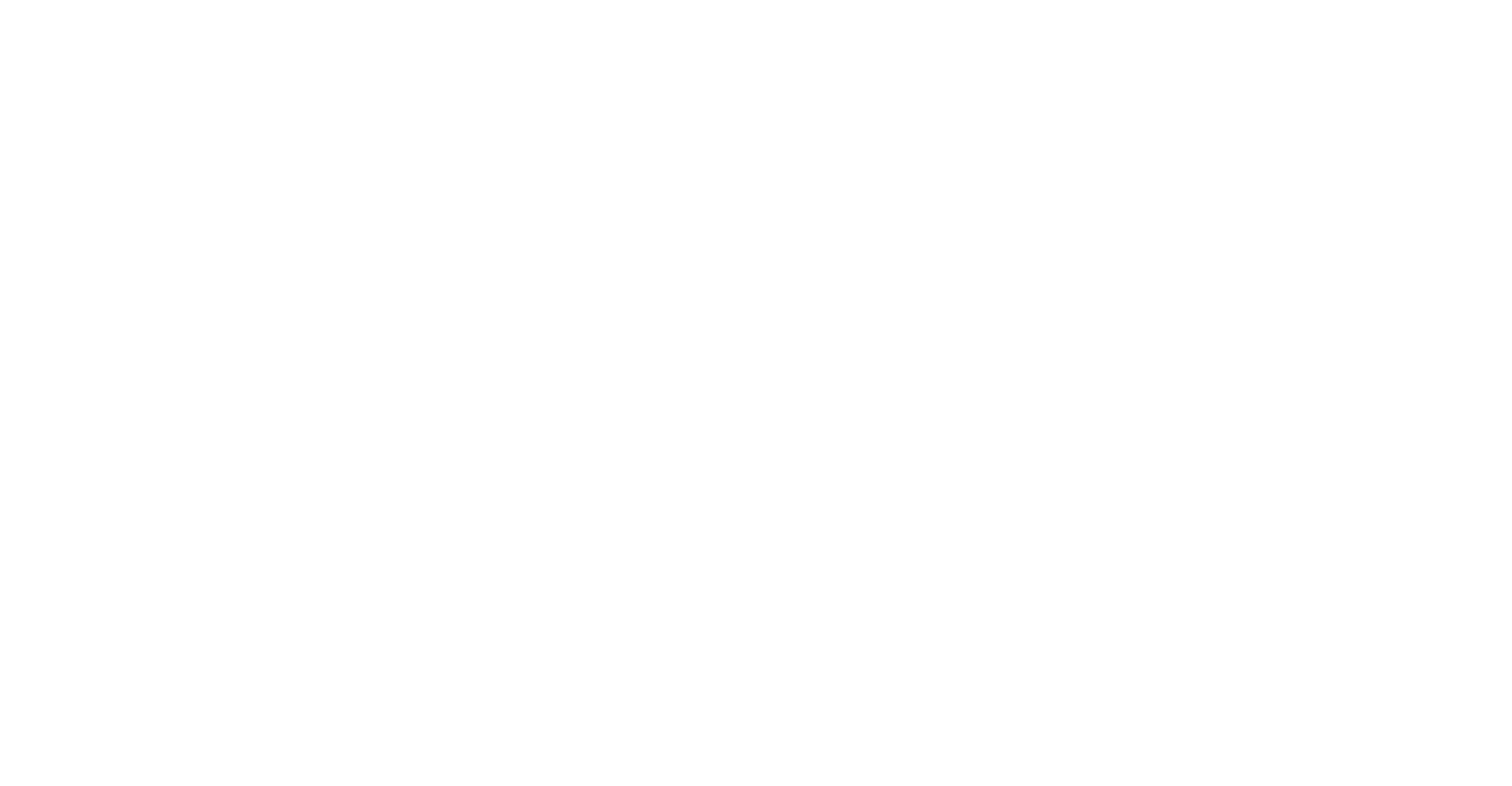 scroll, scrollTop: 0, scrollLeft: 0, axis: both 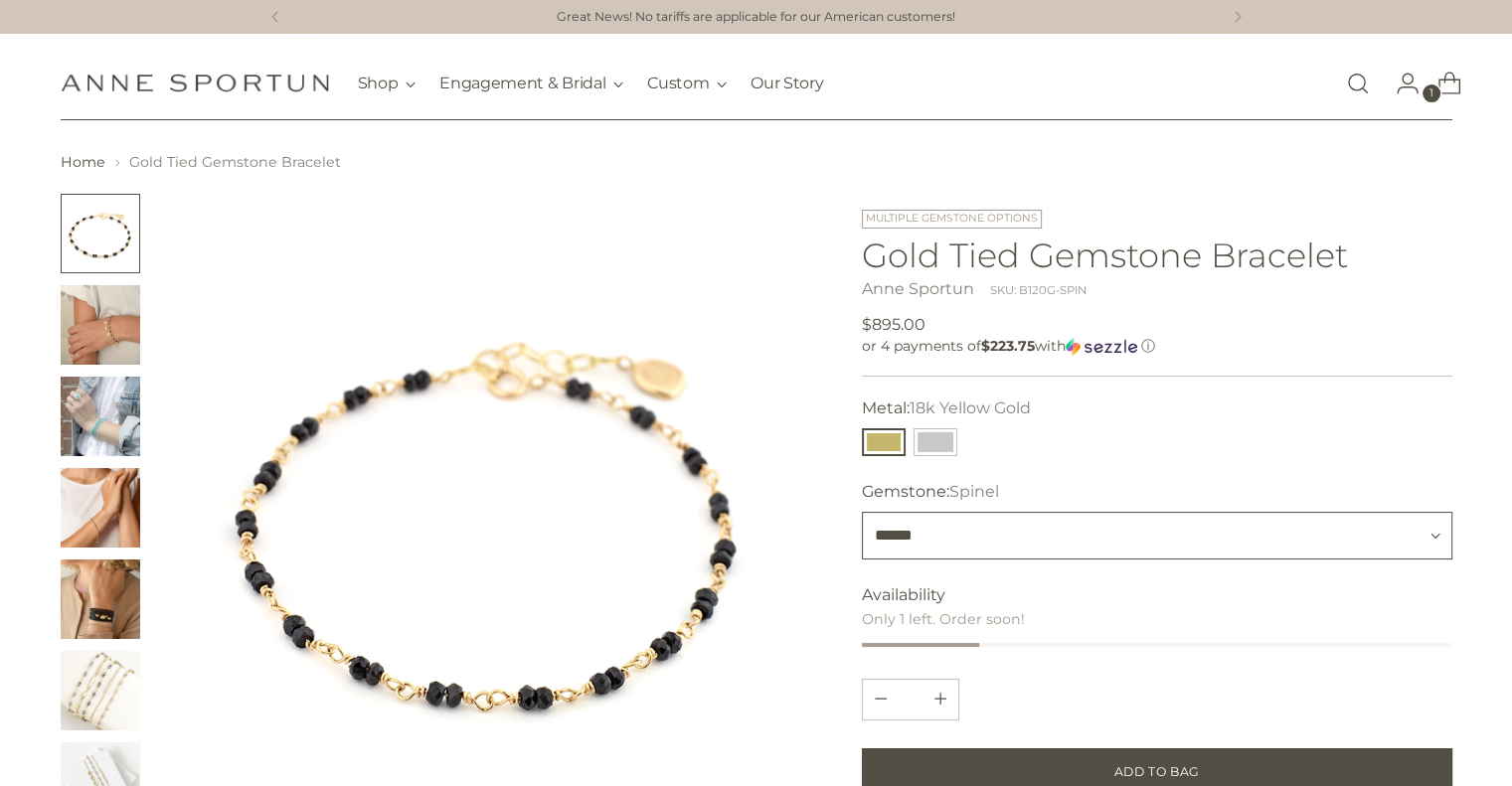 click on "**********" at bounding box center [1157, 536] 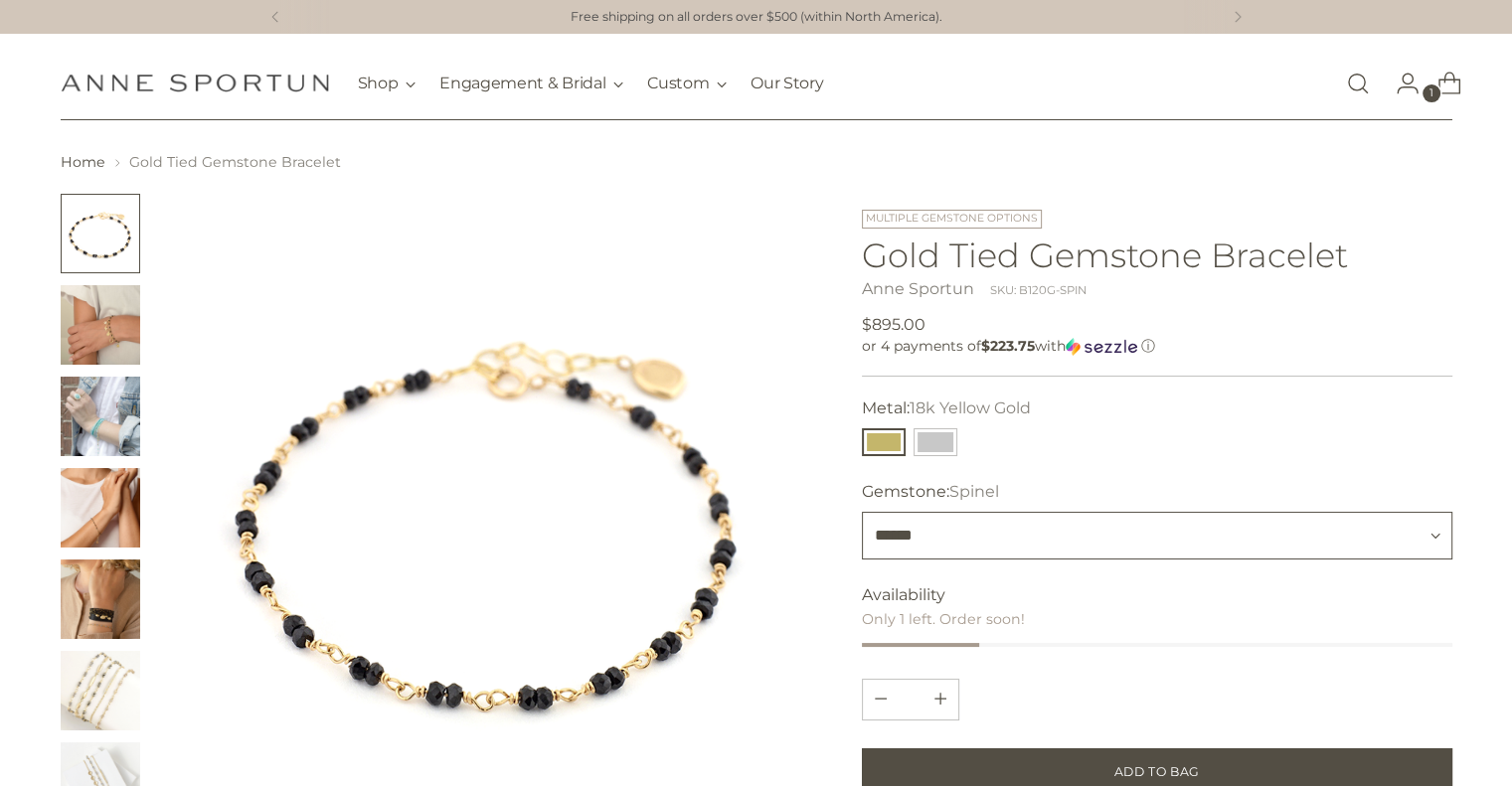 select on "**********" 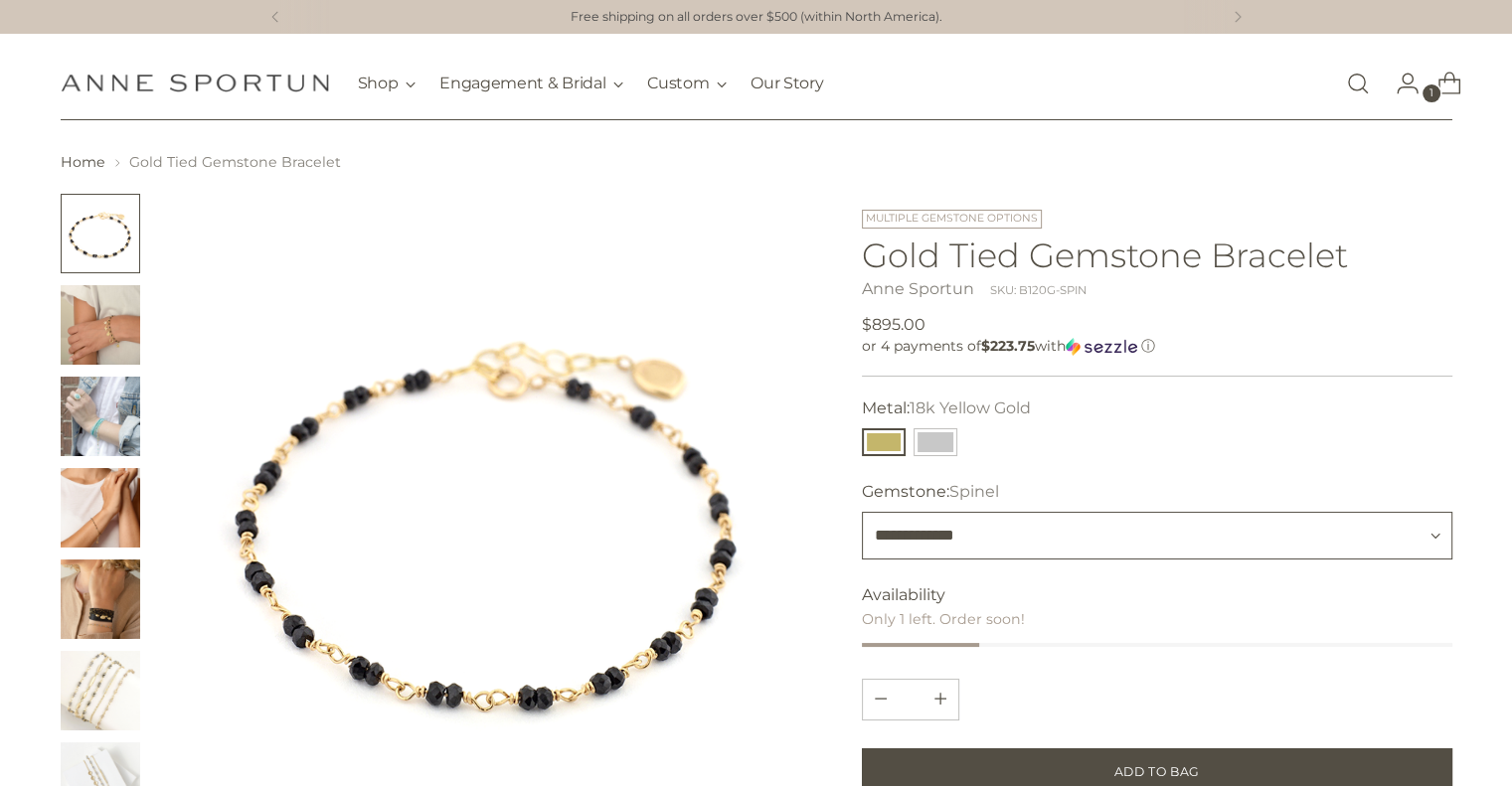 type 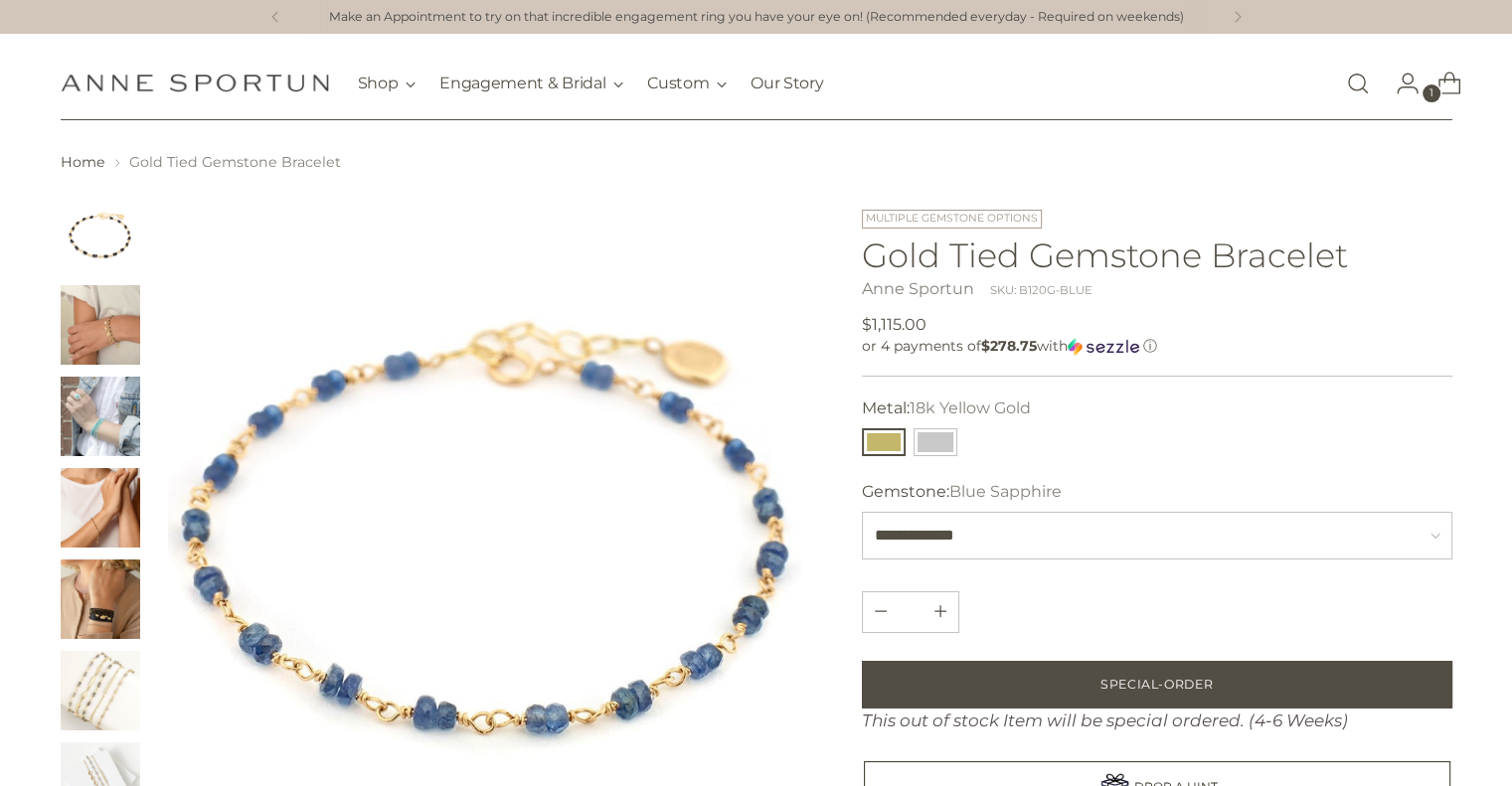 click at bounding box center (100, 691) 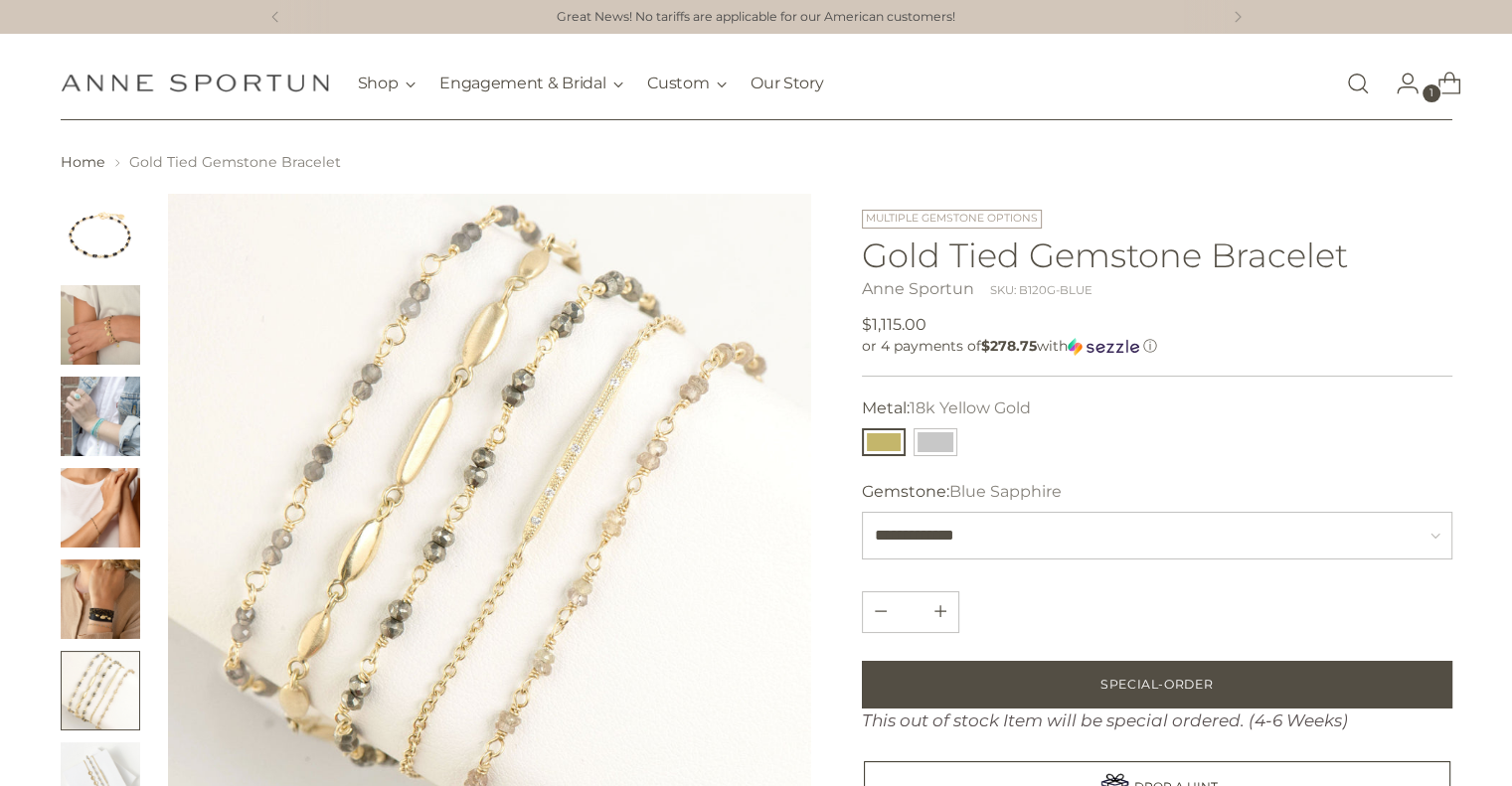 click at bounding box center (100, 599) 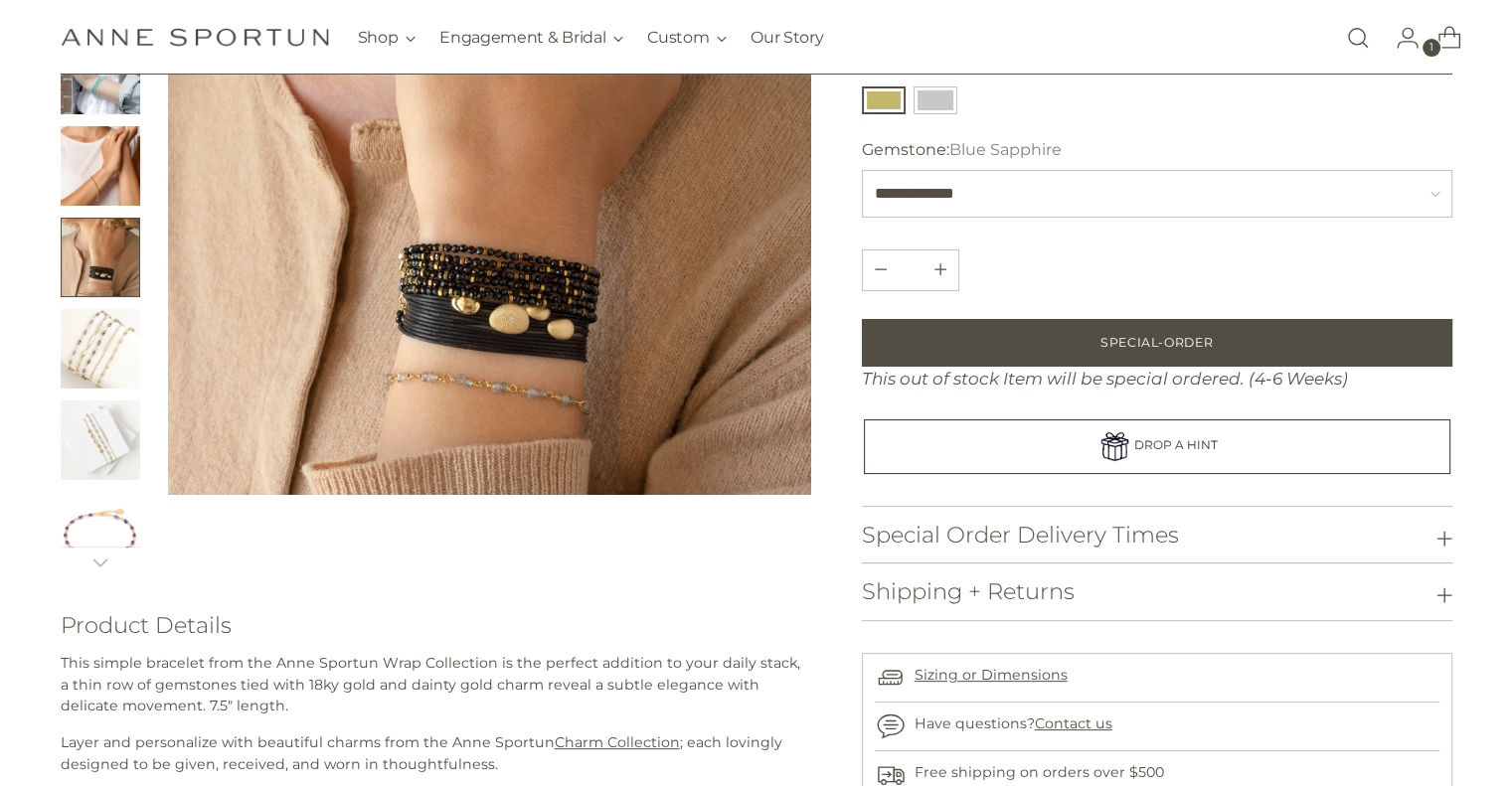 scroll, scrollTop: 348, scrollLeft: 0, axis: vertical 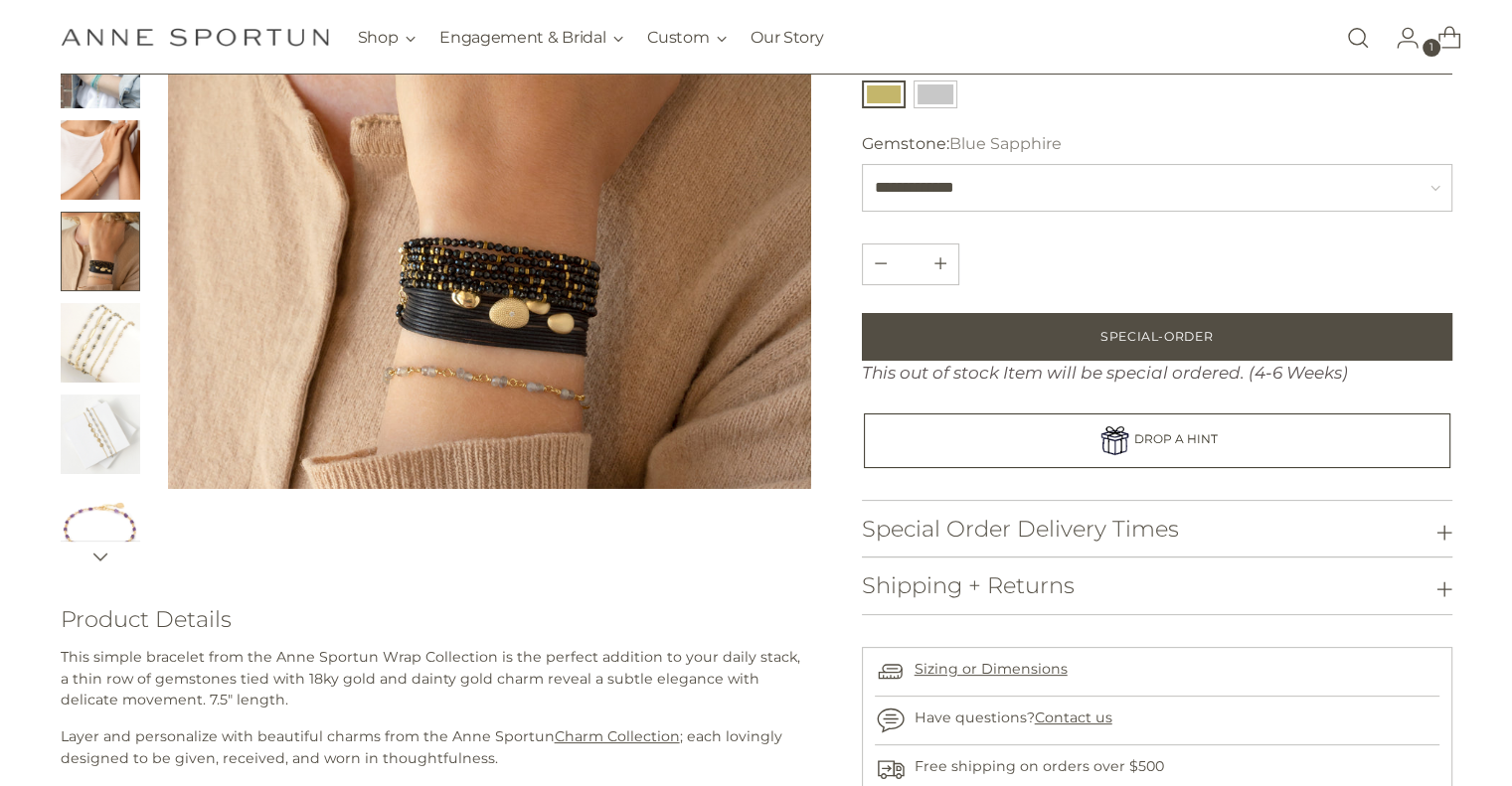 click 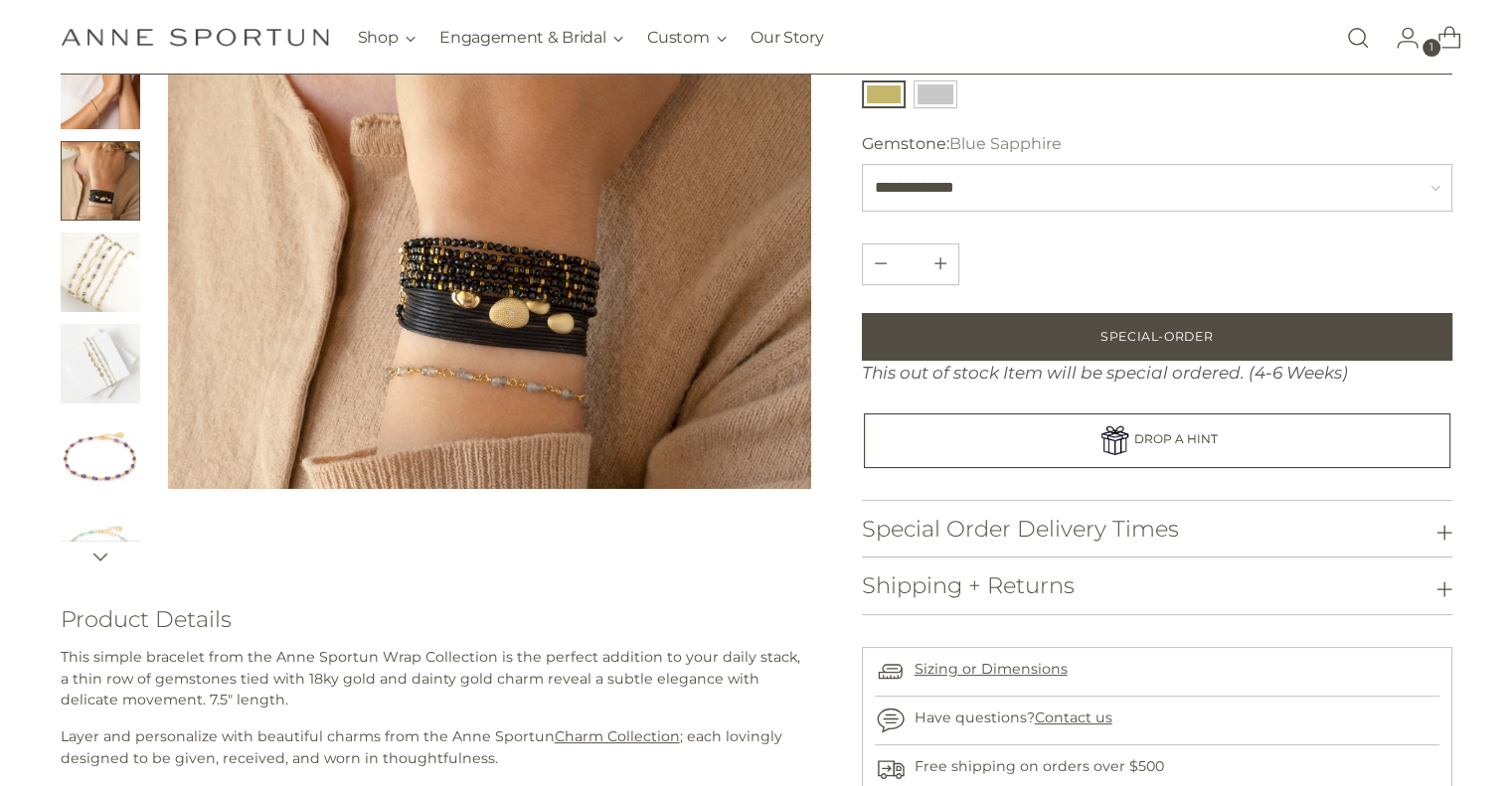 scroll, scrollTop: 99, scrollLeft: 0, axis: vertical 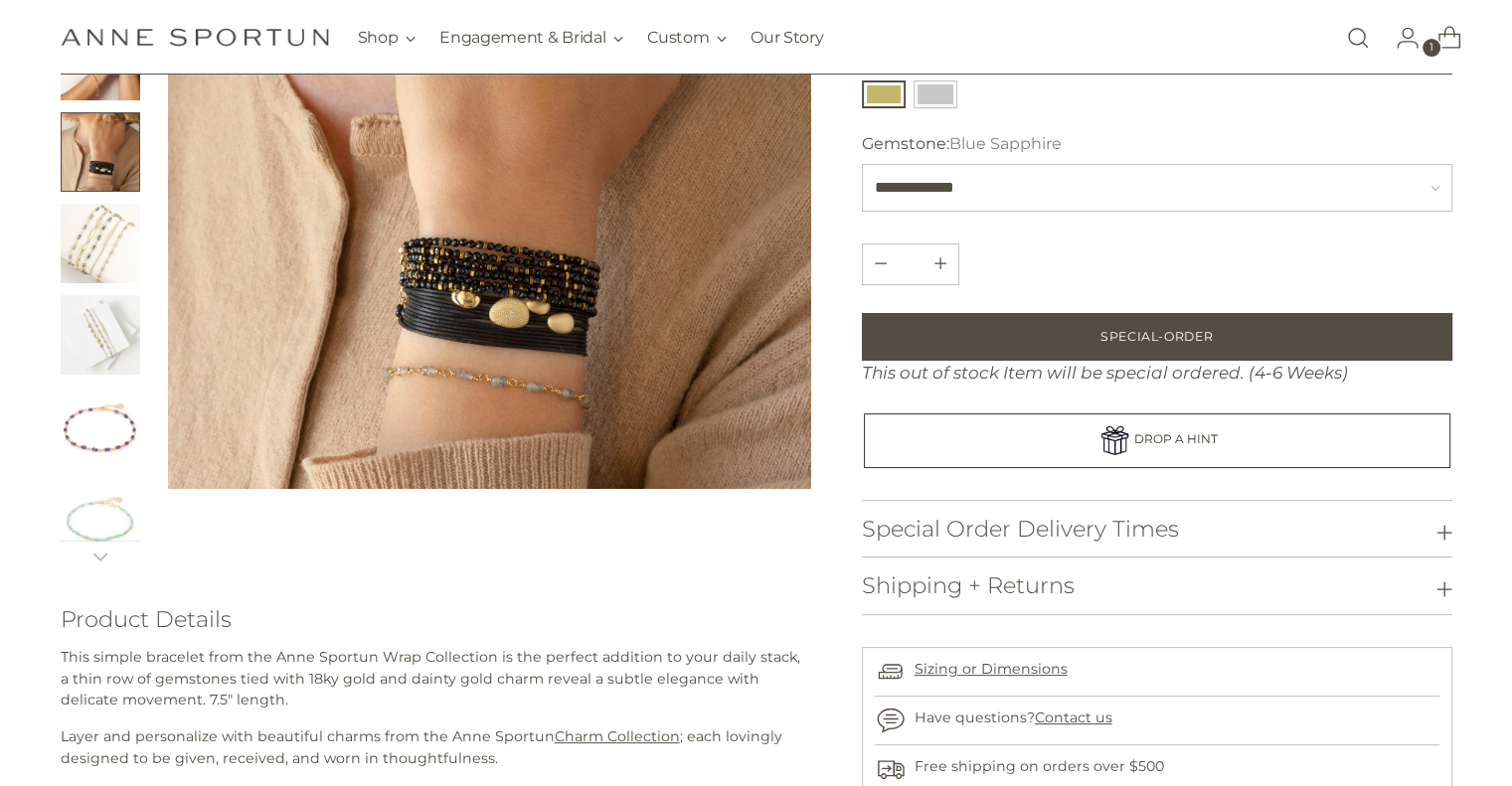 click at bounding box center (100, 518) 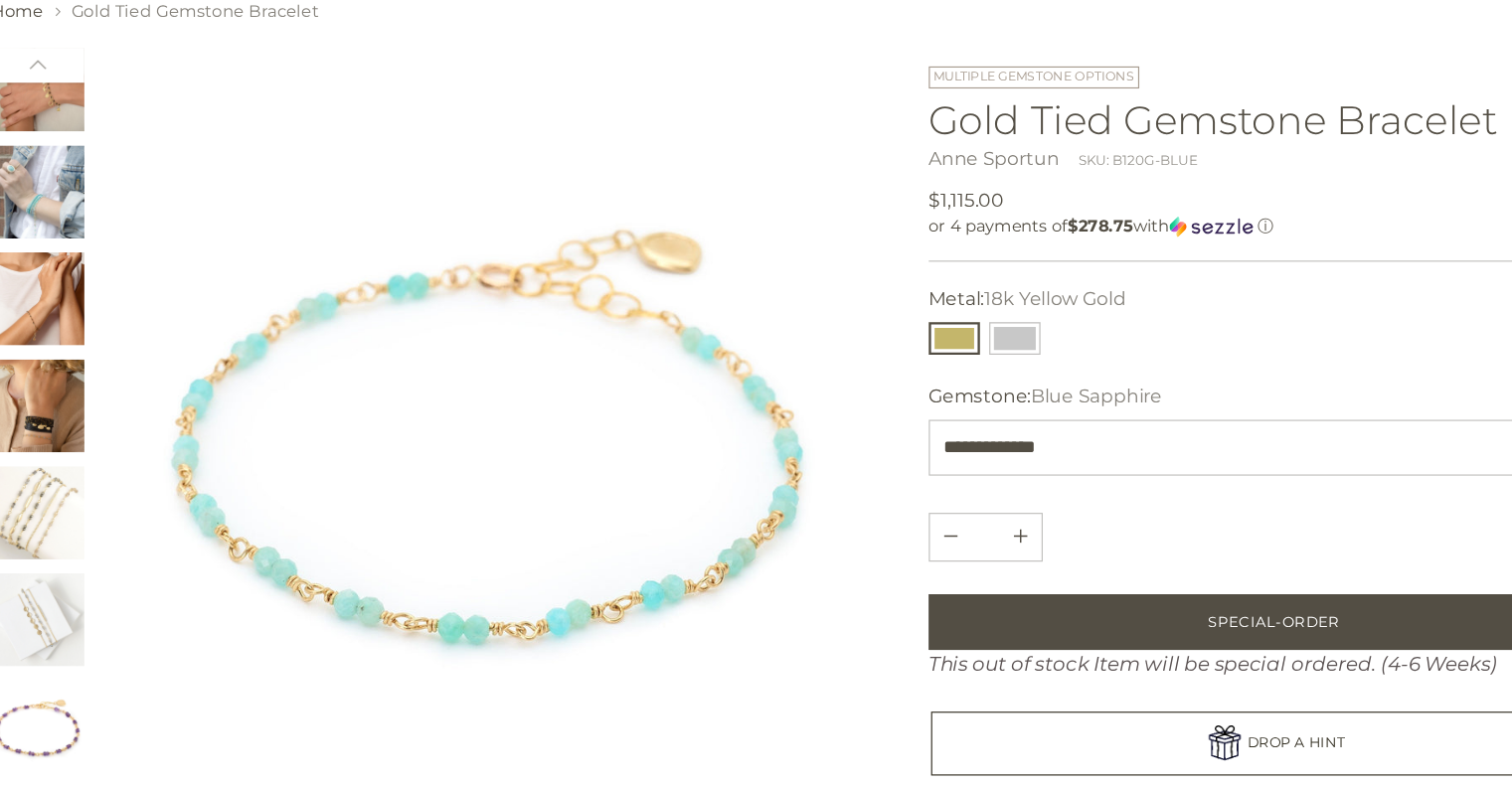 scroll, scrollTop: 55, scrollLeft: 0, axis: vertical 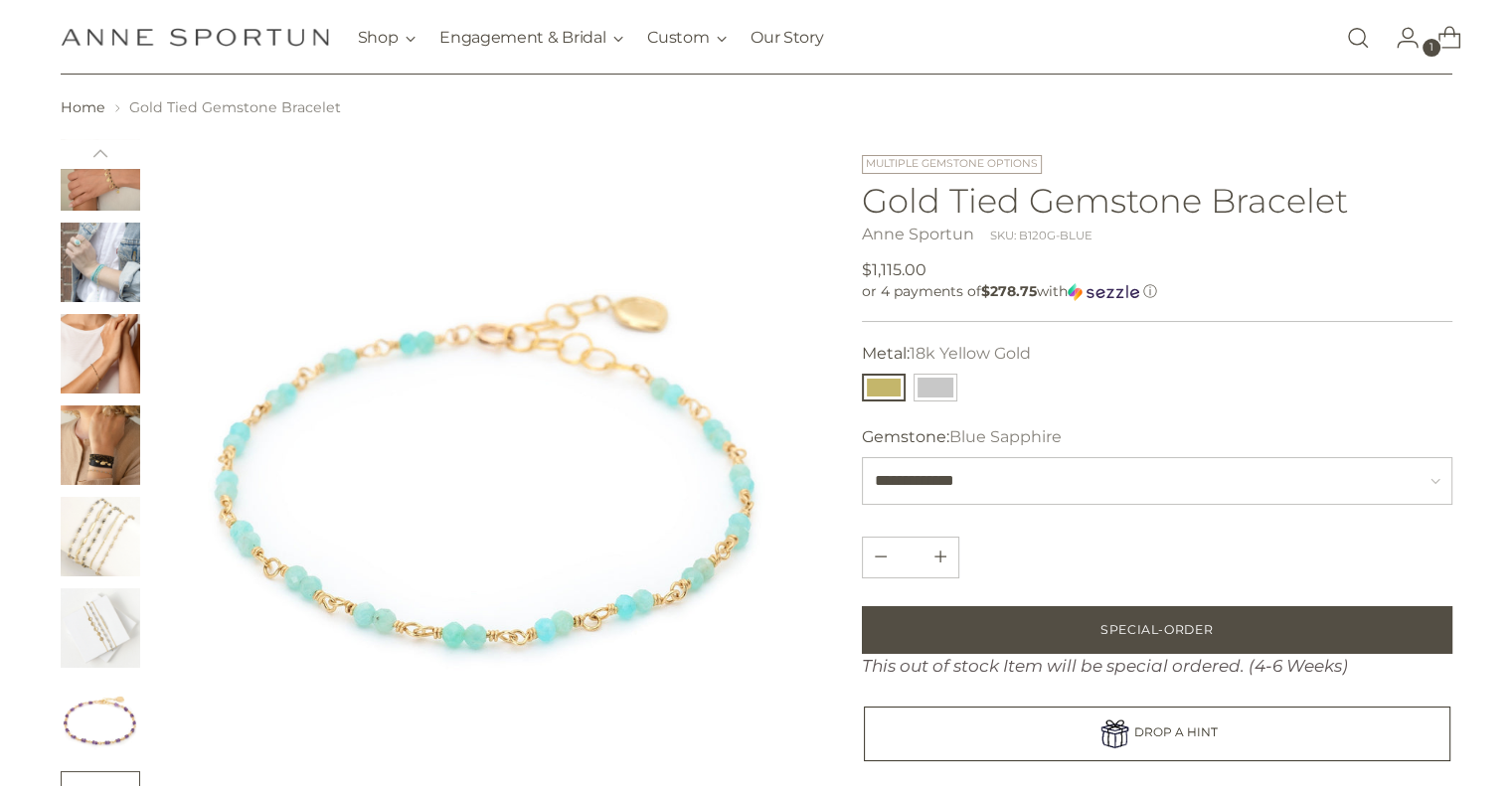 click at bounding box center (100, 354) 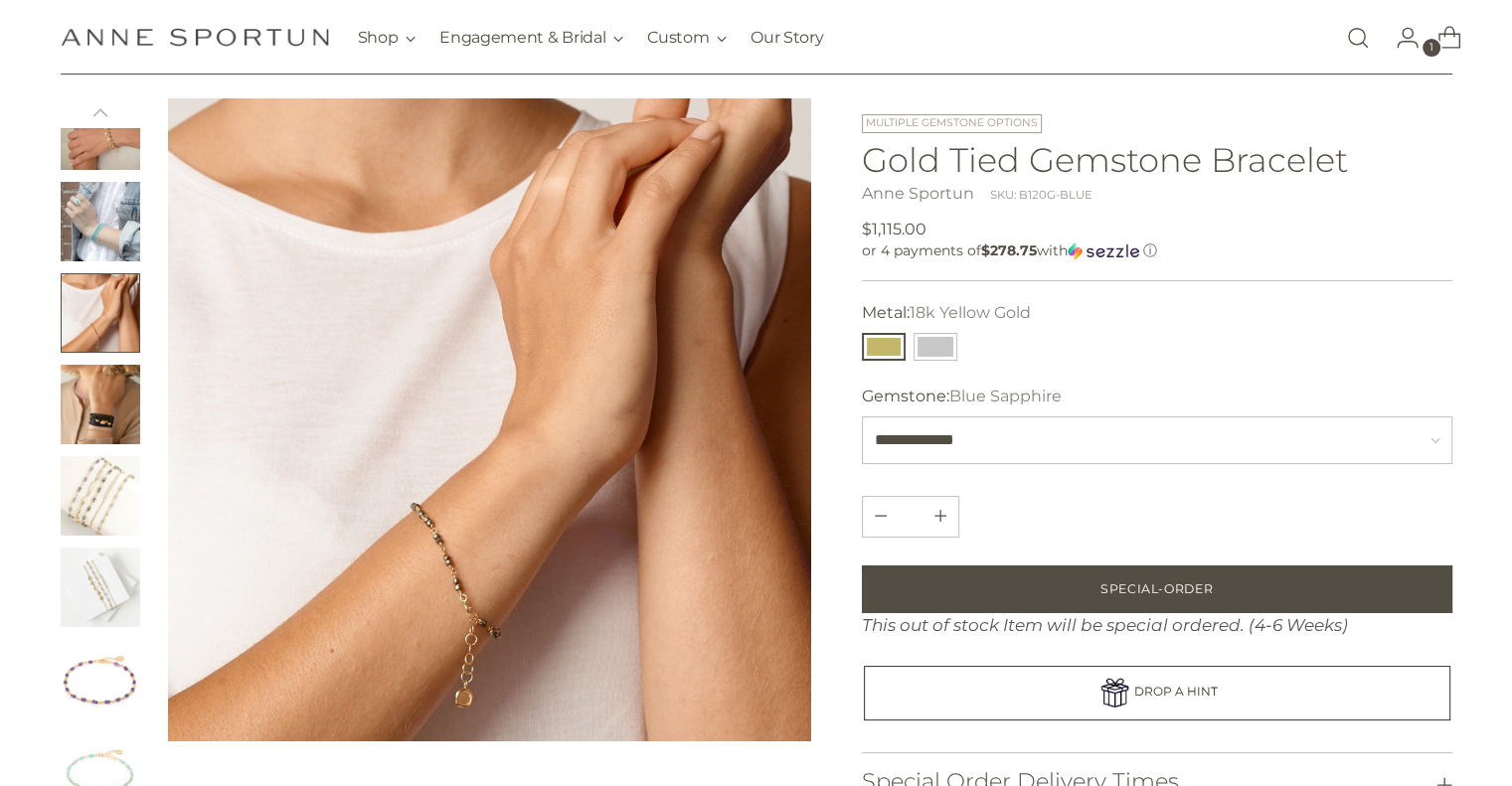 scroll, scrollTop: 0, scrollLeft: 0, axis: both 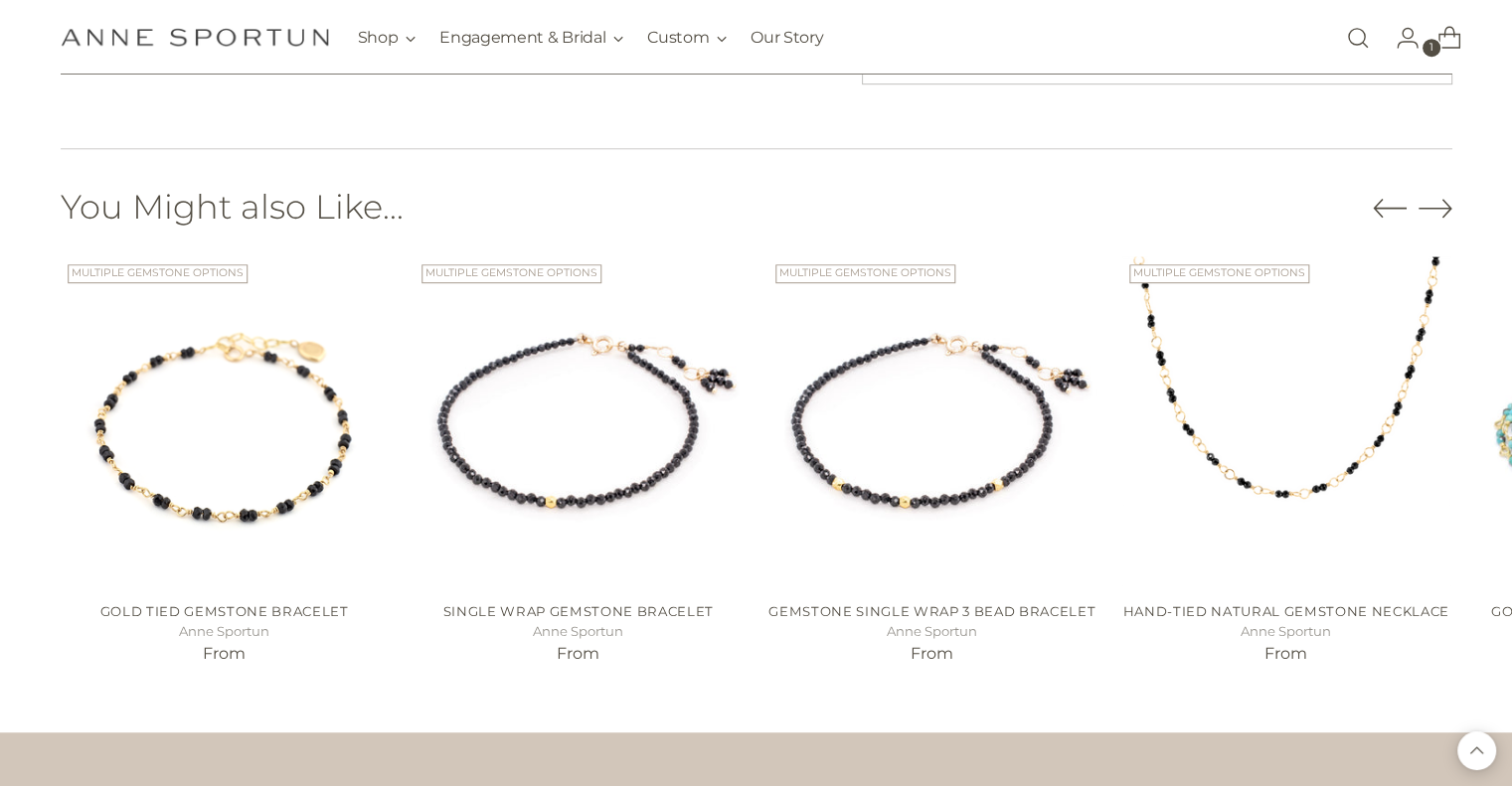 click on "You Might also Like..." at bounding box center (756, 222) 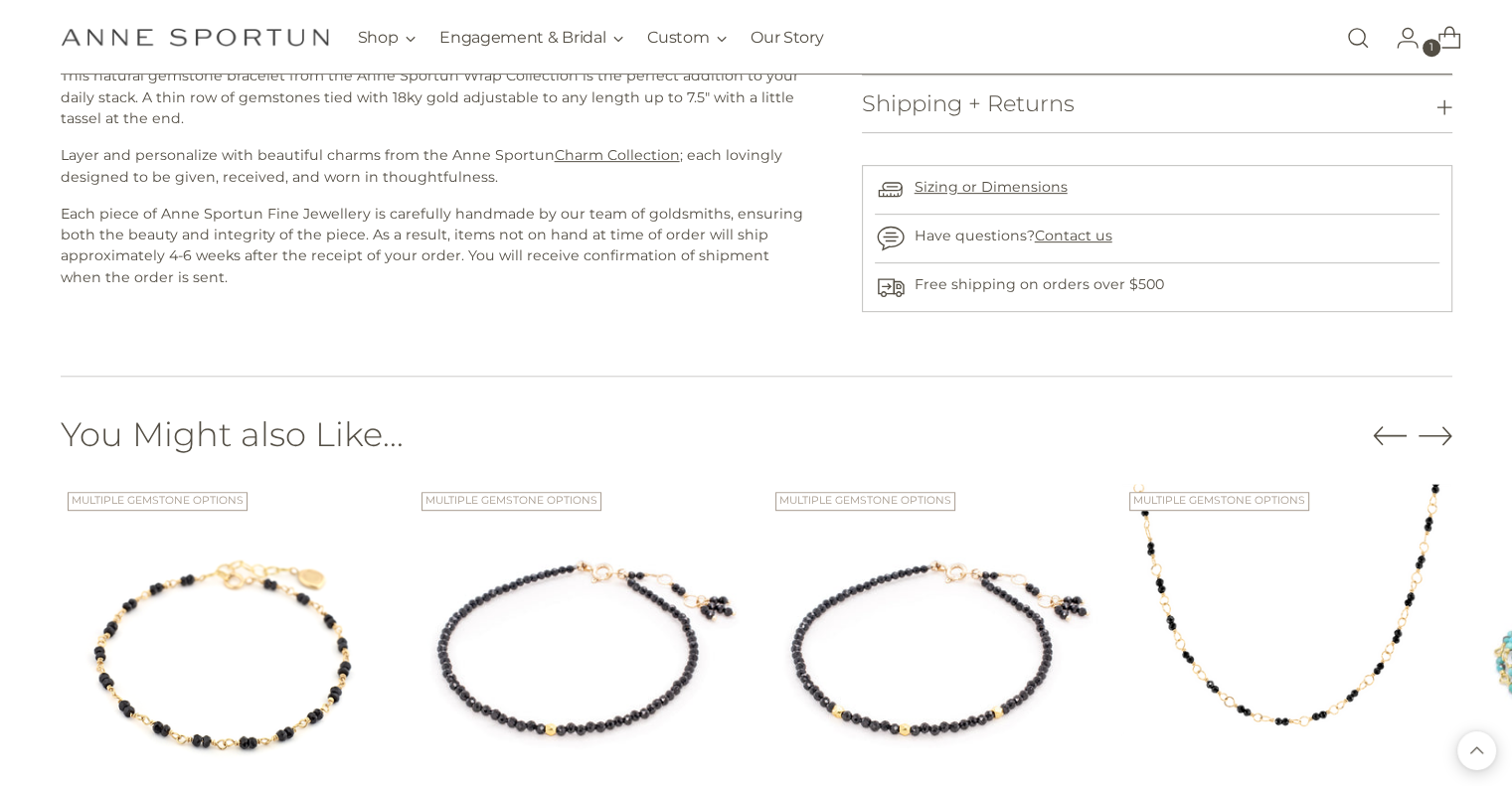 scroll, scrollTop: 892, scrollLeft: 0, axis: vertical 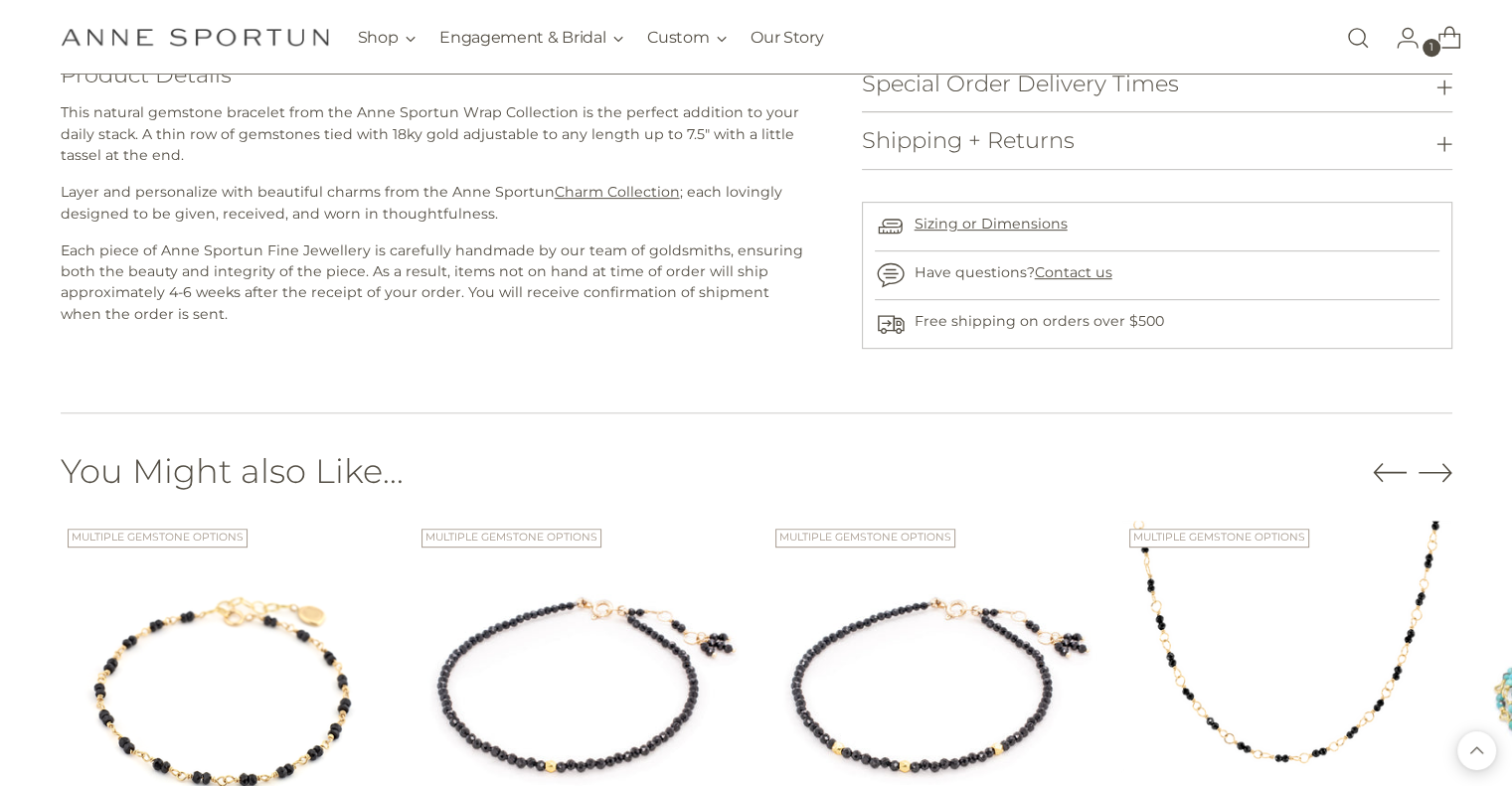 click 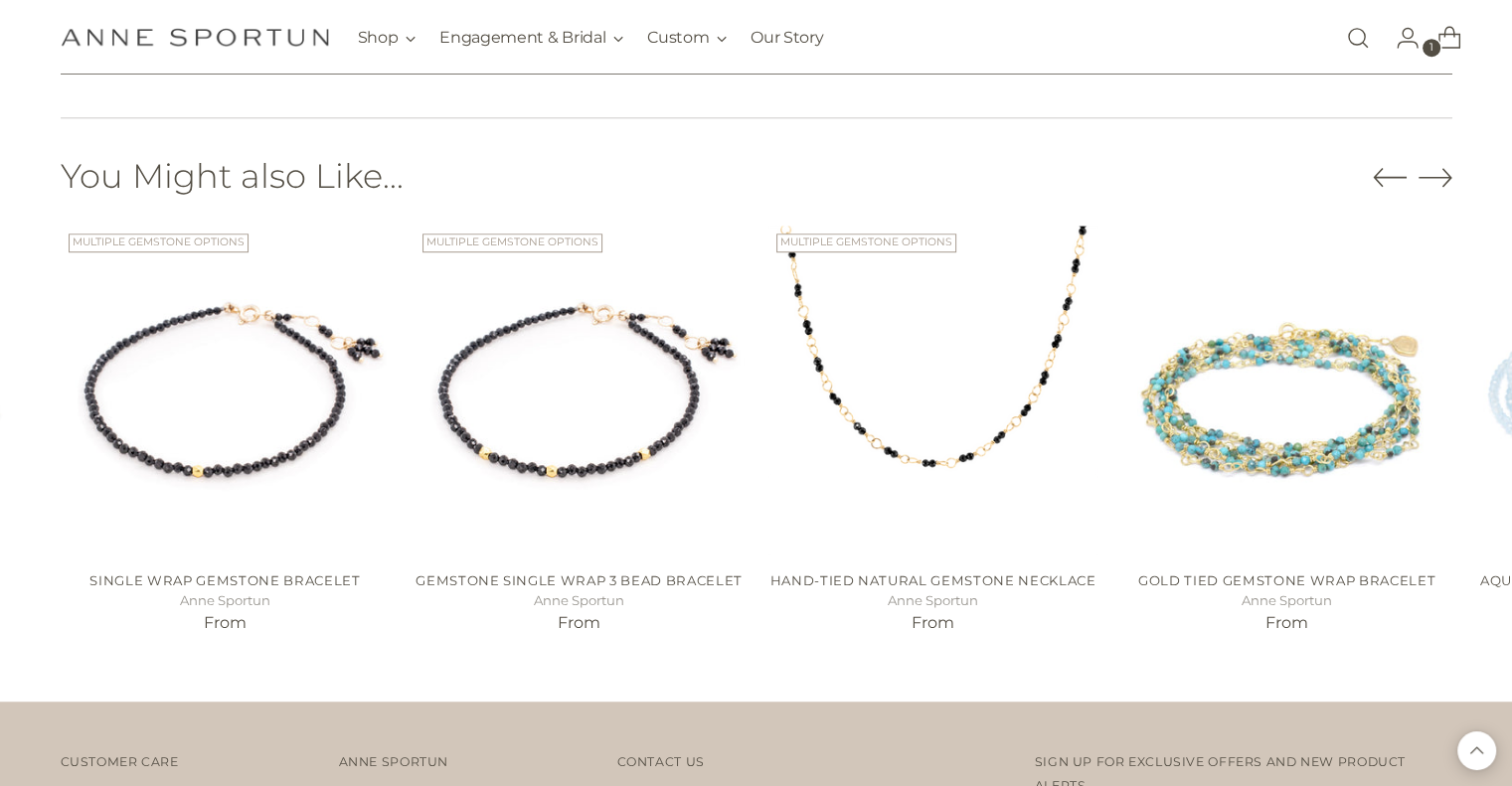 scroll, scrollTop: 1191, scrollLeft: 0, axis: vertical 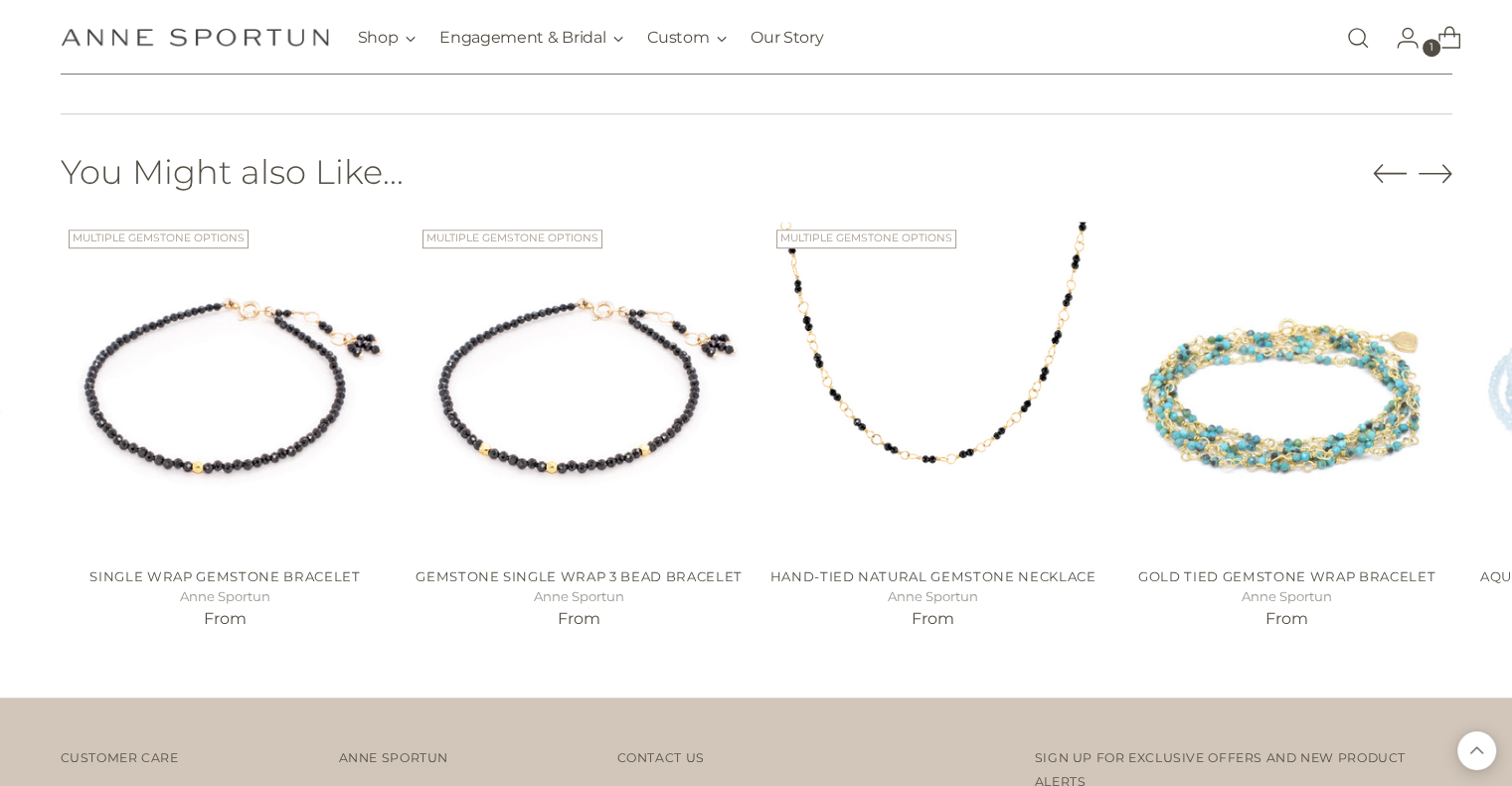 click at bounding box center (0, 0) 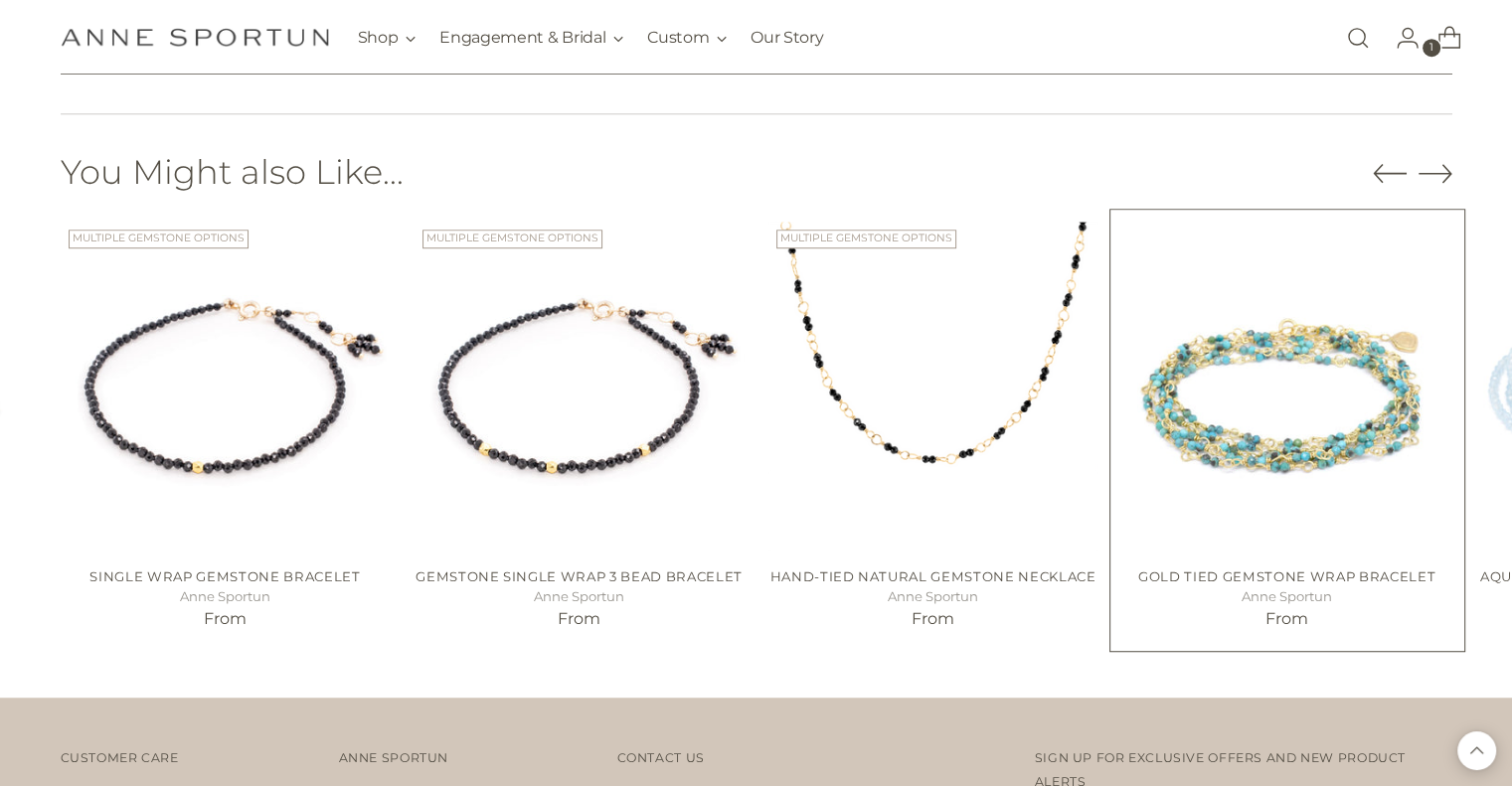 click at bounding box center [0, 0] 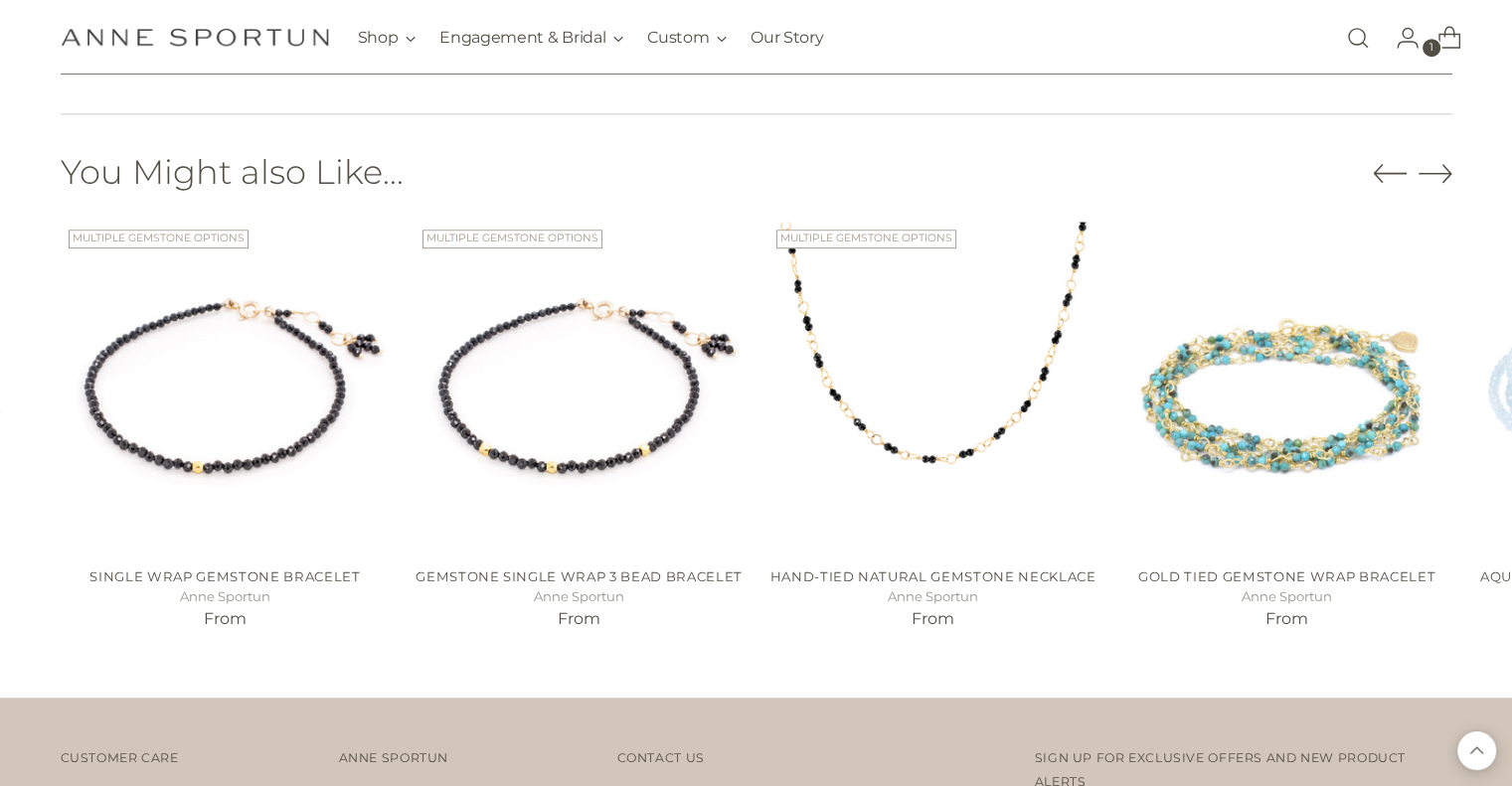 click 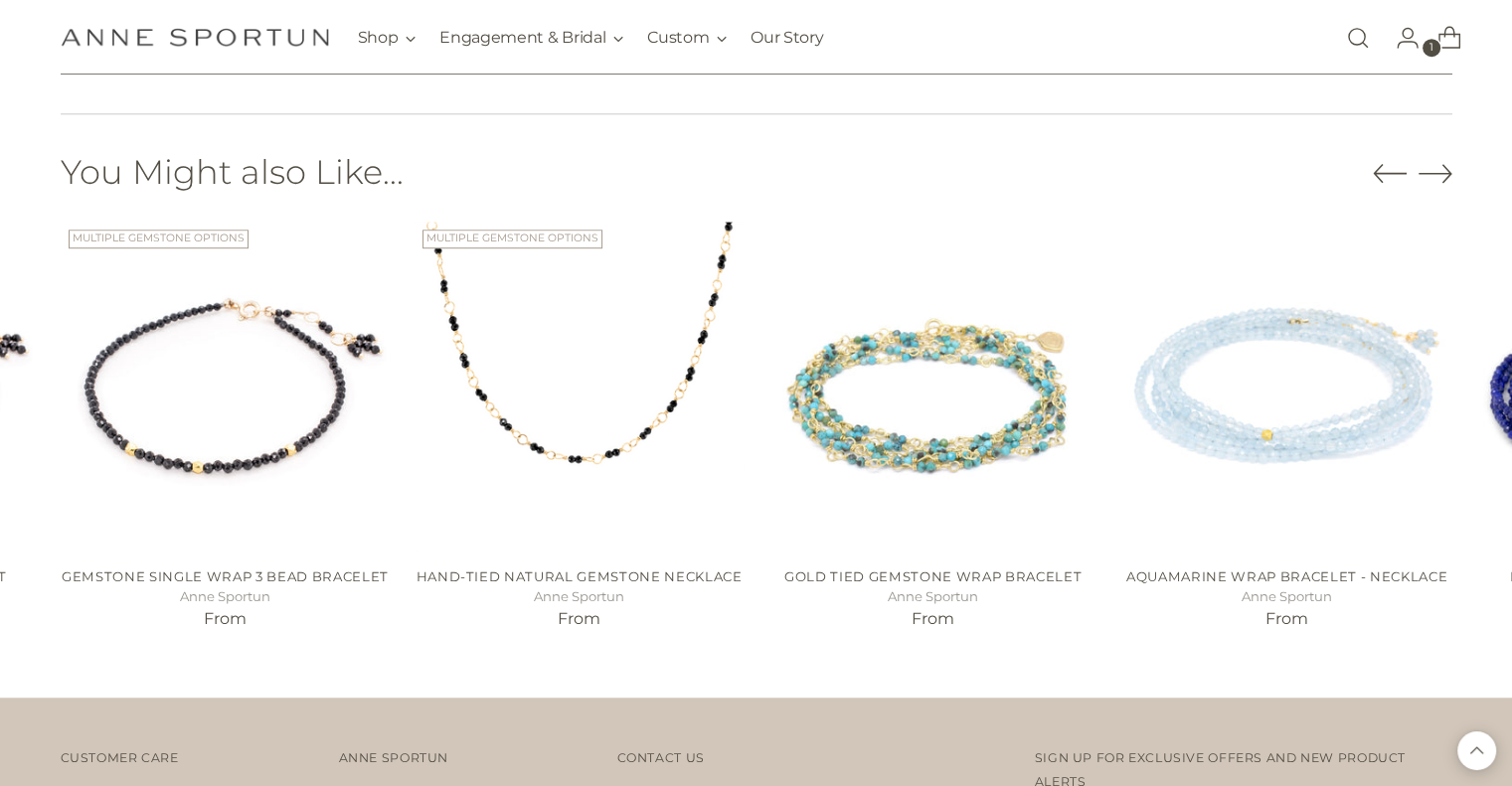 click 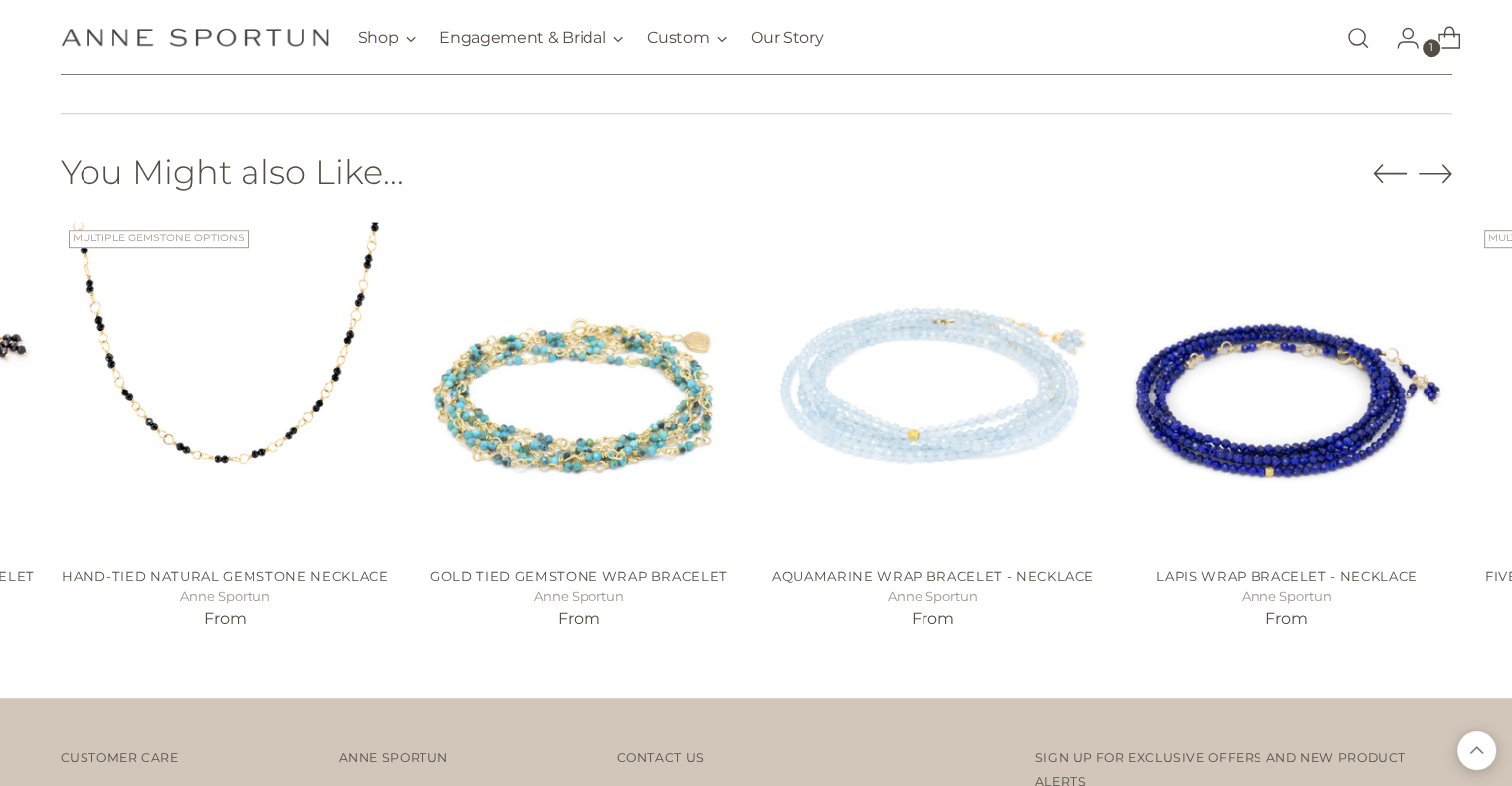 click 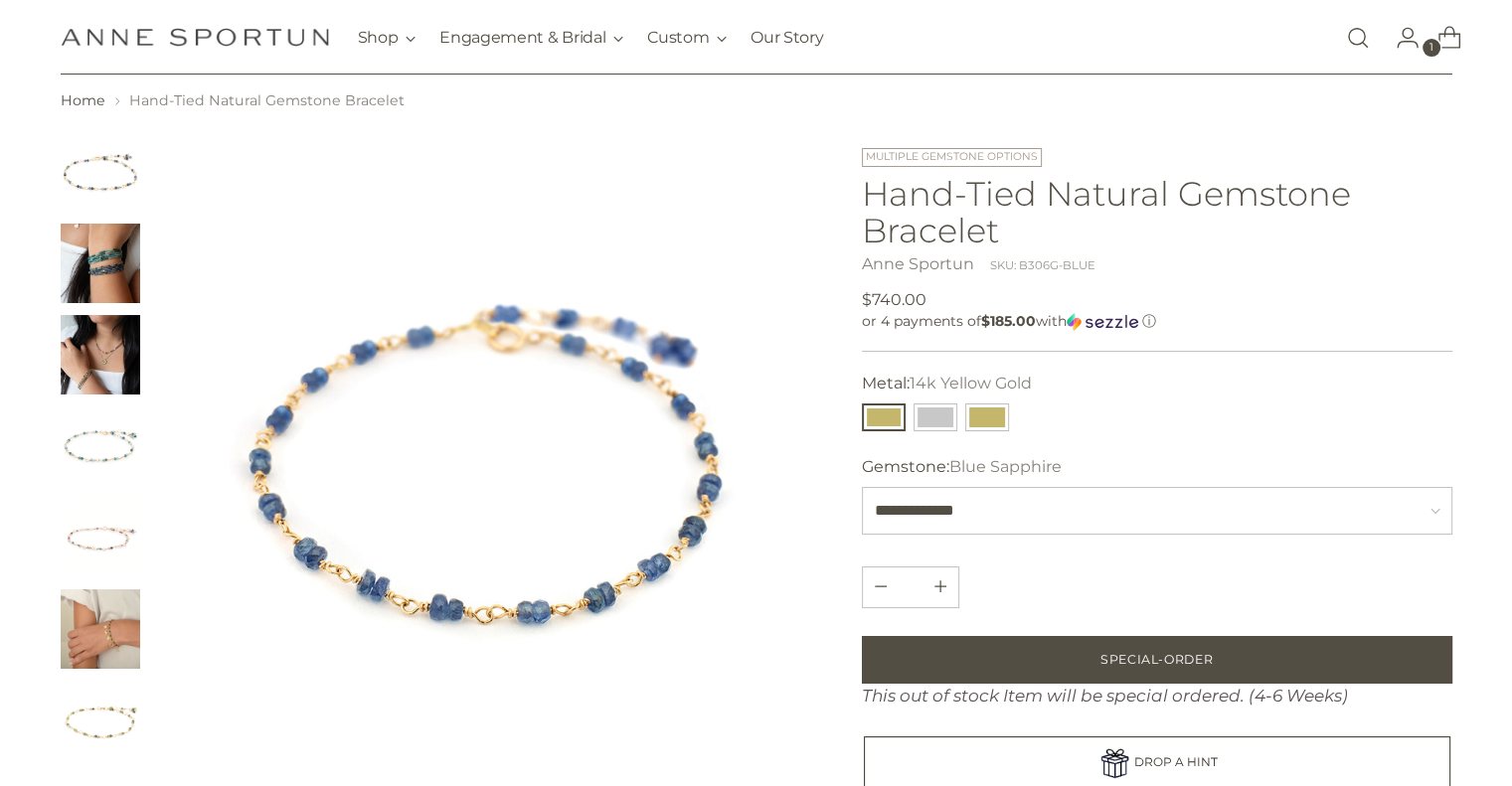 scroll, scrollTop: 38, scrollLeft: 0, axis: vertical 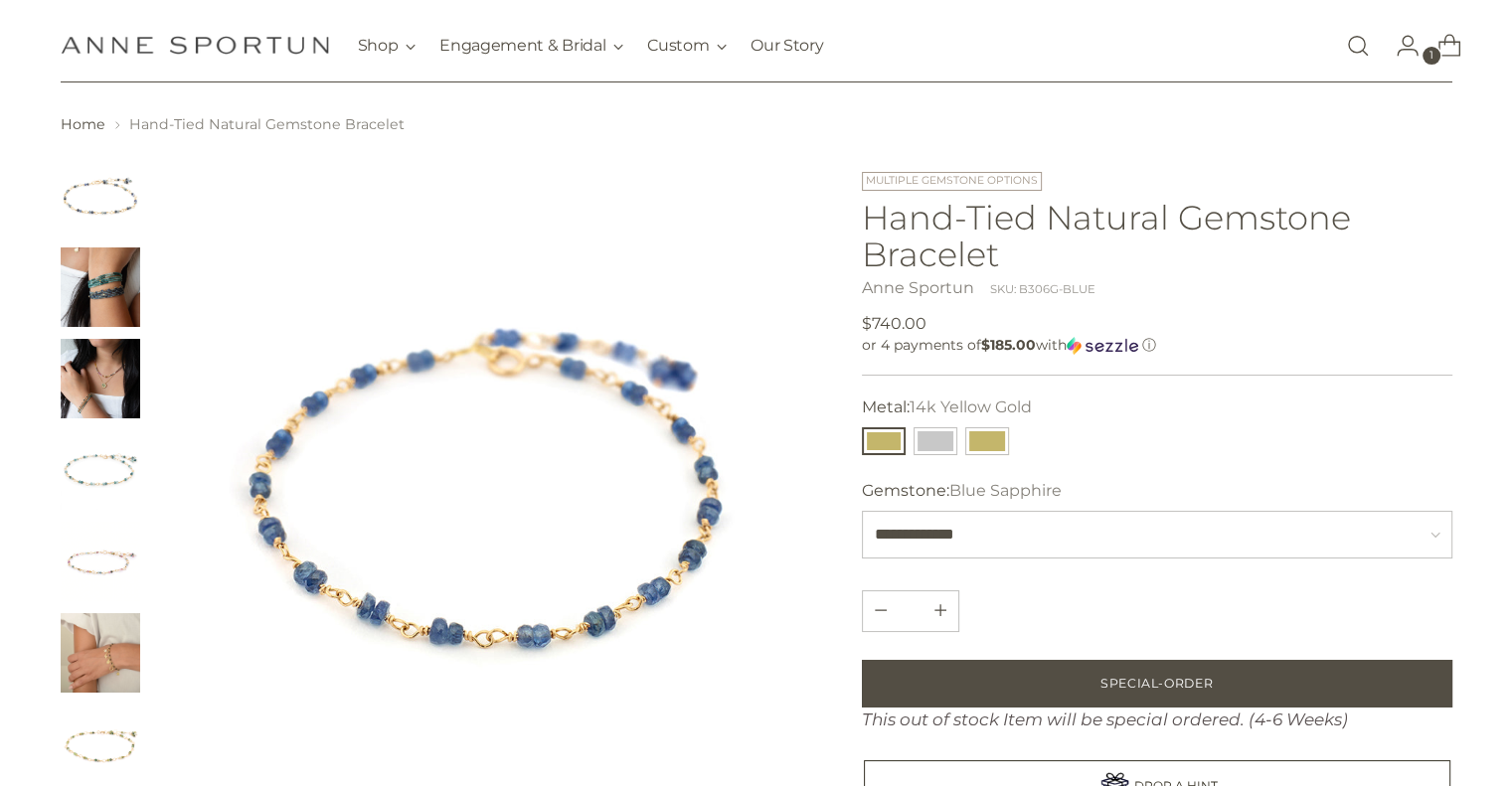 click at bounding box center (100, 470) 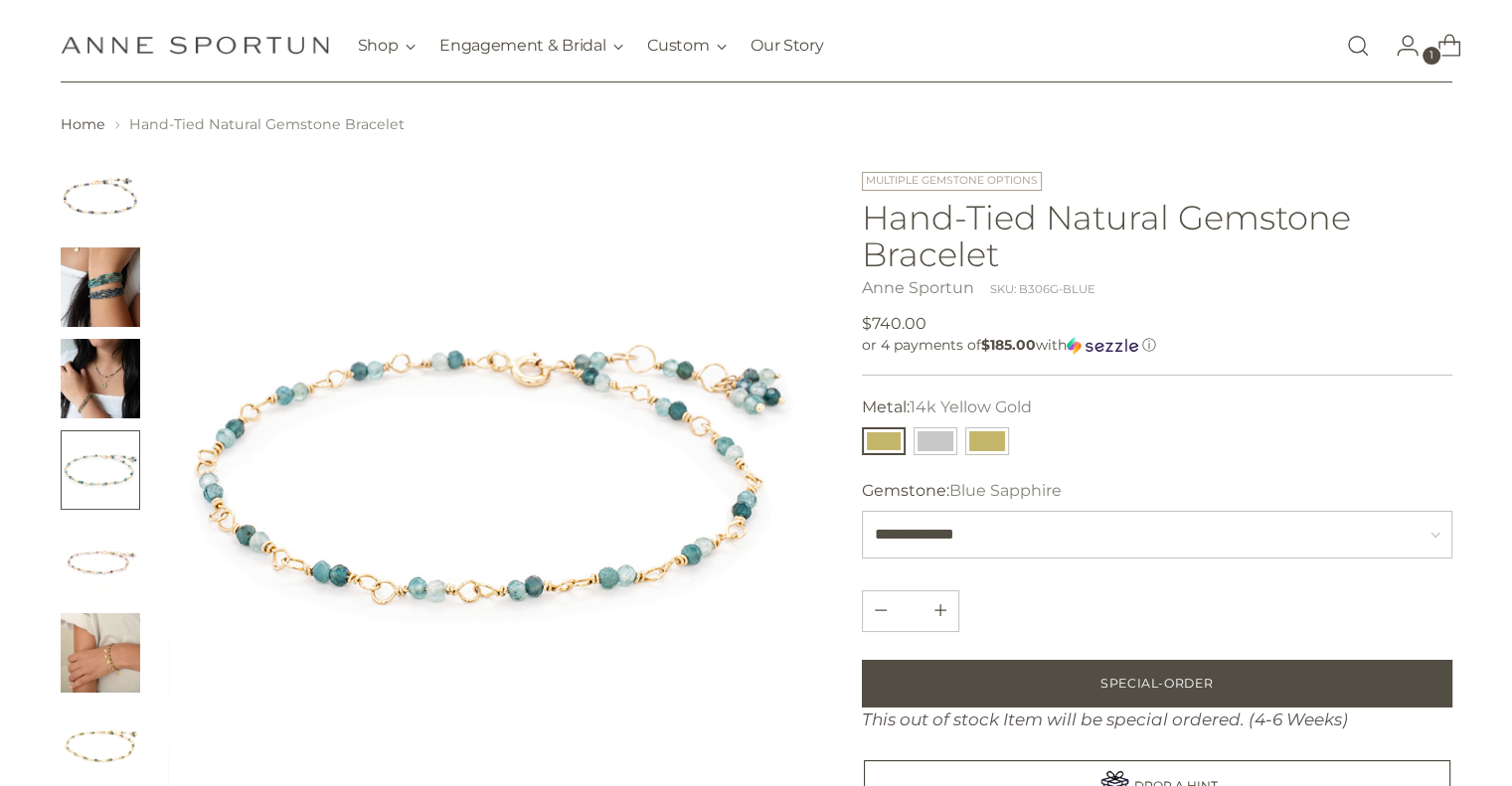 click at bounding box center (100, 196) 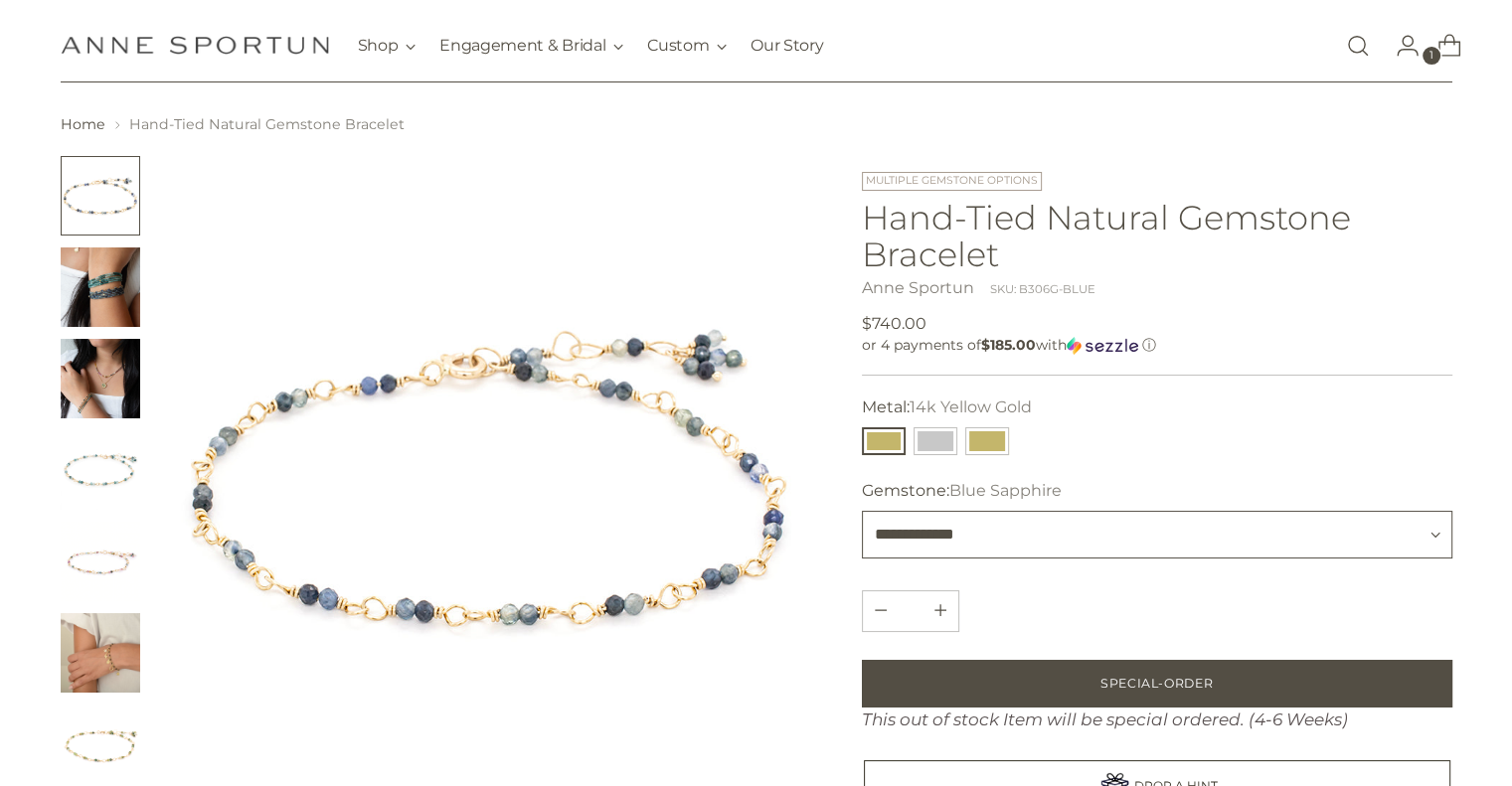 click on "**********" at bounding box center (1157, 535) 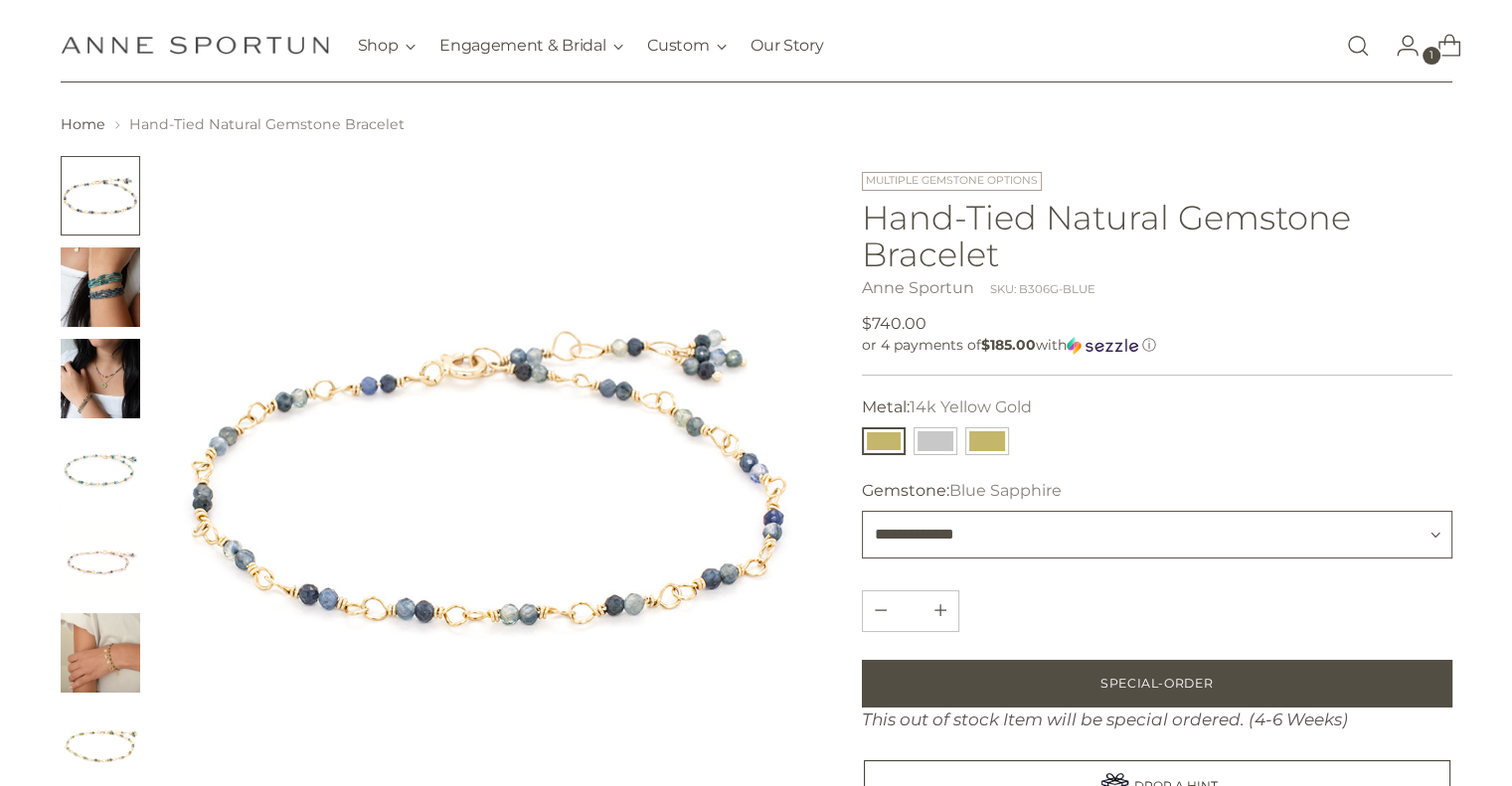 click on "**********" at bounding box center [1157, 535] 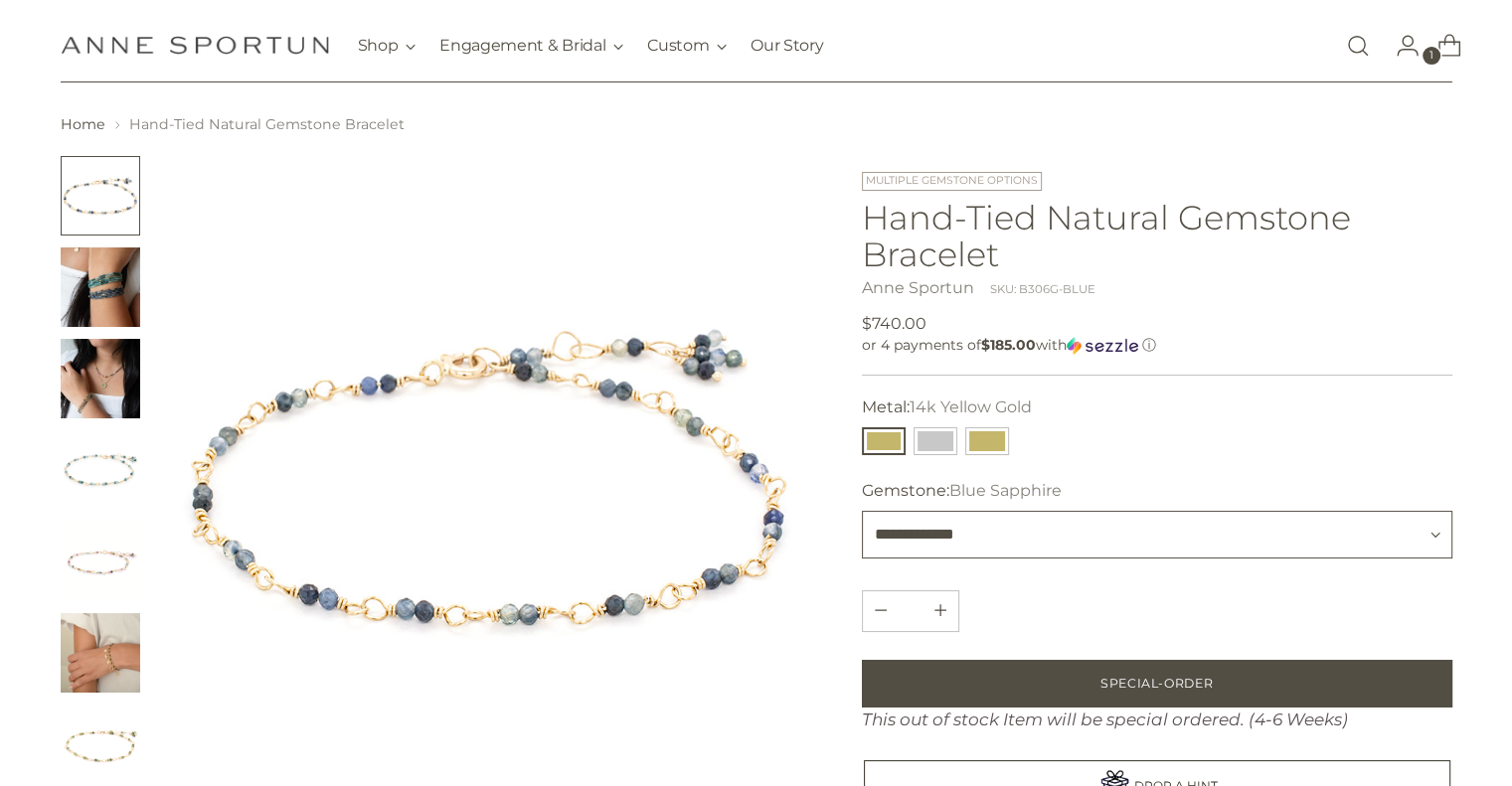 click on "**********" at bounding box center [1157, 535] 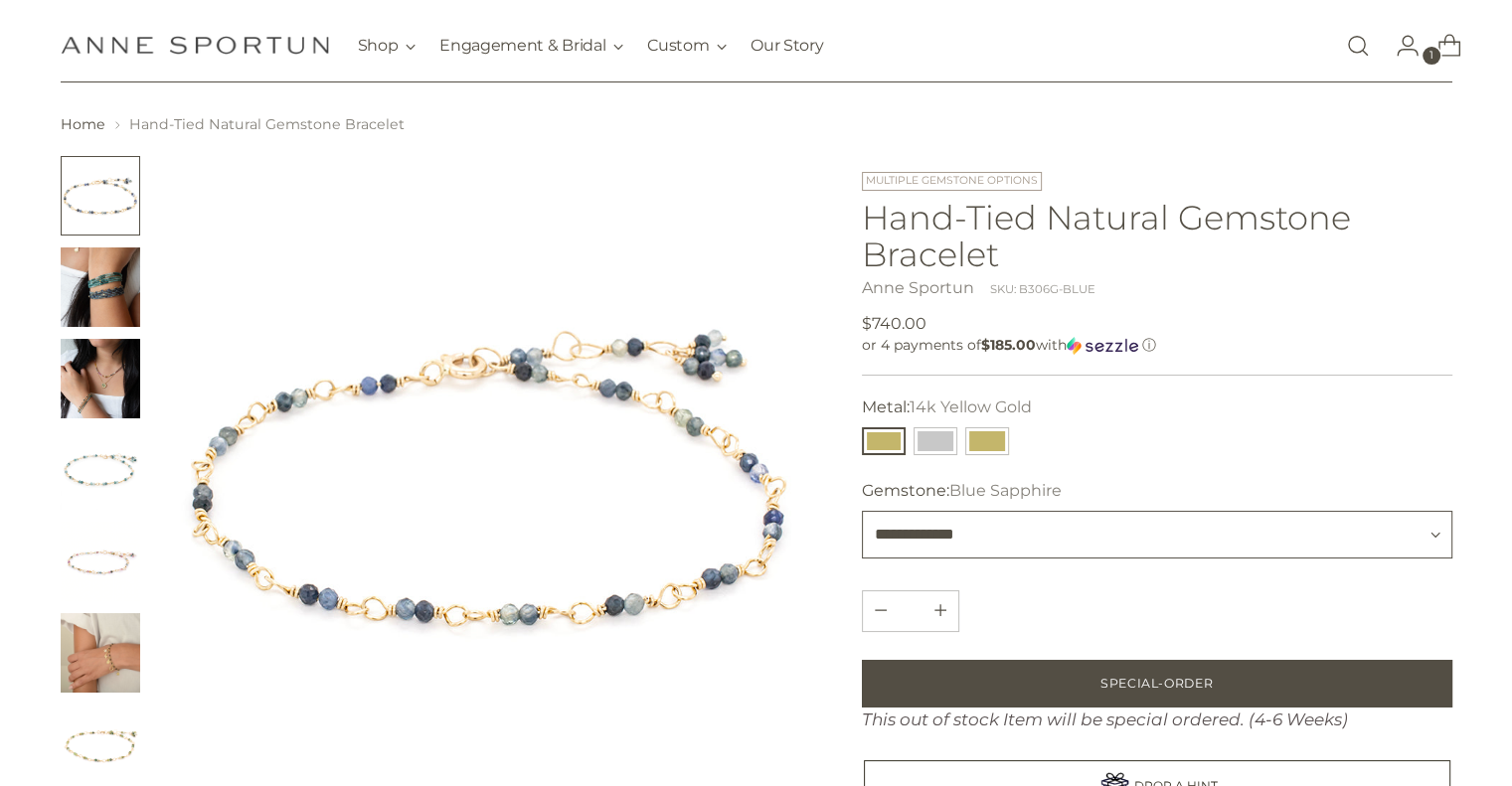 click on "**********" at bounding box center (1157, 535) 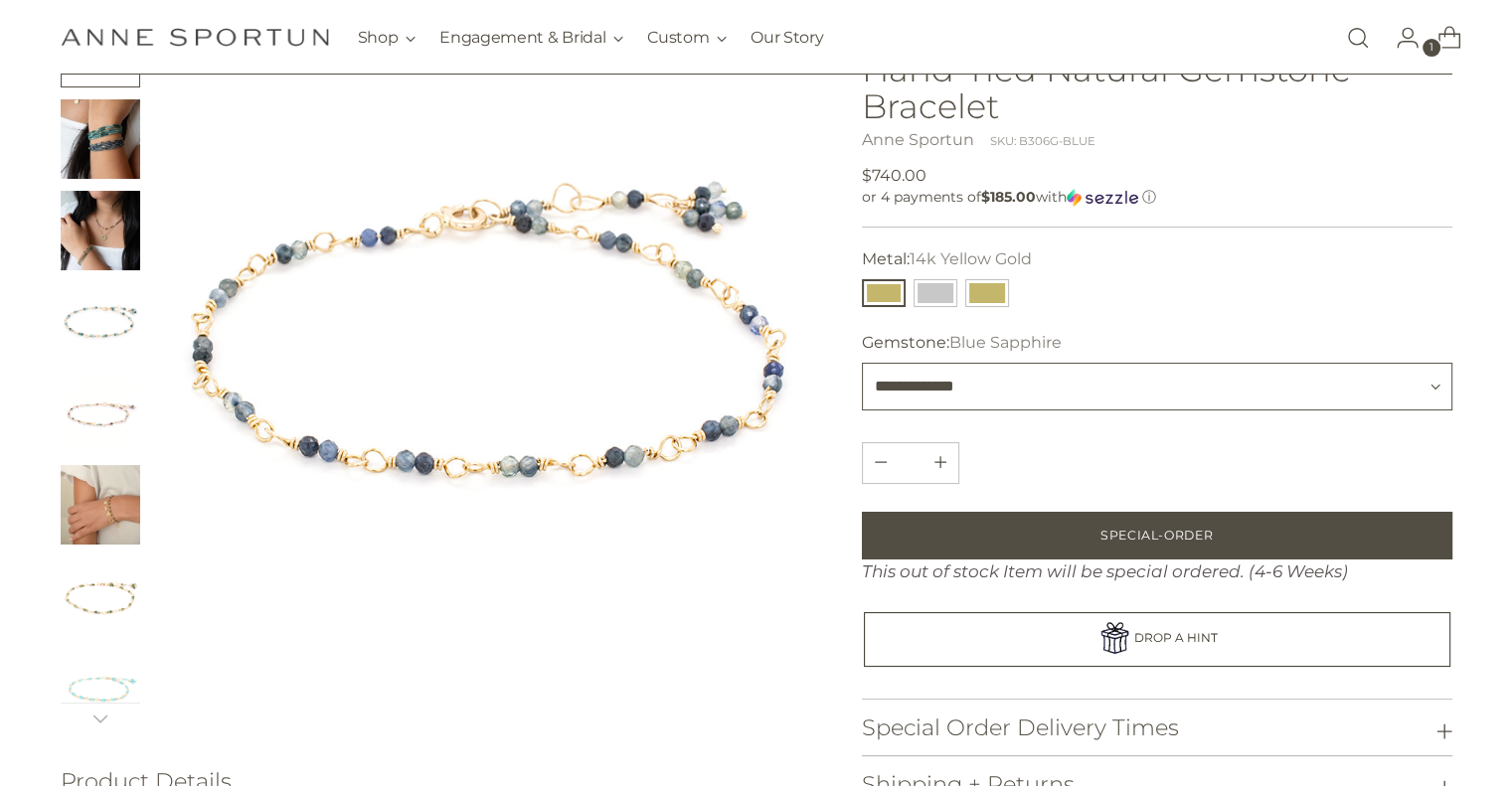 scroll, scrollTop: 171, scrollLeft: 0, axis: vertical 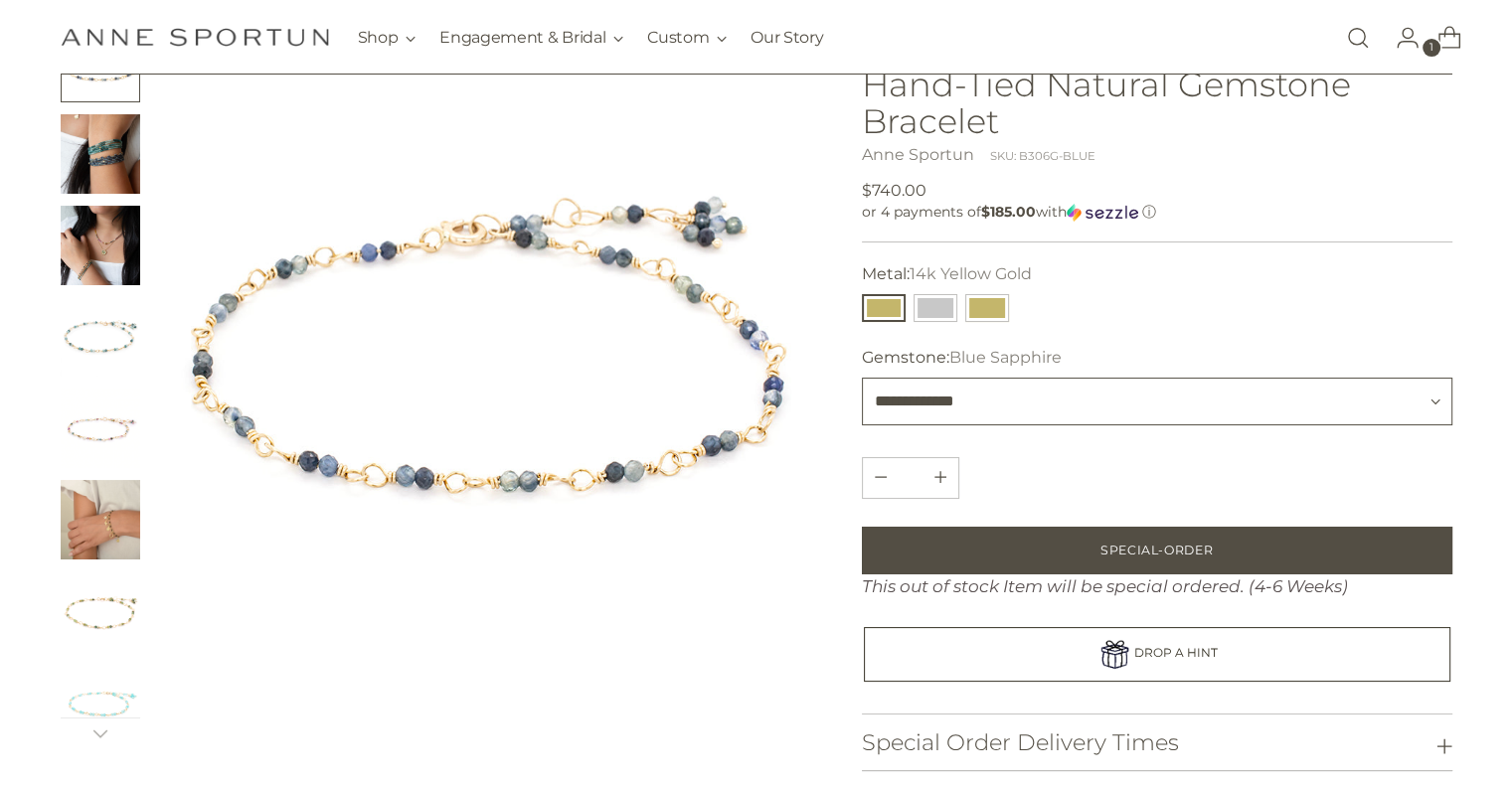click on "**********" at bounding box center [1157, 401] 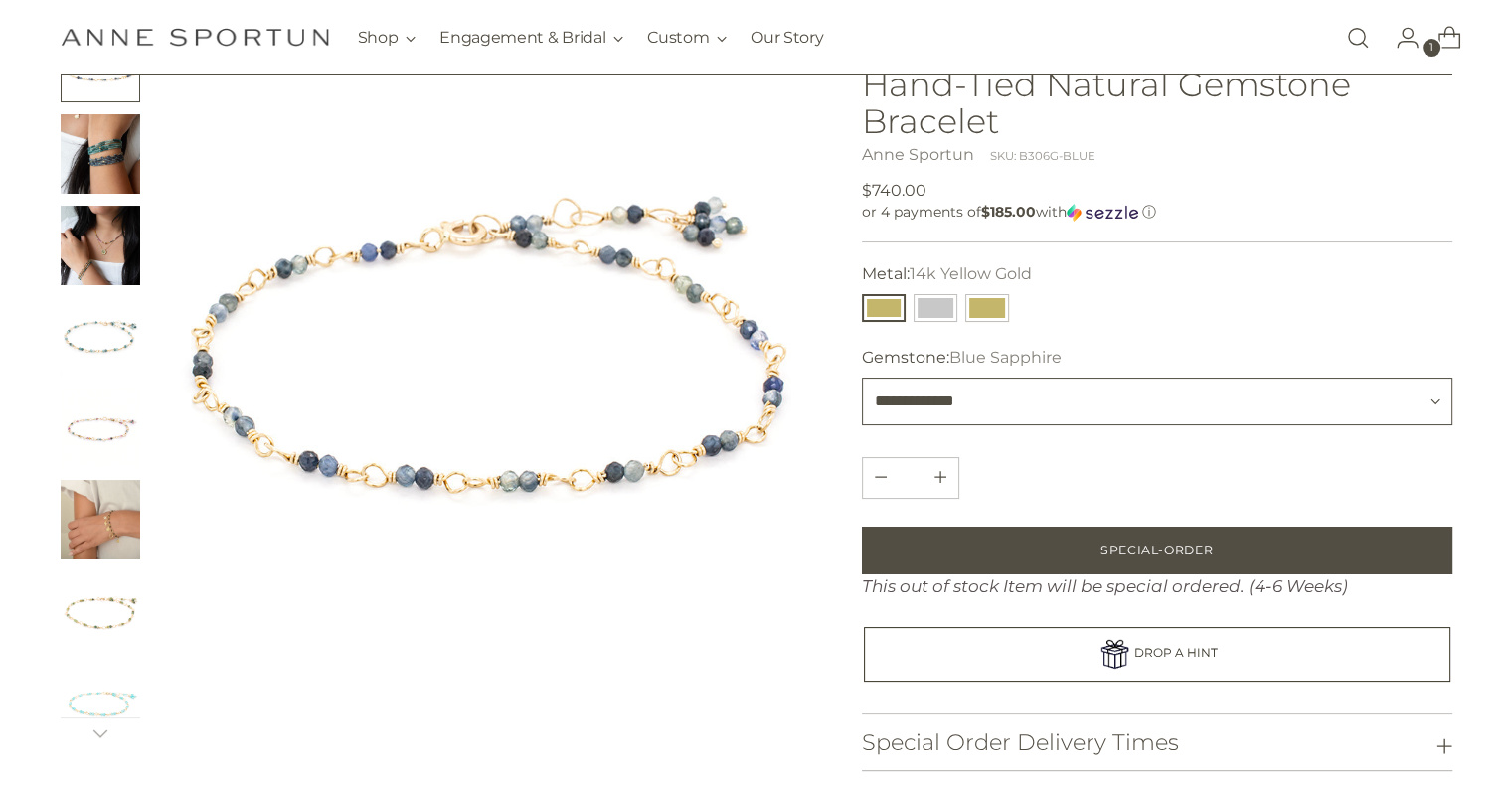 click on "**********" at bounding box center [1157, 401] 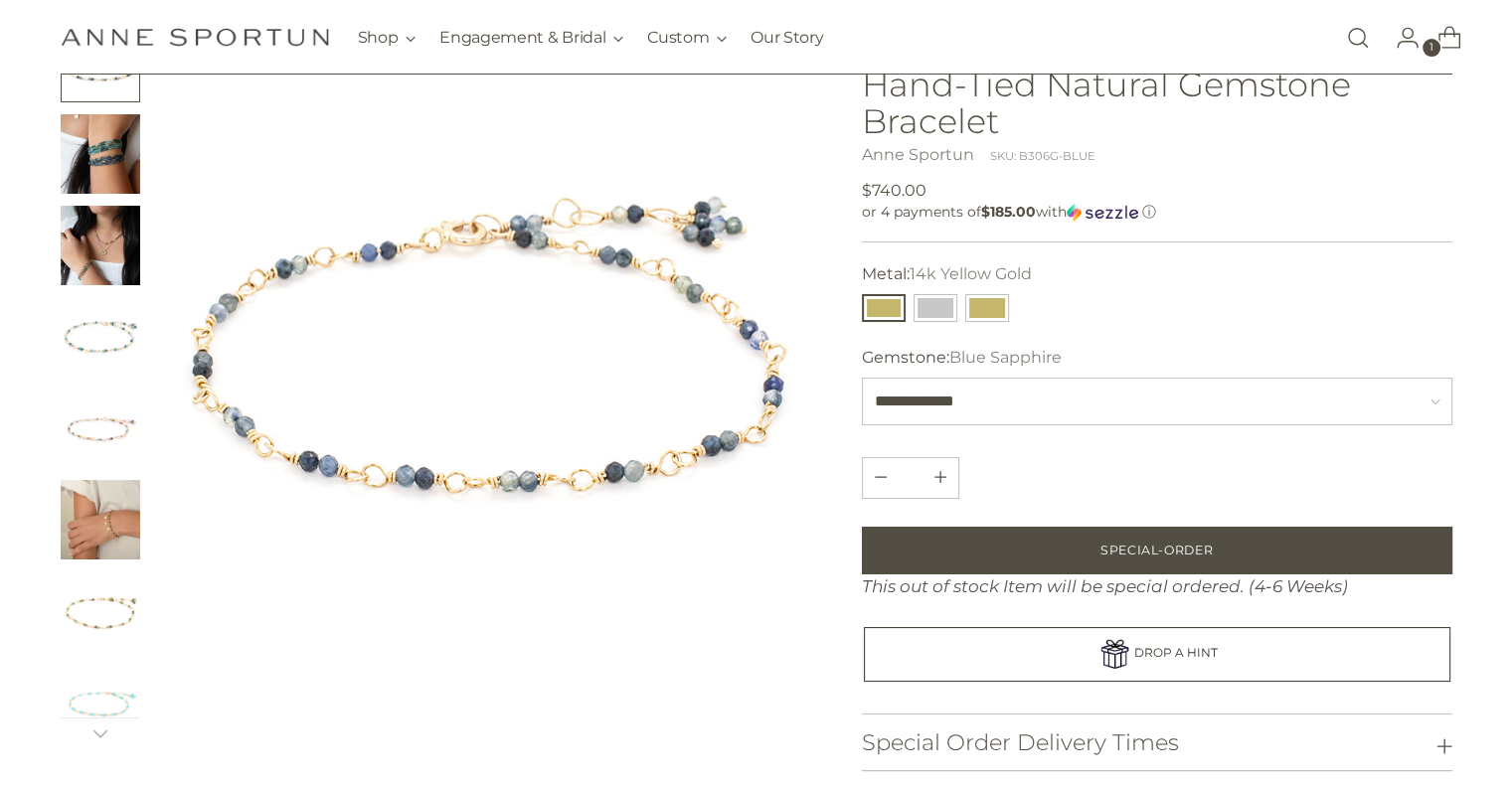 click at bounding box center [100, 337] 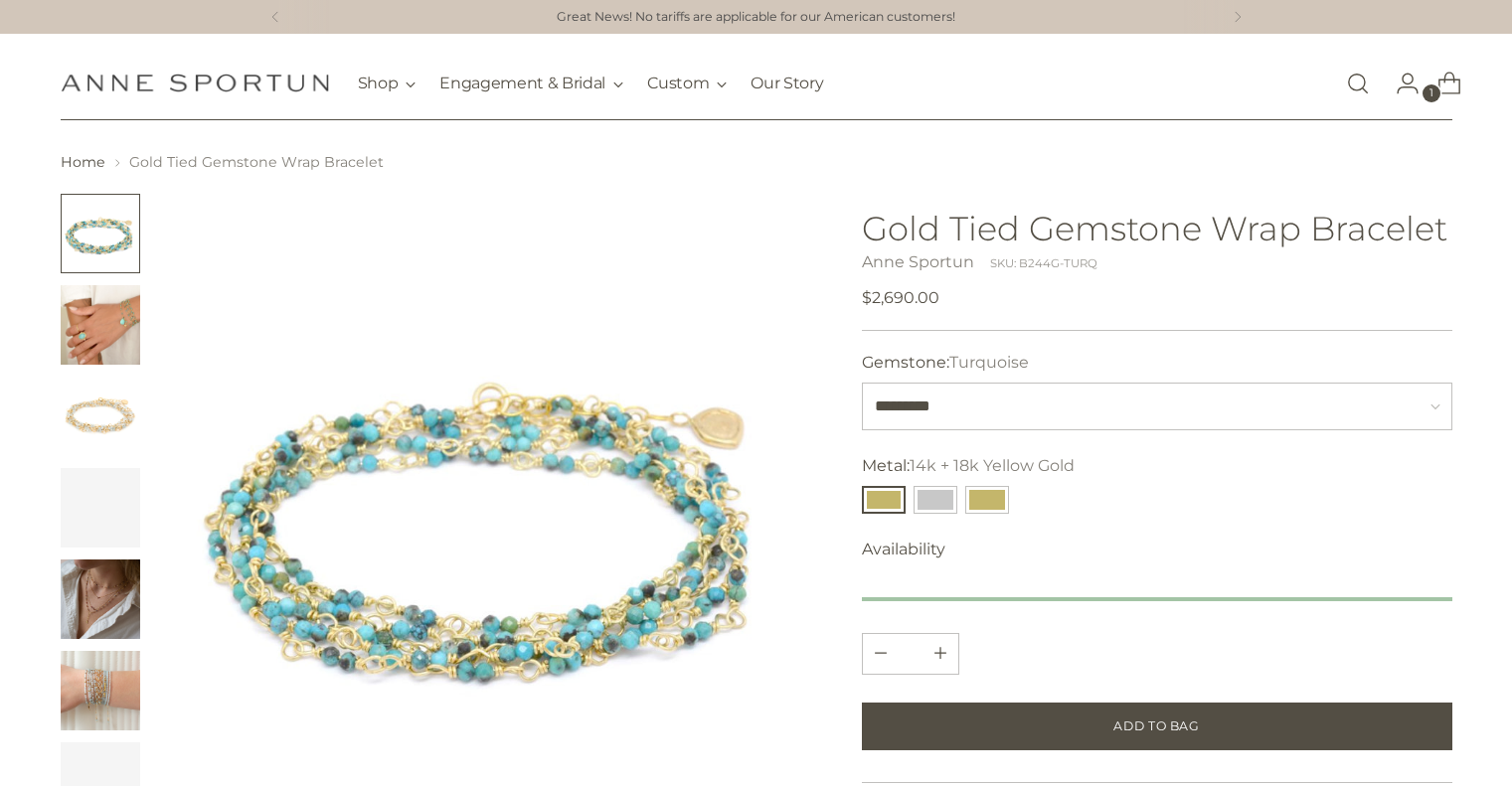 scroll, scrollTop: 0, scrollLeft: 0, axis: both 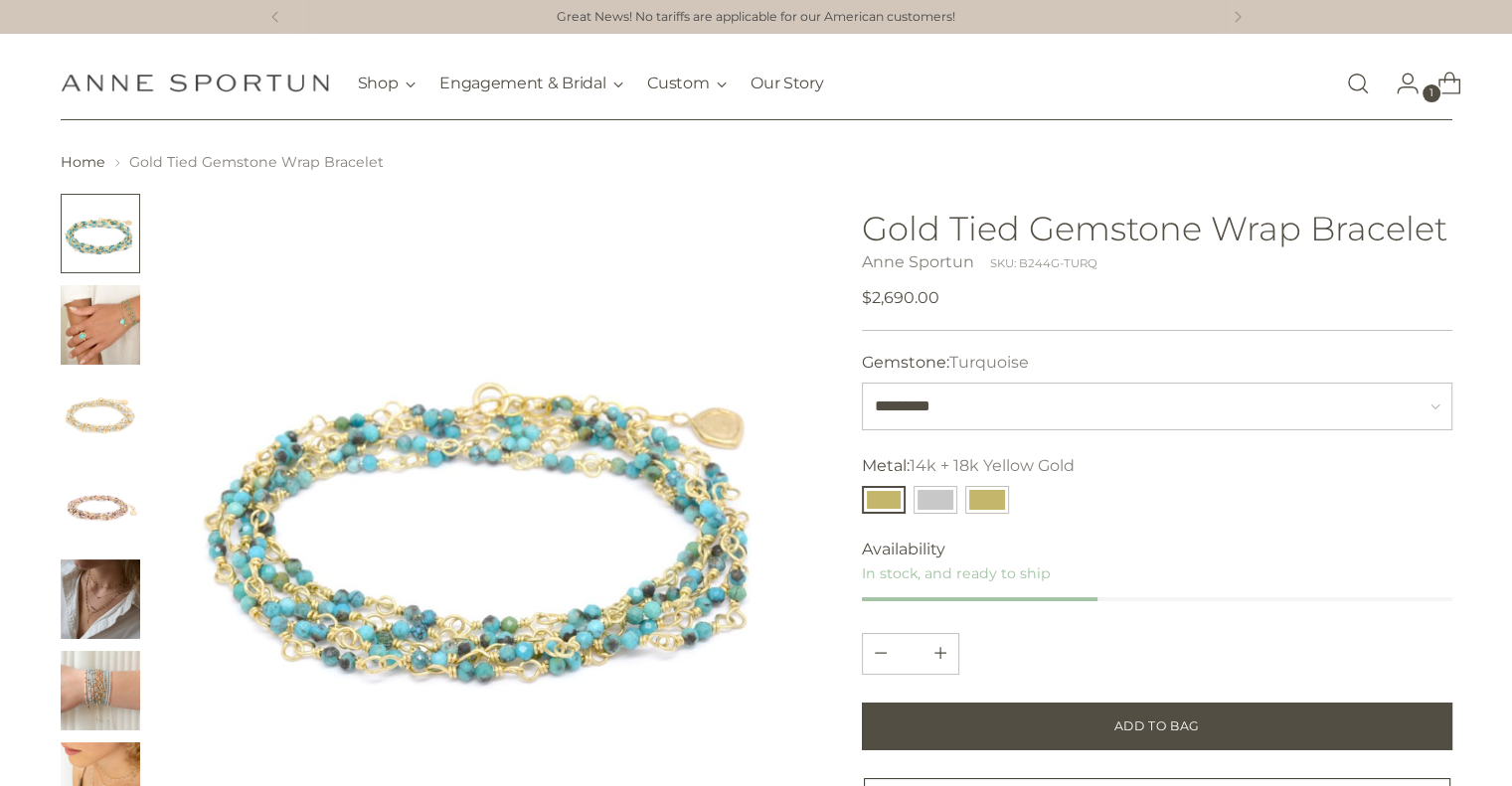 click at bounding box center [100, 325] 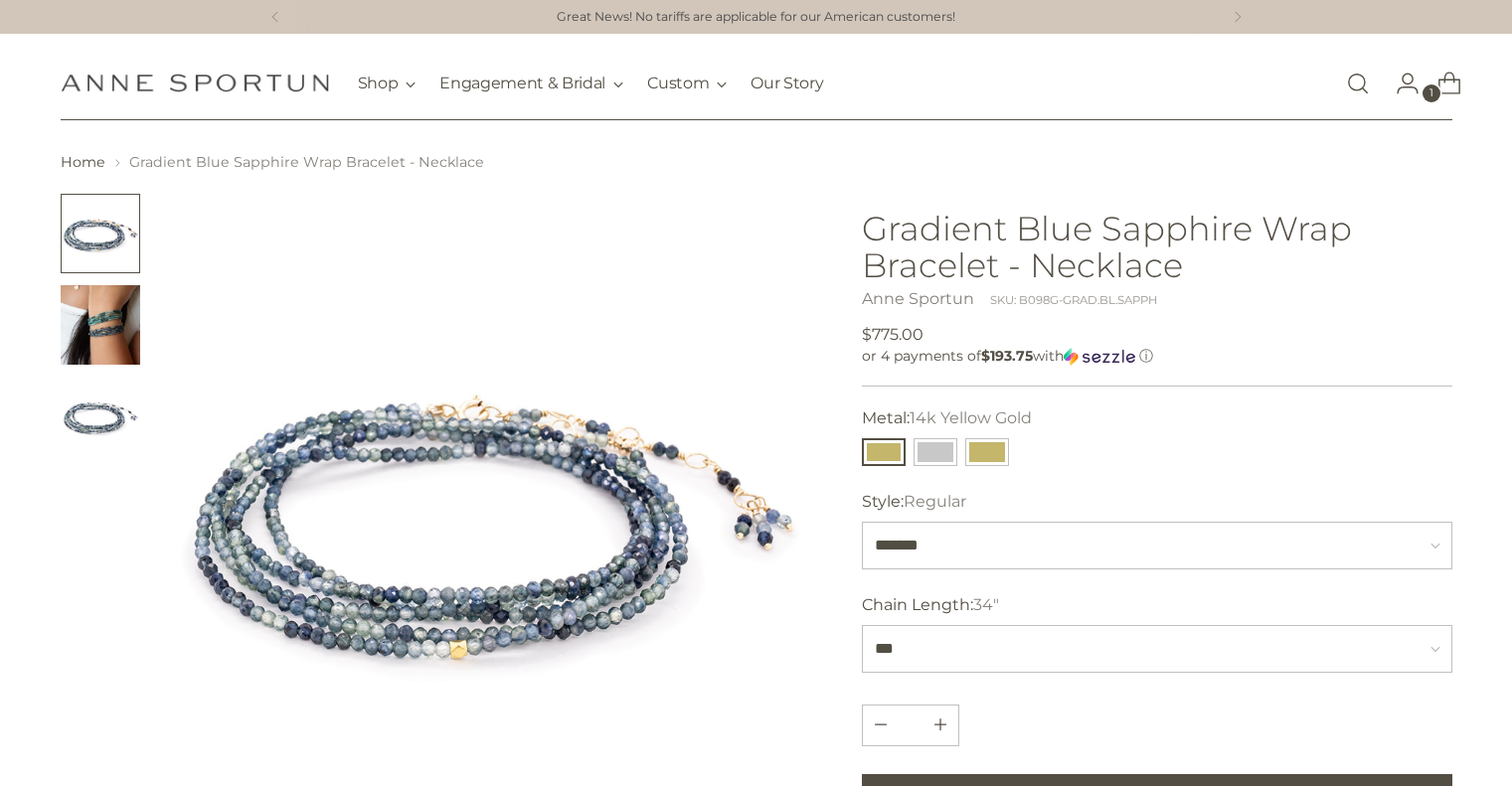 scroll, scrollTop: 0, scrollLeft: 0, axis: both 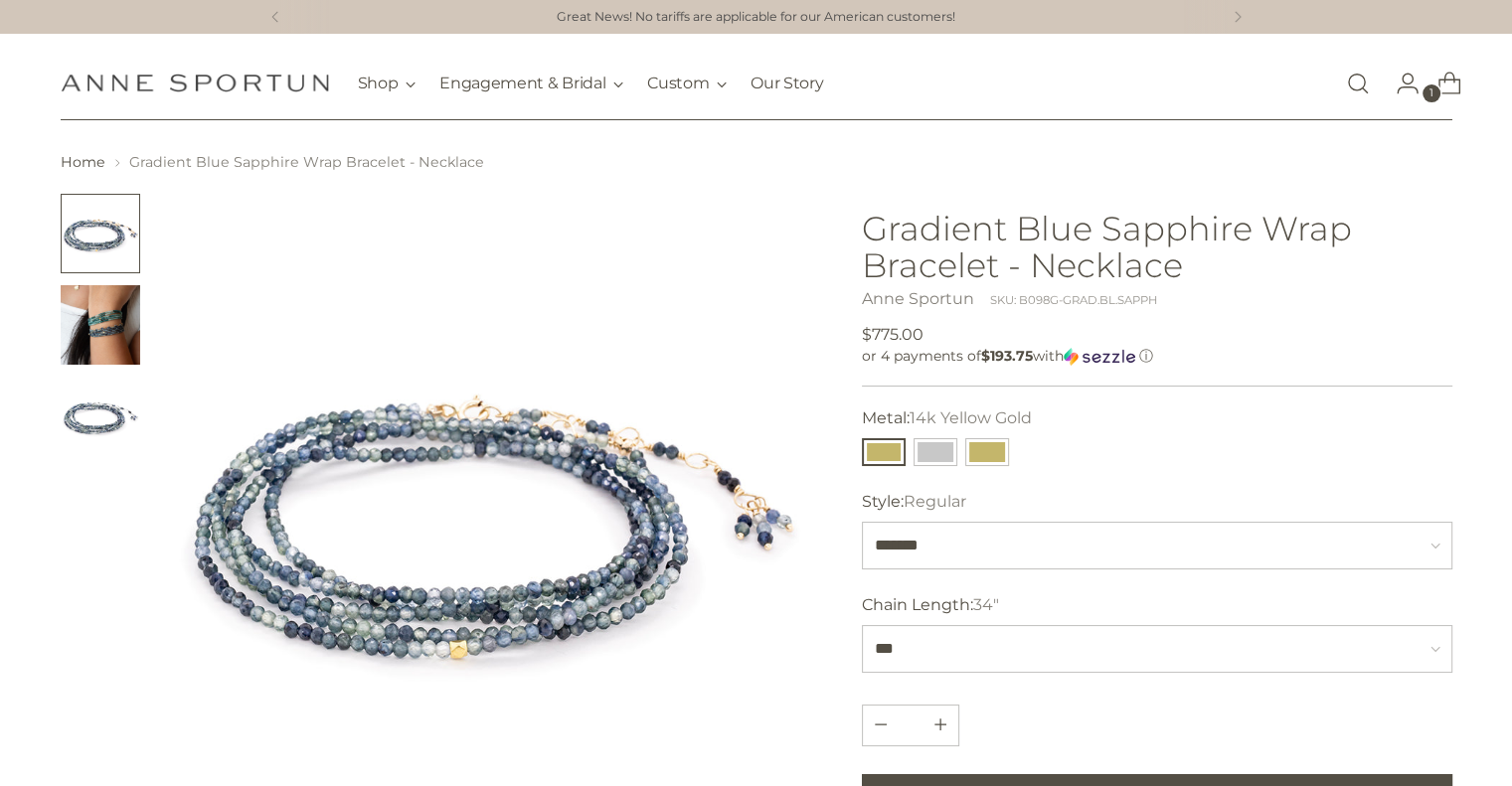 click at bounding box center (100, 325) 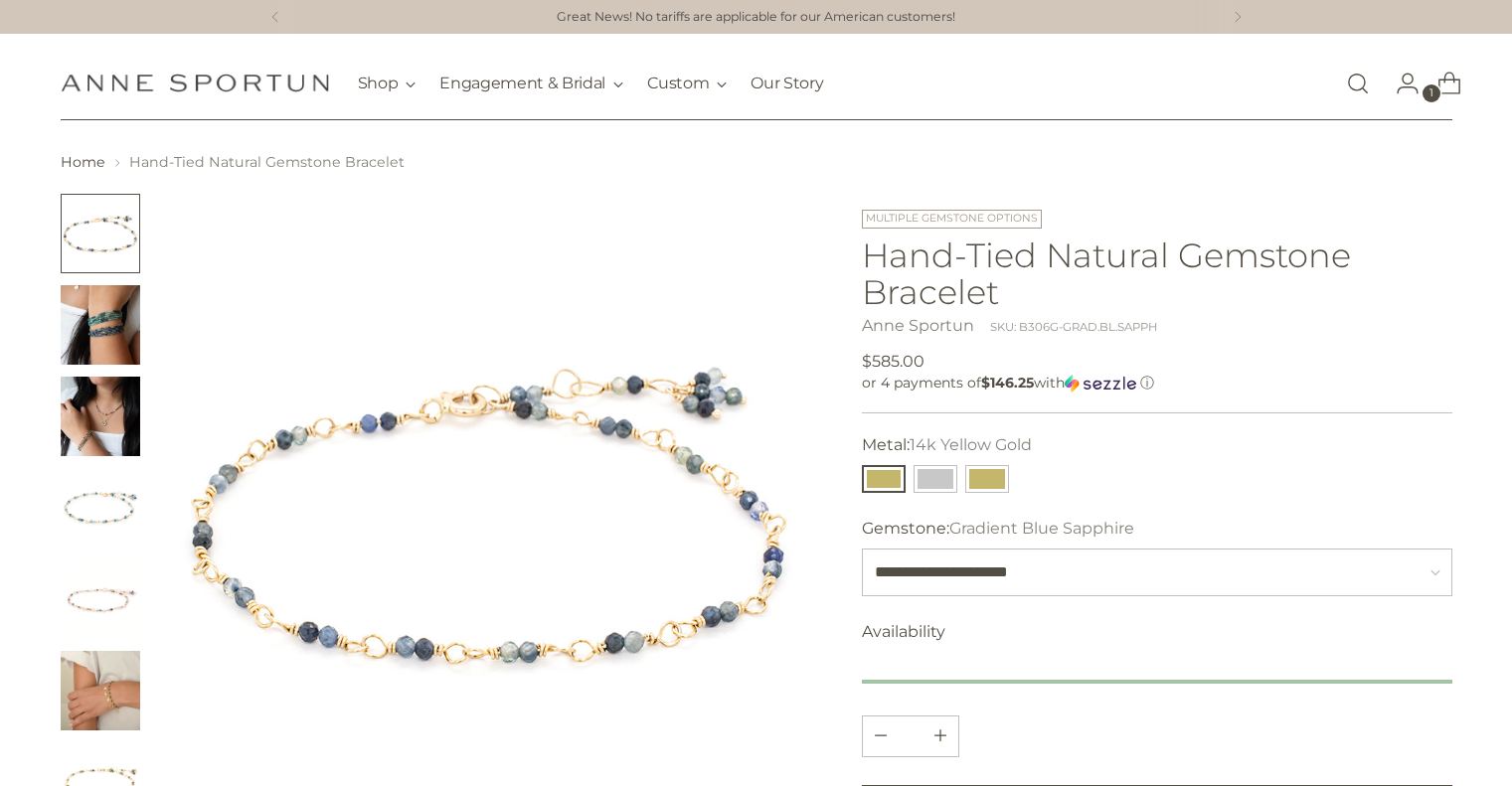 scroll, scrollTop: 0, scrollLeft: 0, axis: both 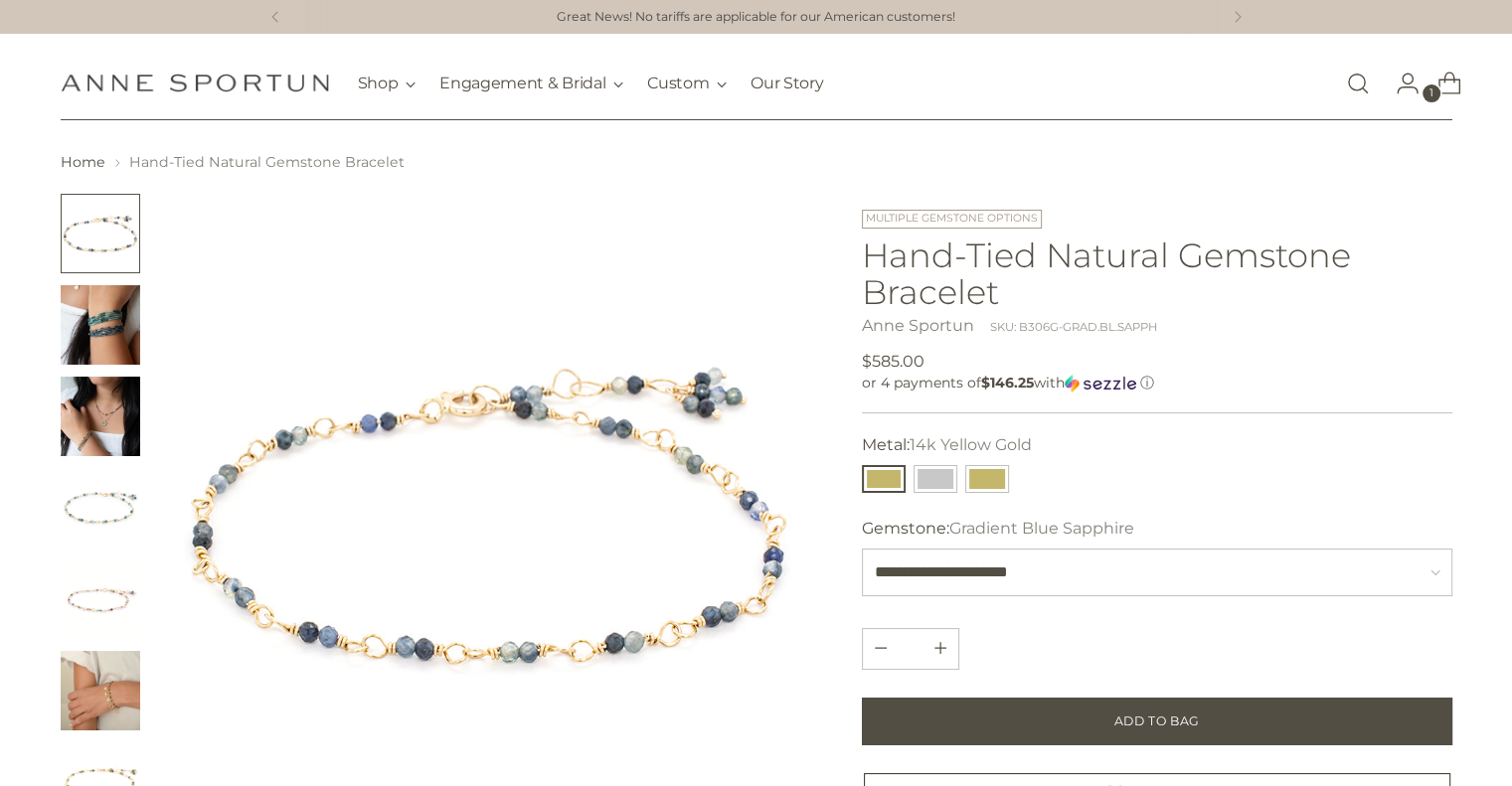 click at bounding box center (100, 325) 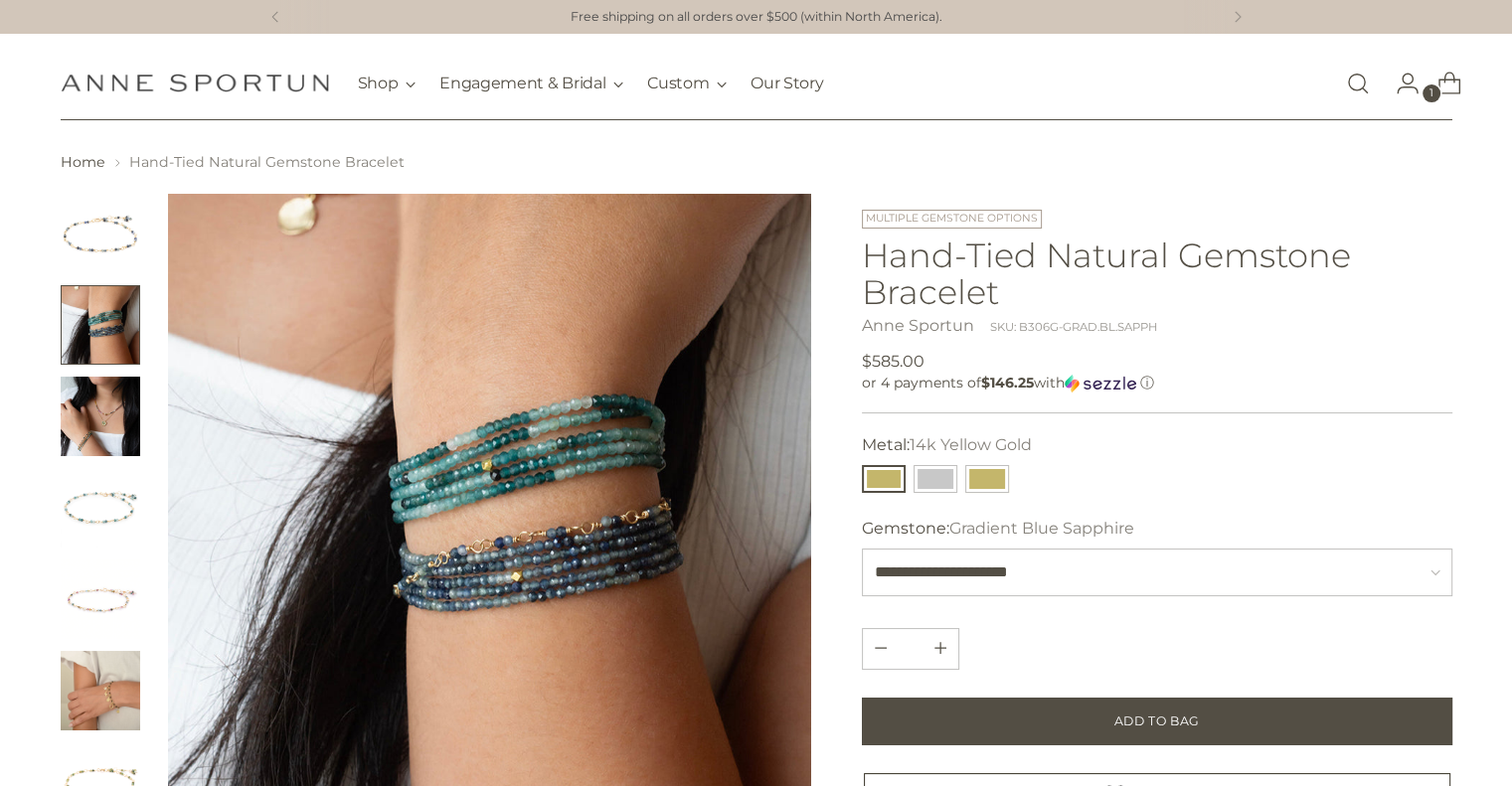 click at bounding box center [100, 416] 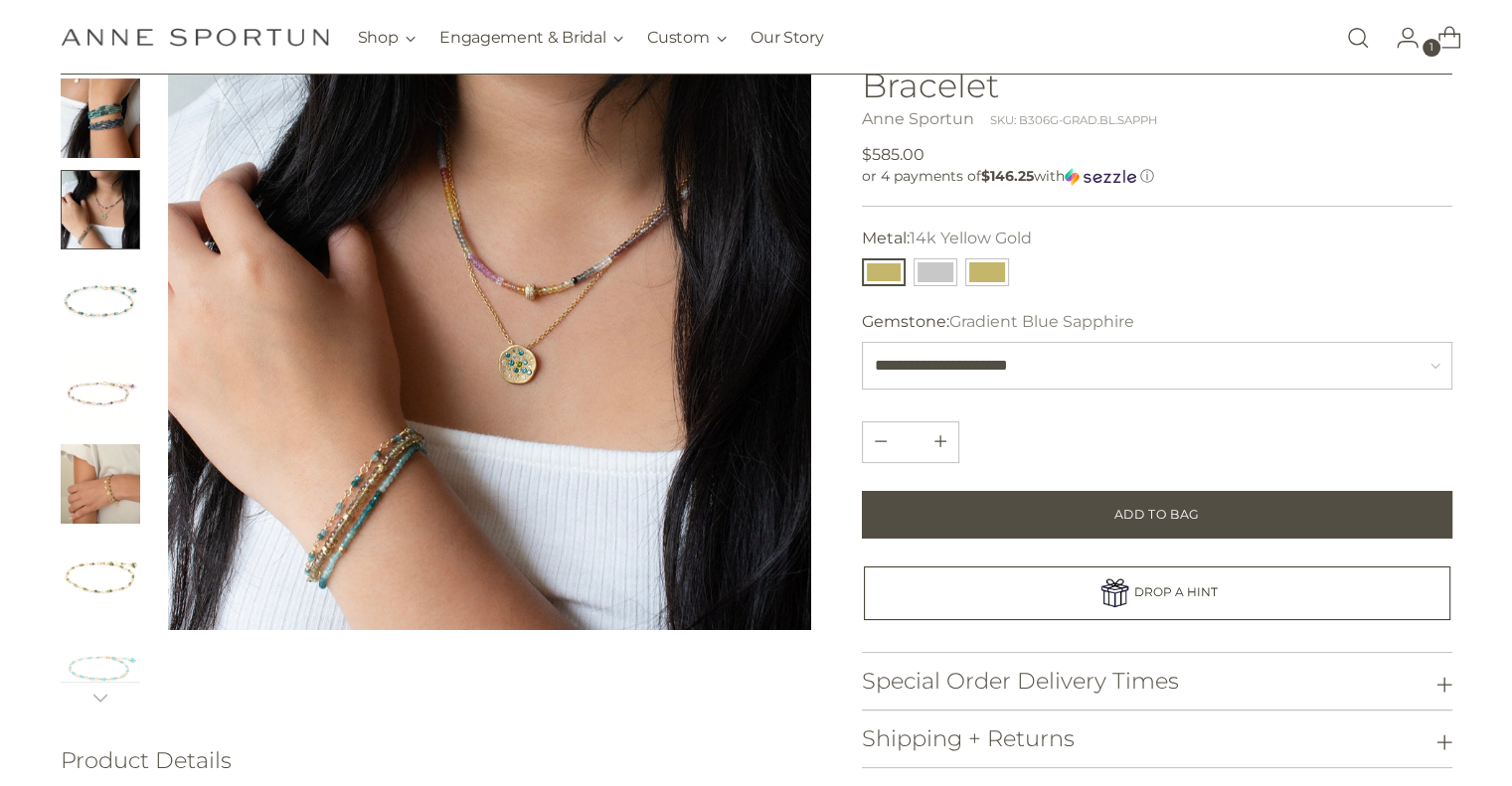 scroll, scrollTop: 203, scrollLeft: 0, axis: vertical 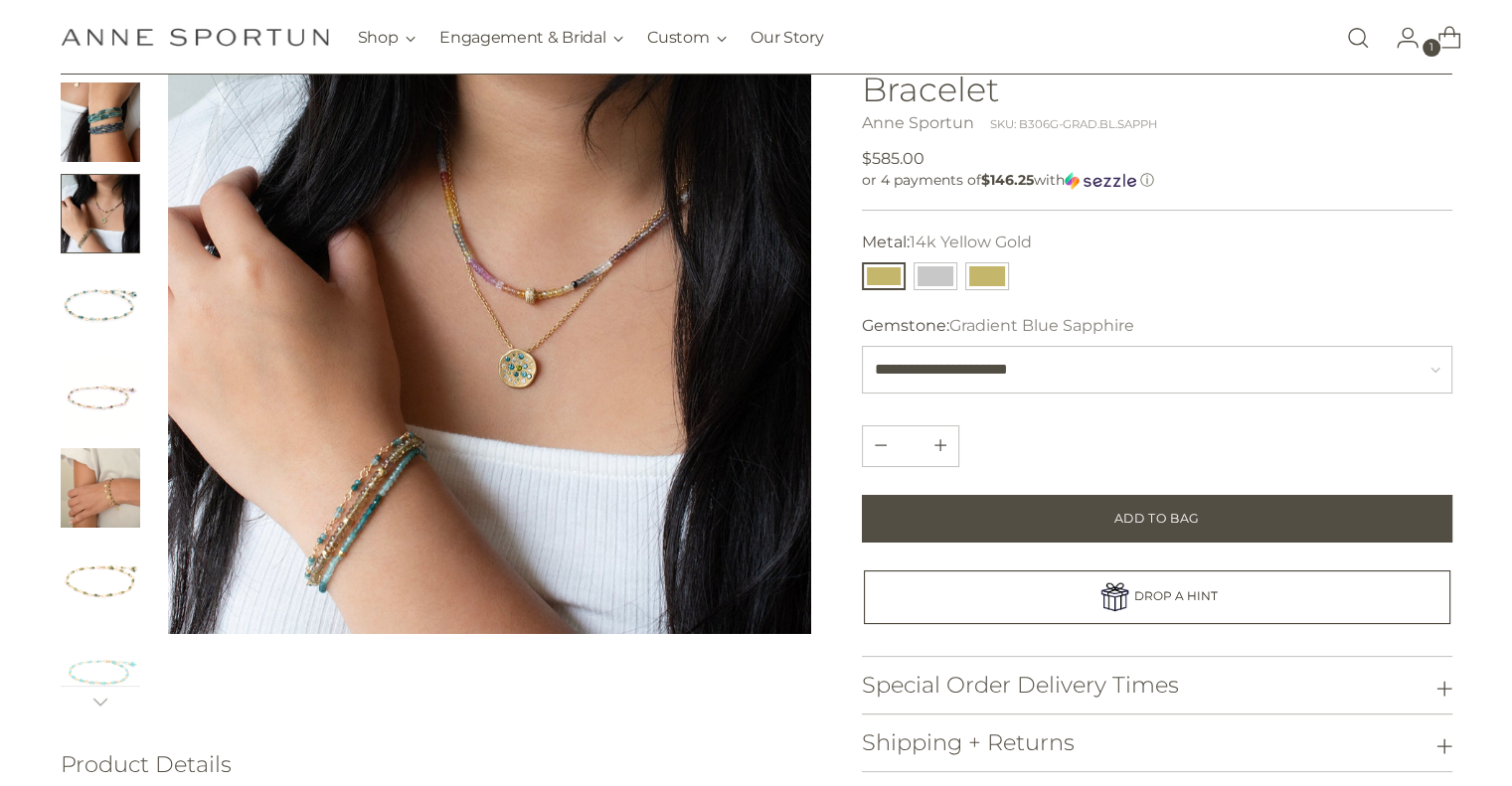 click at bounding box center (100, 305) 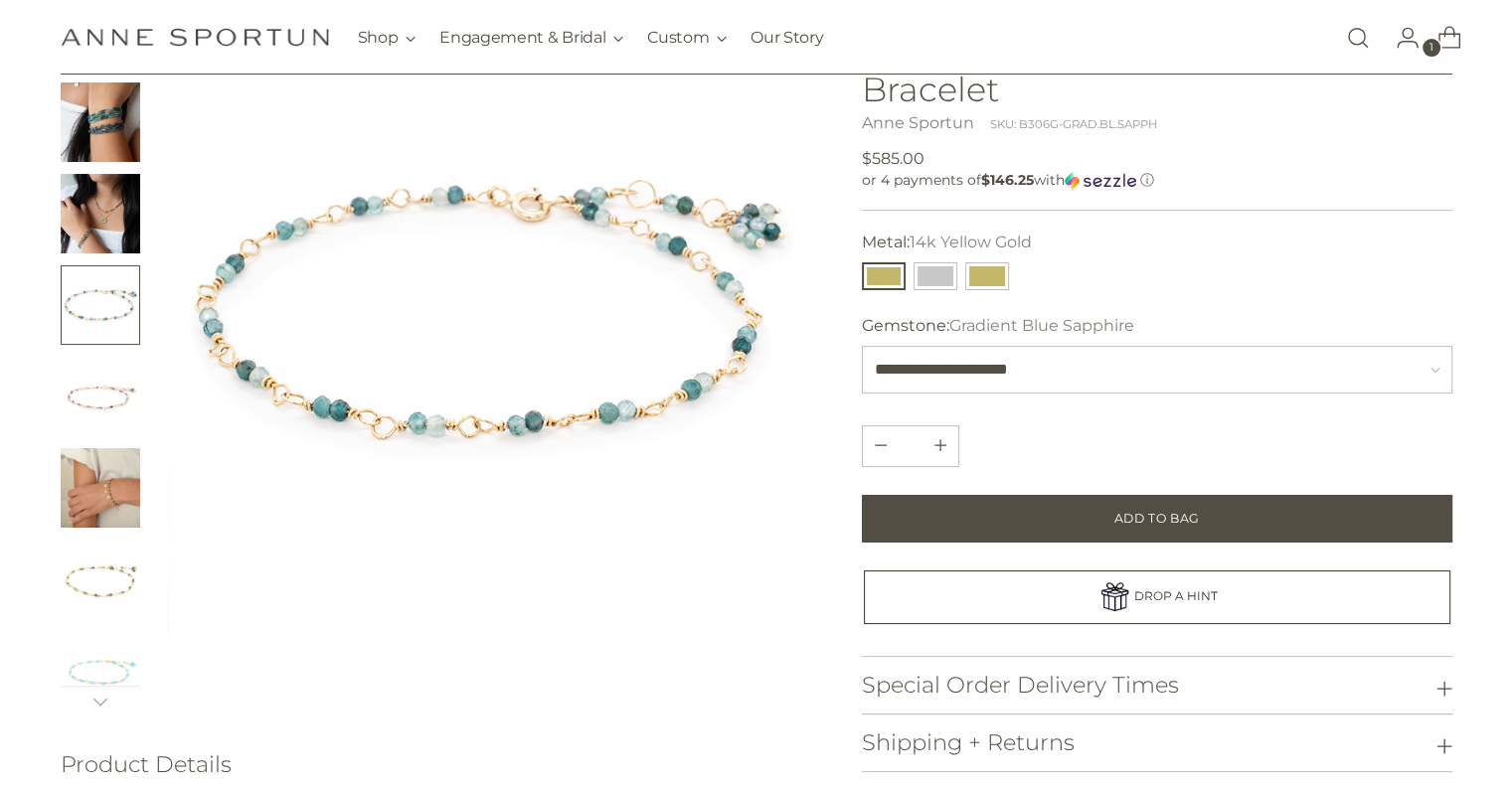click at bounding box center [100, 488] 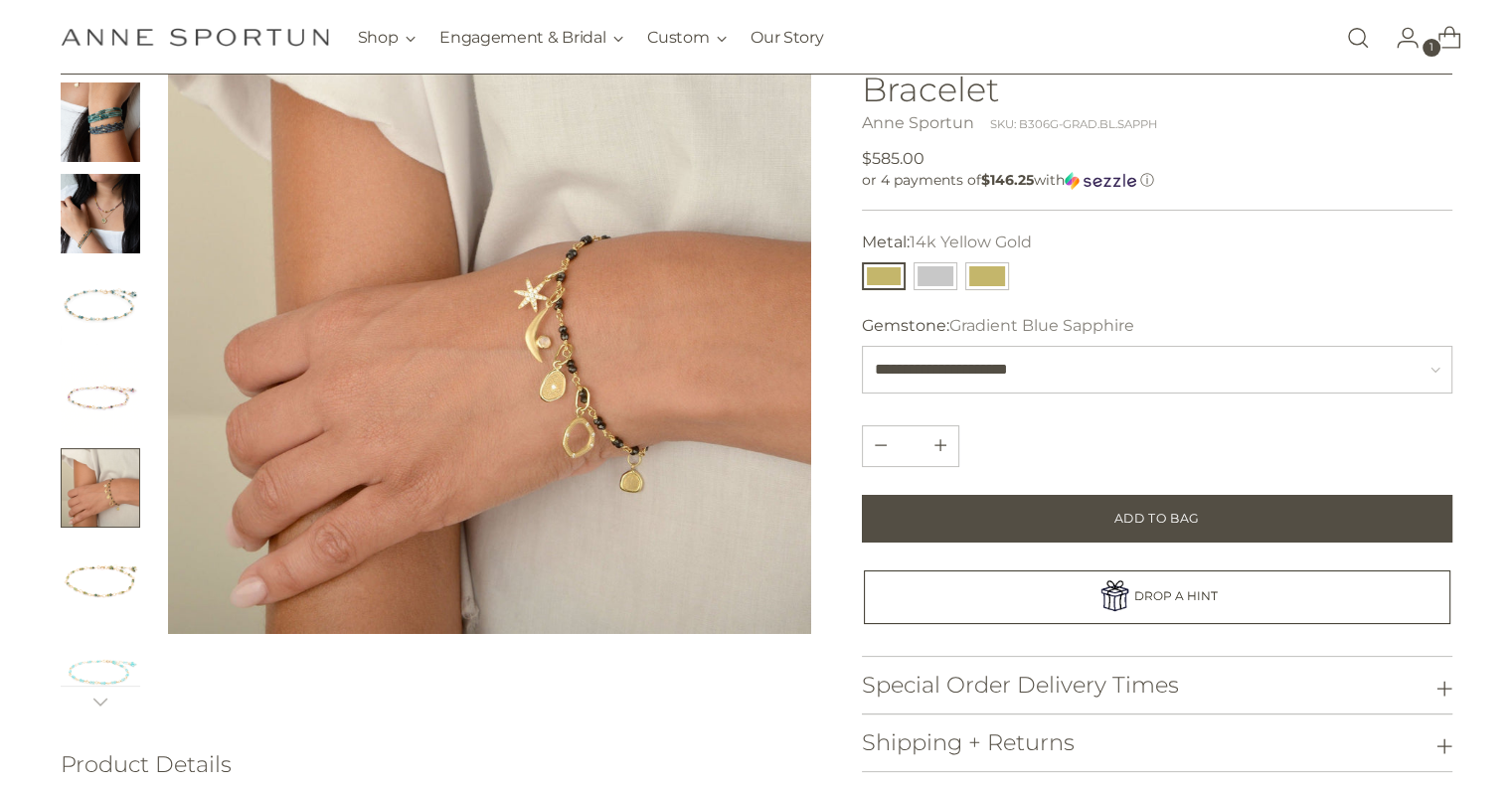 click at bounding box center [100, 579] 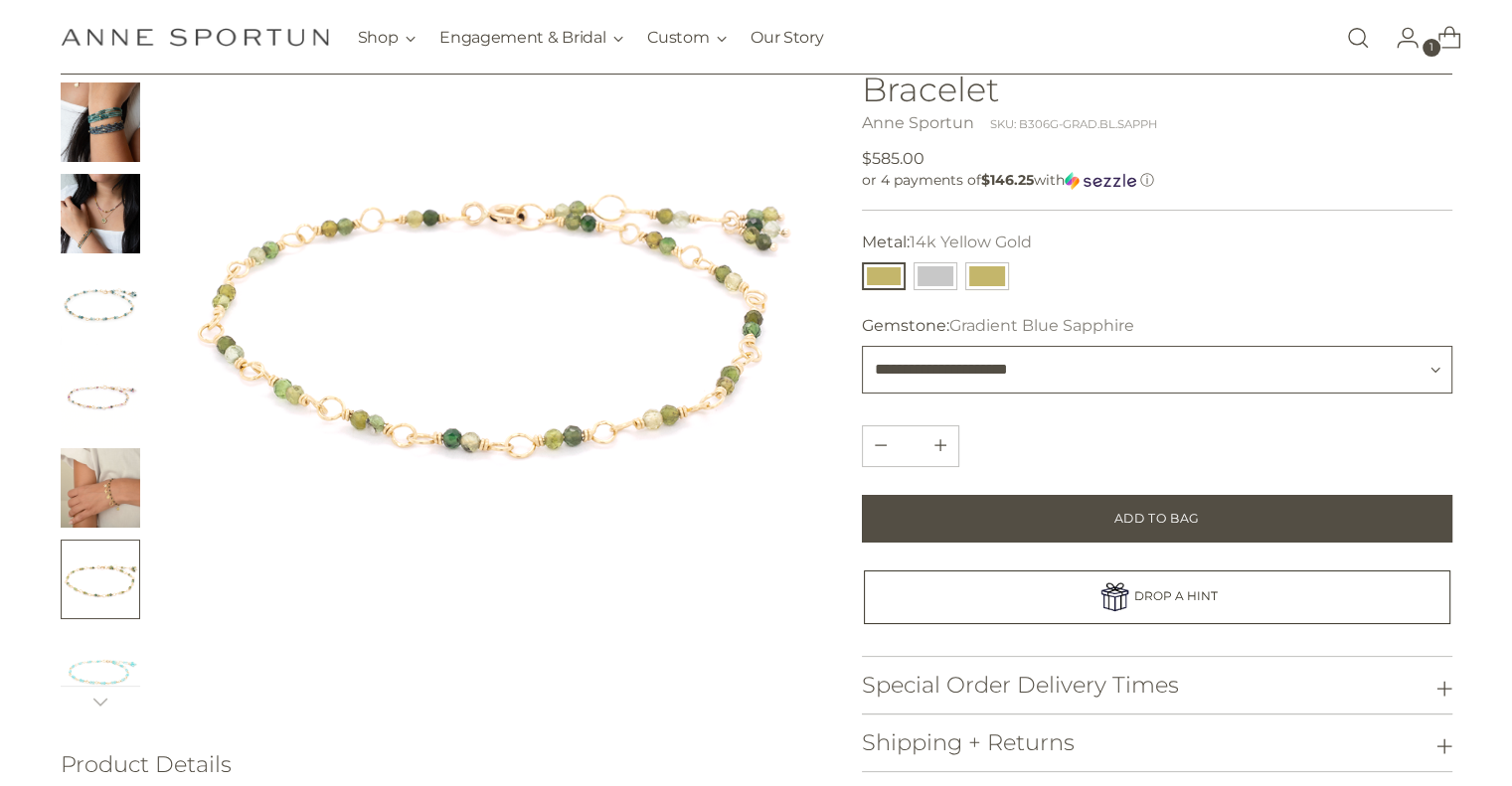 click on "**********" at bounding box center [1157, 370] 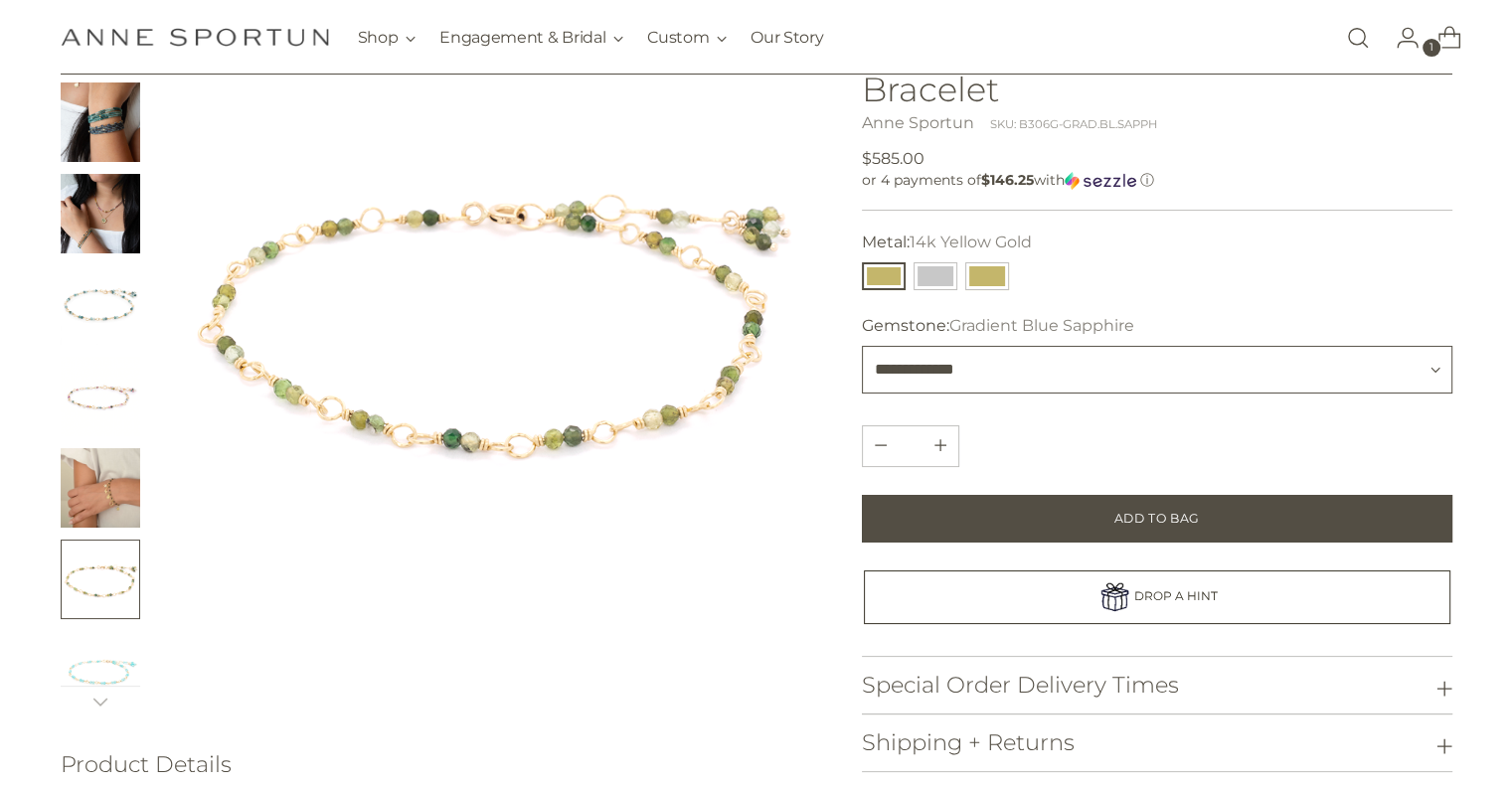 type 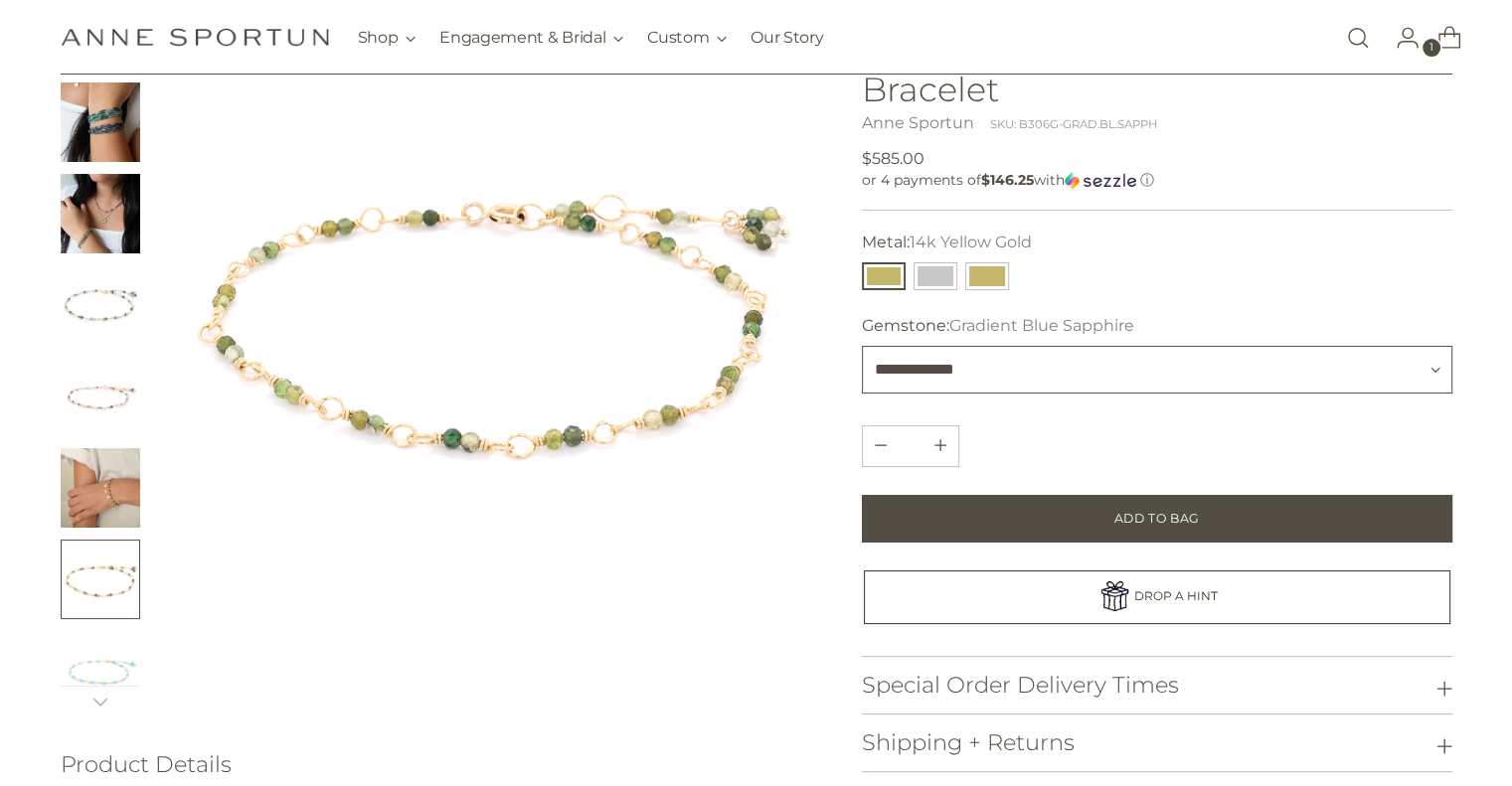 click on "**********" at bounding box center [1157, 370] 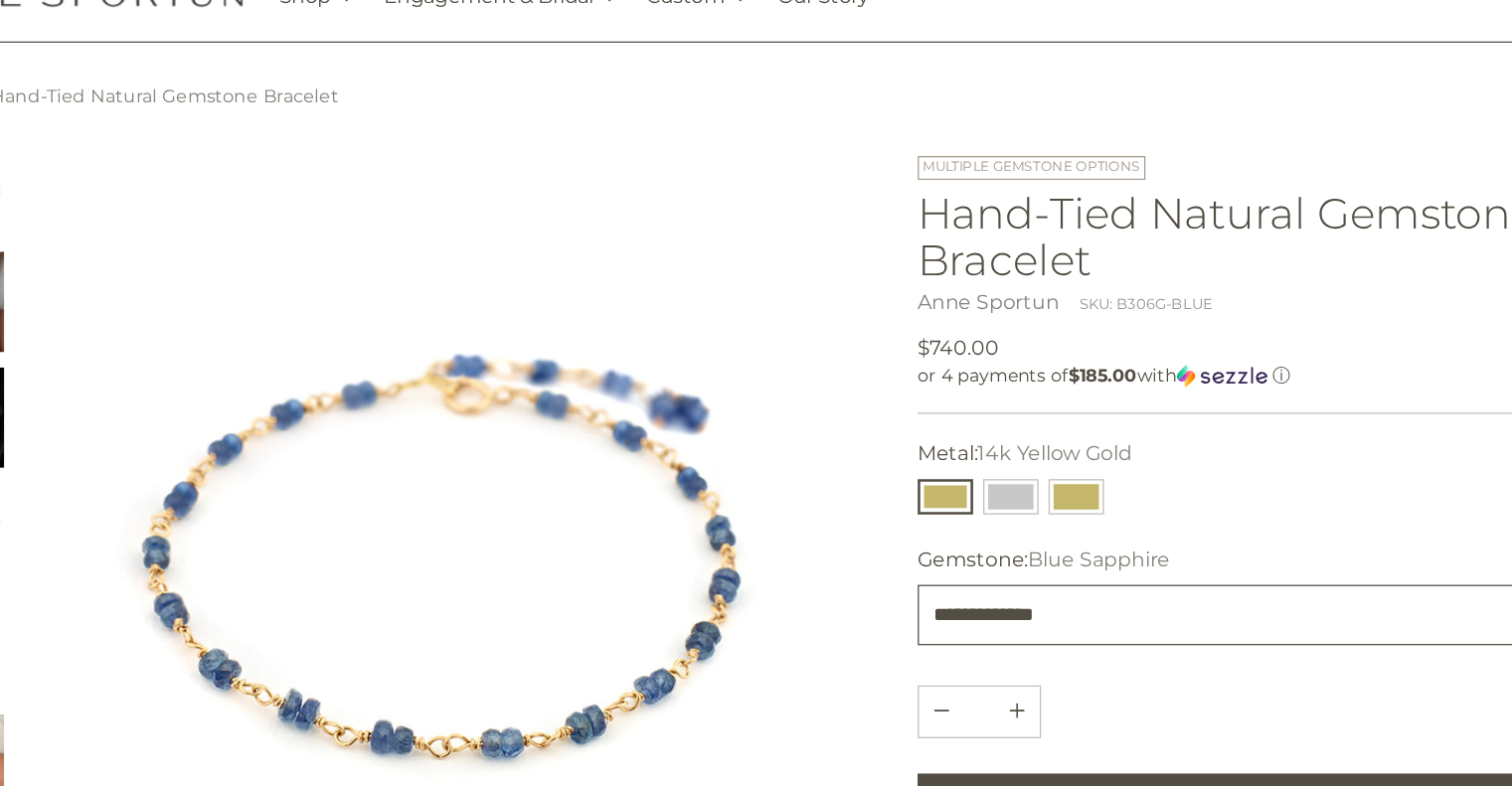 scroll, scrollTop: 0, scrollLeft: 0, axis: both 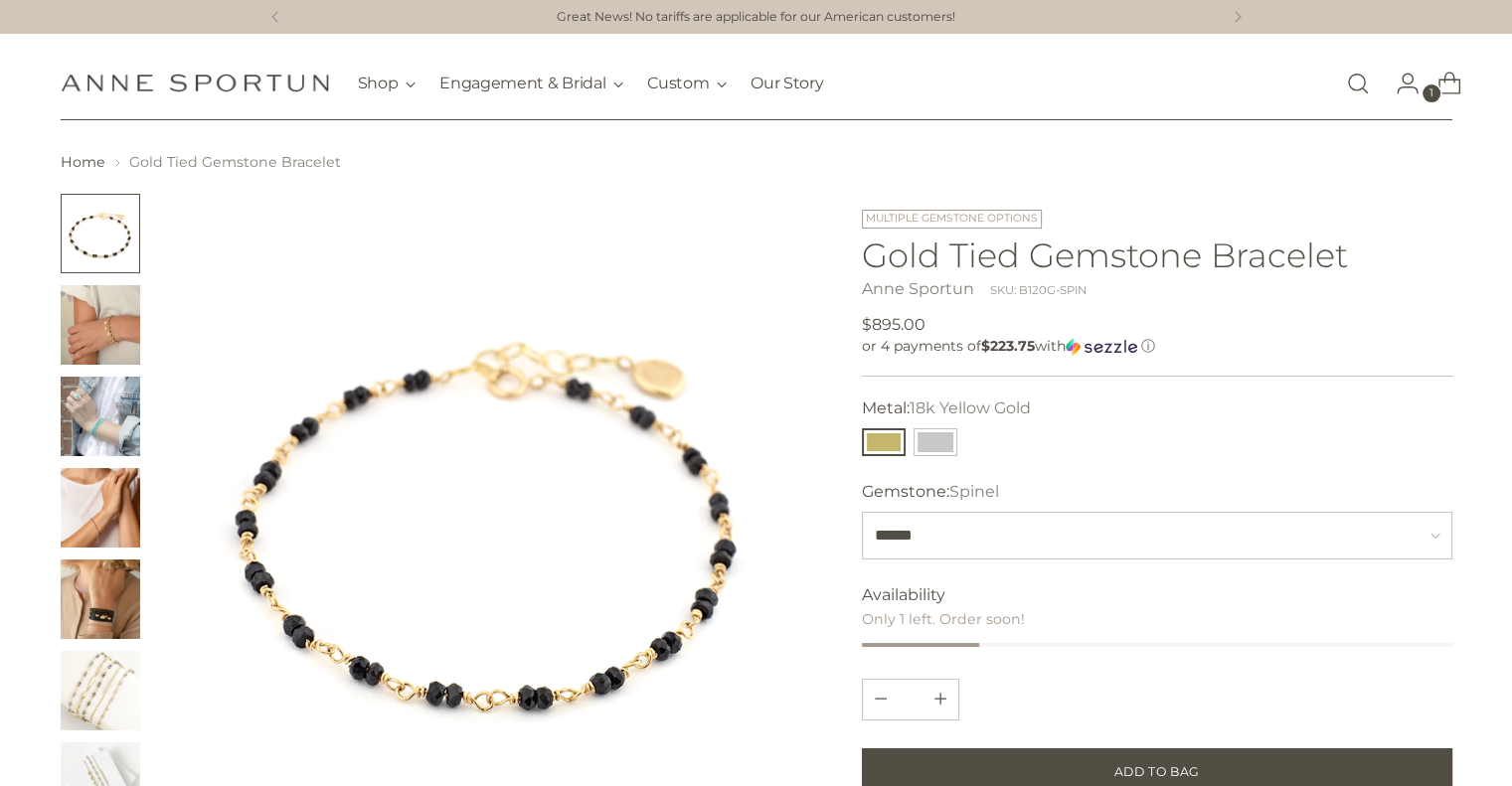 click at bounding box center [100, 325] 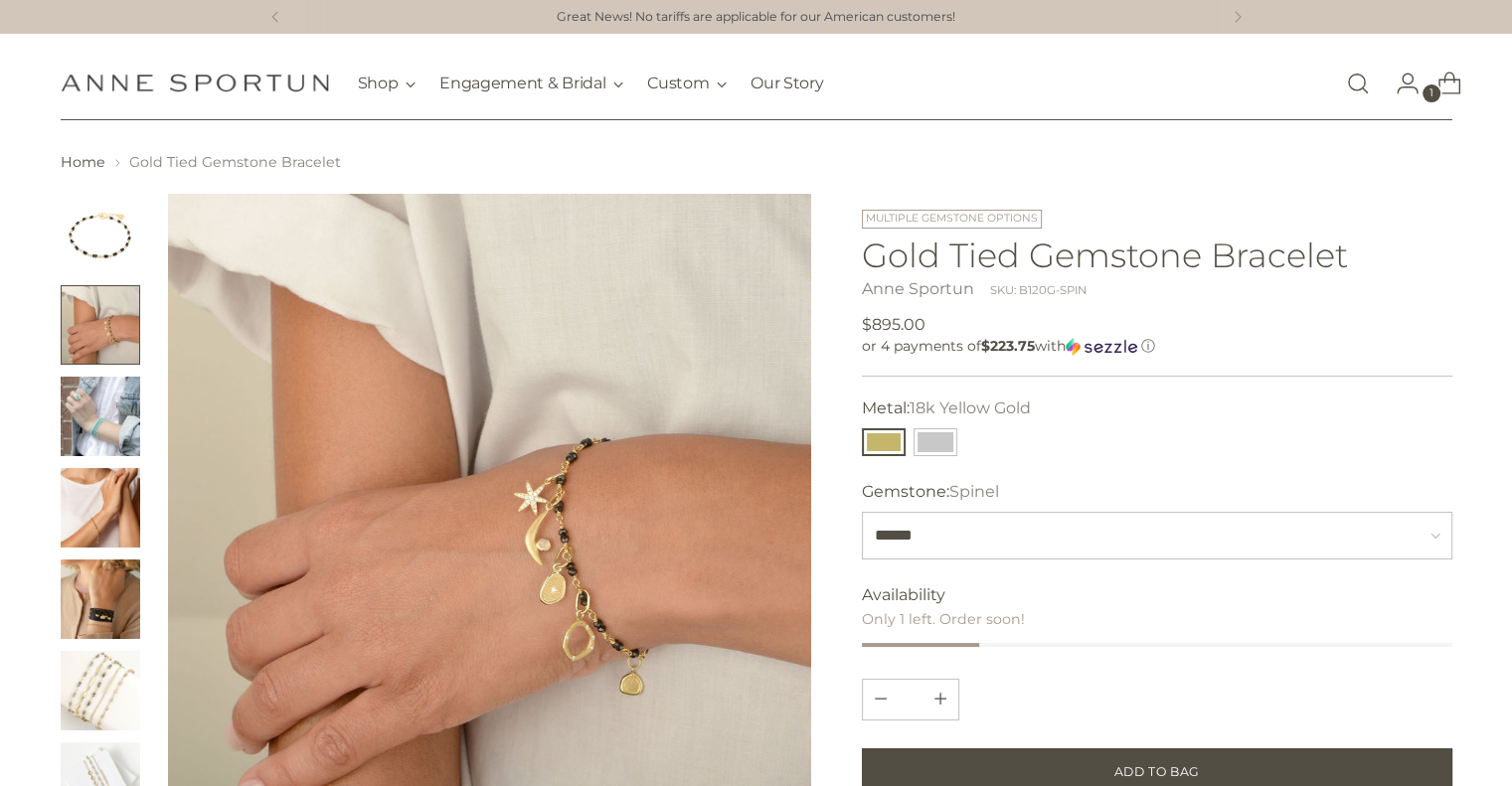 click at bounding box center (100, 416) 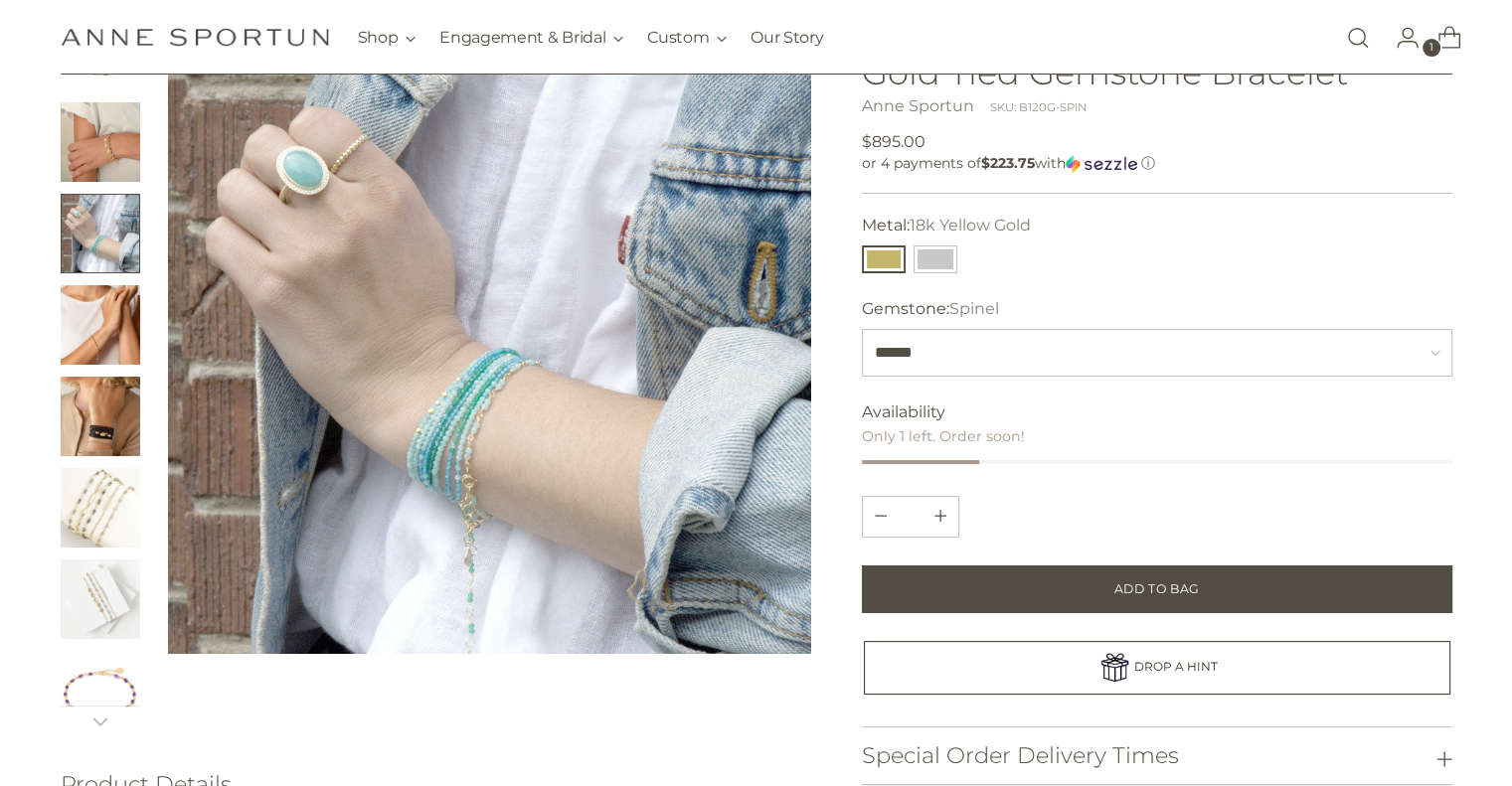 scroll, scrollTop: 183, scrollLeft: 0, axis: vertical 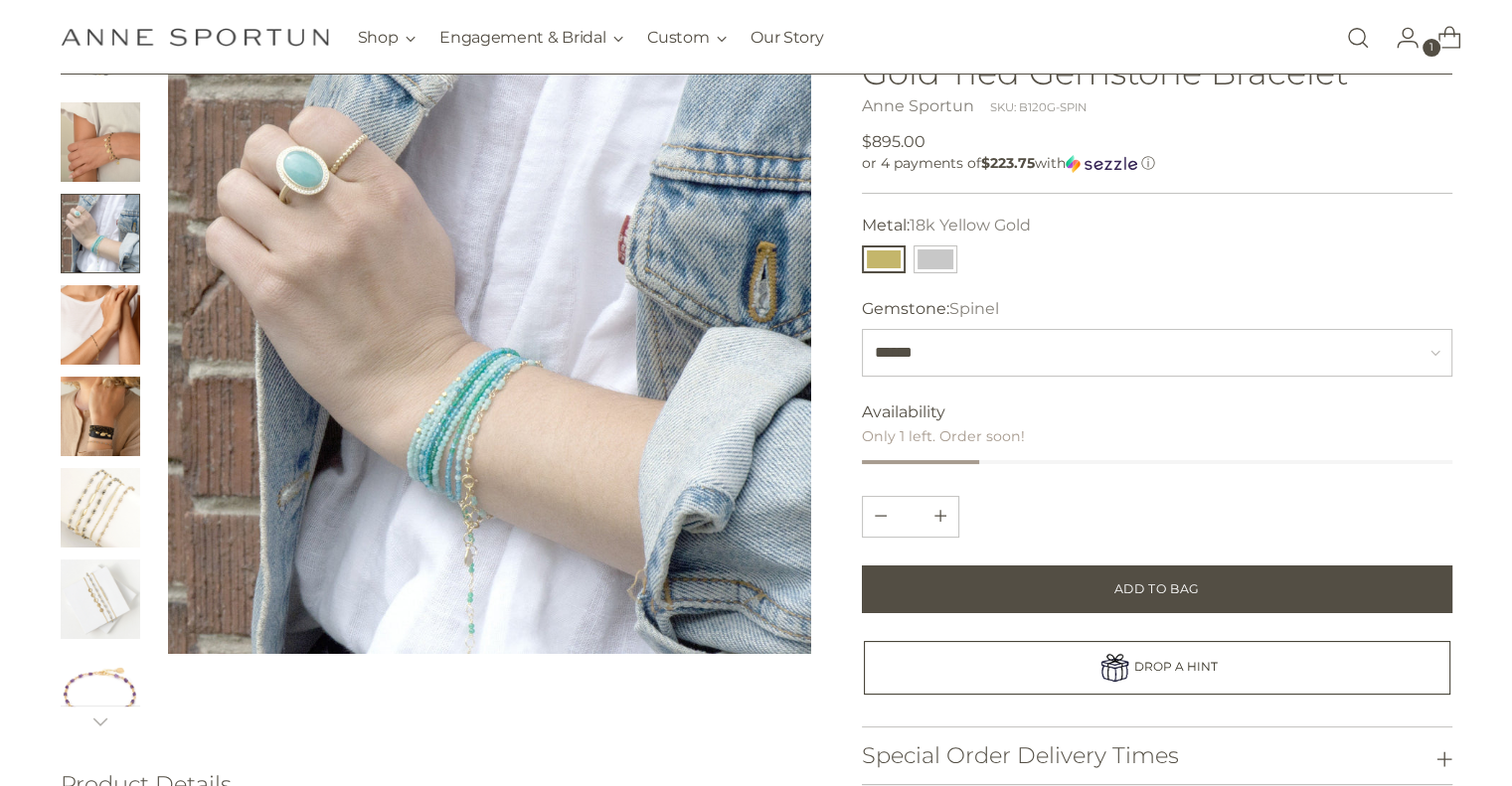 click at bounding box center [100, 508] 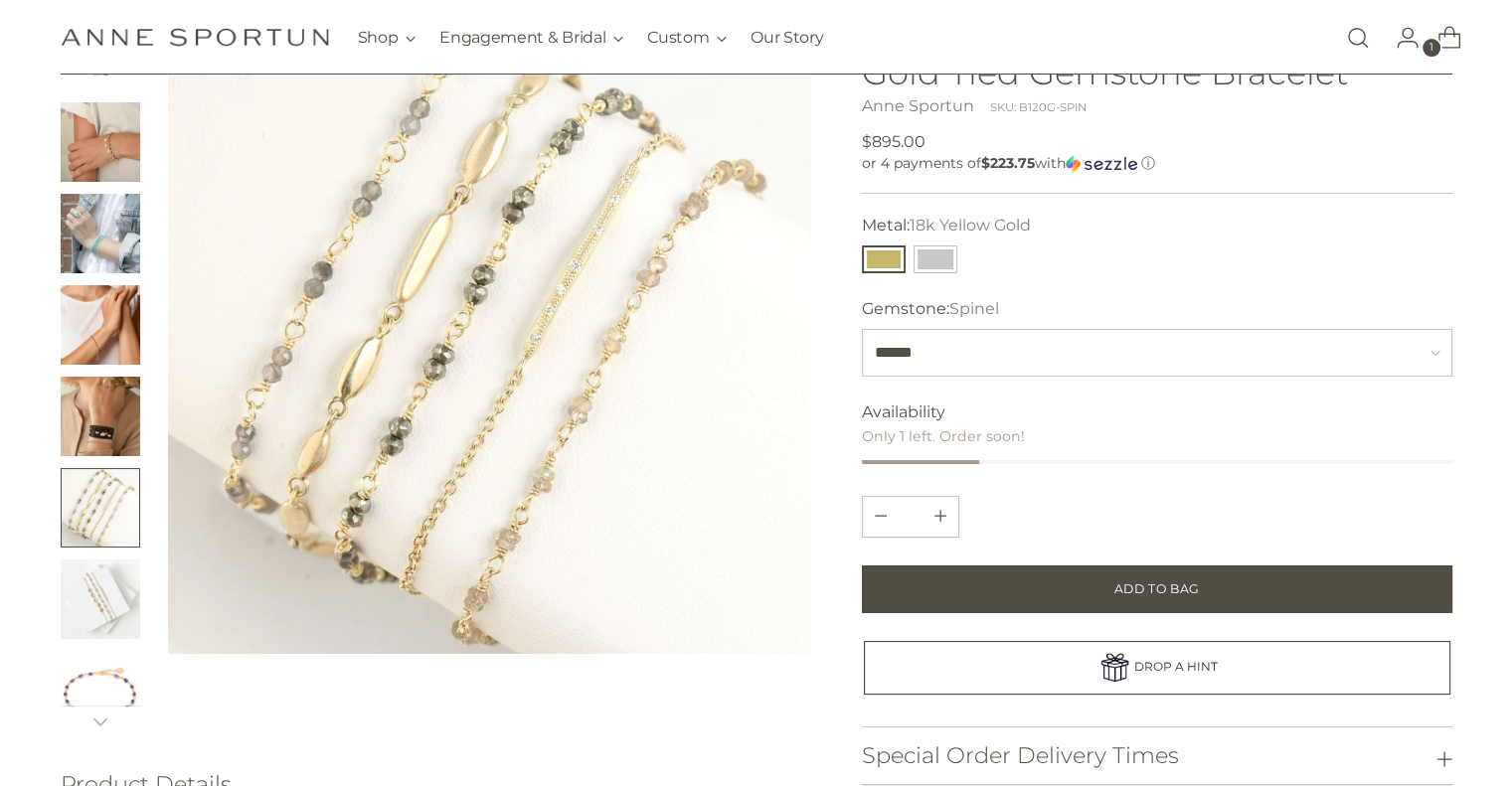 click at bounding box center (100, 599) 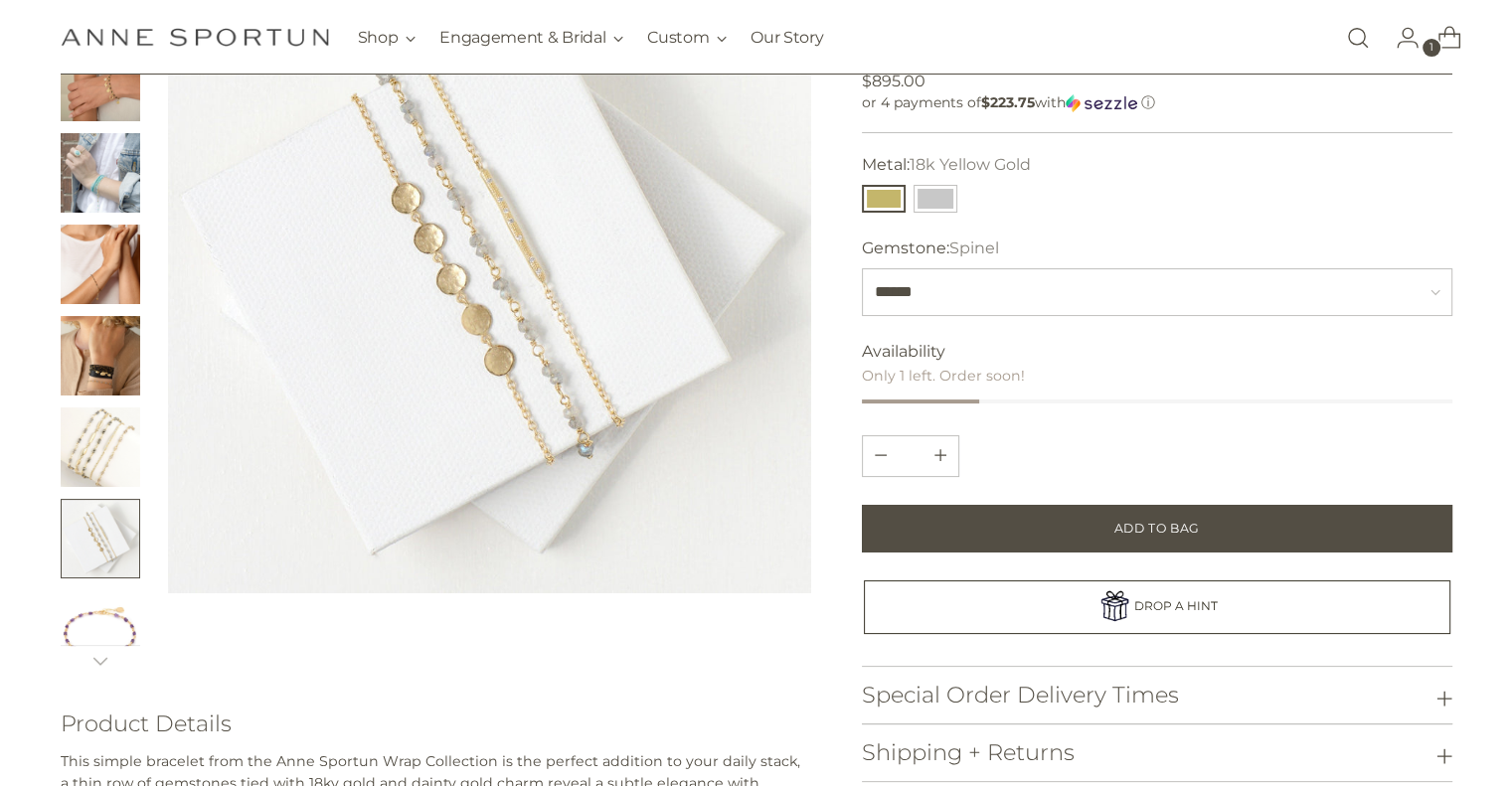 scroll, scrollTop: 244, scrollLeft: 0, axis: vertical 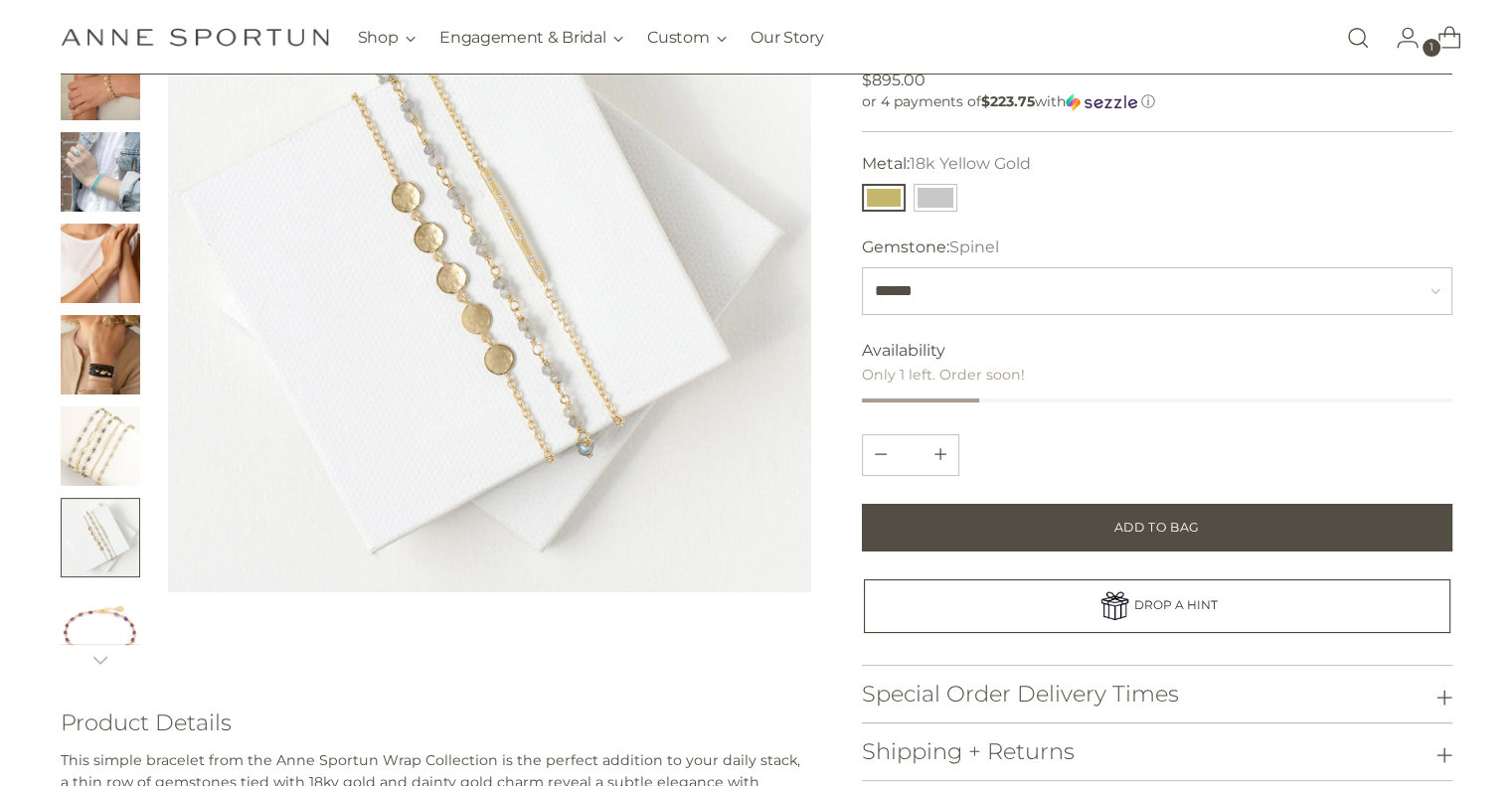 click at bounding box center (490, 271) 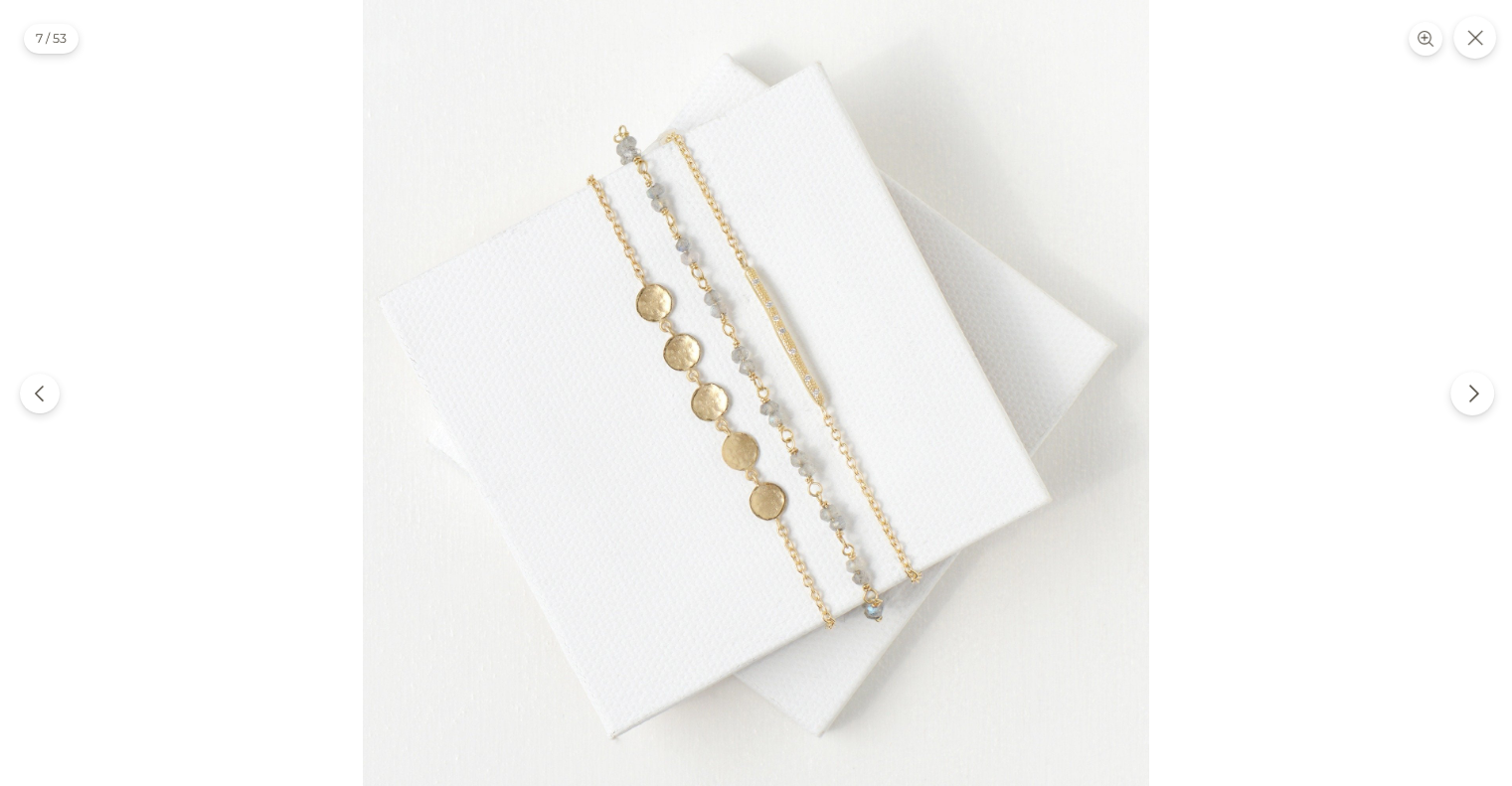 click 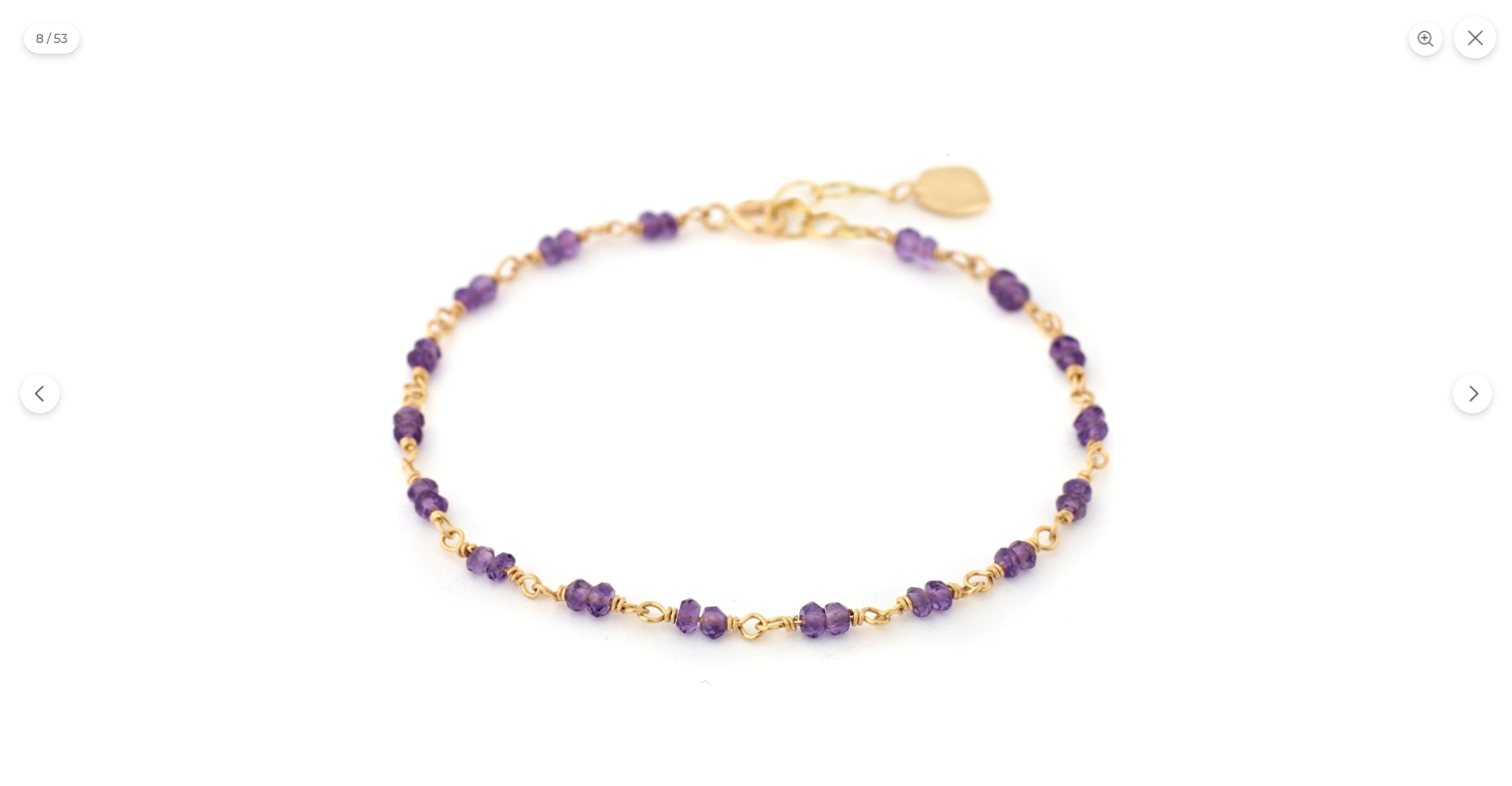 click at bounding box center [756, 393] 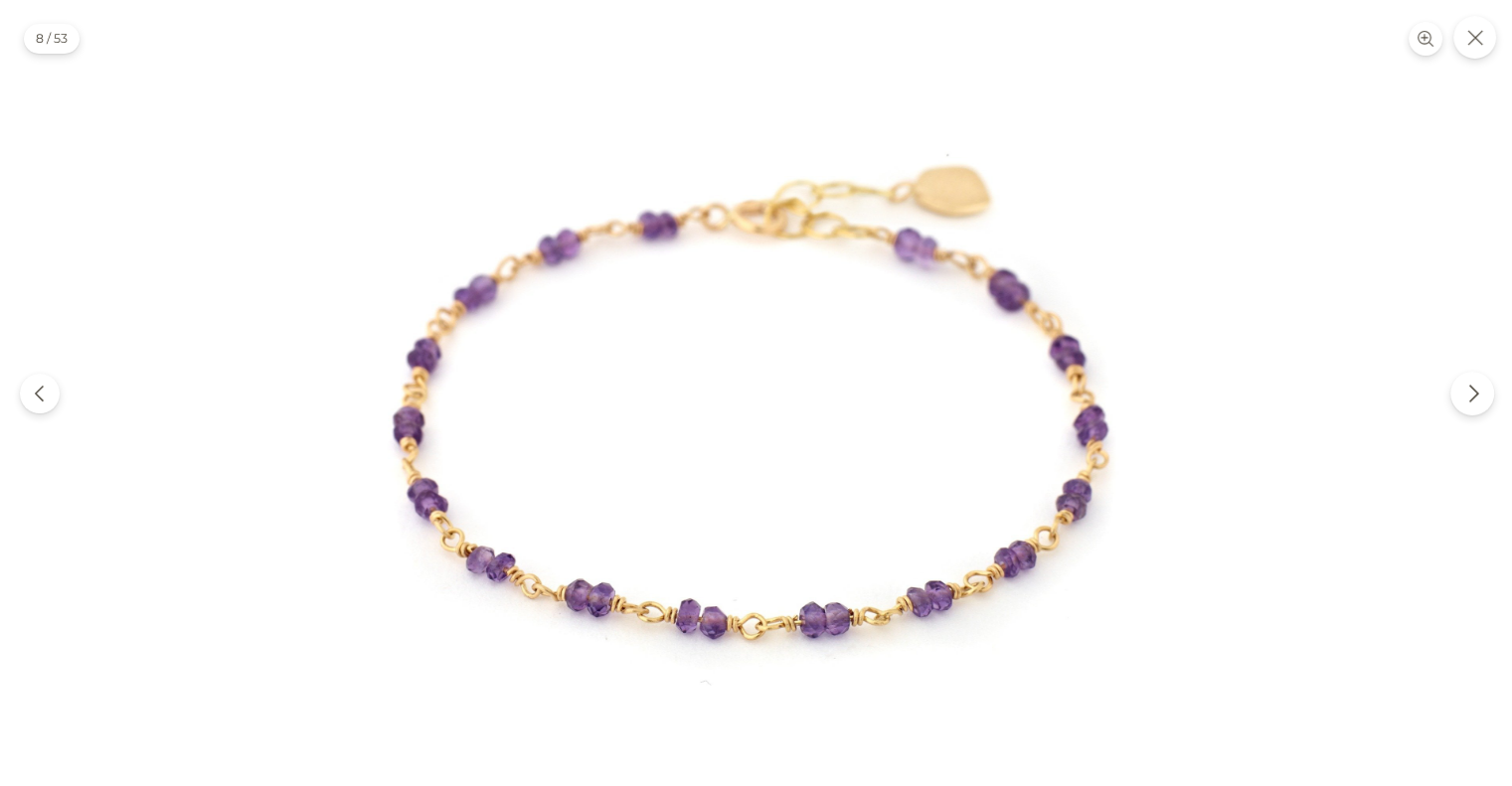 click at bounding box center (1472, 393) 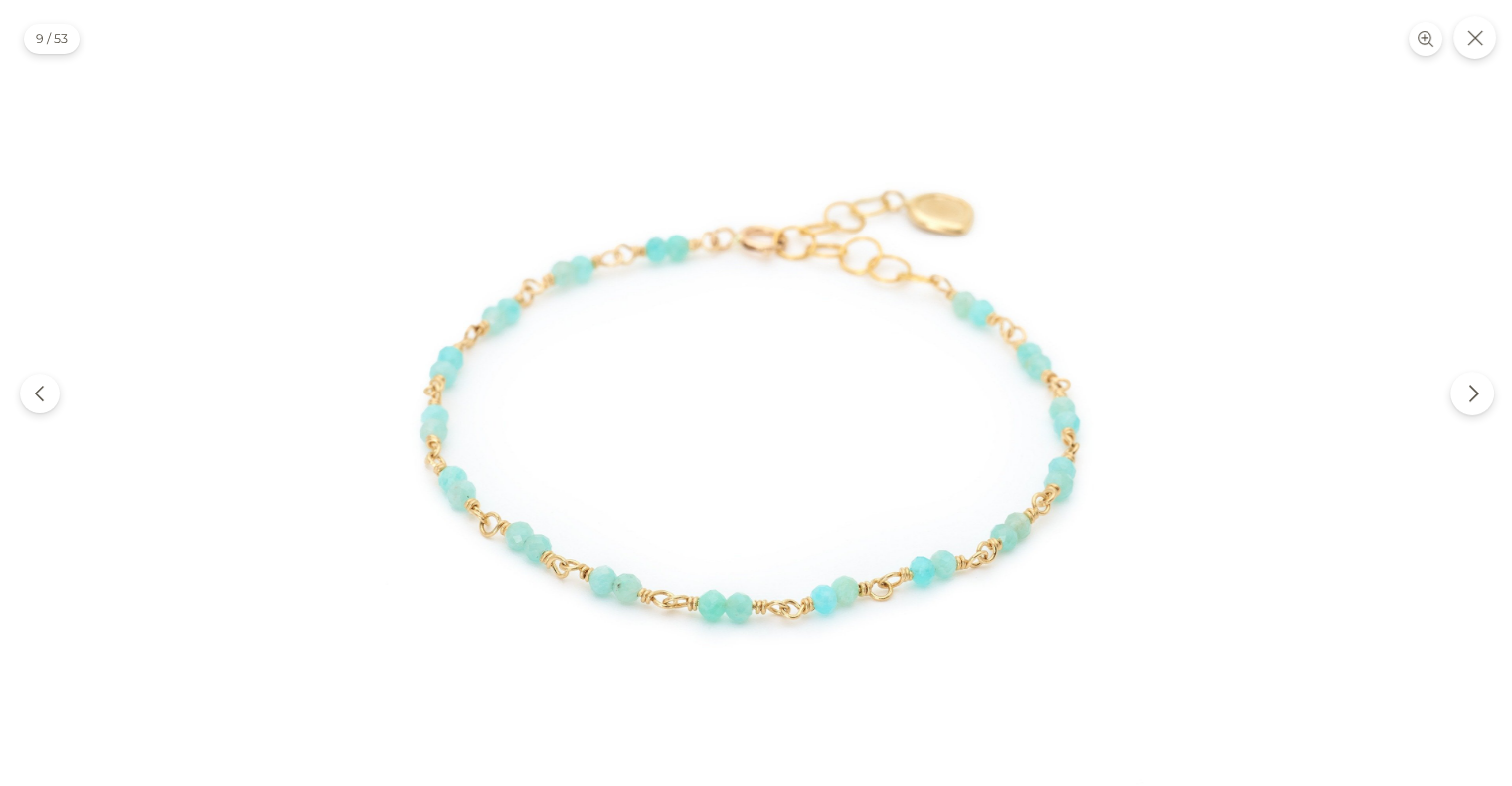 click 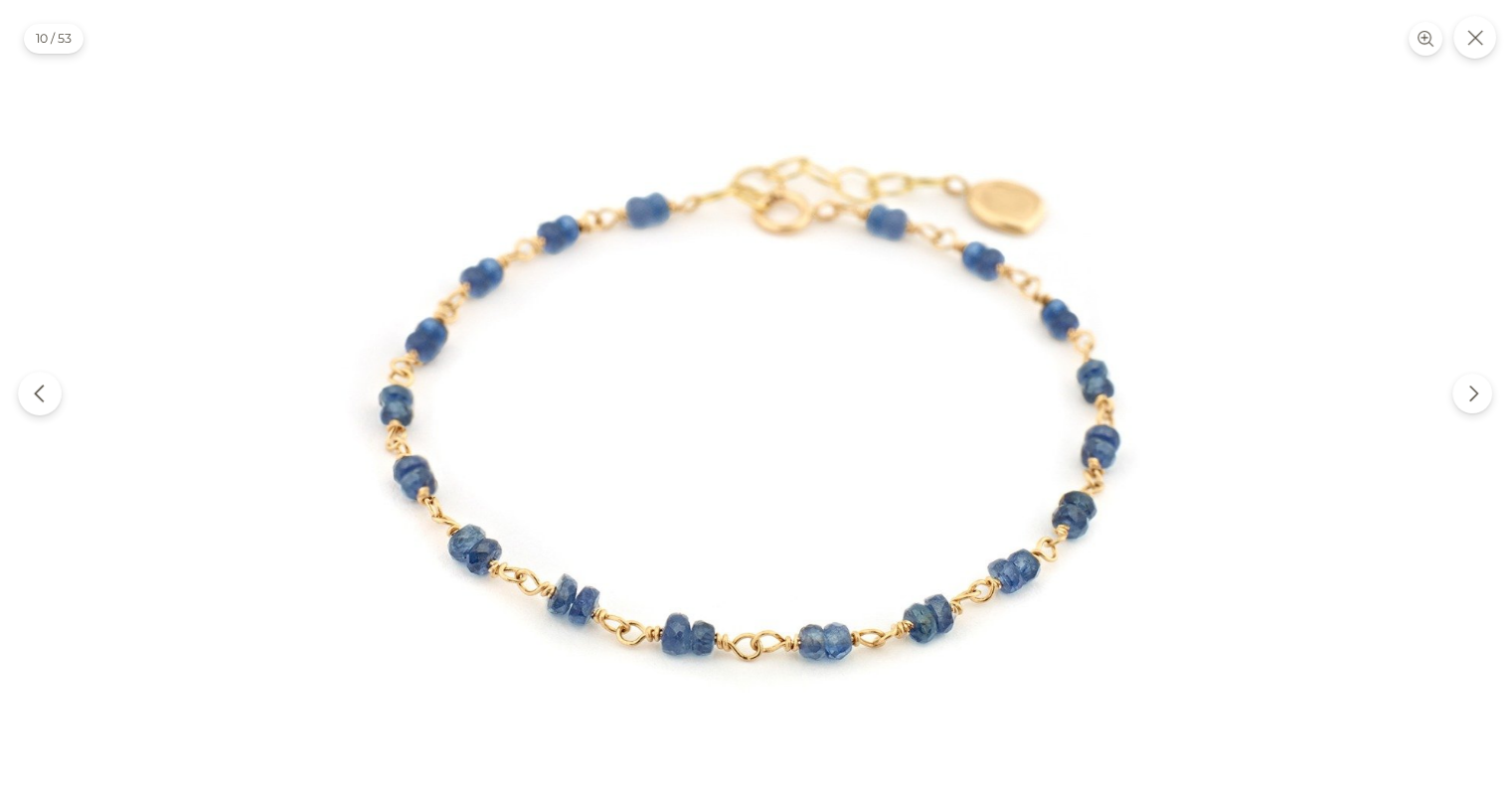click at bounding box center [40, 393] 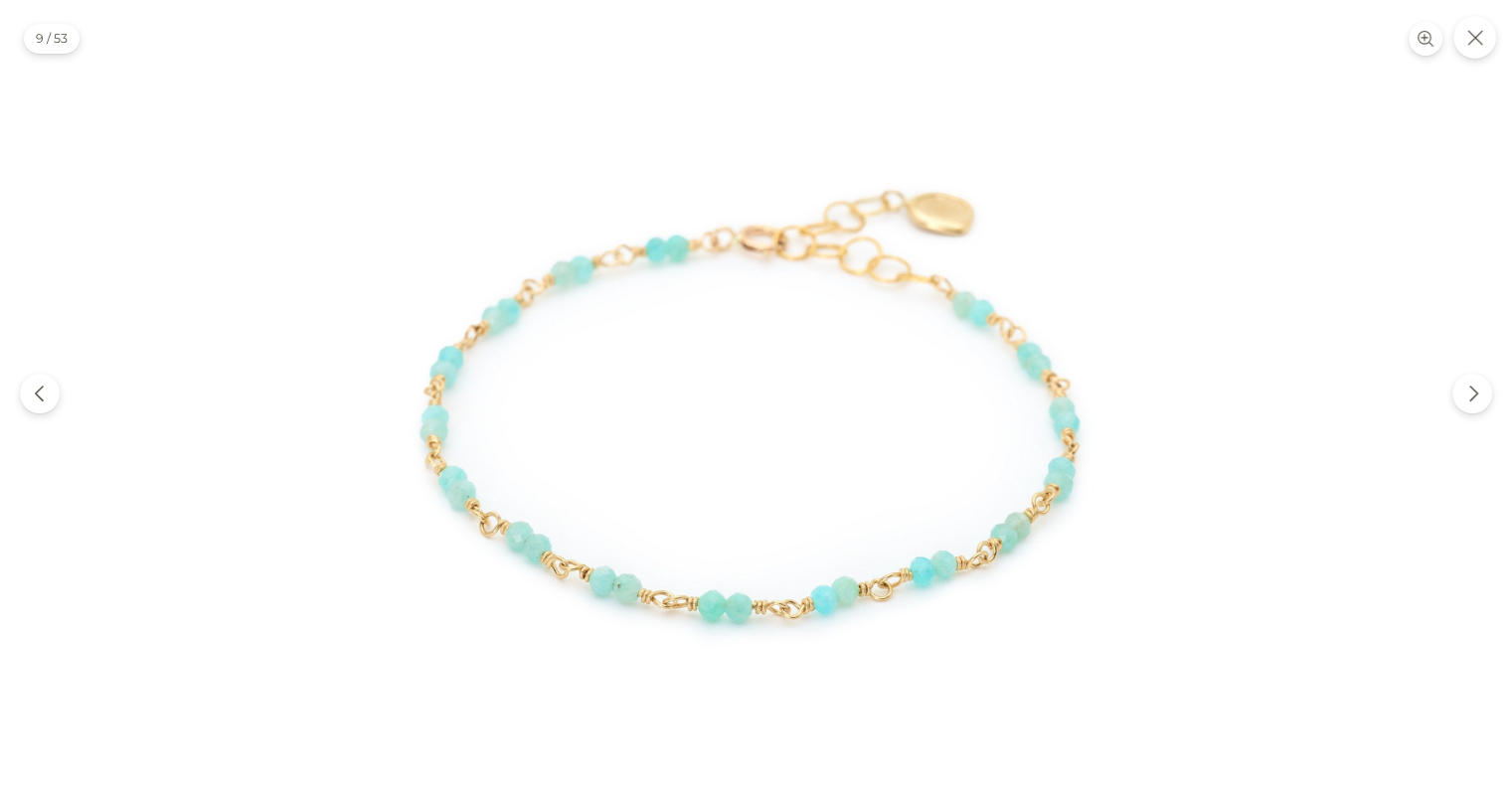 click at bounding box center (756, 393) 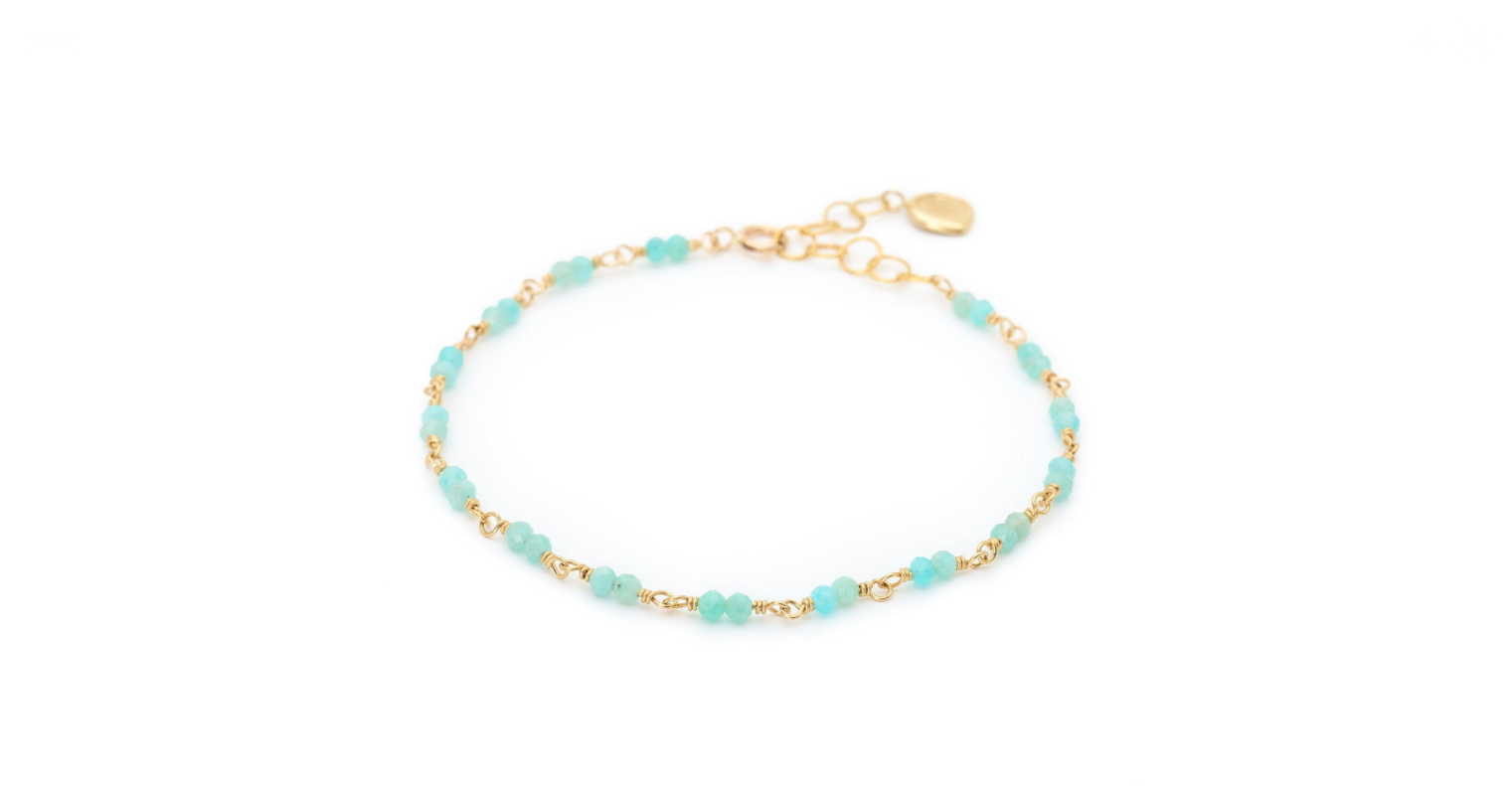 click at bounding box center [756, 393] 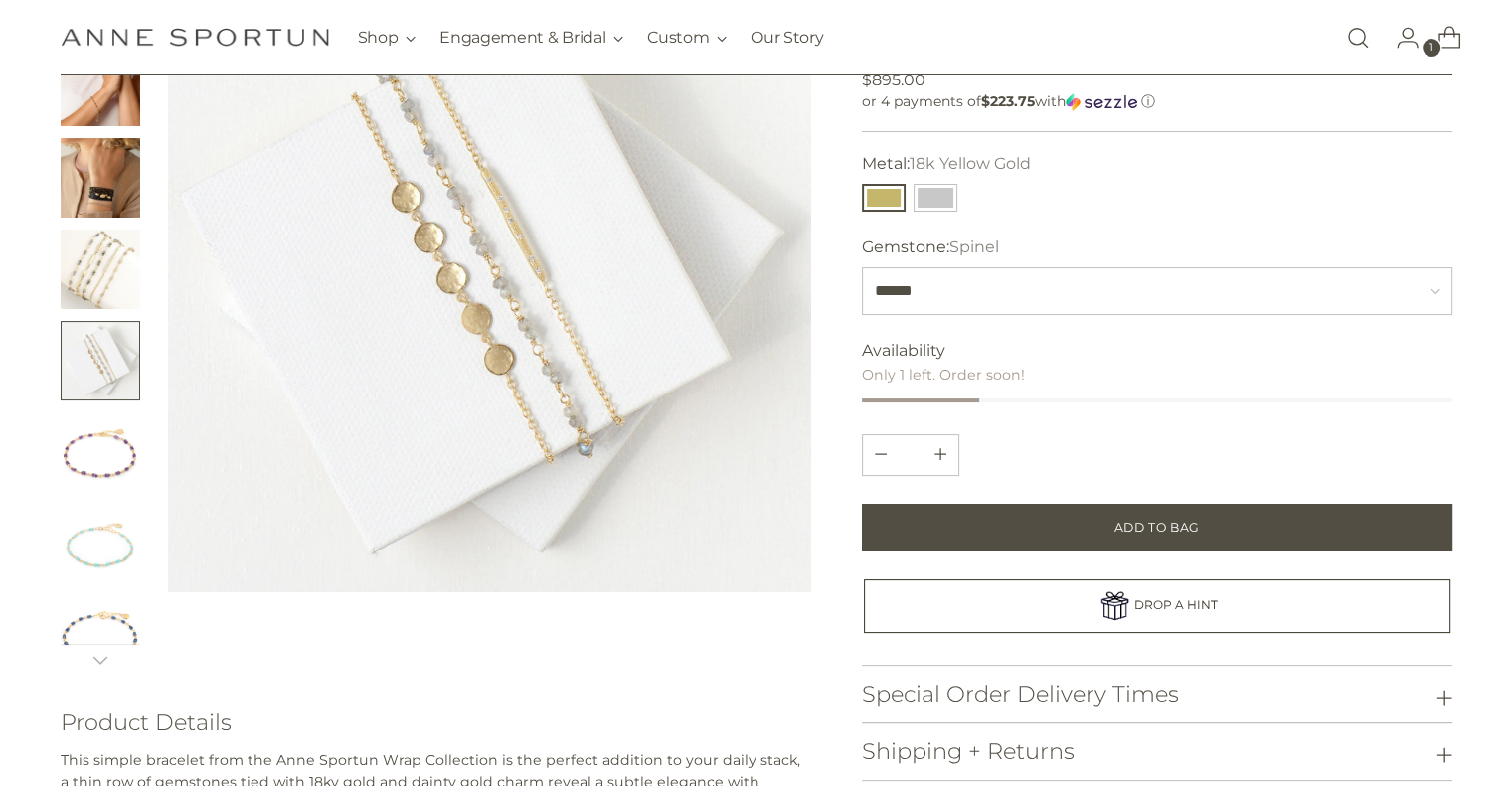scroll, scrollTop: 0, scrollLeft: 0, axis: both 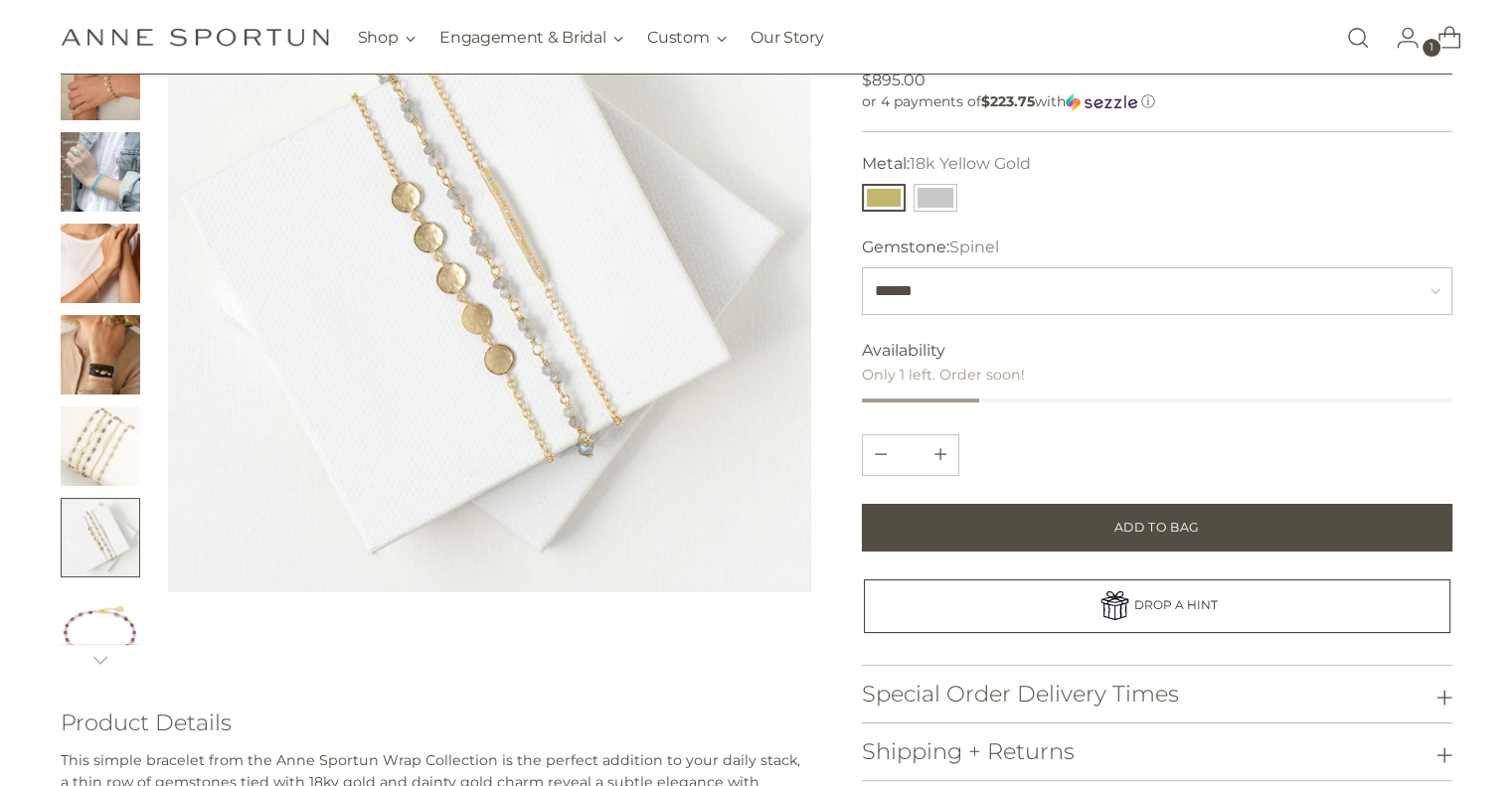 click at bounding box center (100, 80) 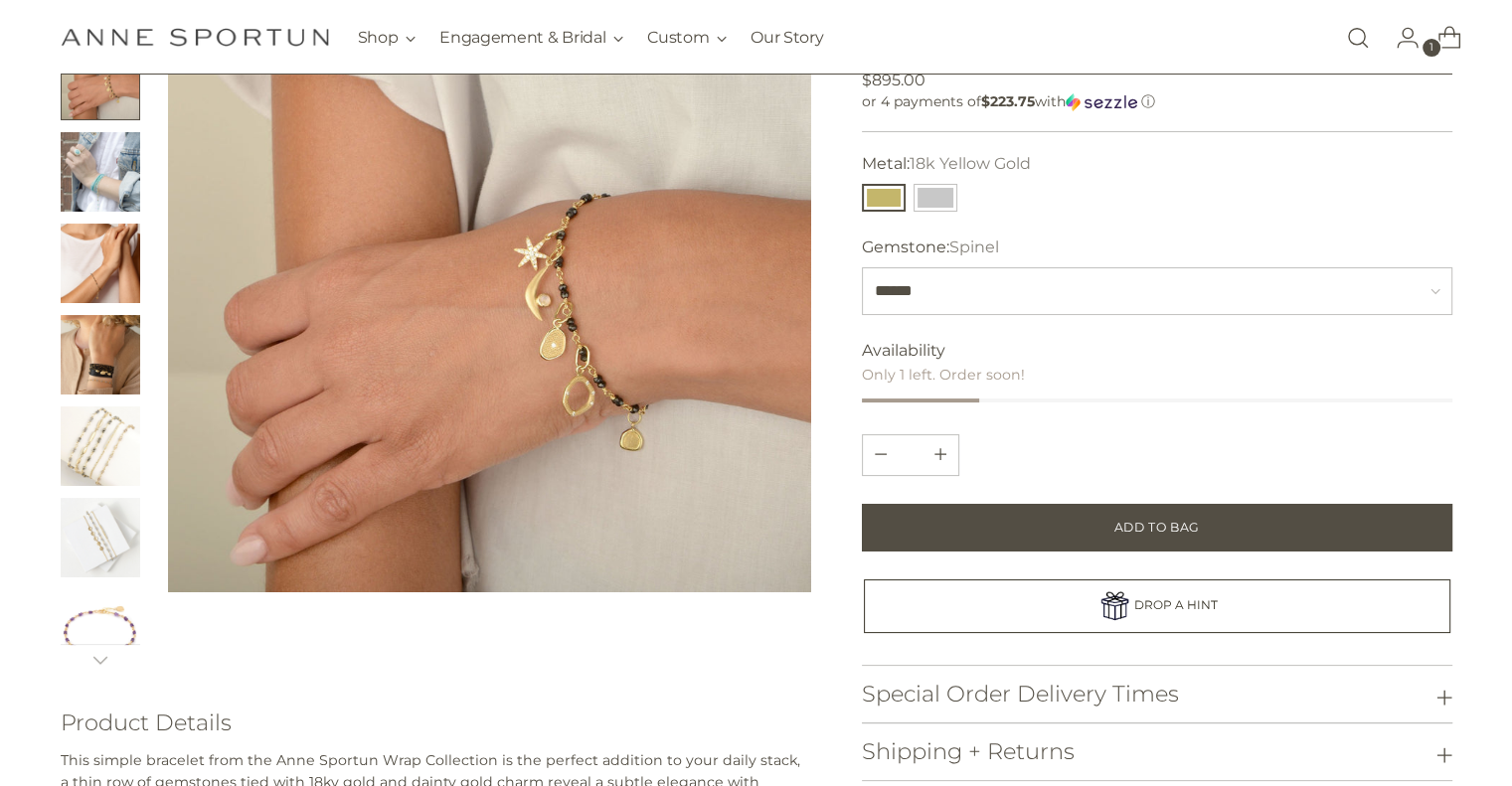 click at bounding box center (100, 172) 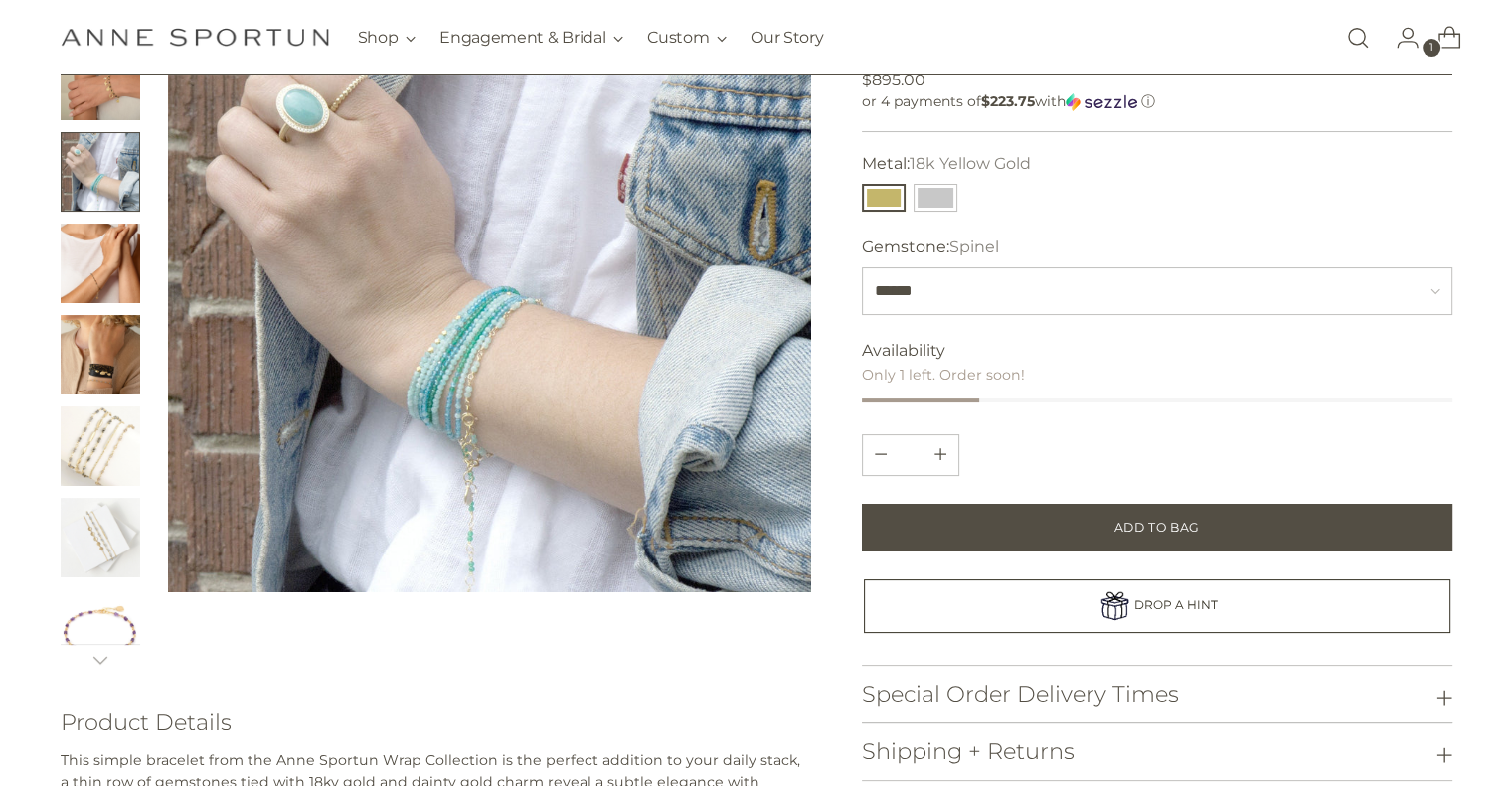 click at bounding box center [100, 263] 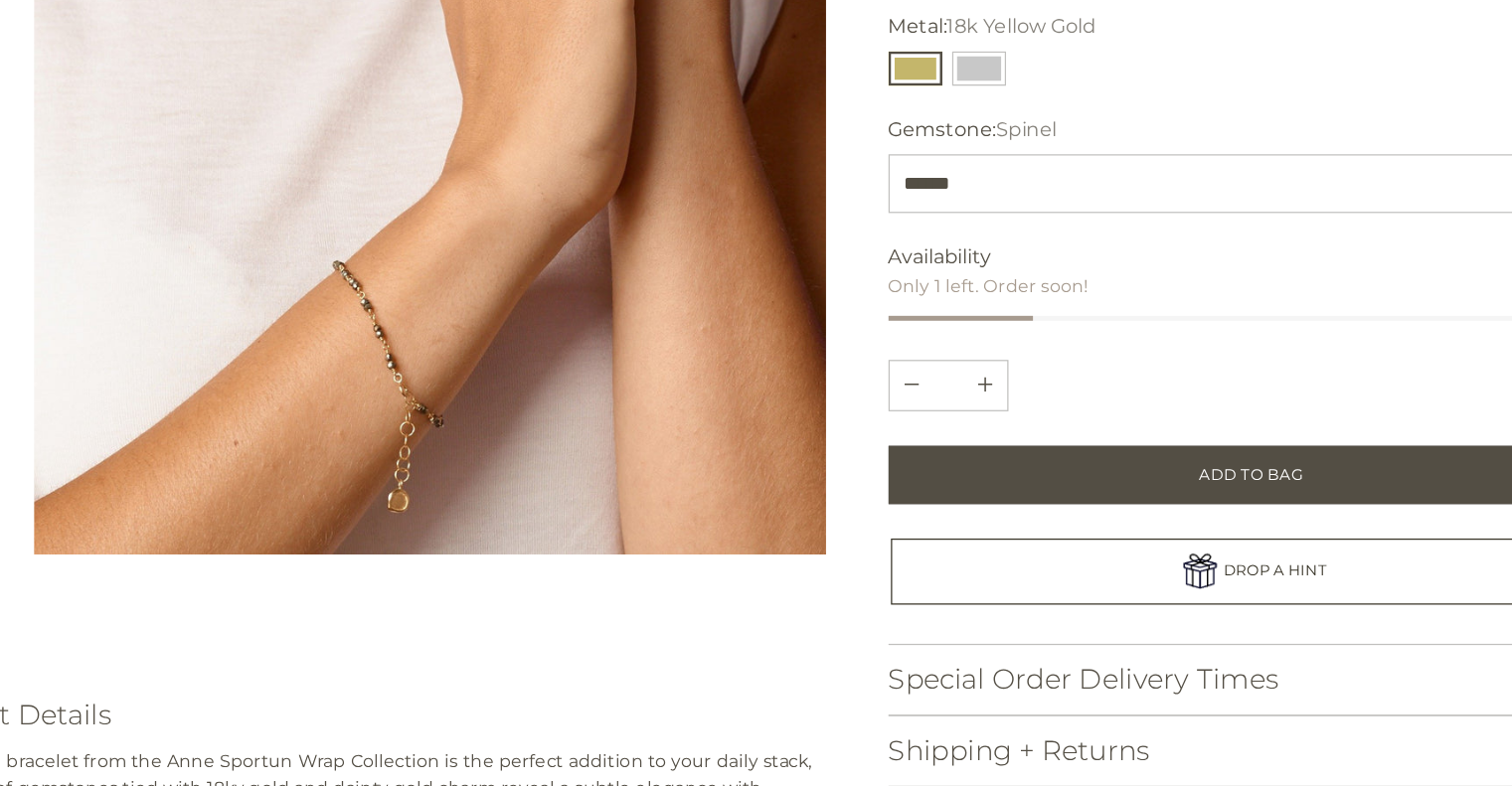 scroll, scrollTop: 202, scrollLeft: 0, axis: vertical 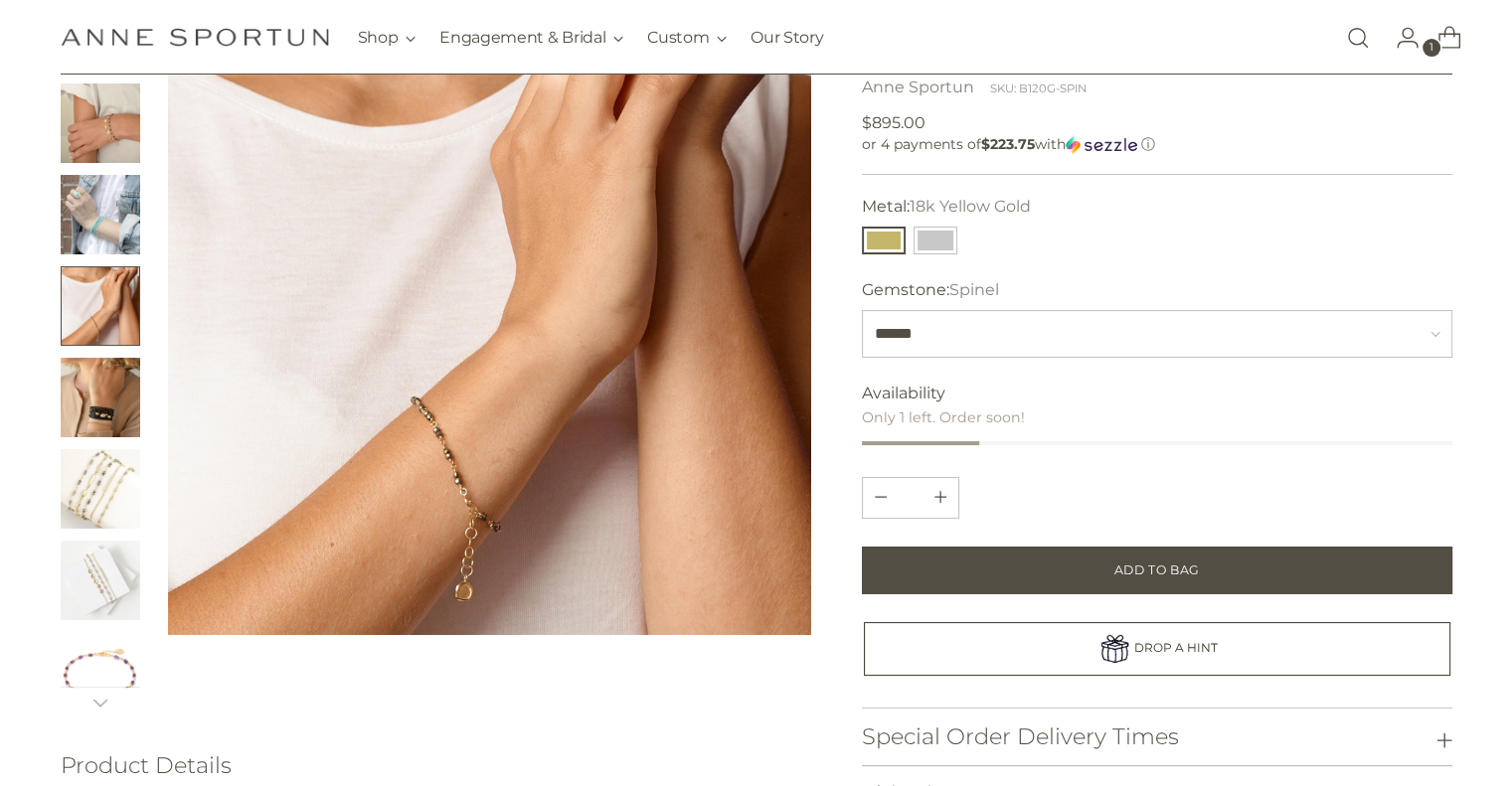 click at bounding box center (100, 397) 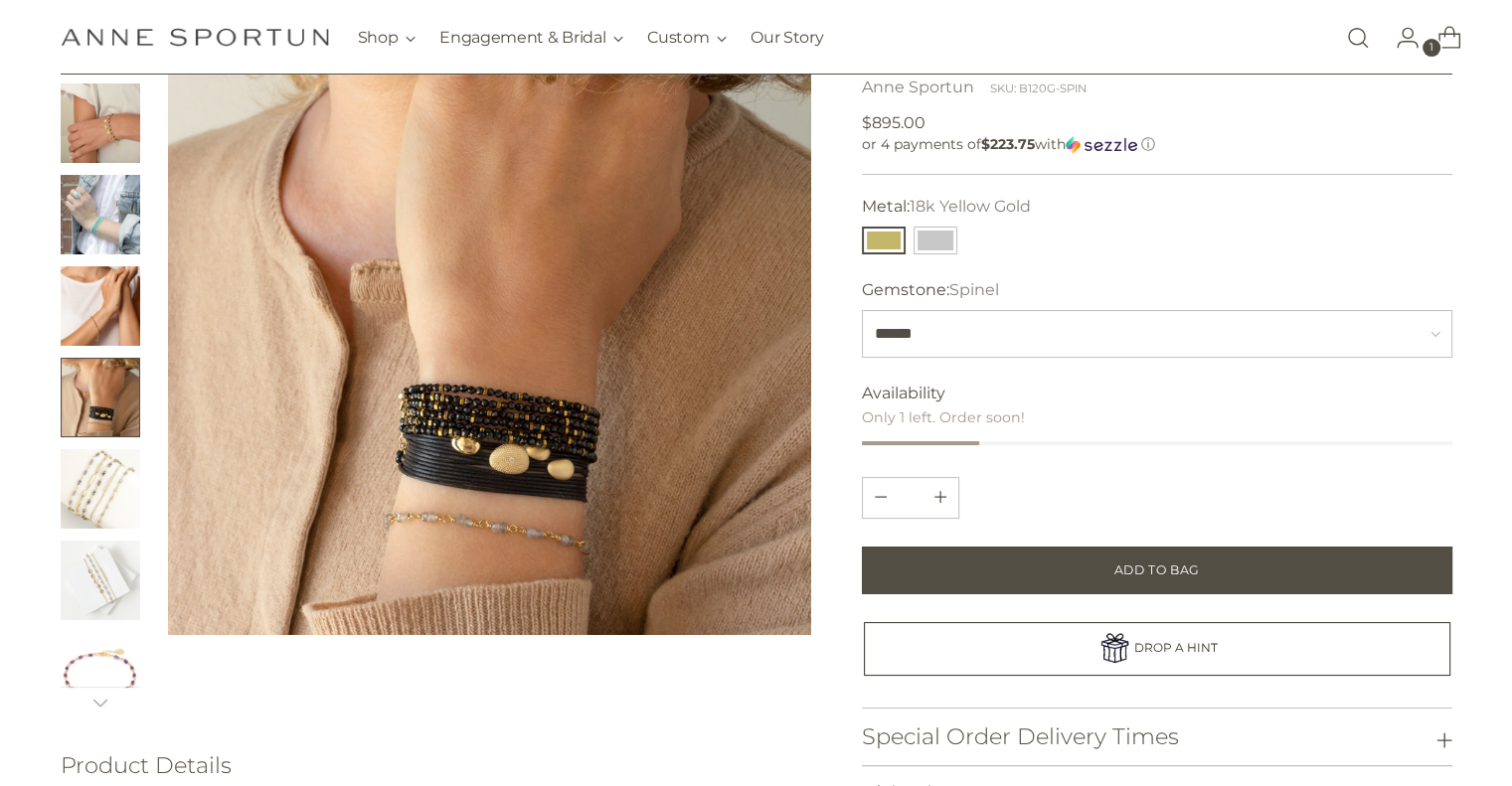 click at bounding box center (100, 489) 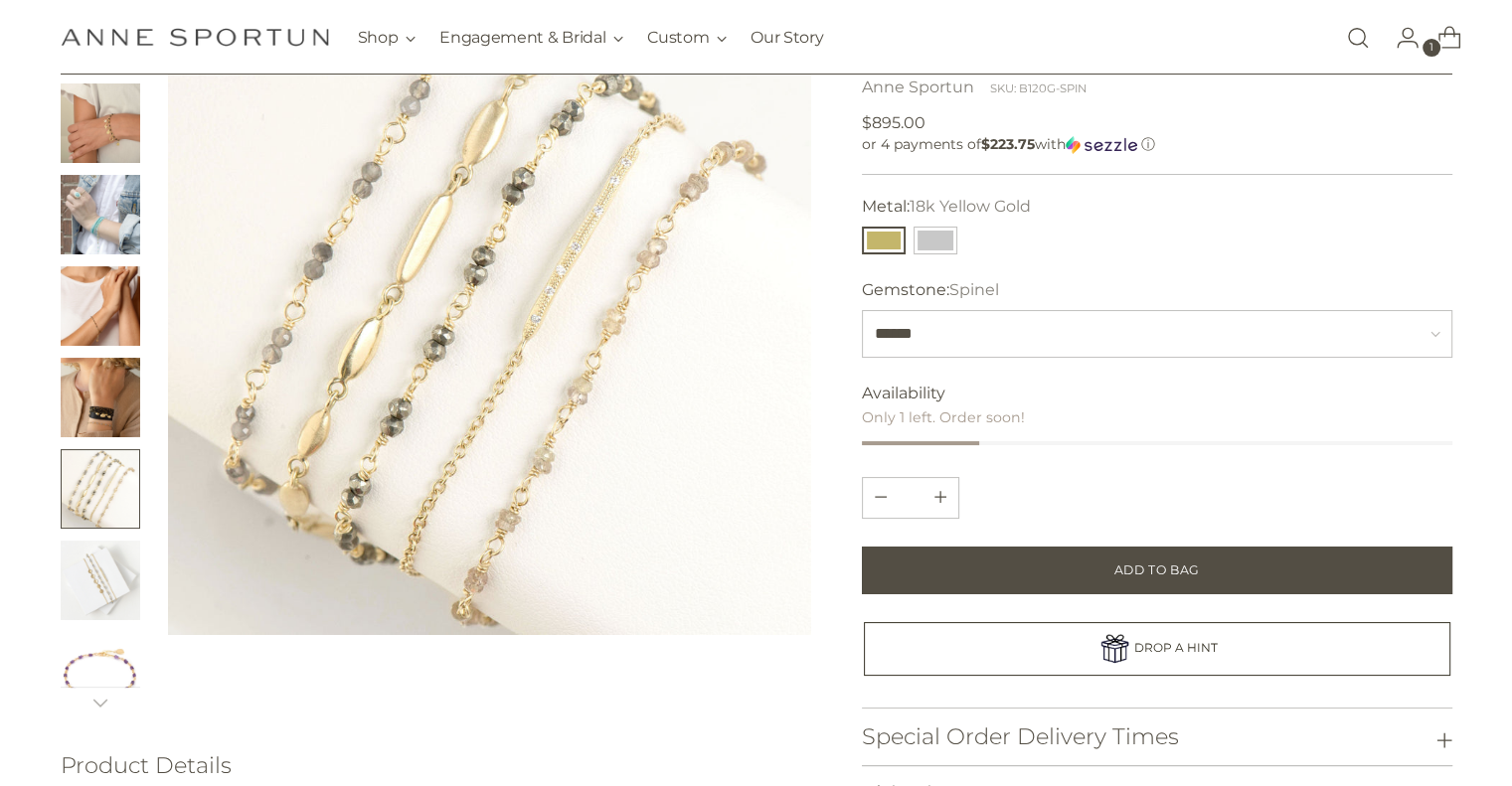 click at bounding box center (100, 580) 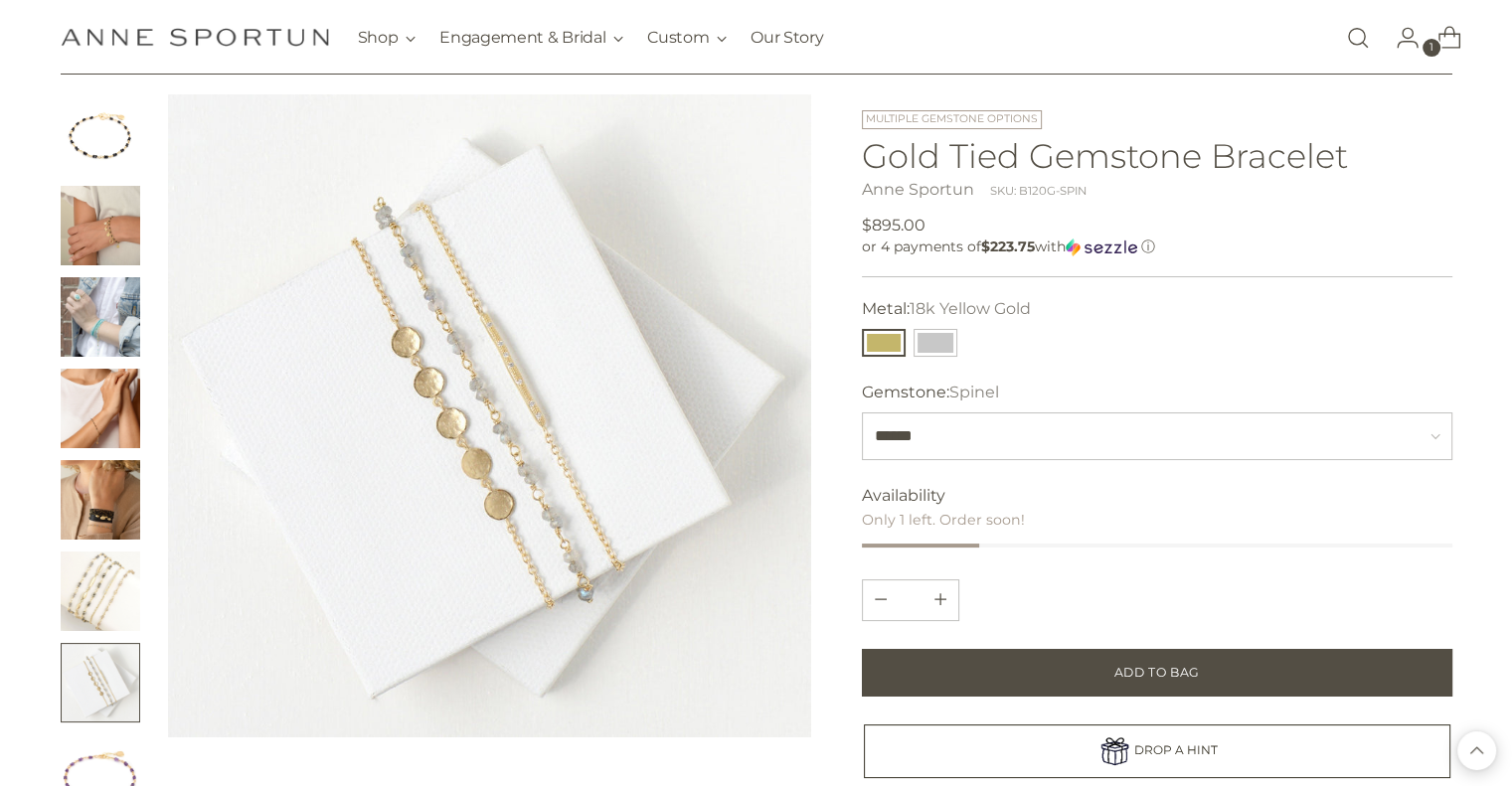 scroll, scrollTop: 79, scrollLeft: 0, axis: vertical 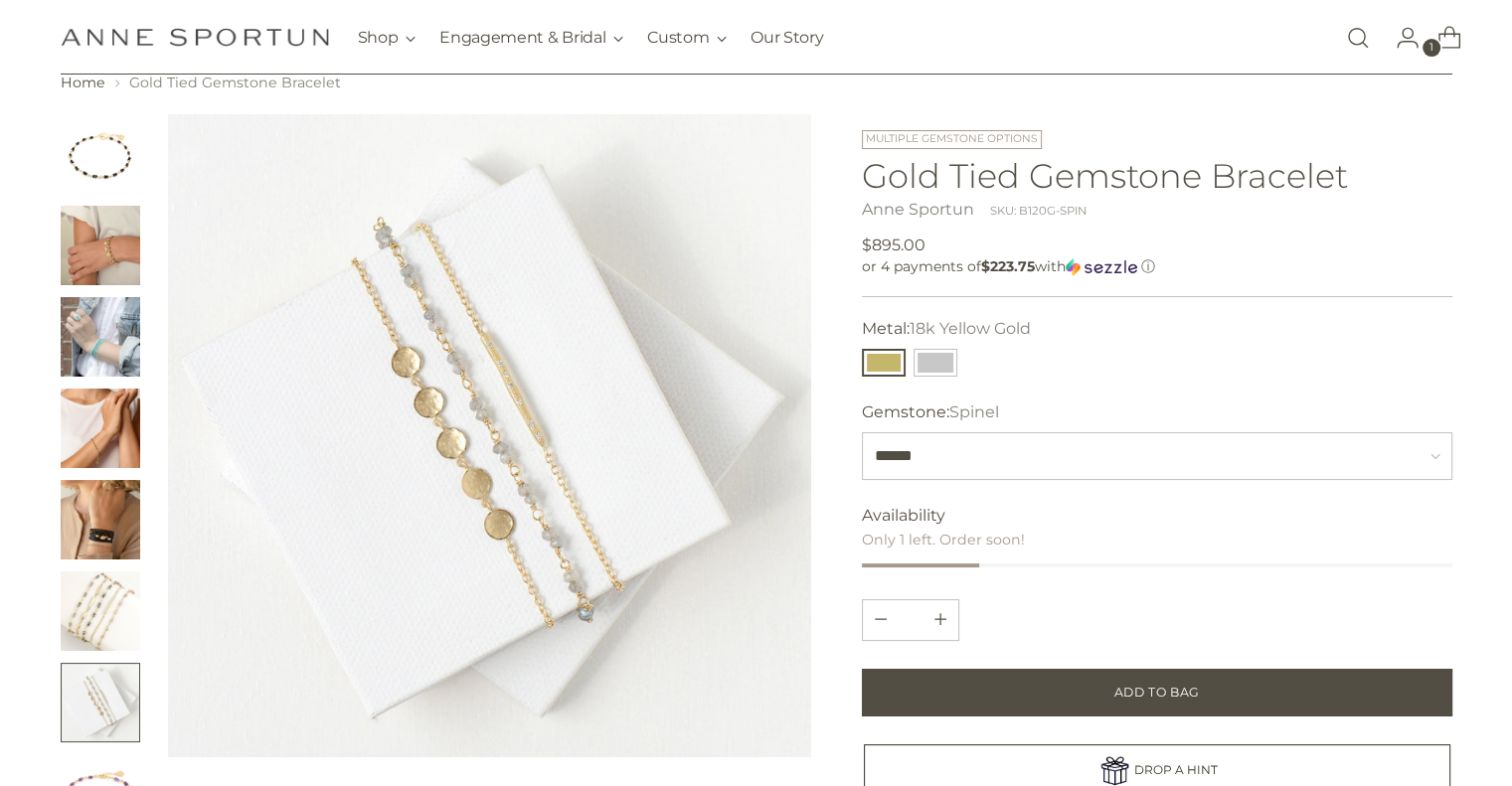 click at bounding box center [100, 154] 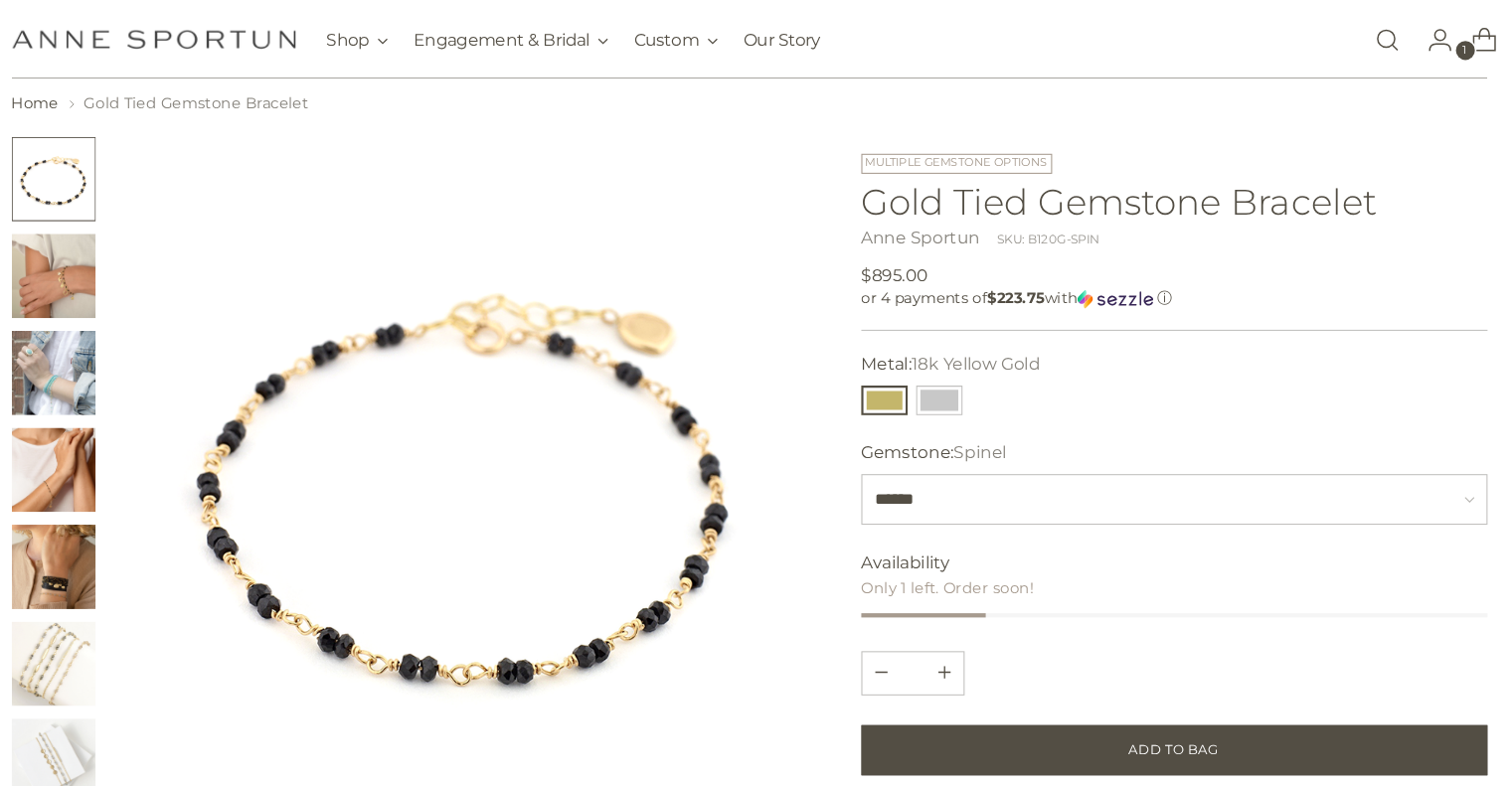 scroll, scrollTop: 64, scrollLeft: 0, axis: vertical 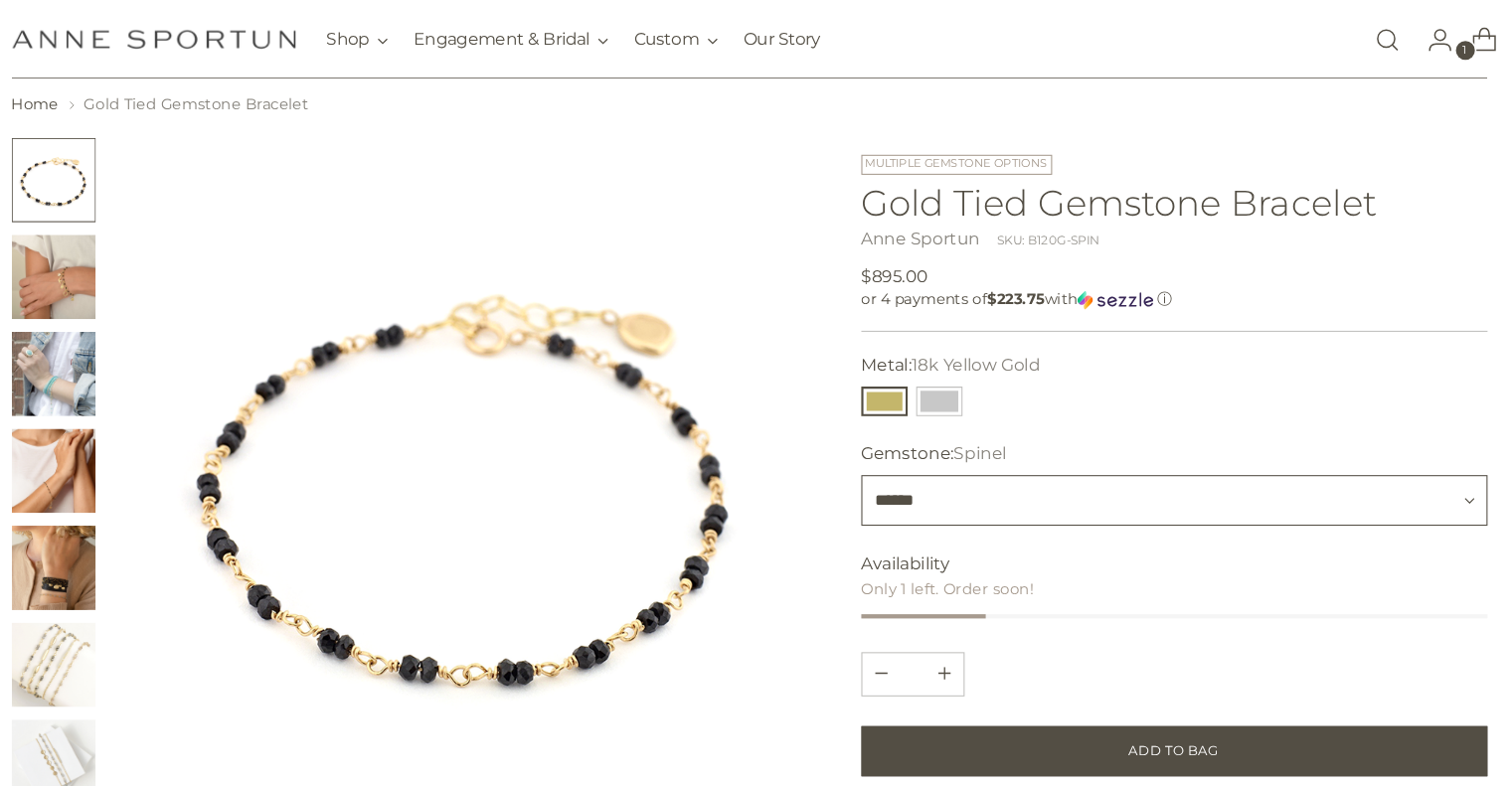 click on "**********" at bounding box center [1157, 472] 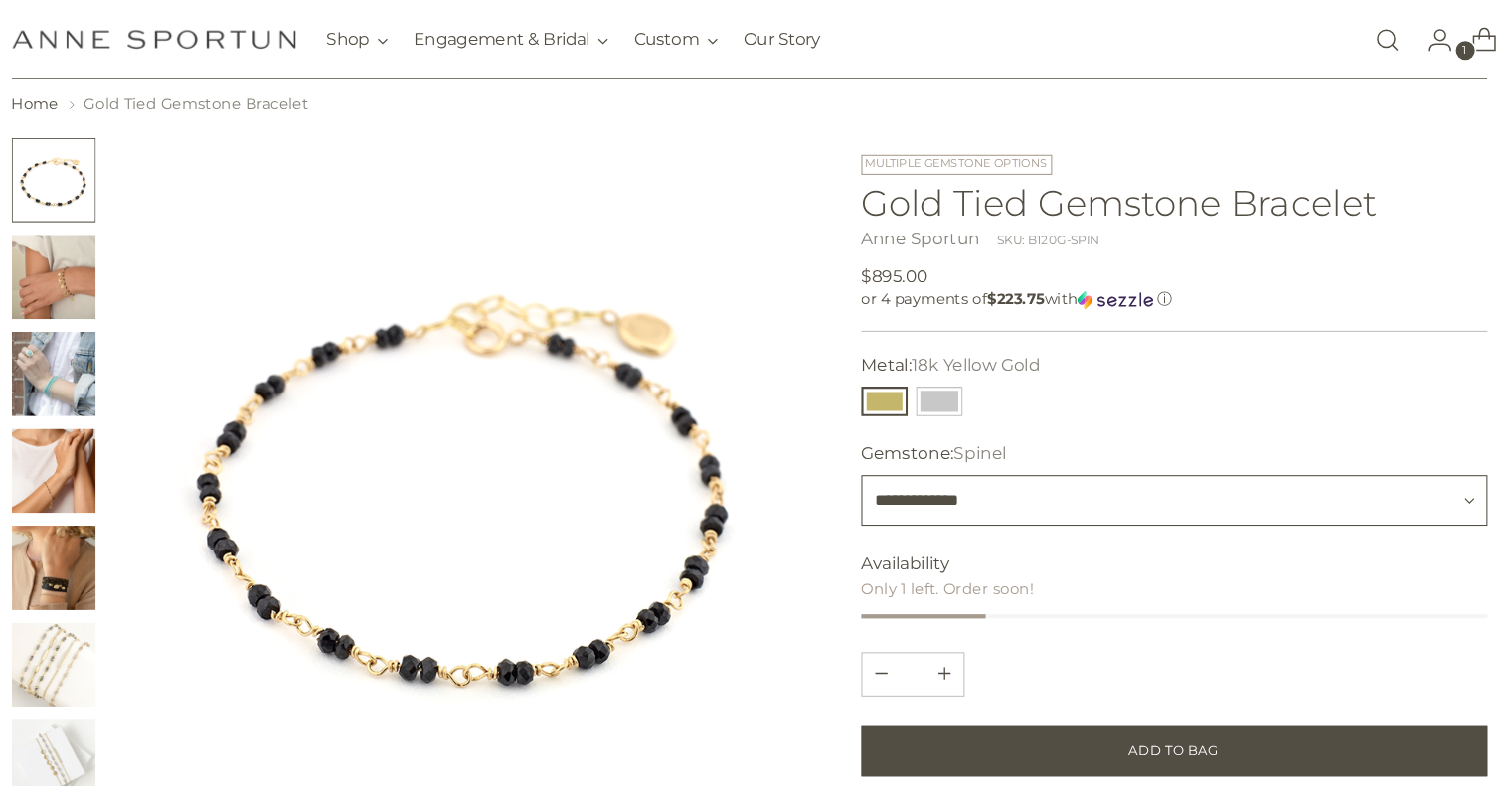type 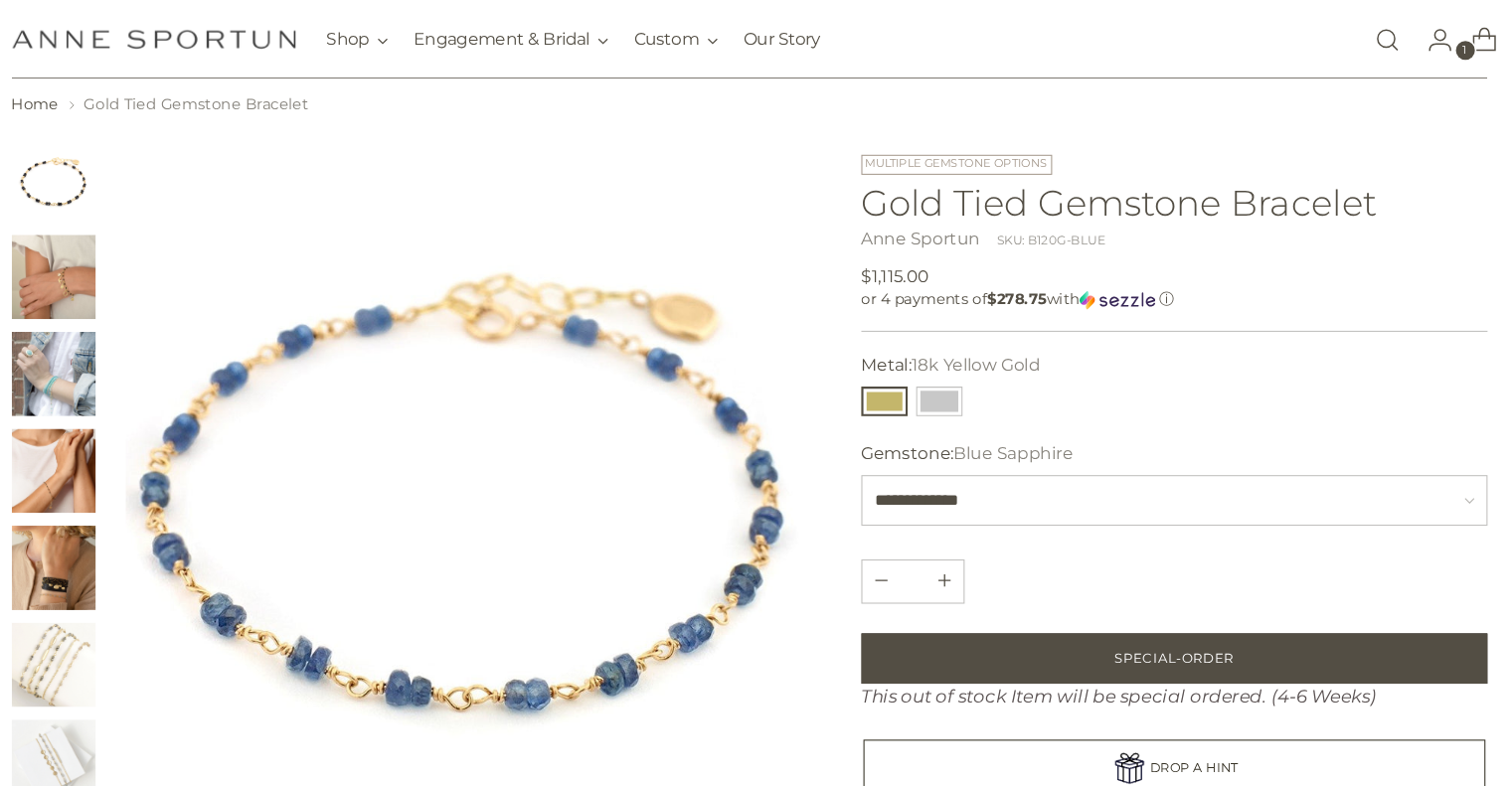 click at bounding box center [100, 353] 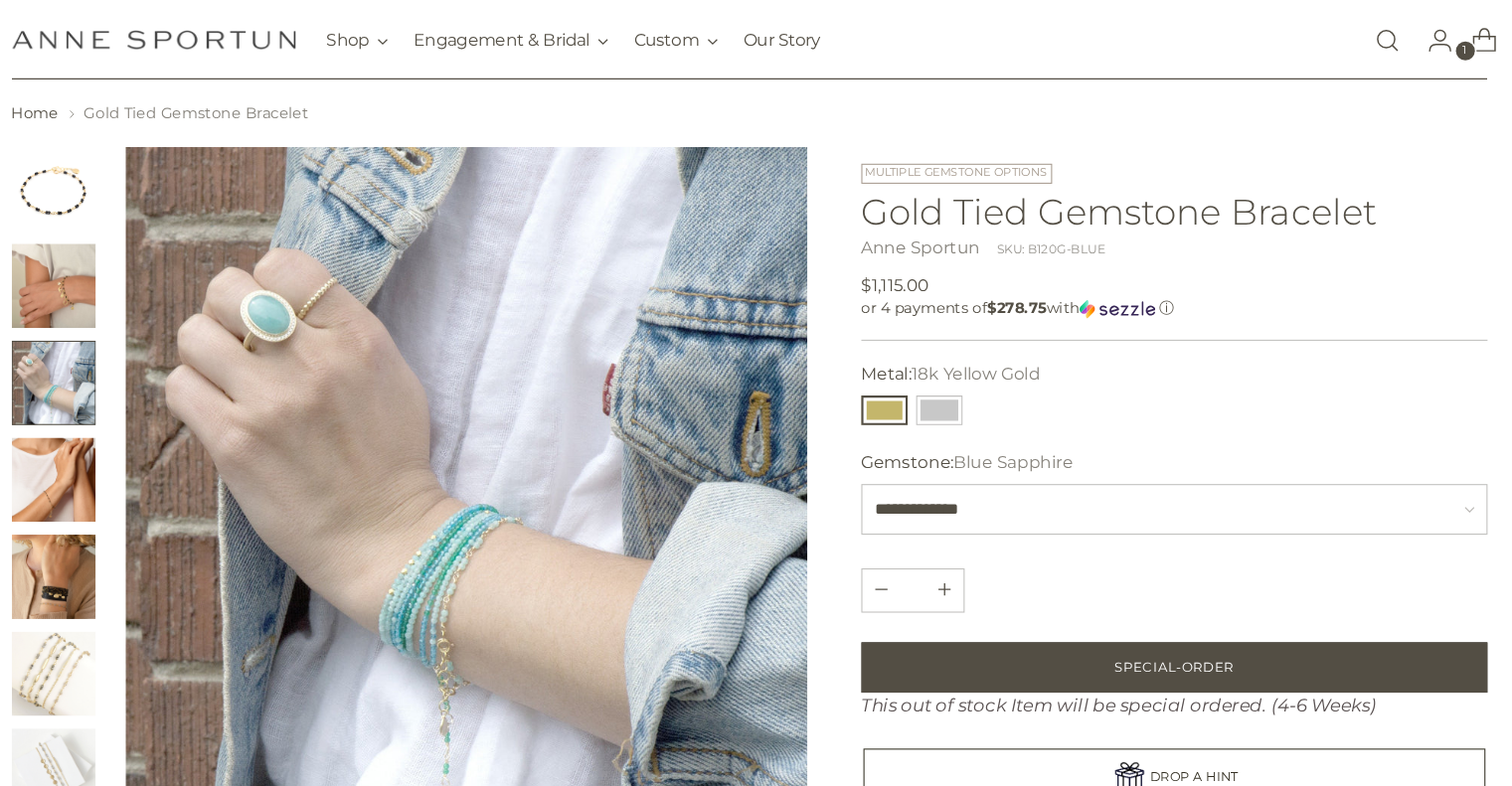 scroll, scrollTop: 0, scrollLeft: 0, axis: both 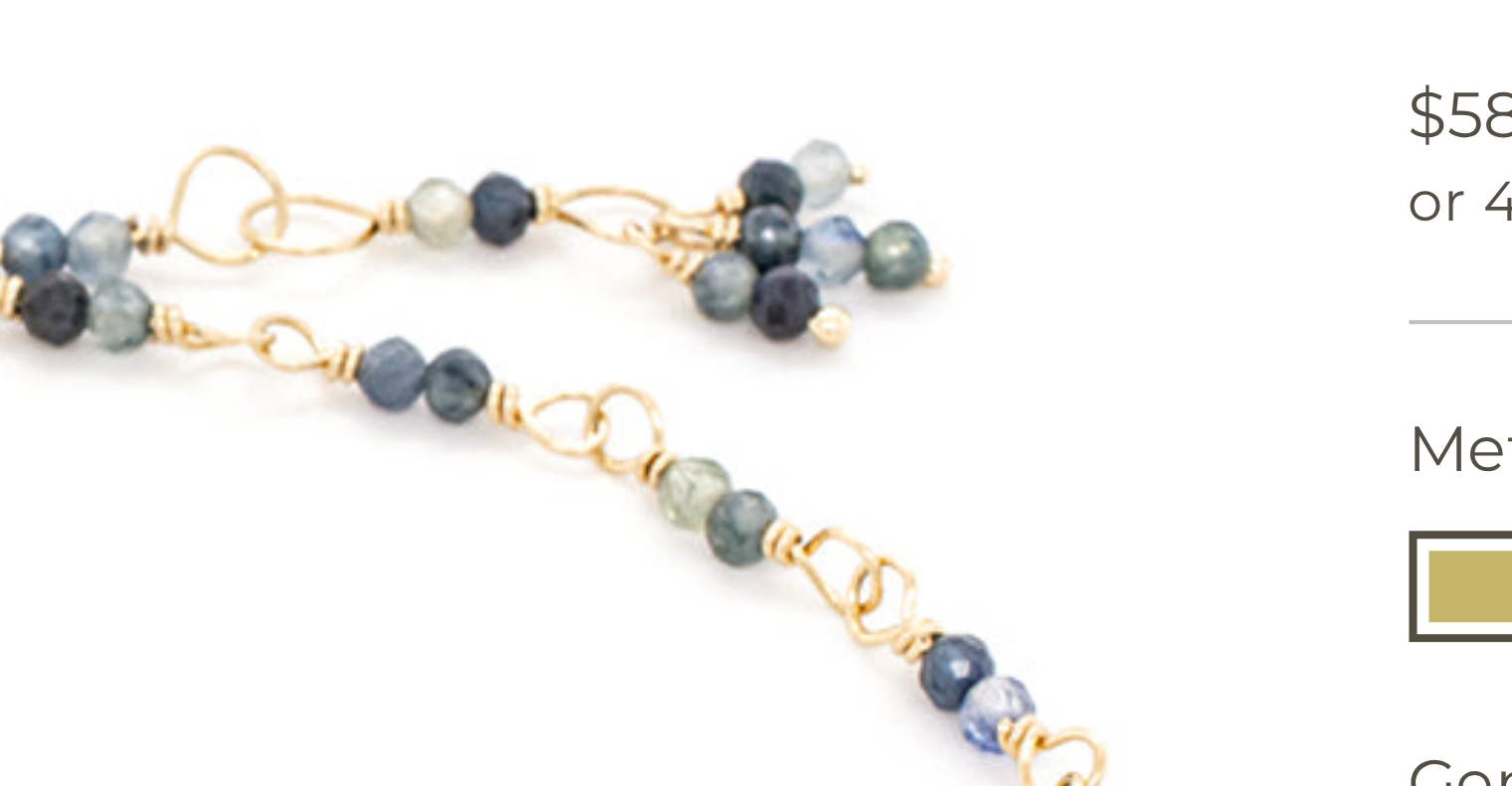 click at bounding box center [490, 516] 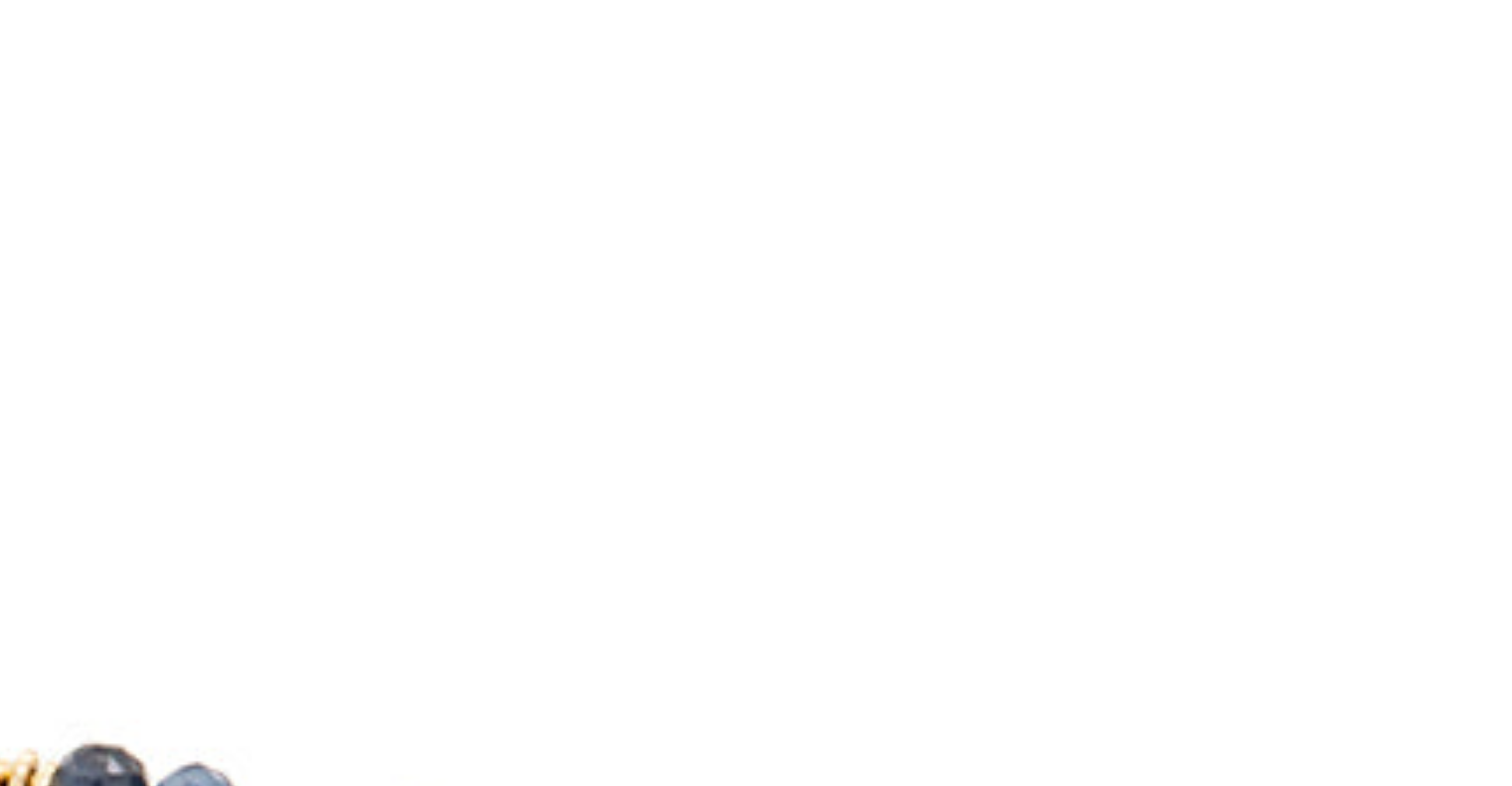 click at bounding box center [756, 393] 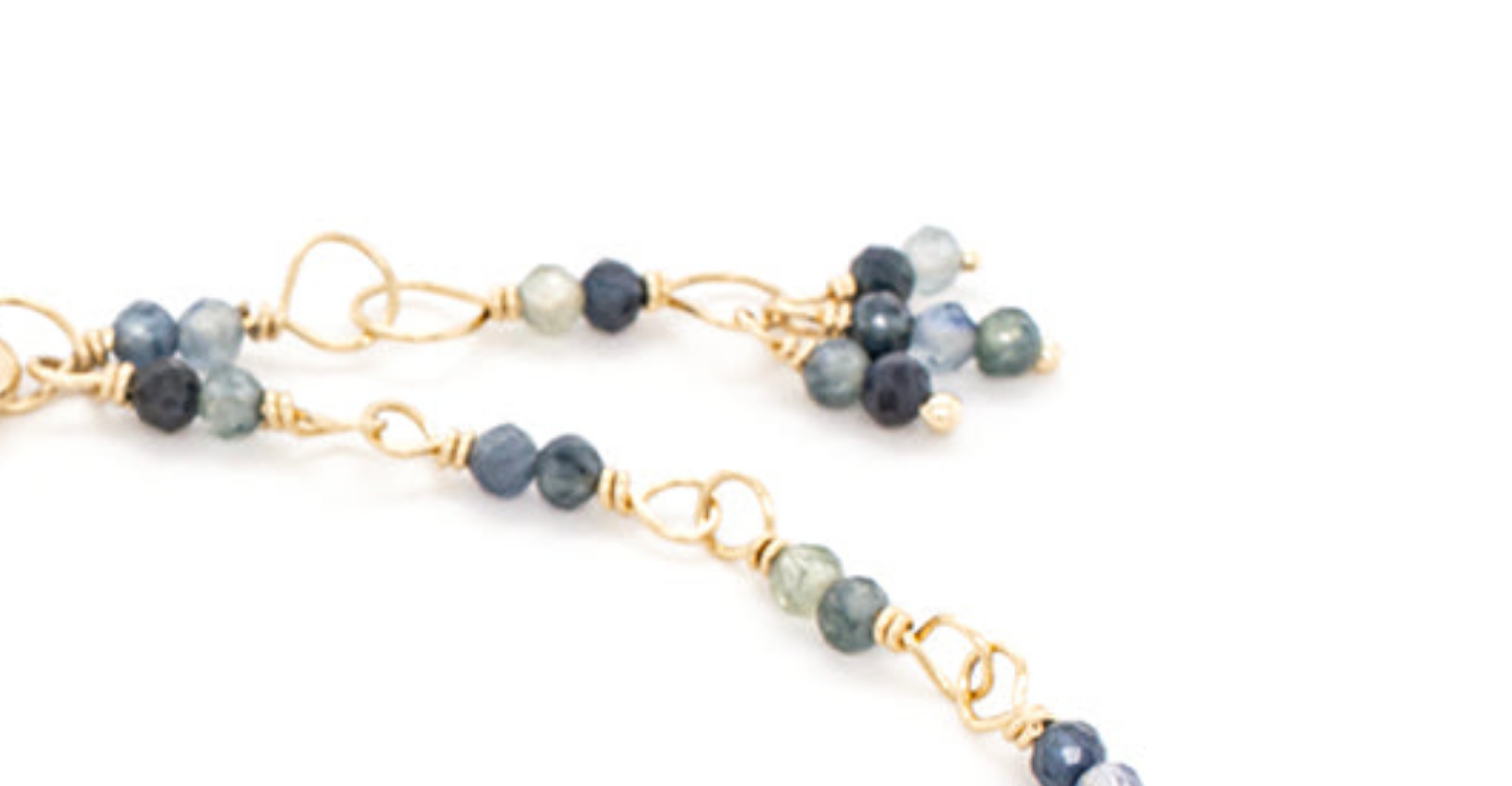 click at bounding box center (490, 516) 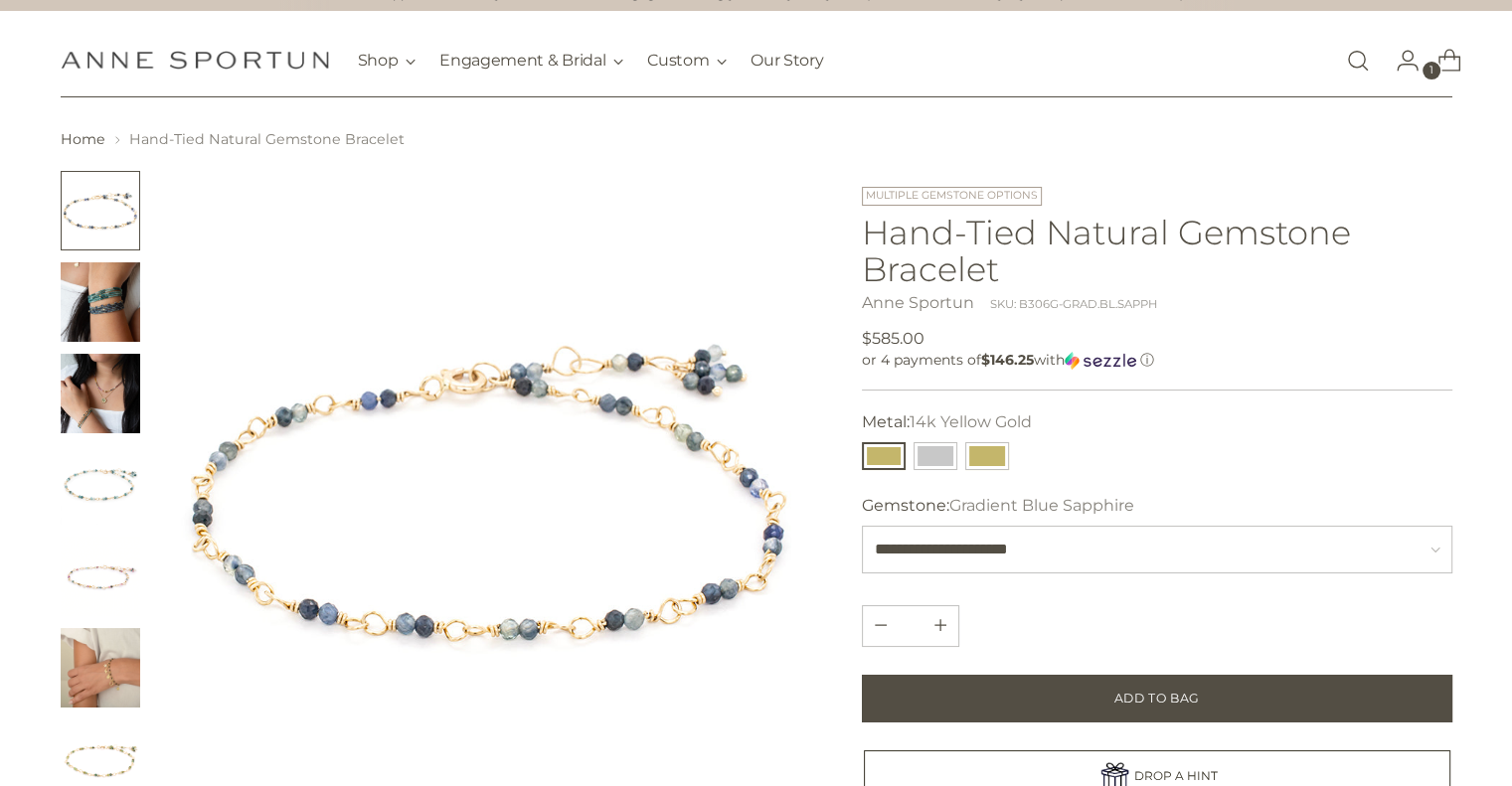 scroll, scrollTop: 33, scrollLeft: 0, axis: vertical 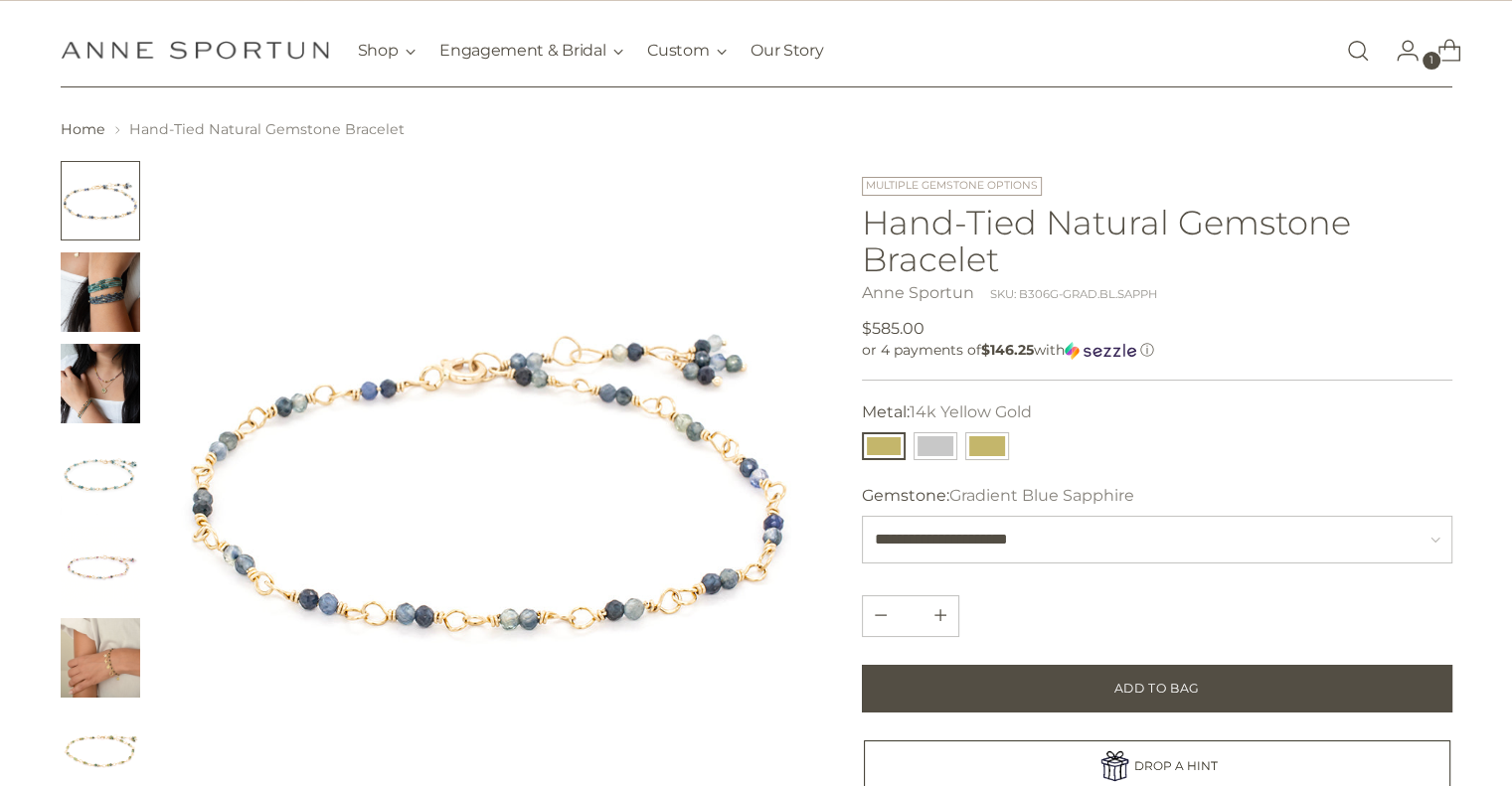click at bounding box center (100, 475) 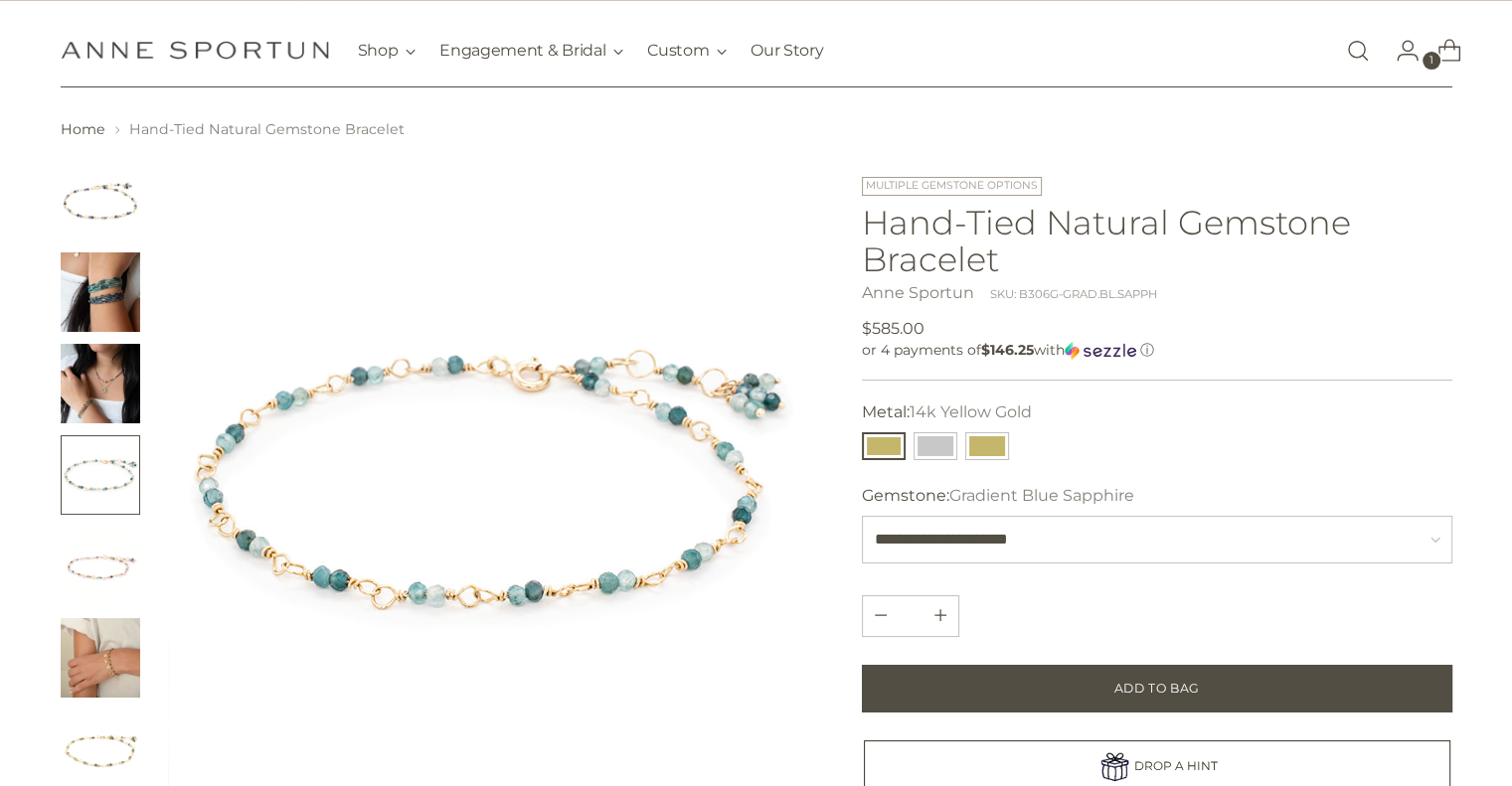 click at bounding box center (100, 658) 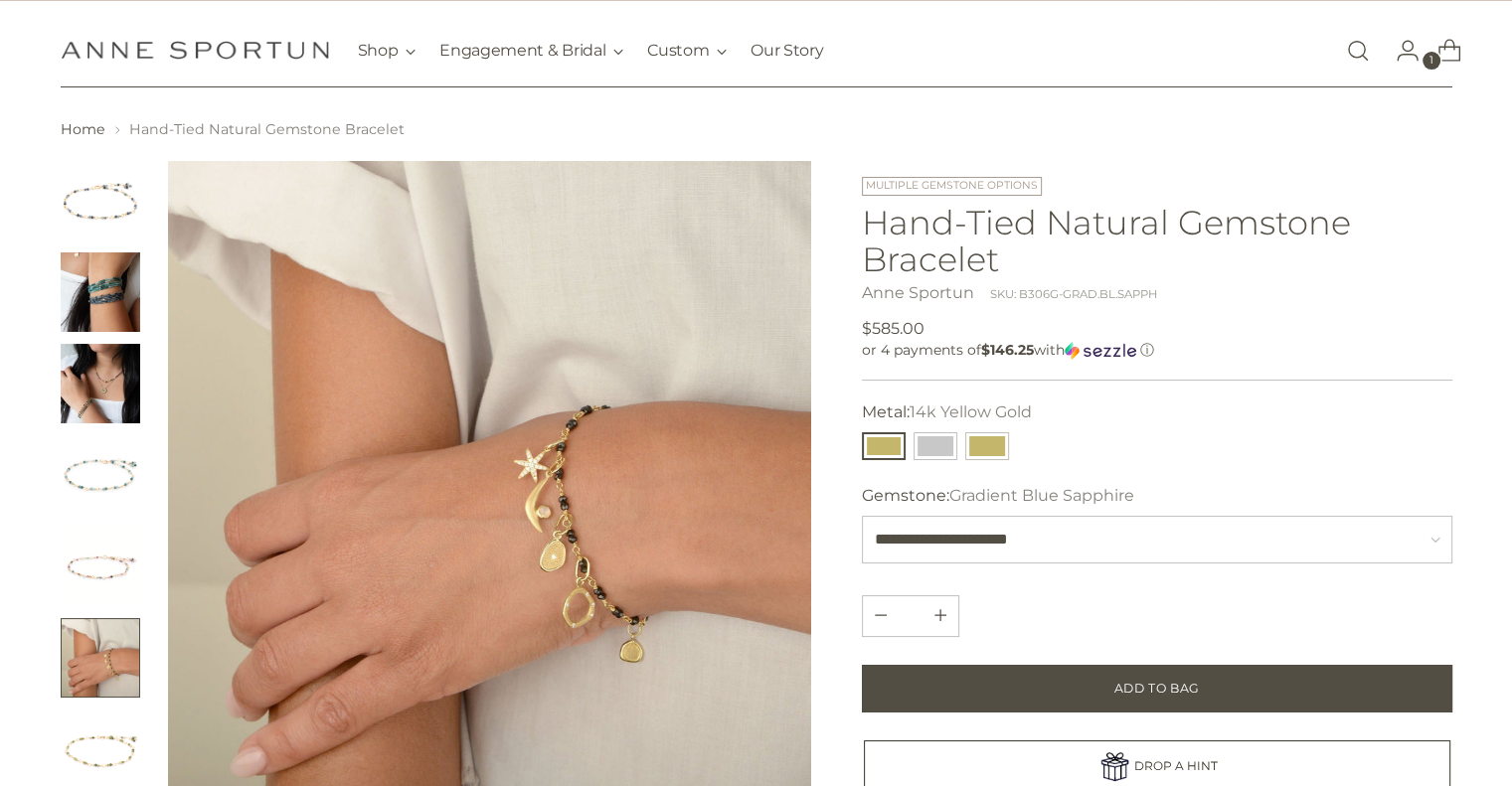 click at bounding box center (100, 384) 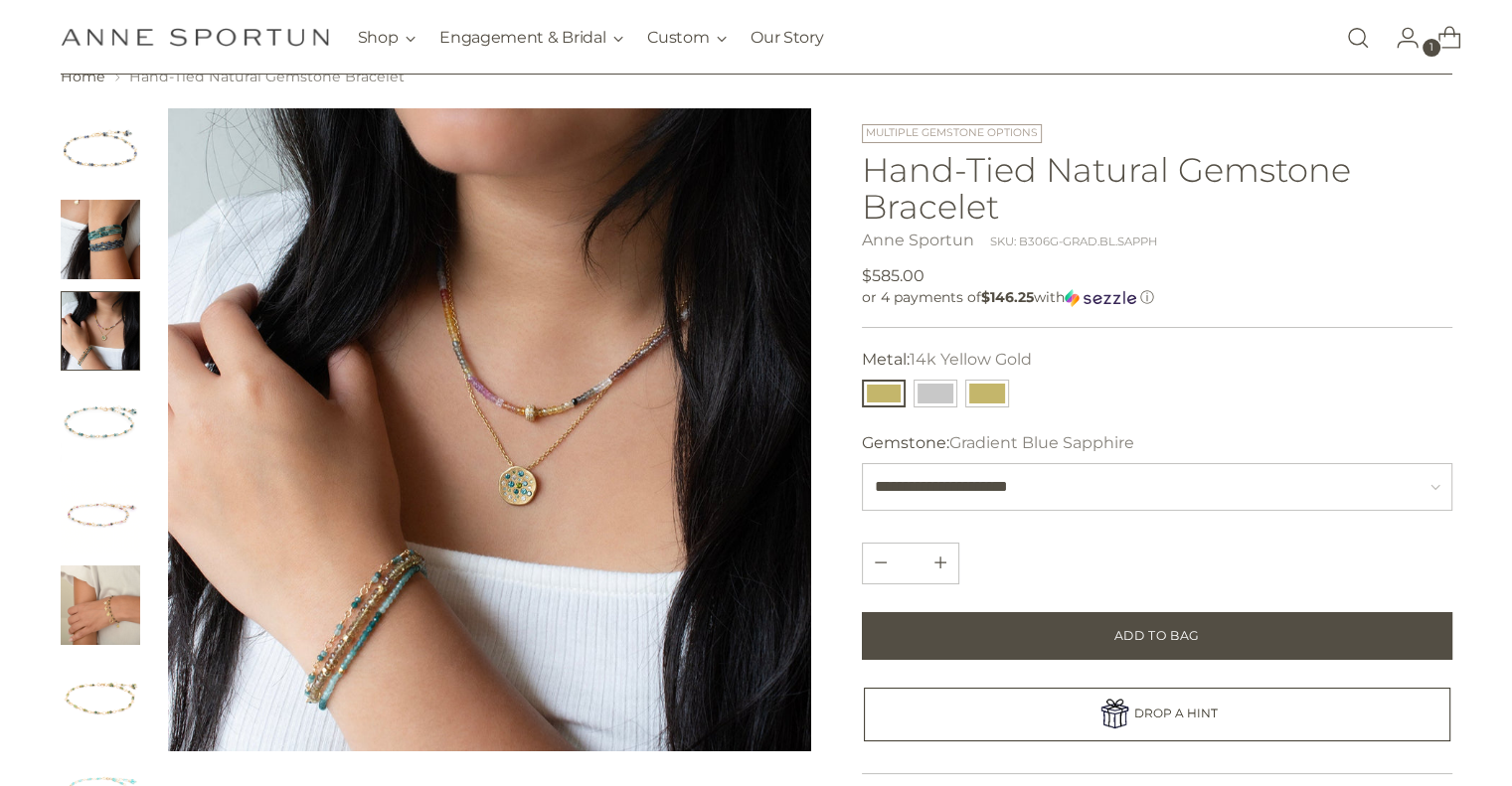 scroll, scrollTop: 0, scrollLeft: 0, axis: both 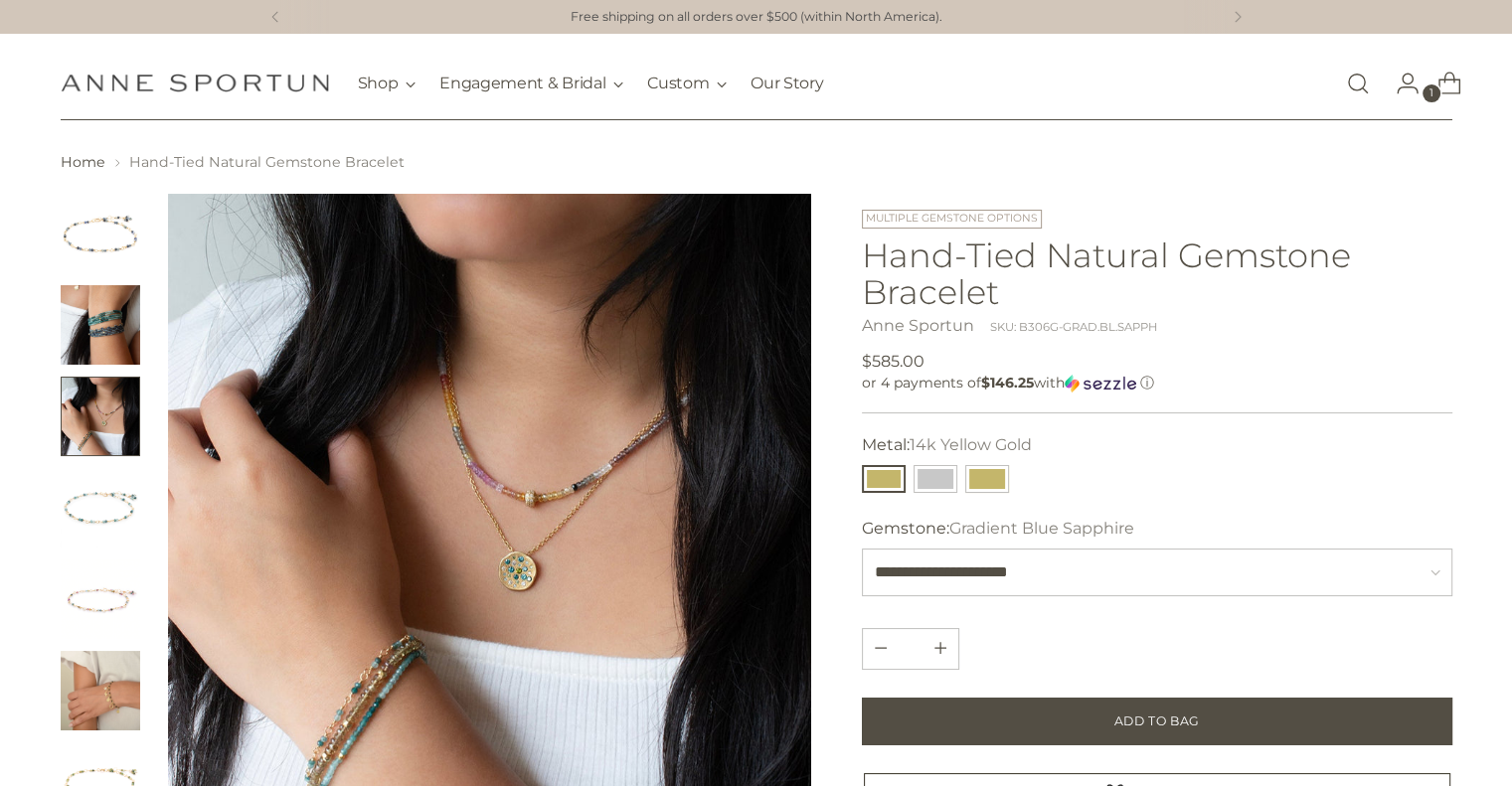 click at bounding box center (100, 234) 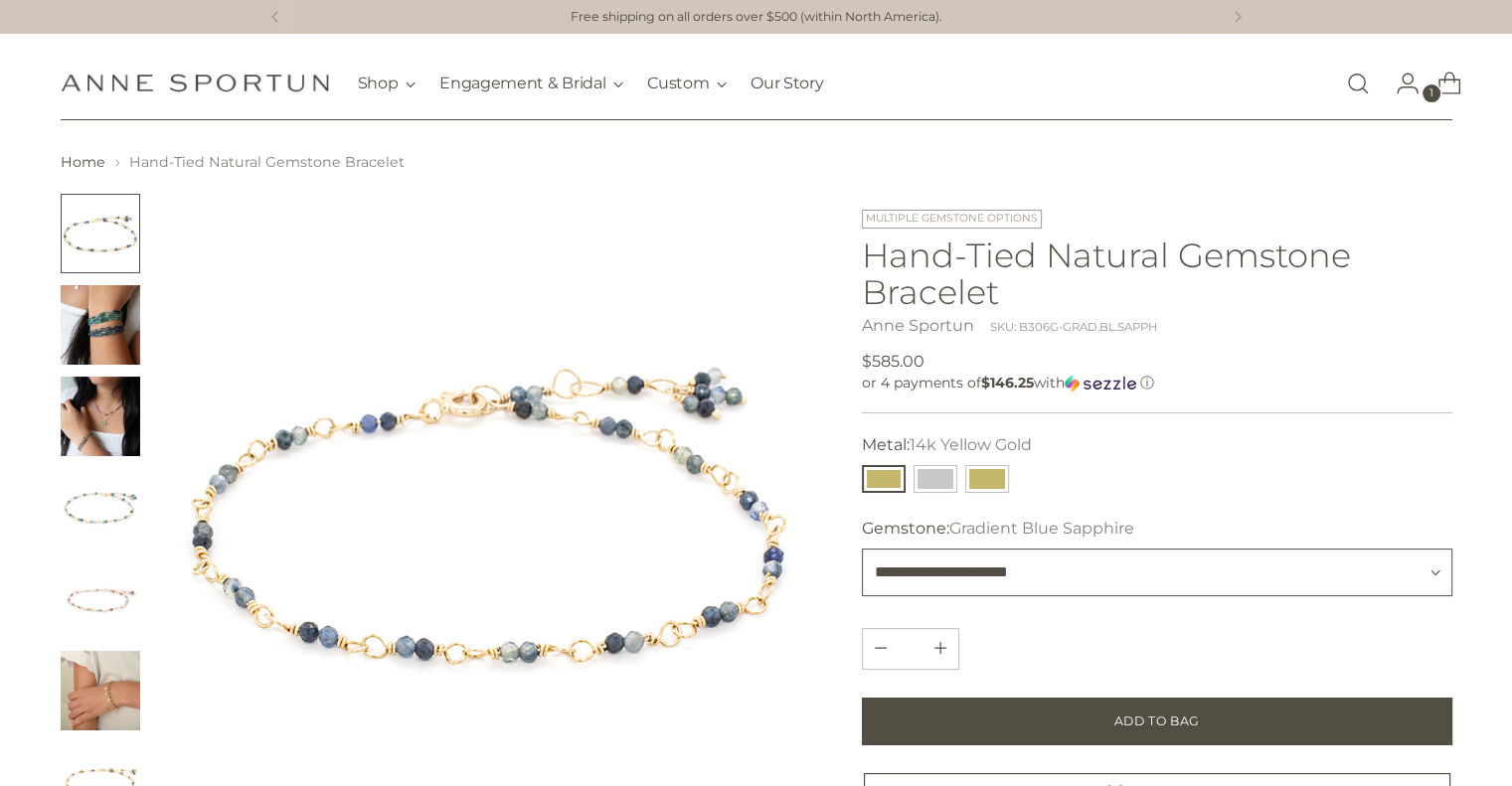 click on "**********" at bounding box center (1157, 572) 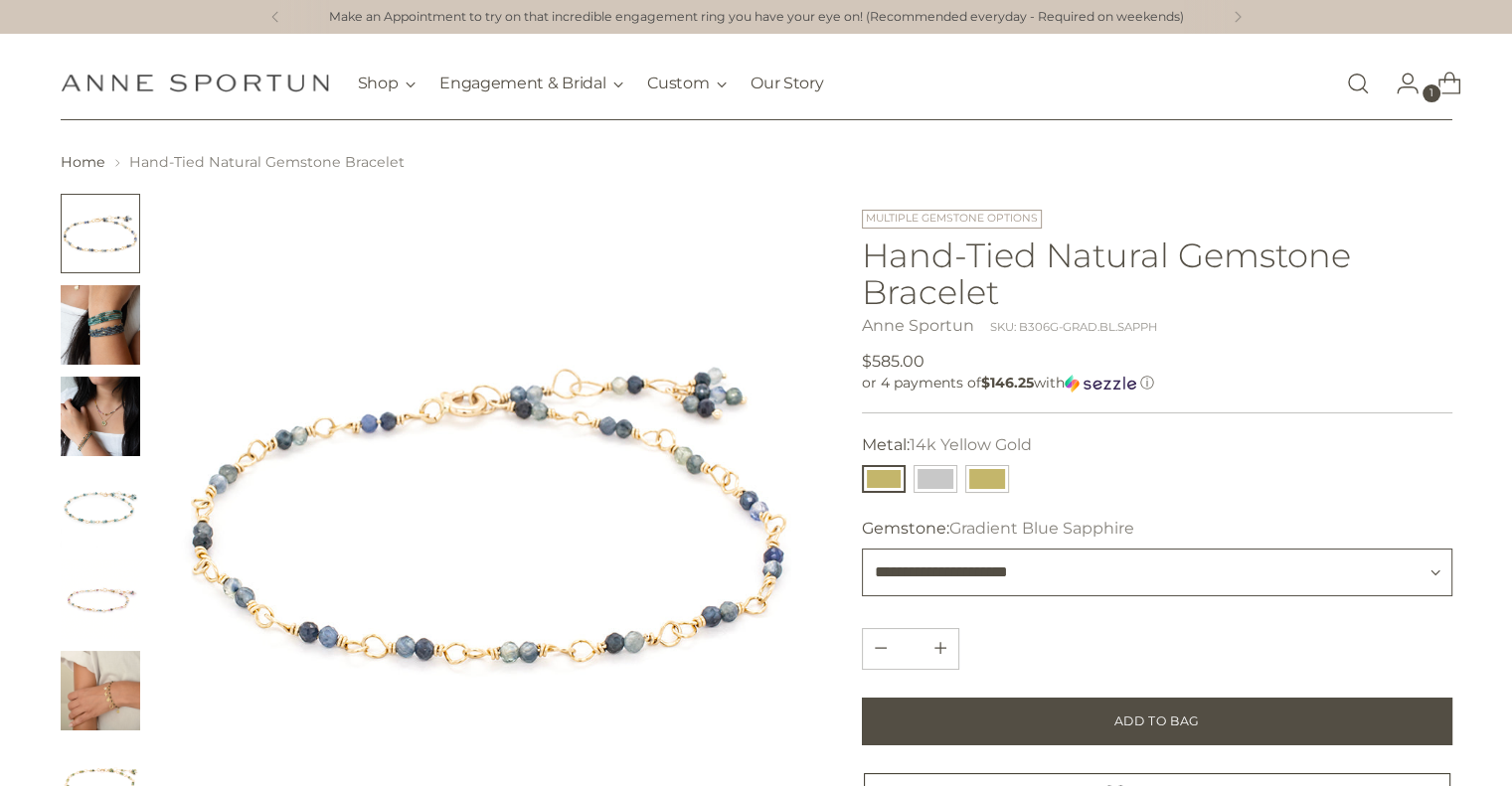 select on "**********" 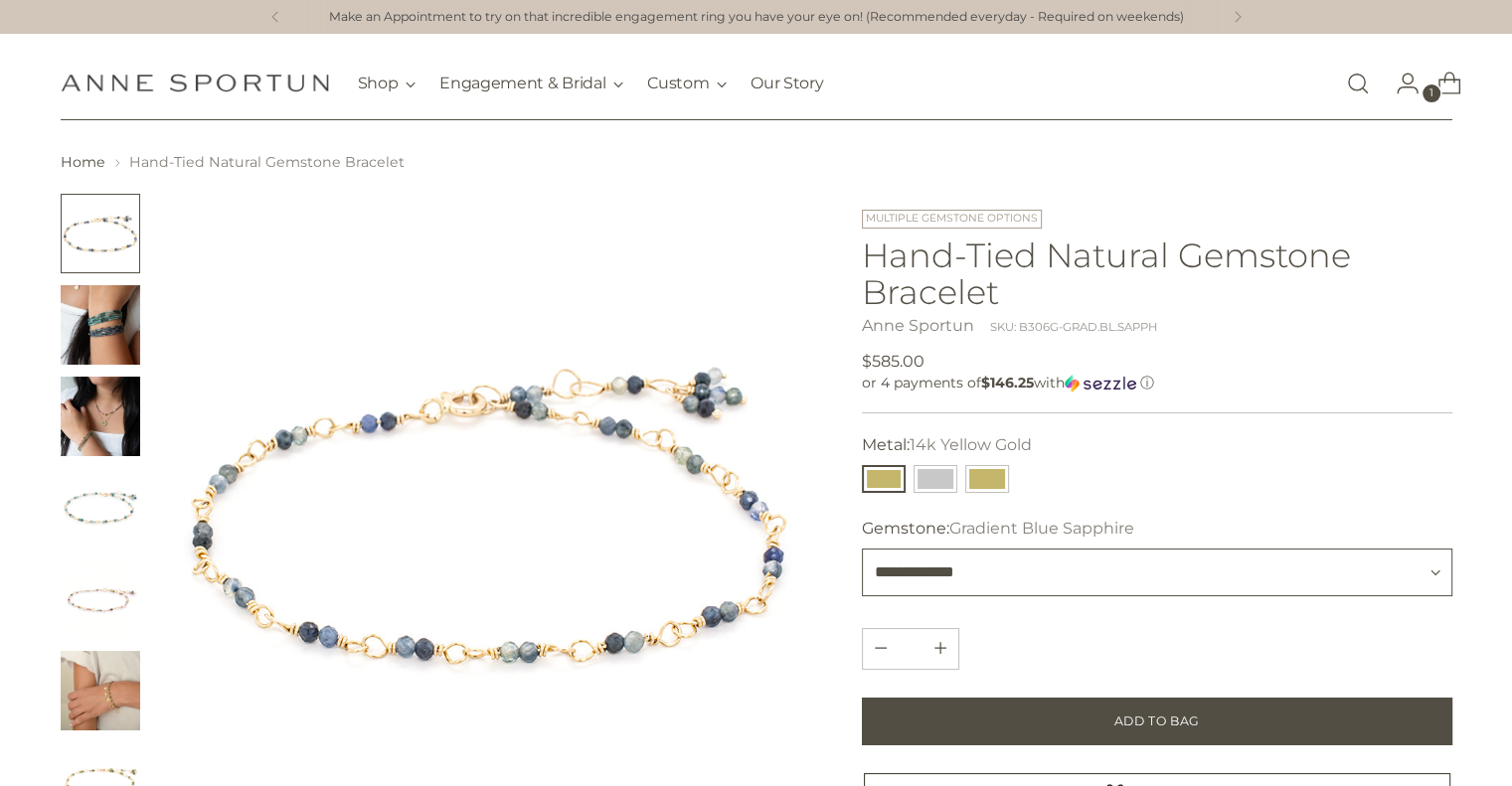 type 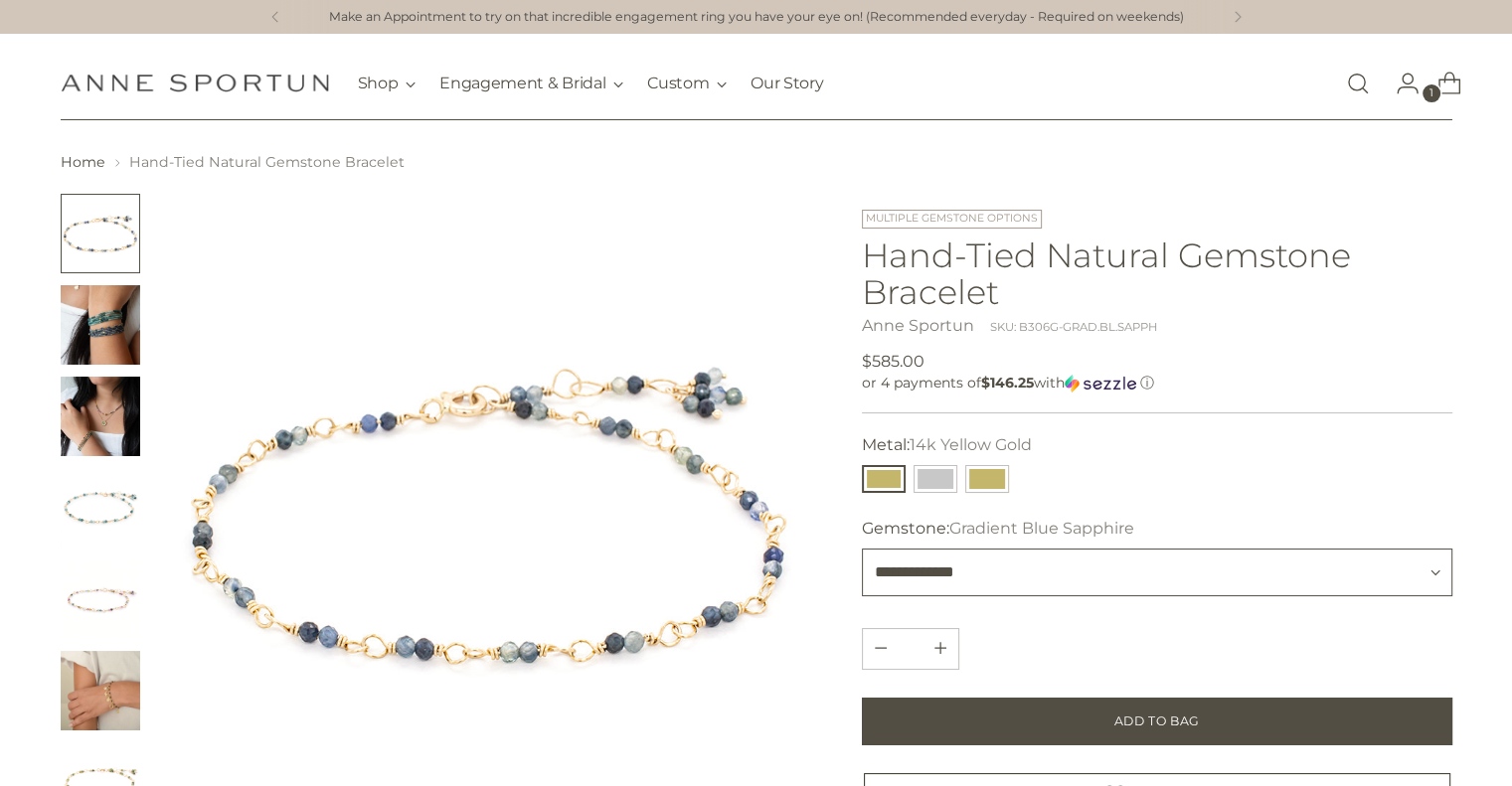 click on "**********" at bounding box center [1157, 572] 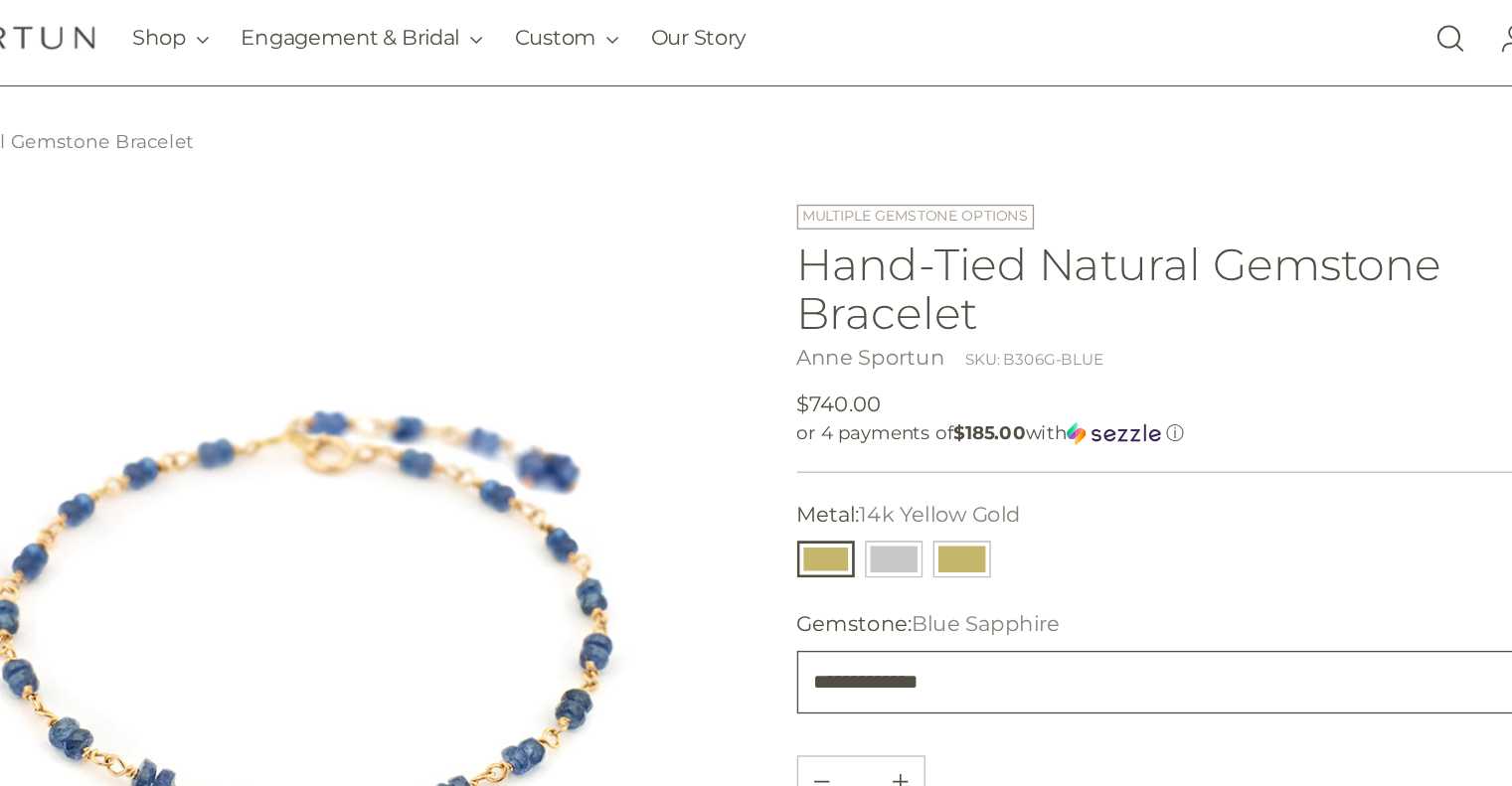 scroll, scrollTop: 8, scrollLeft: 0, axis: vertical 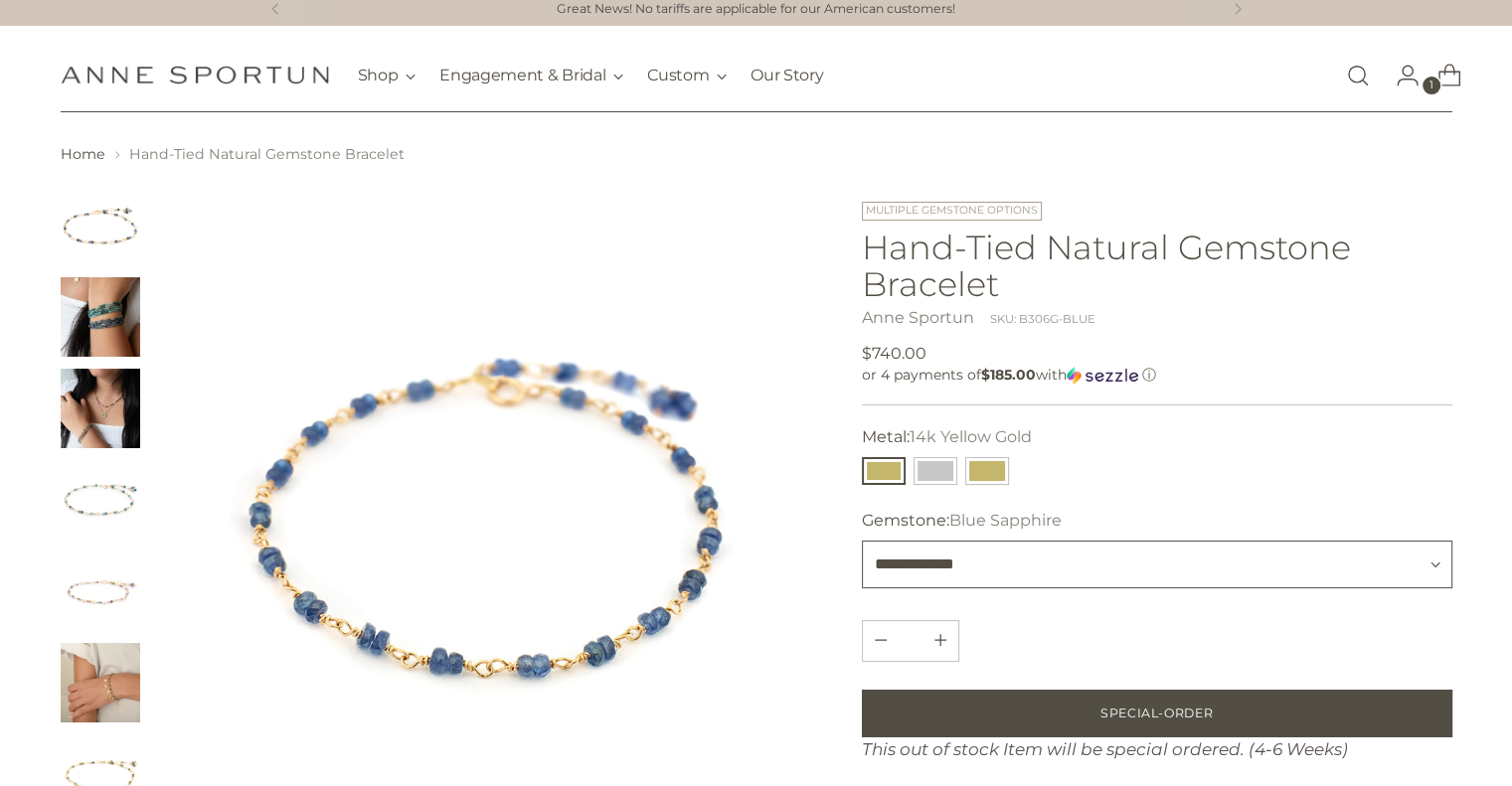 click on "**********" at bounding box center [1157, 564] 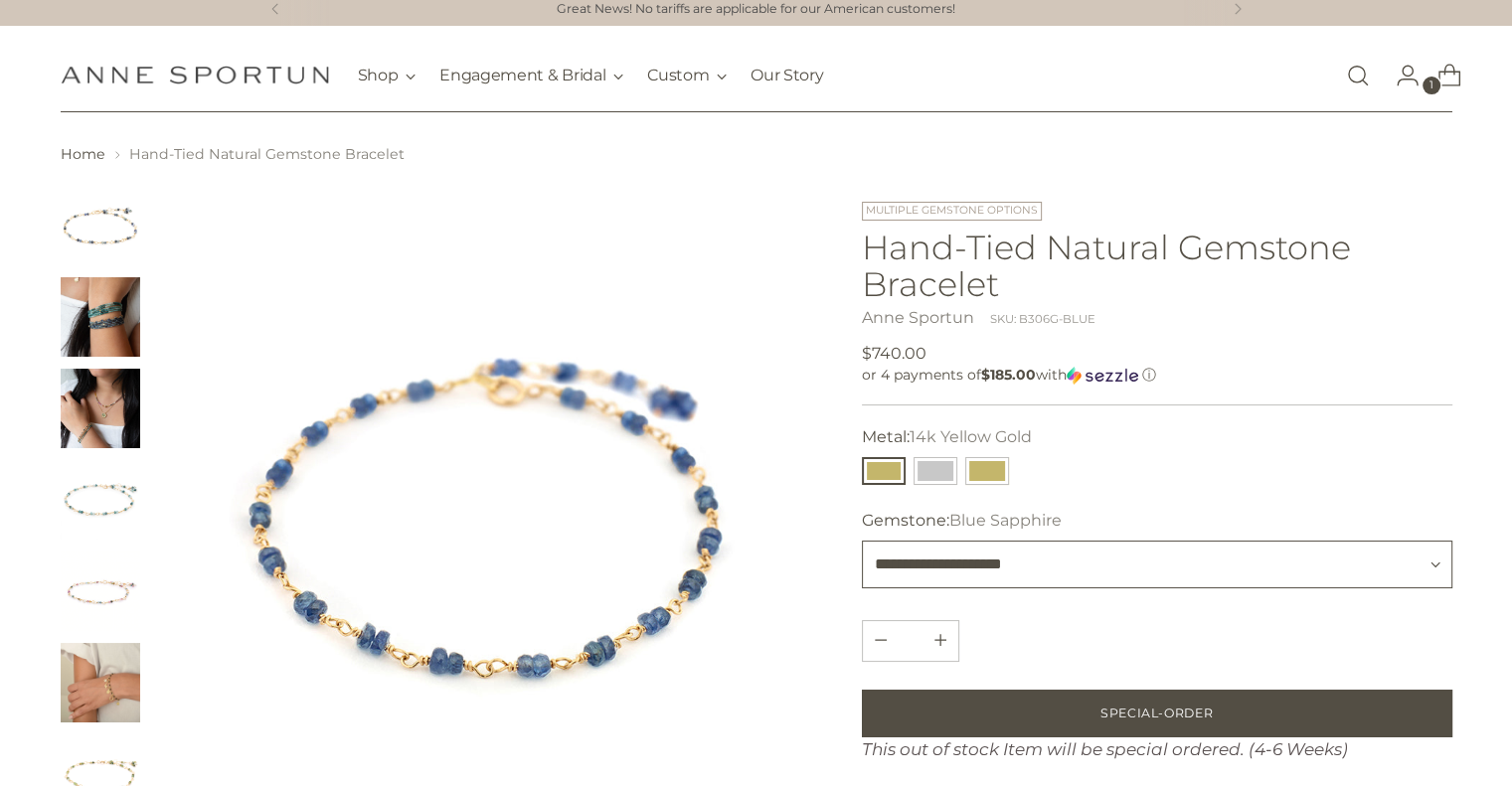 click on "**********" at bounding box center [1157, 564] 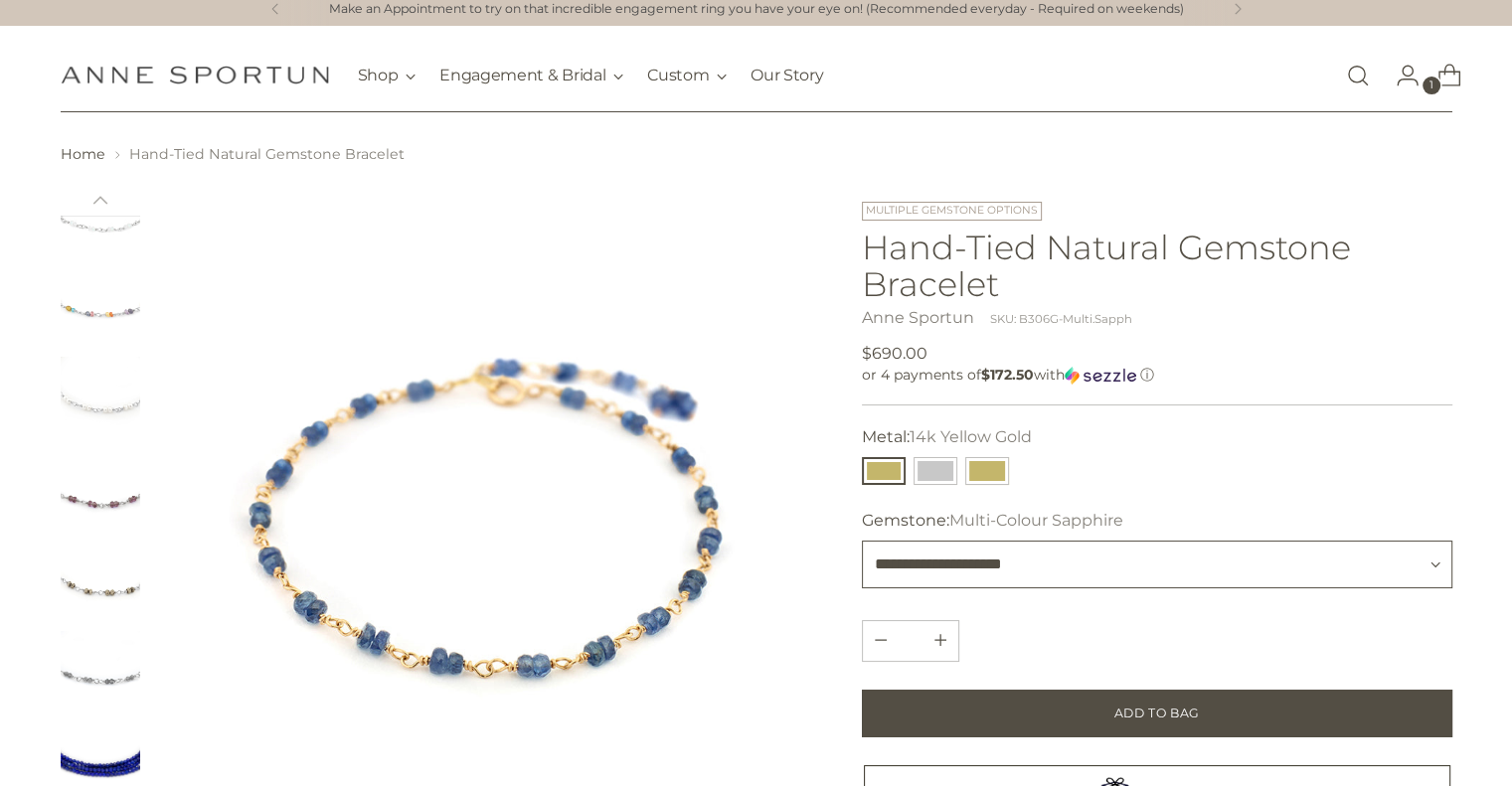 scroll, scrollTop: 4423, scrollLeft: 0, axis: vertical 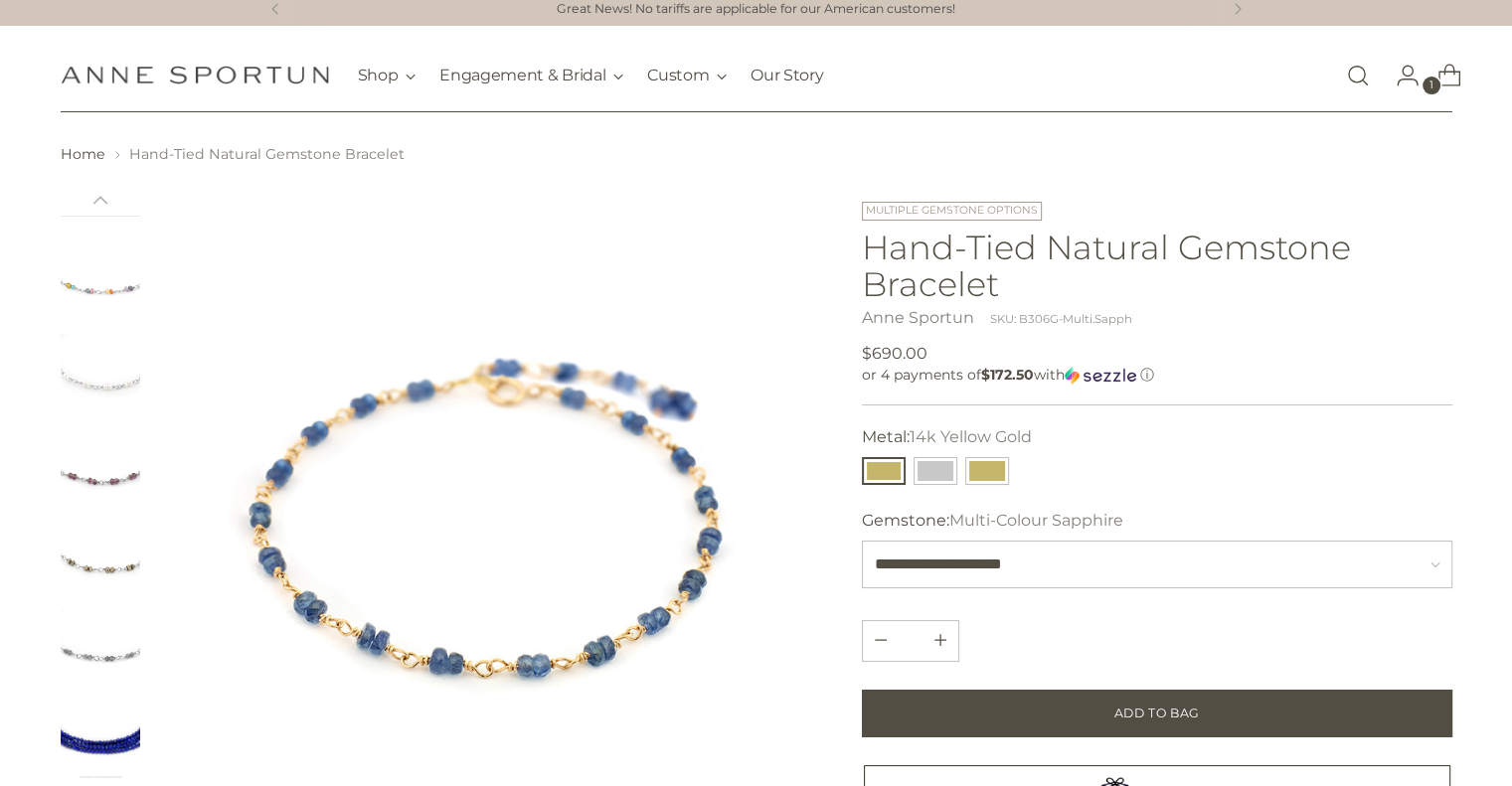 click at bounding box center (100, 282) 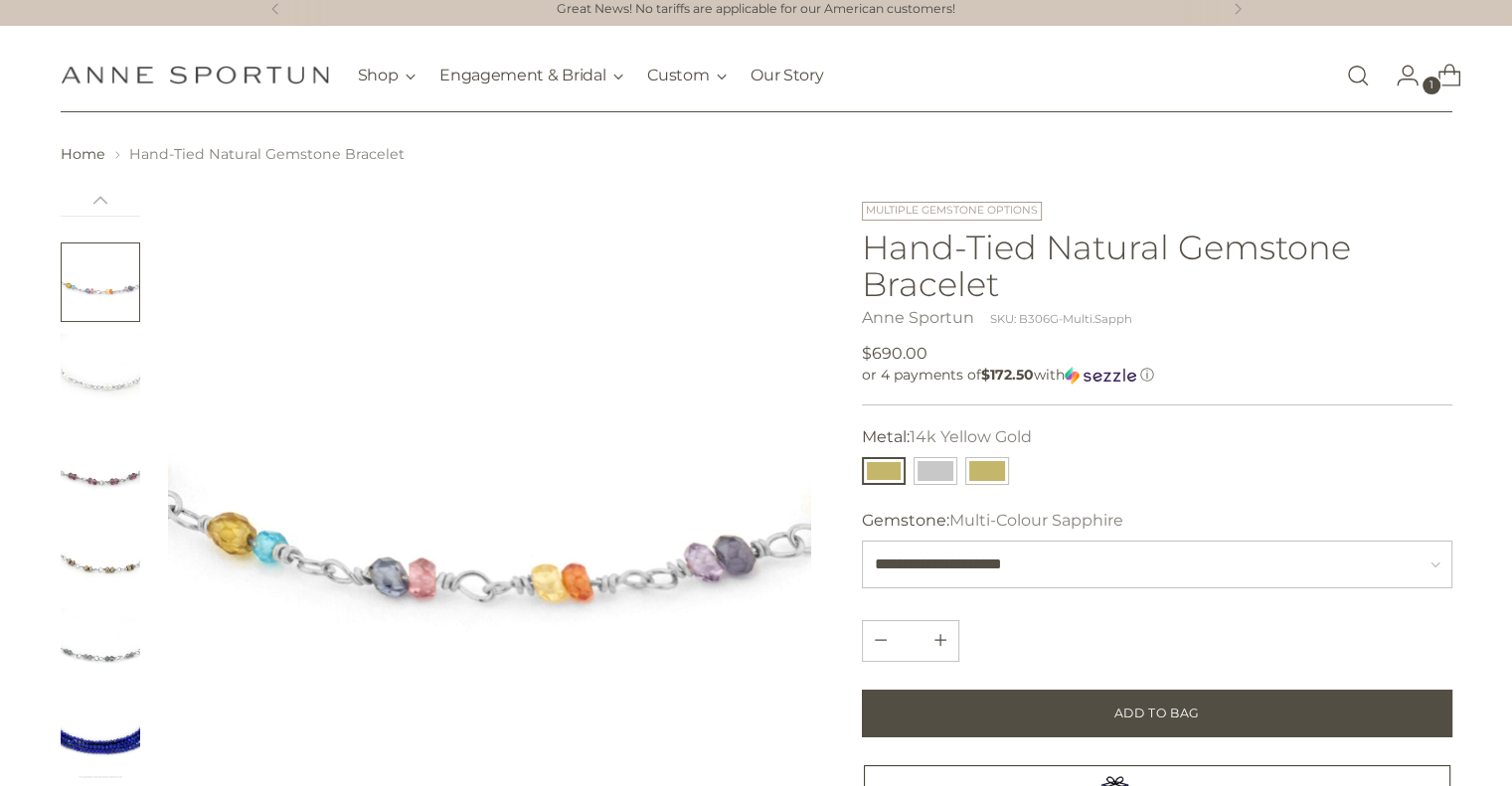 click at bounding box center (100, 282) 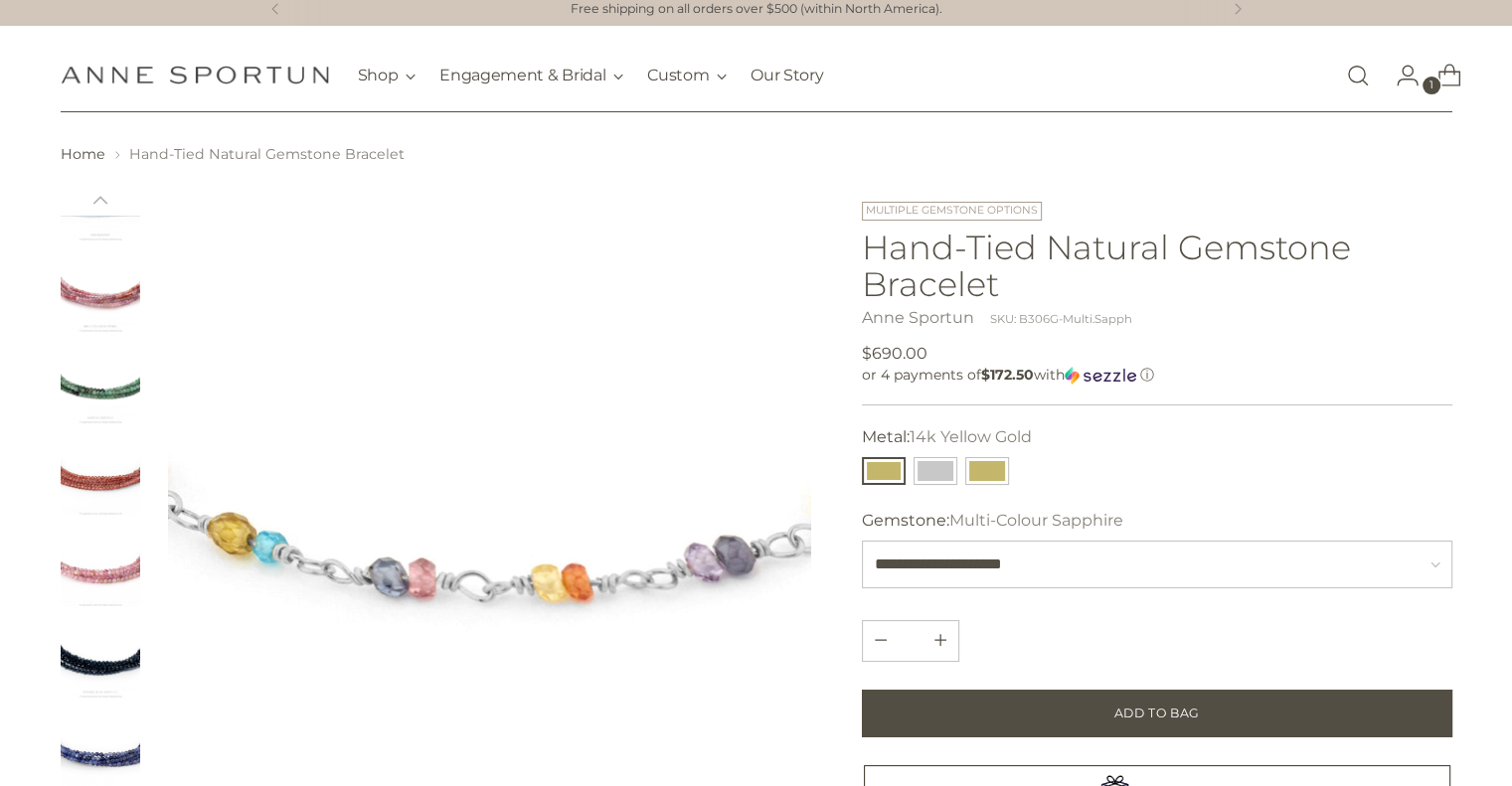 scroll, scrollTop: 5112, scrollLeft: 0, axis: vertical 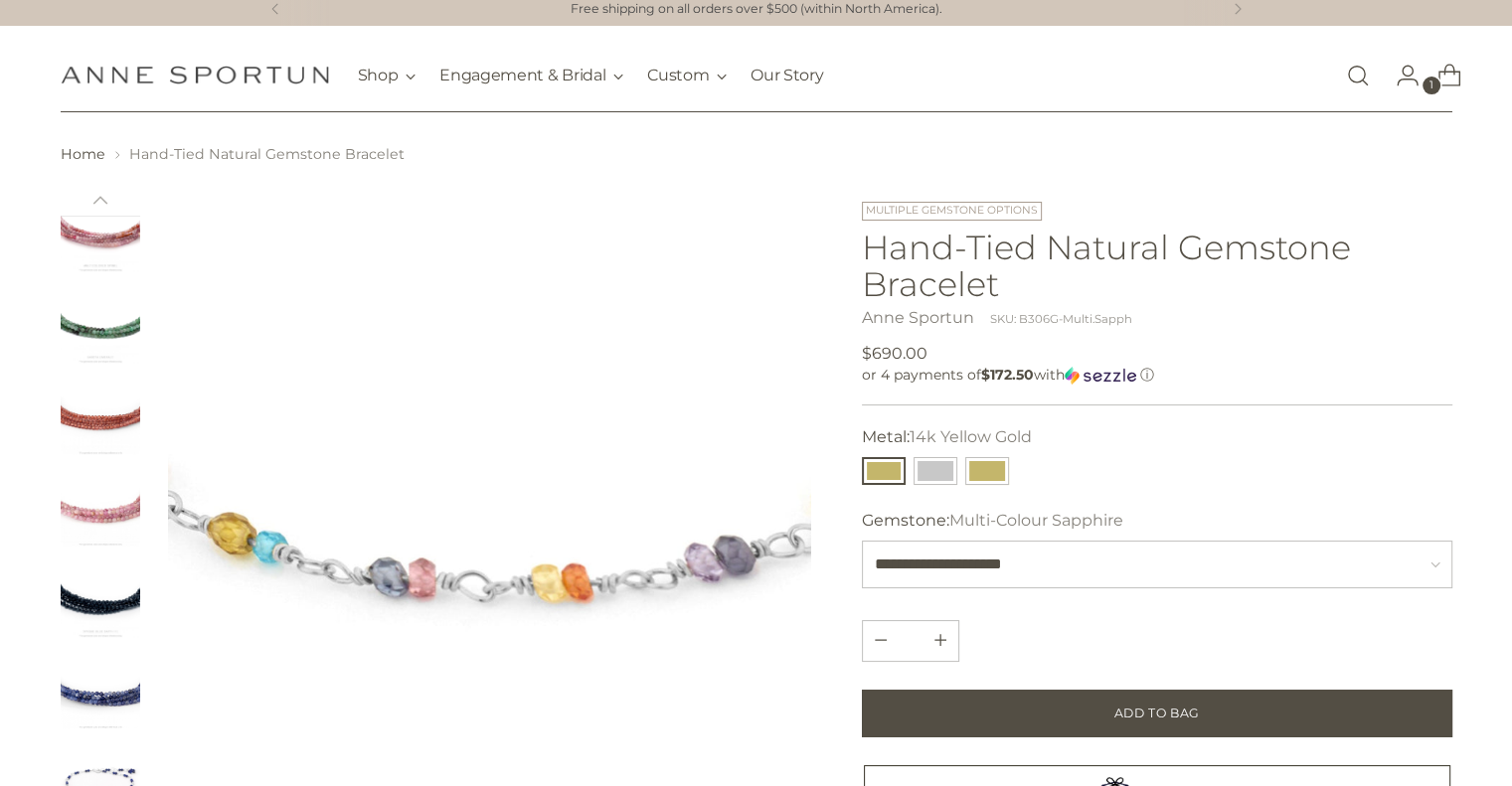 click at bounding box center (100, 781) 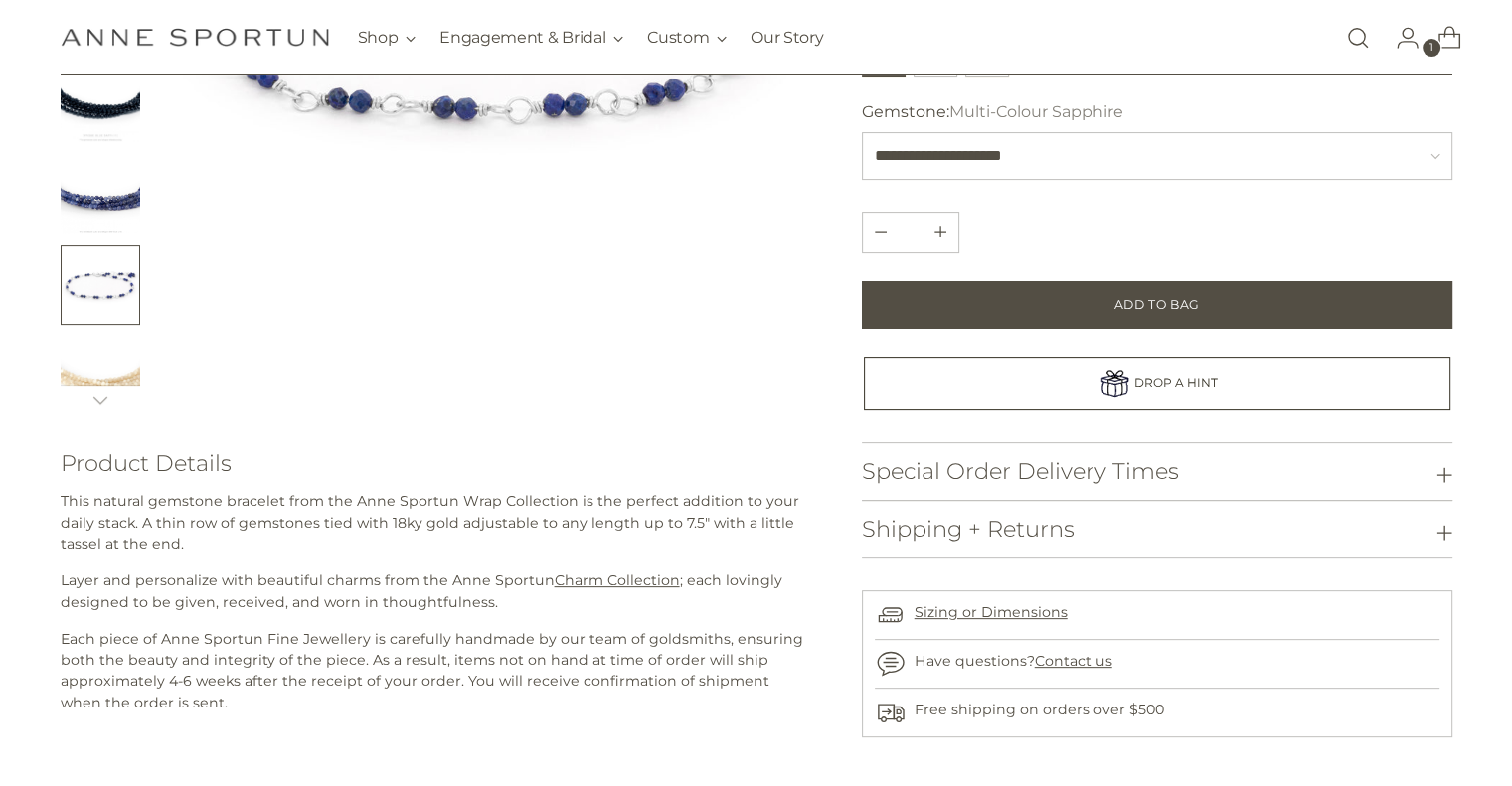 scroll, scrollTop: 512, scrollLeft: 0, axis: vertical 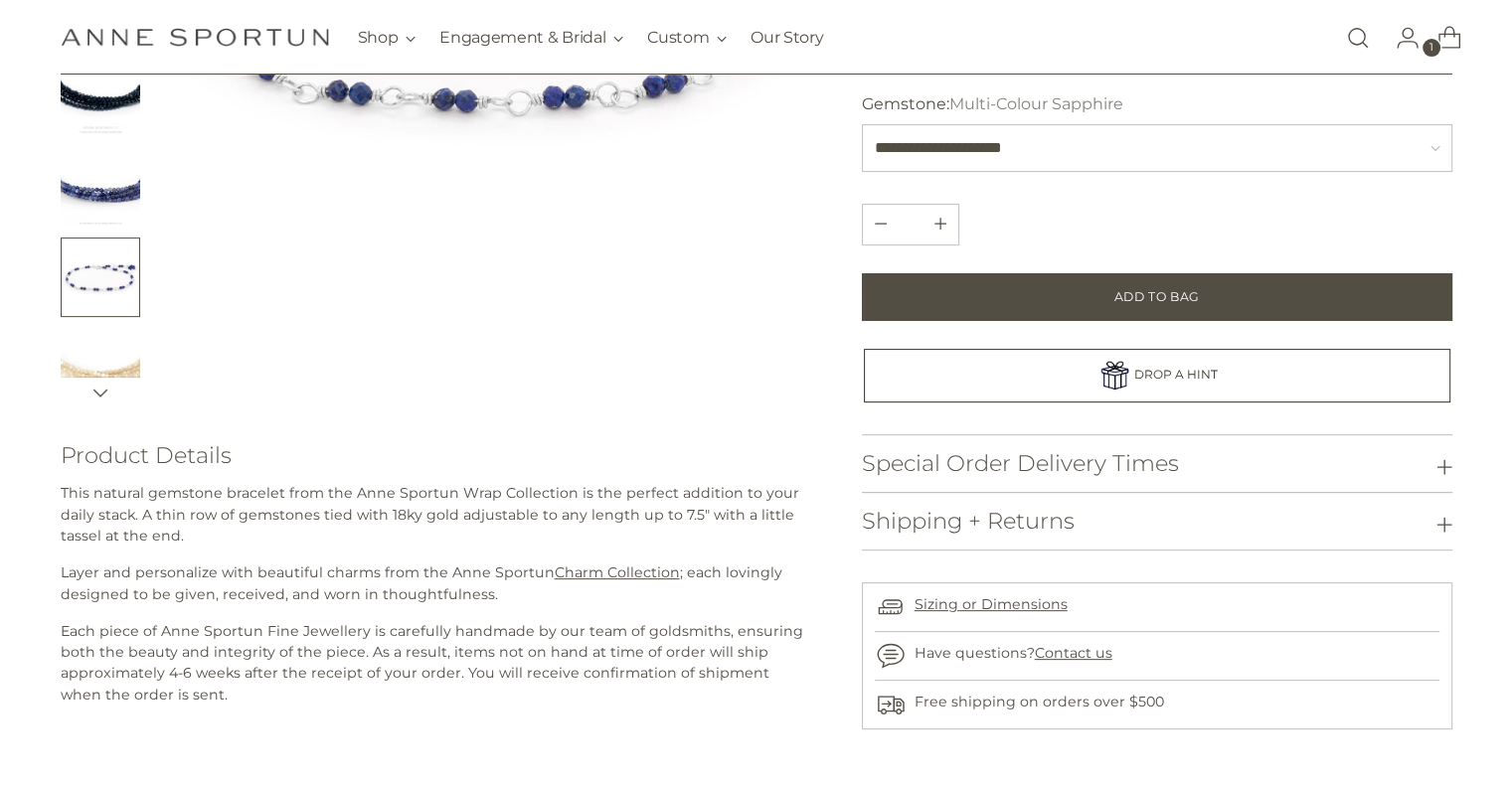 click at bounding box center (100, 393) 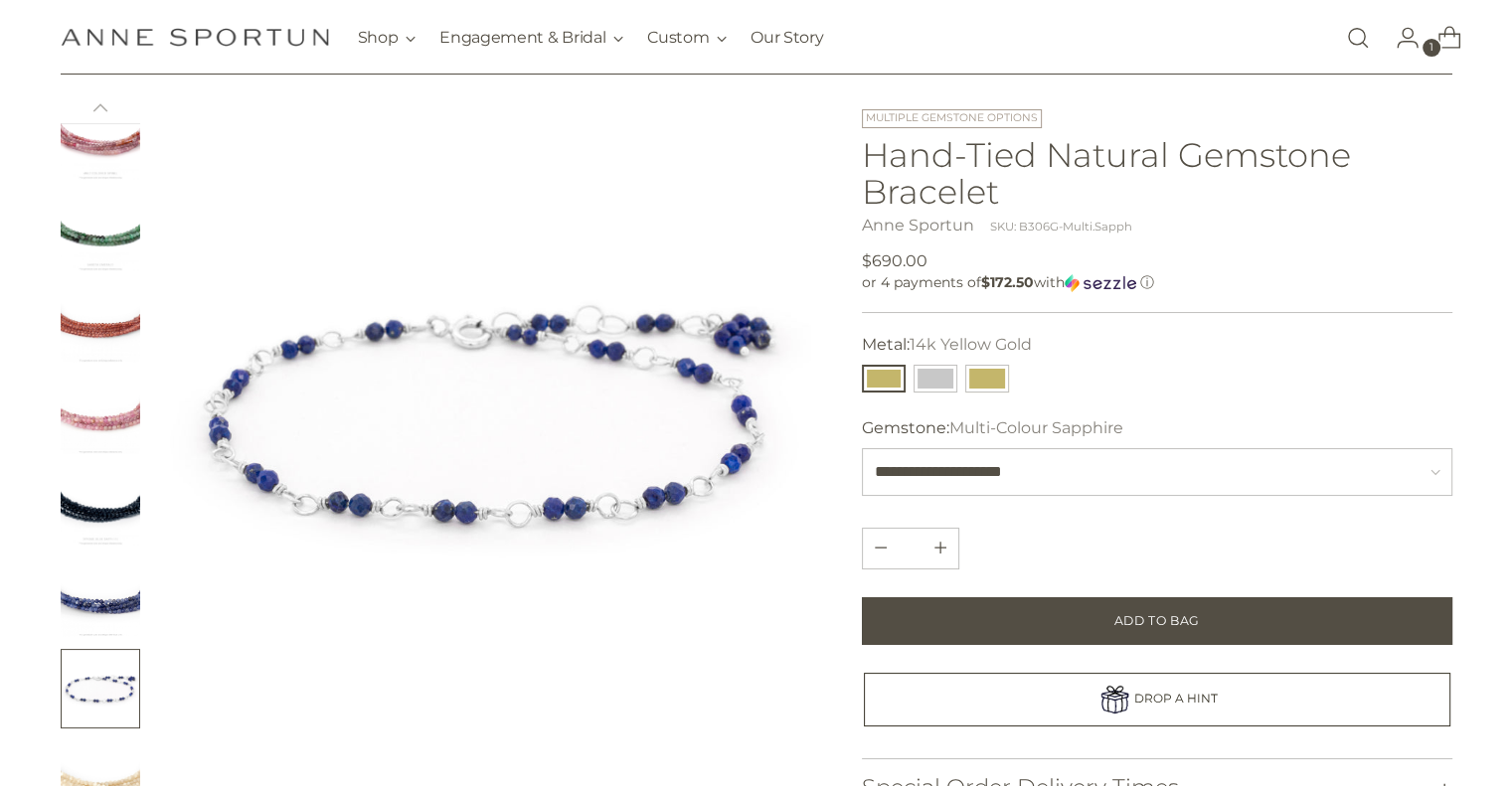 scroll, scrollTop: 0, scrollLeft: 0, axis: both 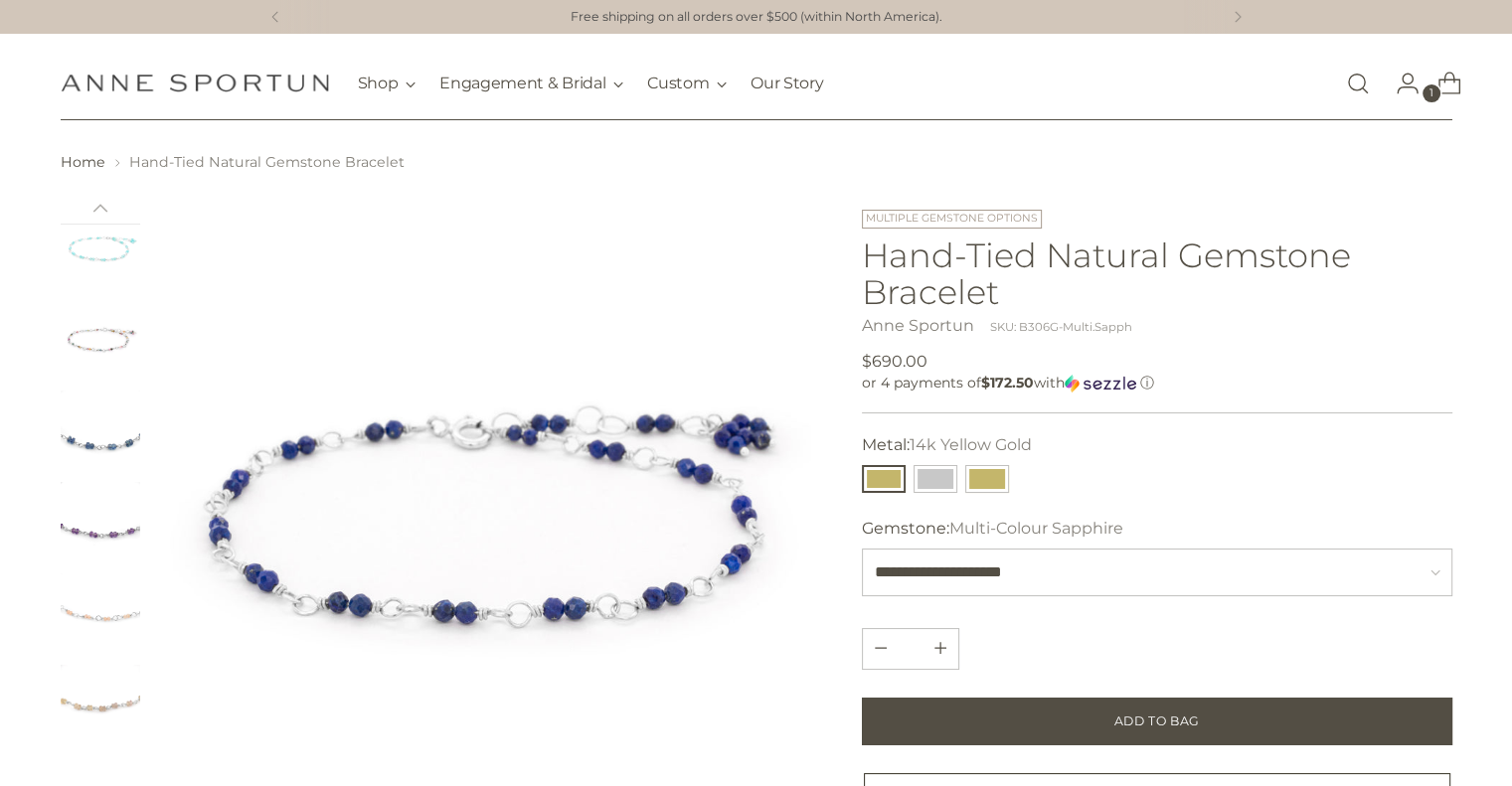 click at bounding box center (100, 339) 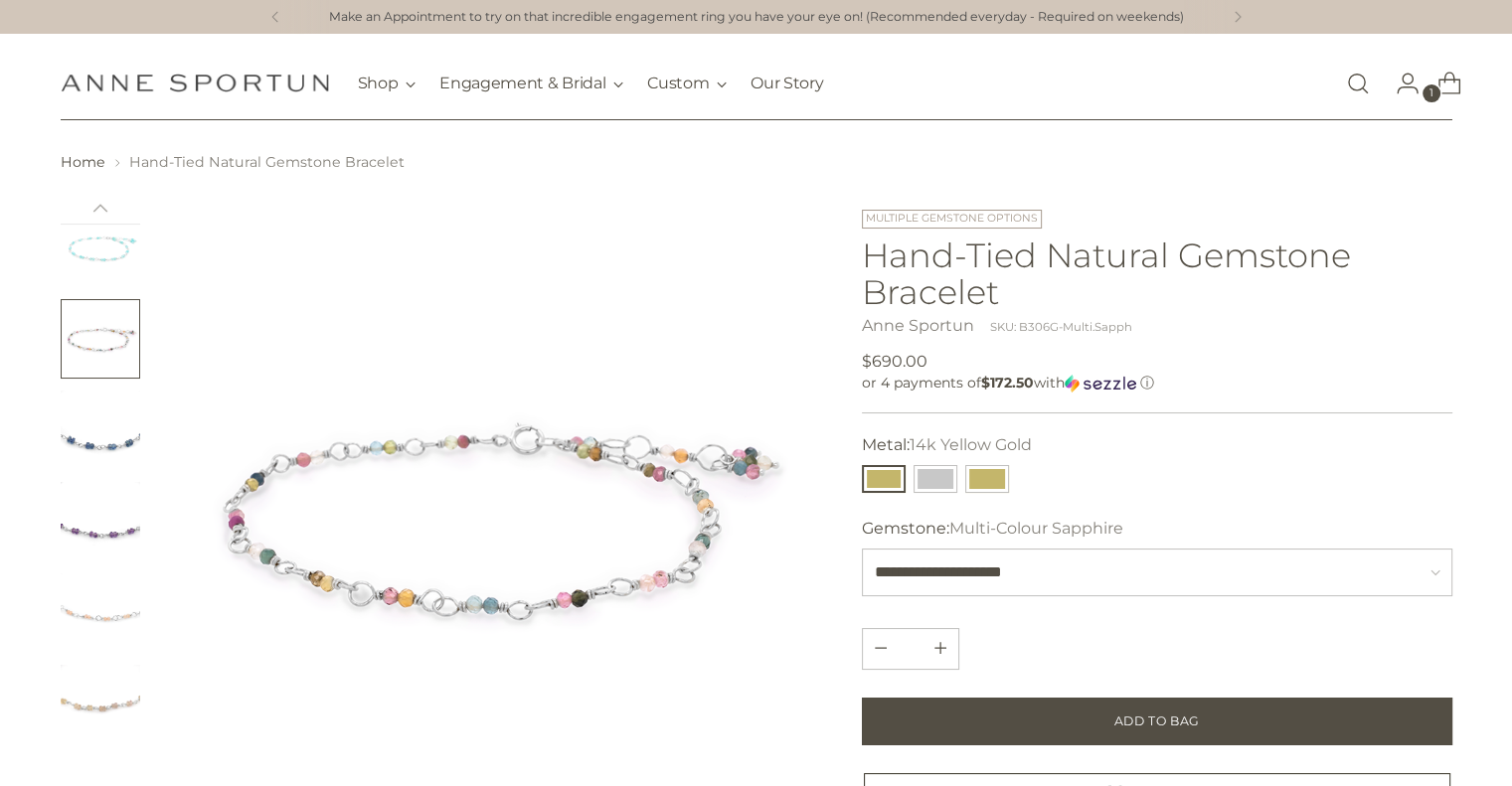 click at bounding box center (100, 247) 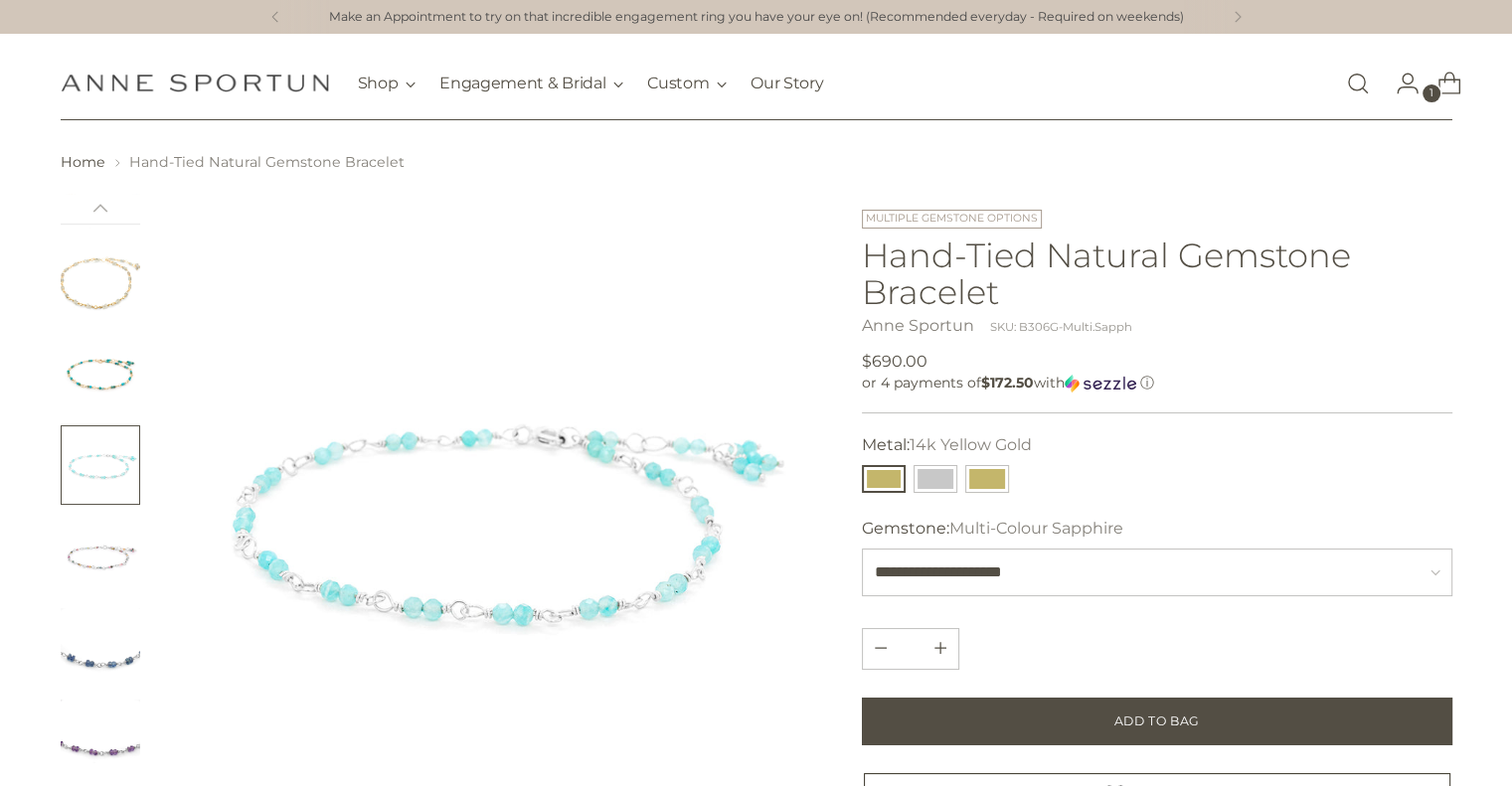 scroll, scrollTop: 2865, scrollLeft: 0, axis: vertical 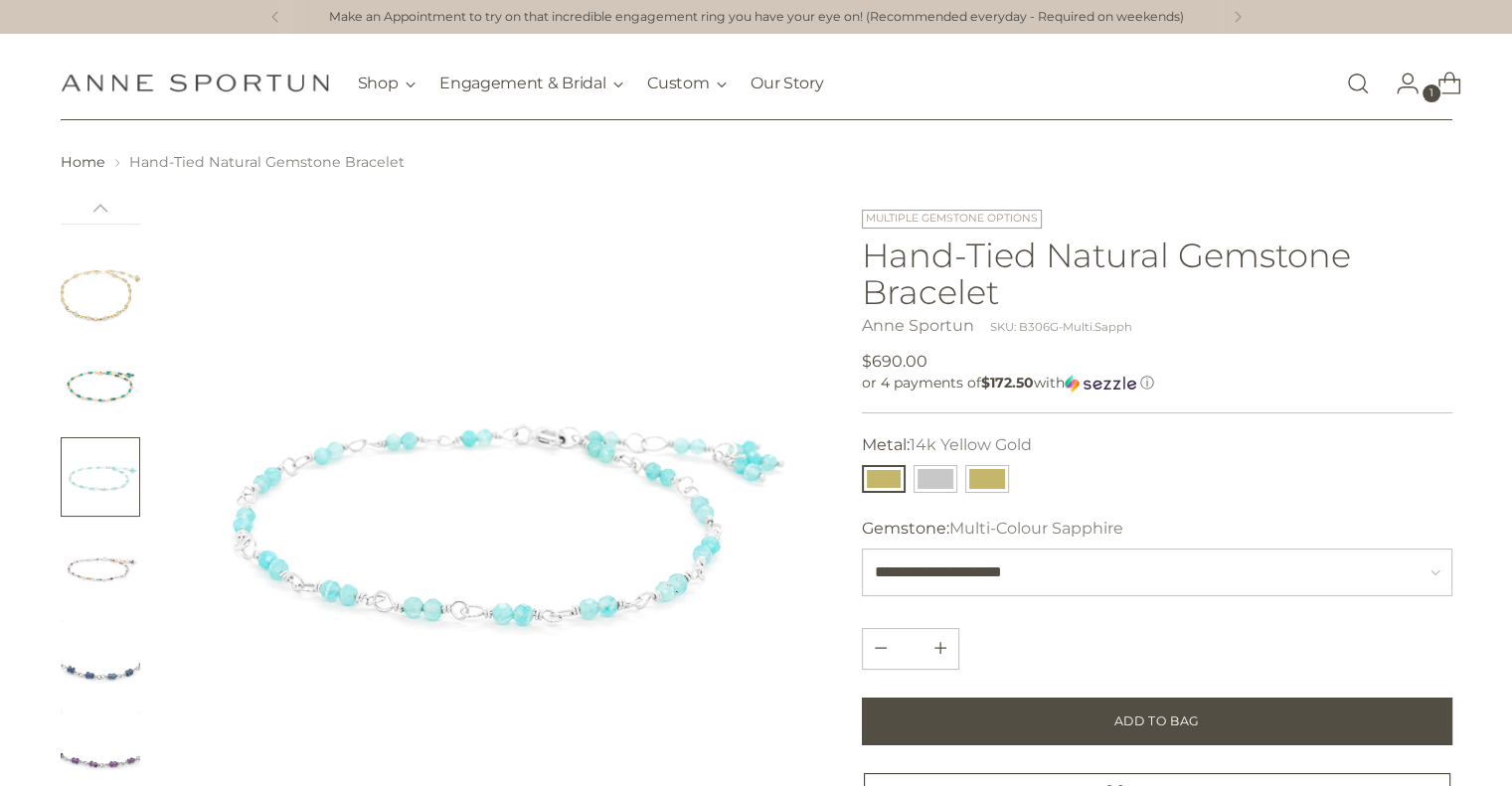 click at bounding box center (100, 294) 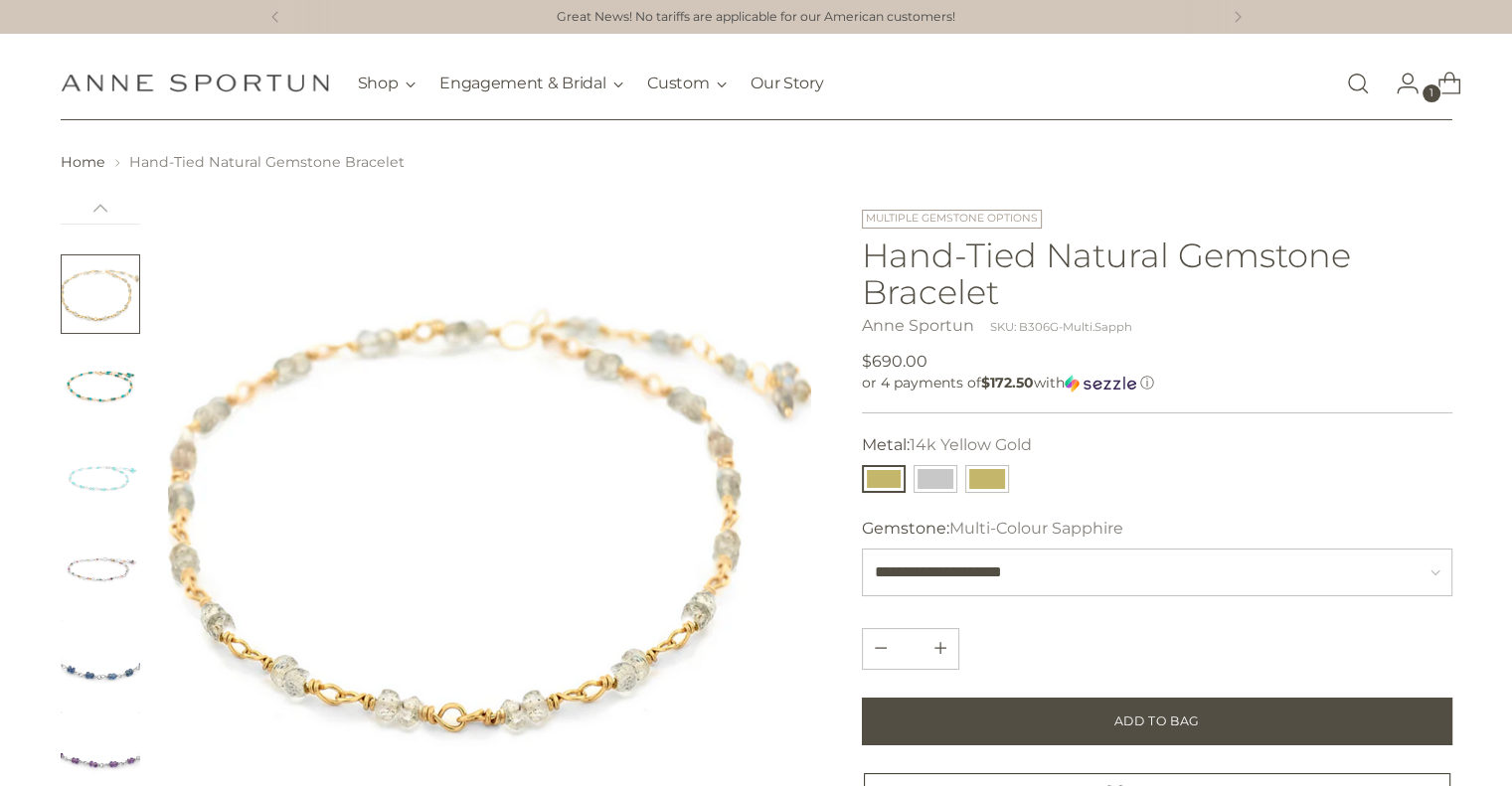 click at bounding box center (100, 386) 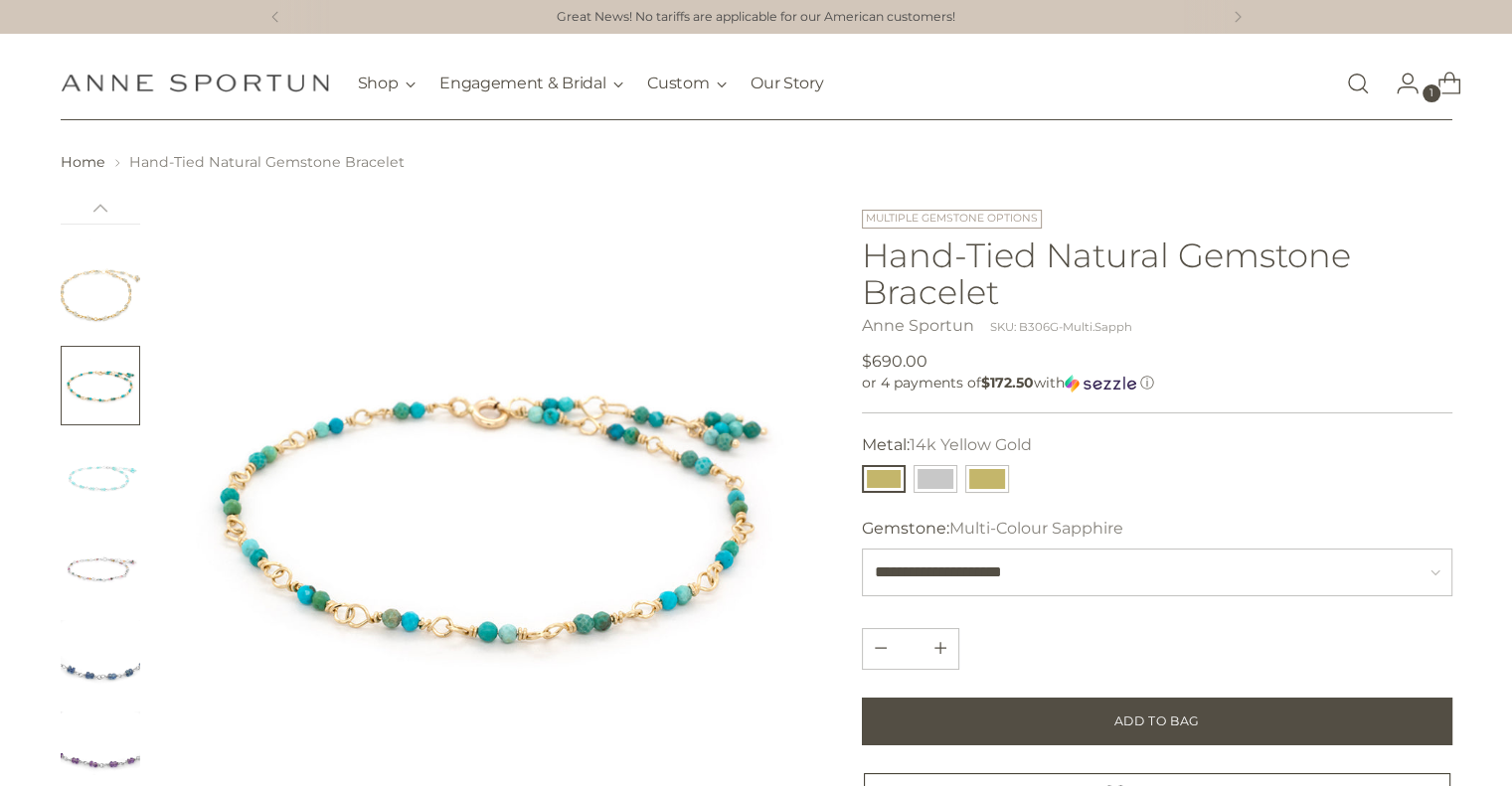 click at bounding box center [100, 477] 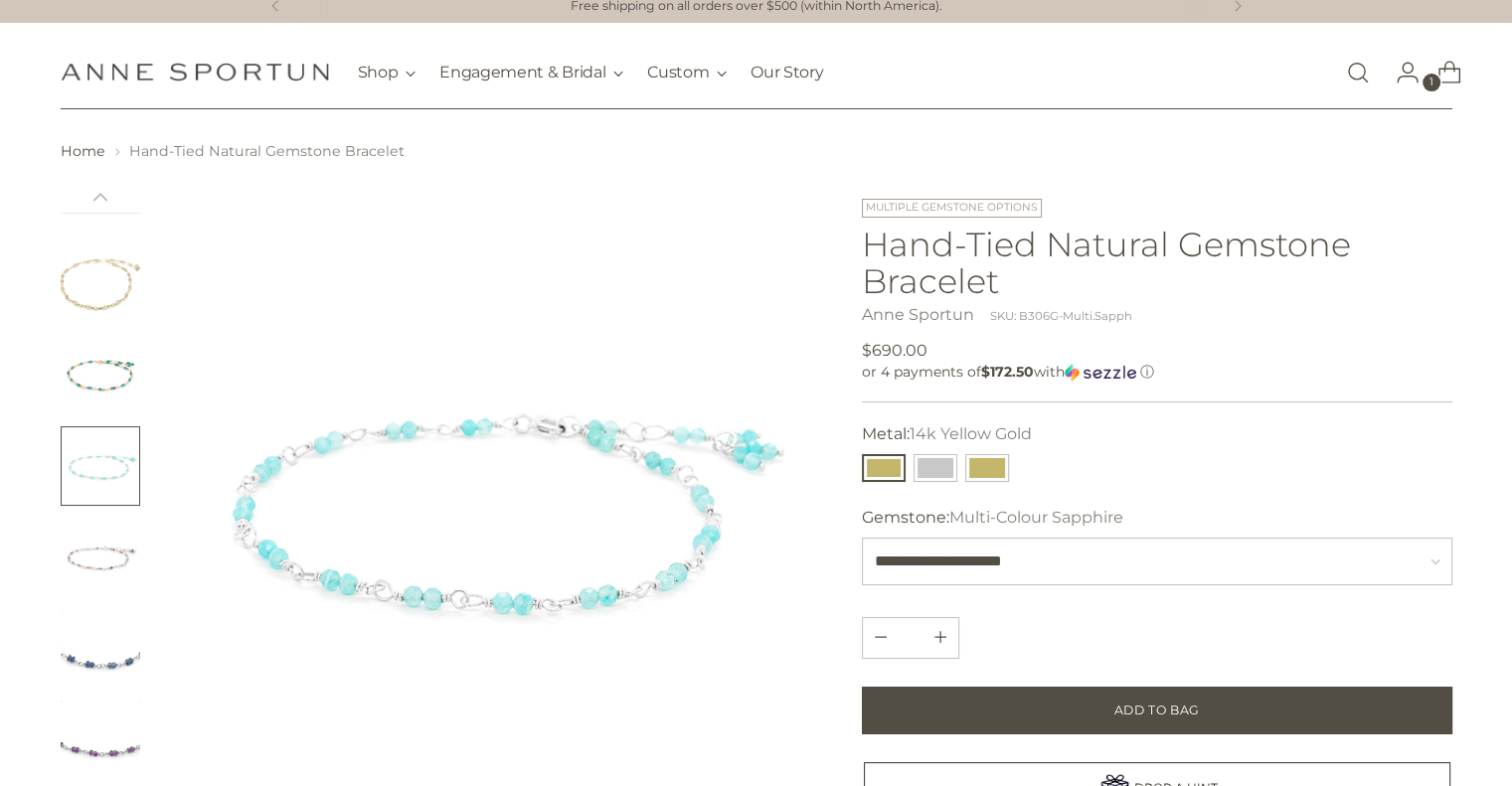 scroll, scrollTop: 0, scrollLeft: 0, axis: both 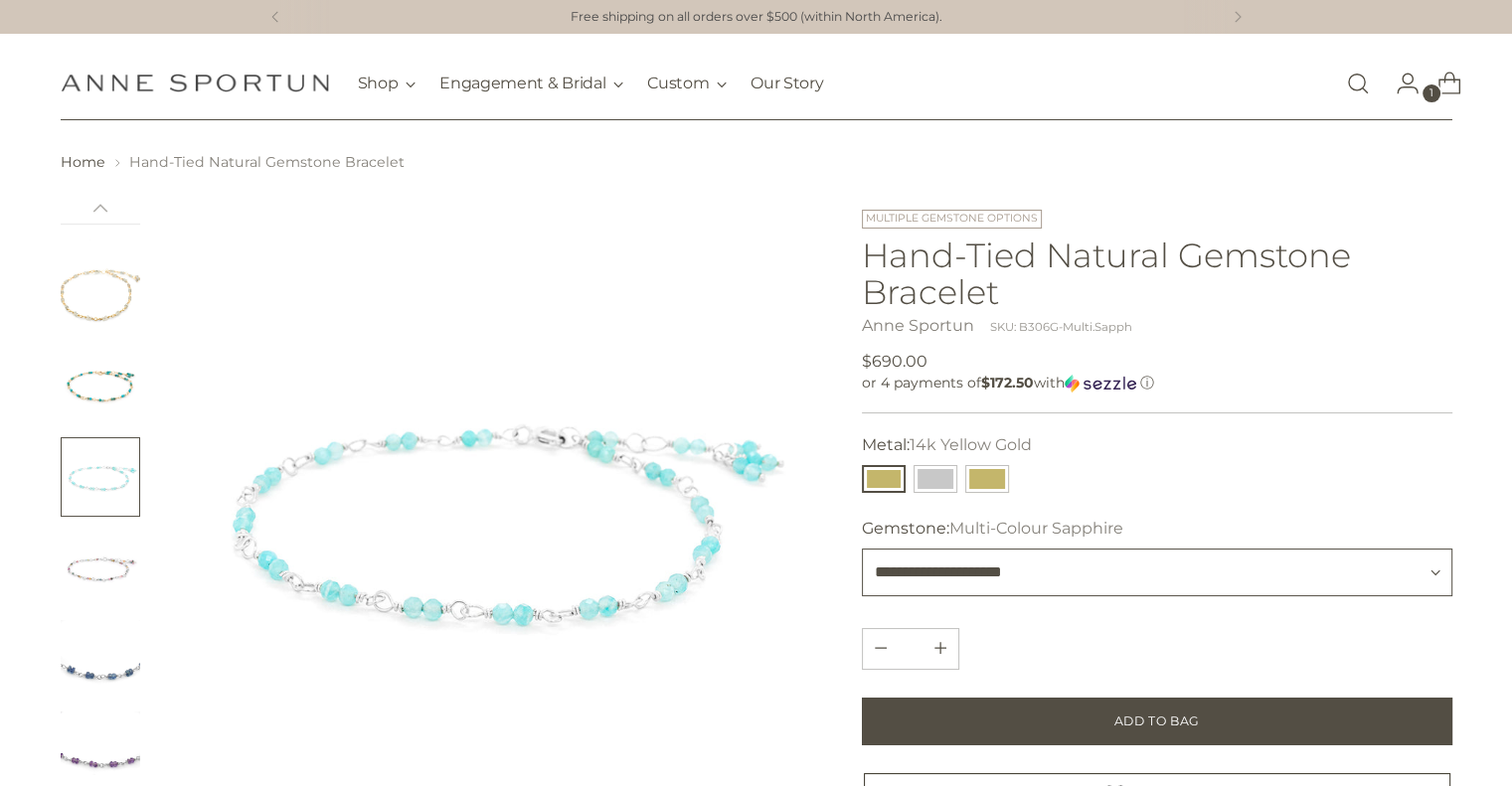 click on "**********" at bounding box center [1157, 572] 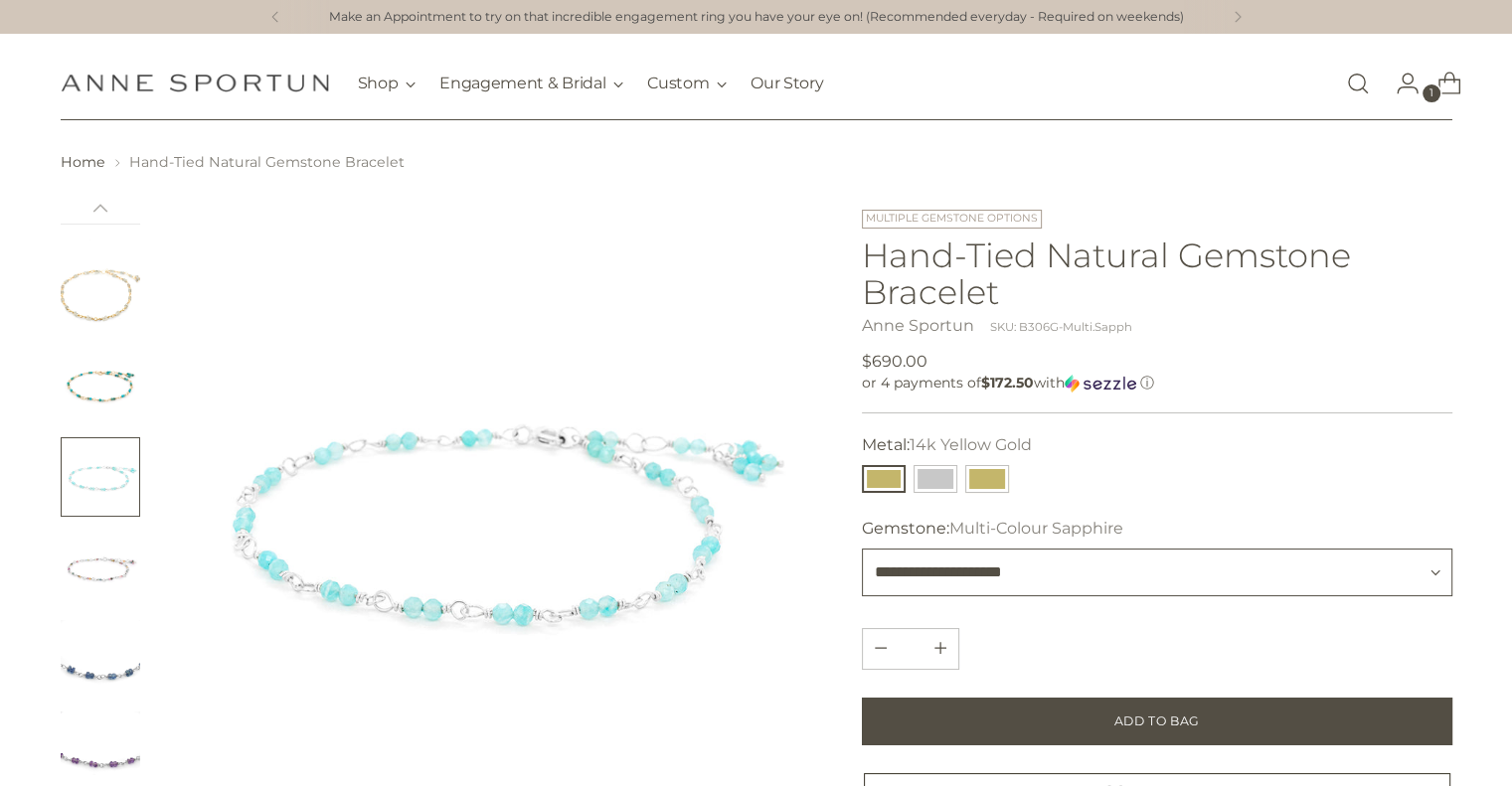 select on "**********" 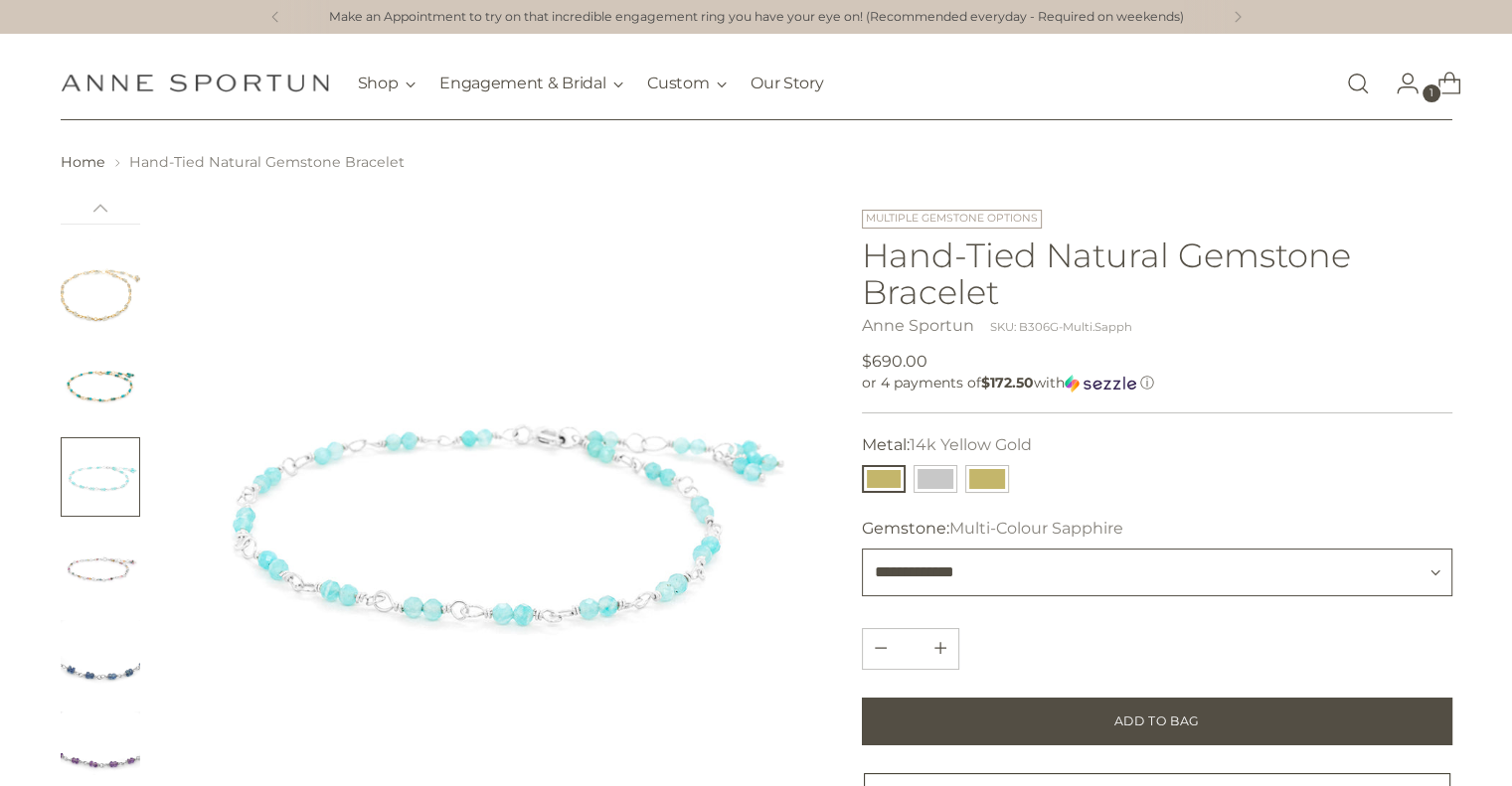 click on "**********" at bounding box center (1157, 572) 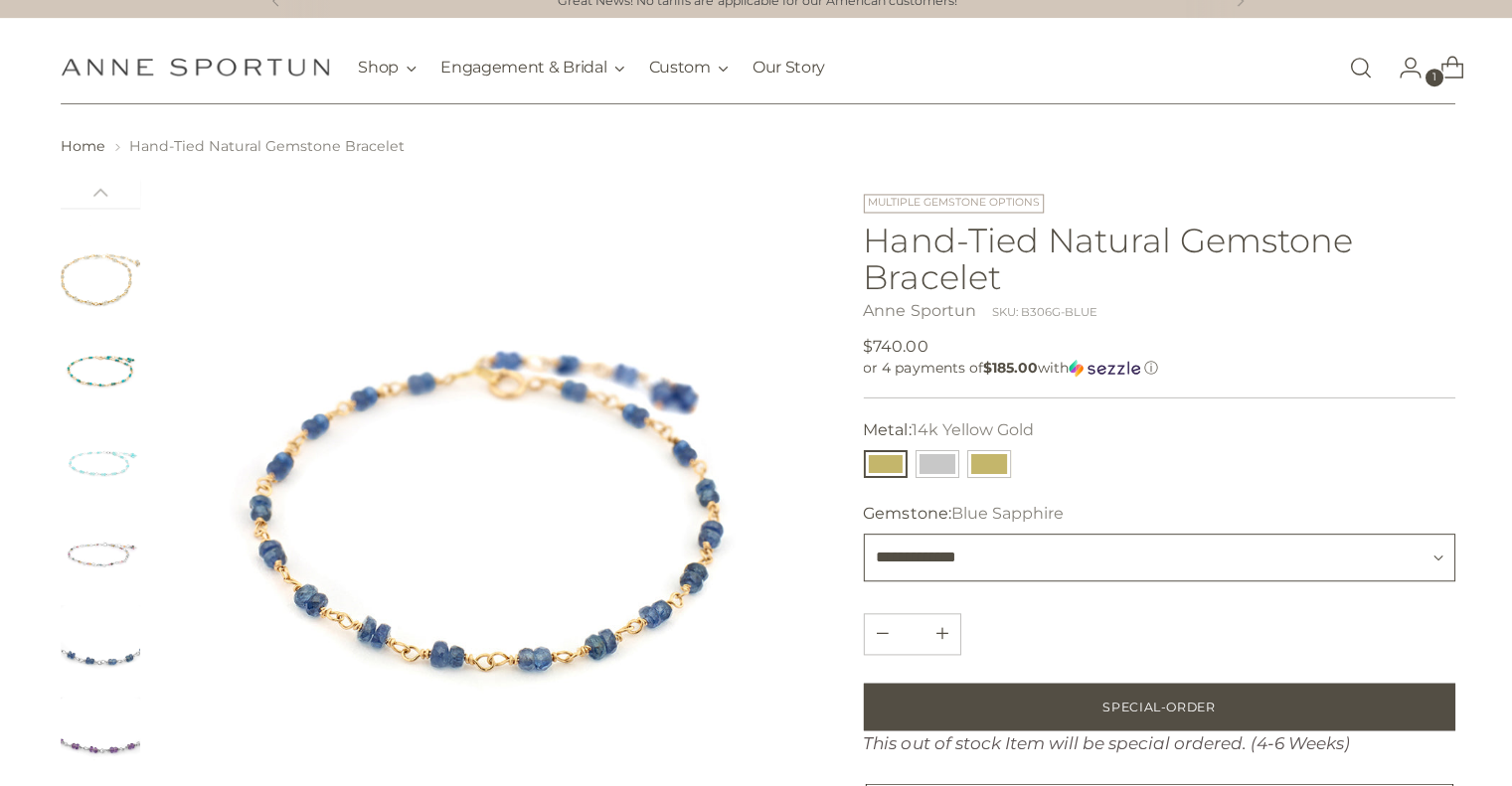 scroll, scrollTop: 0, scrollLeft: 0, axis: both 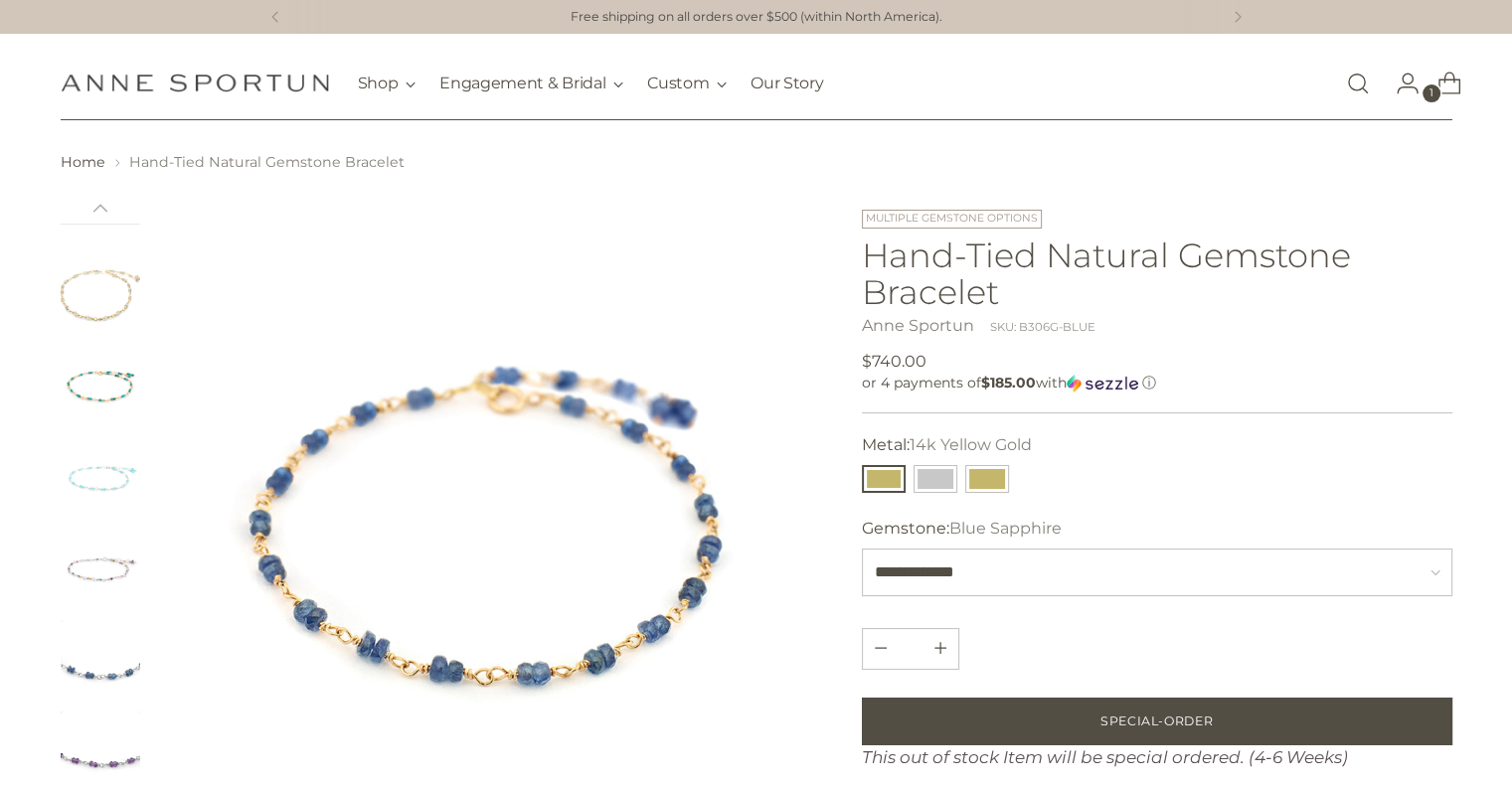 click at bounding box center [100, 294] 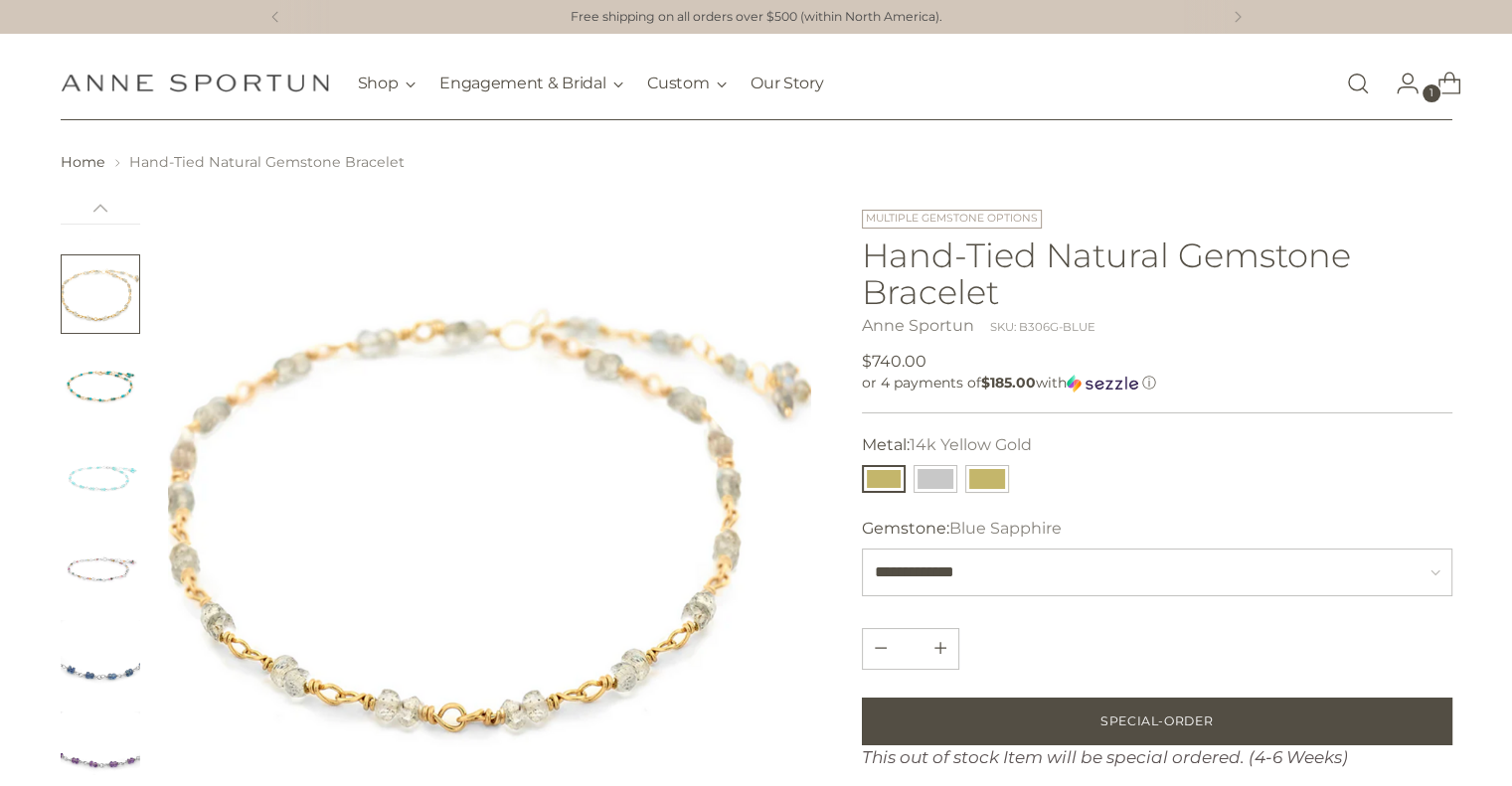 click at bounding box center [100, 386] 